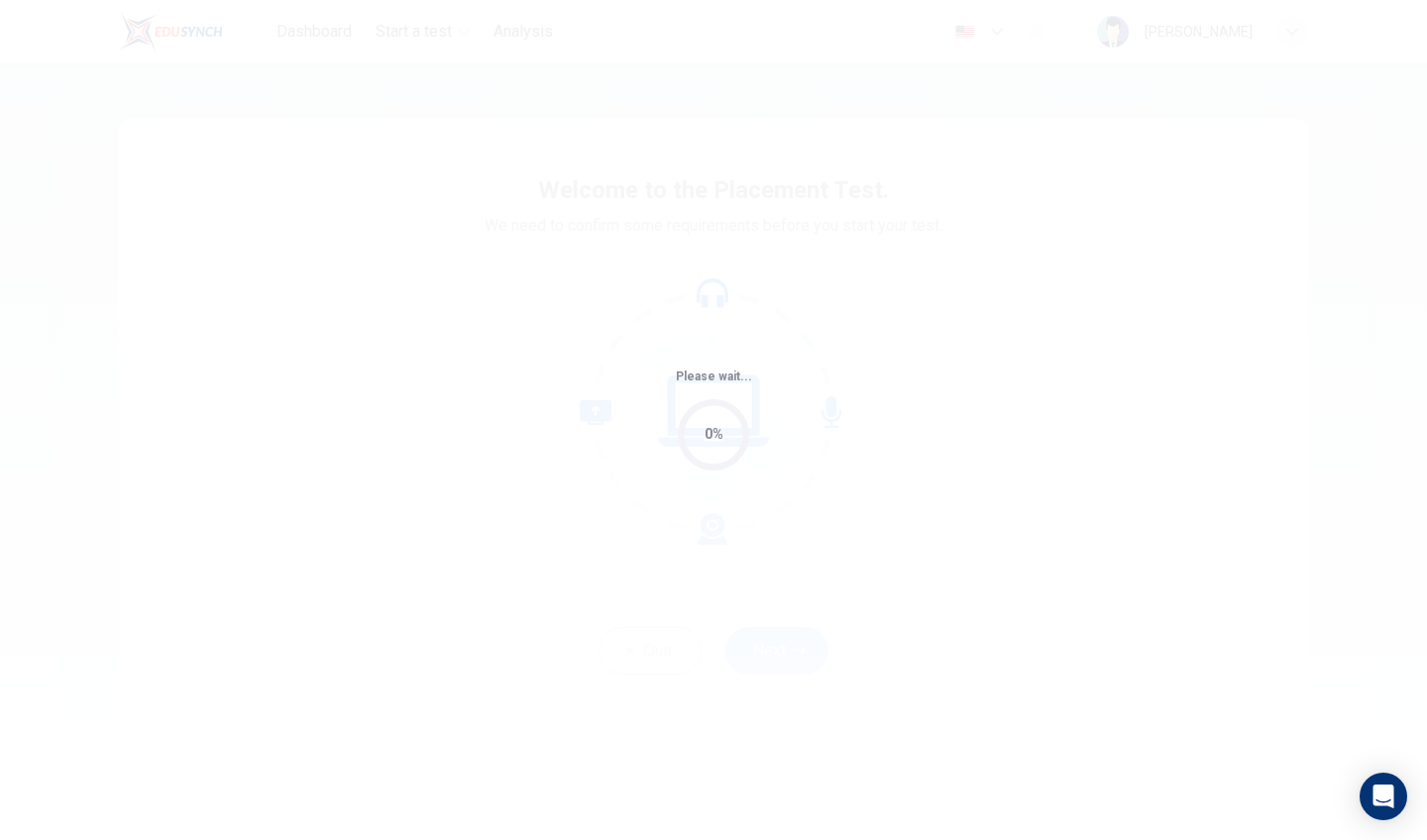 scroll, scrollTop: 0, scrollLeft: 0, axis: both 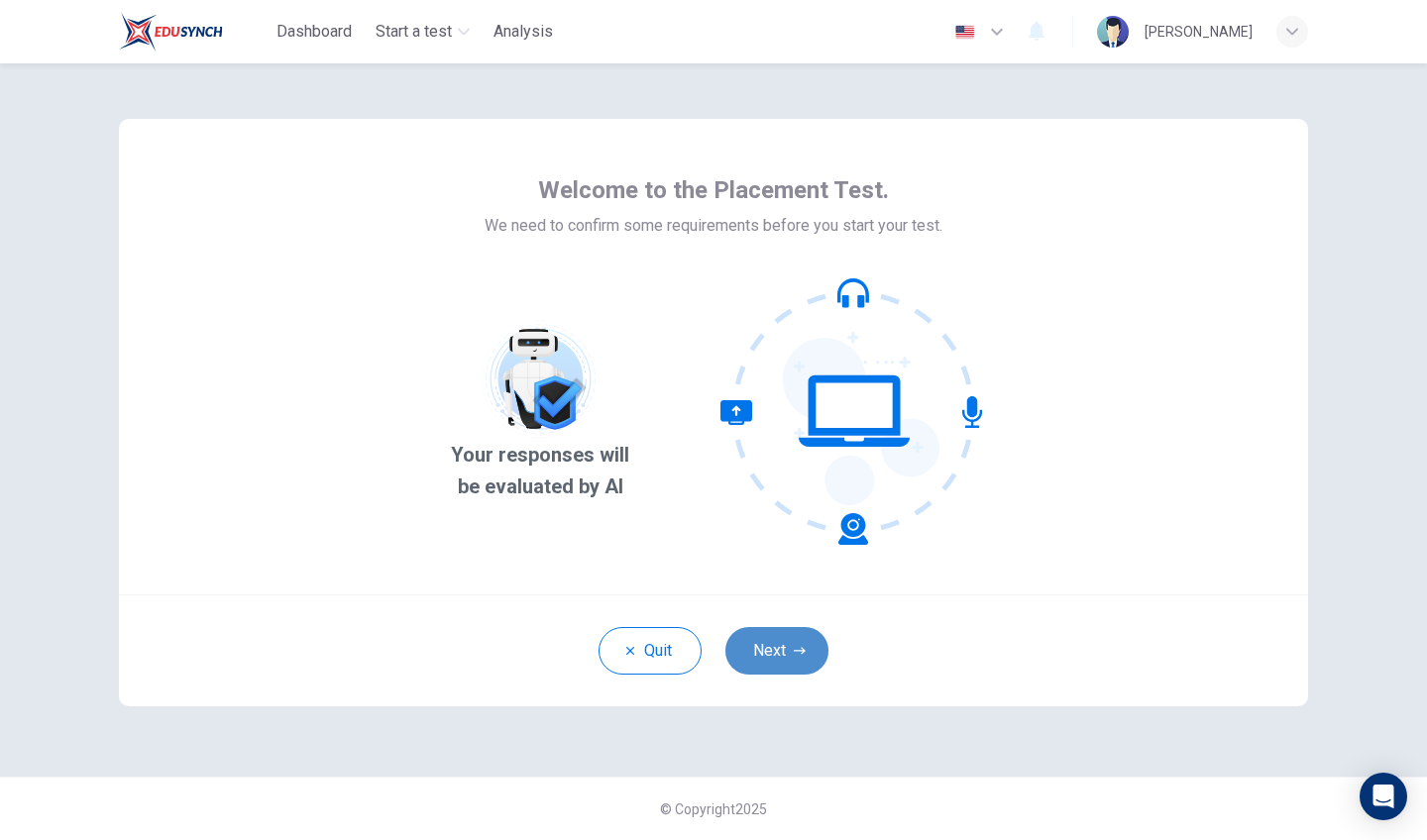 click on "Next" at bounding box center [777, 651] 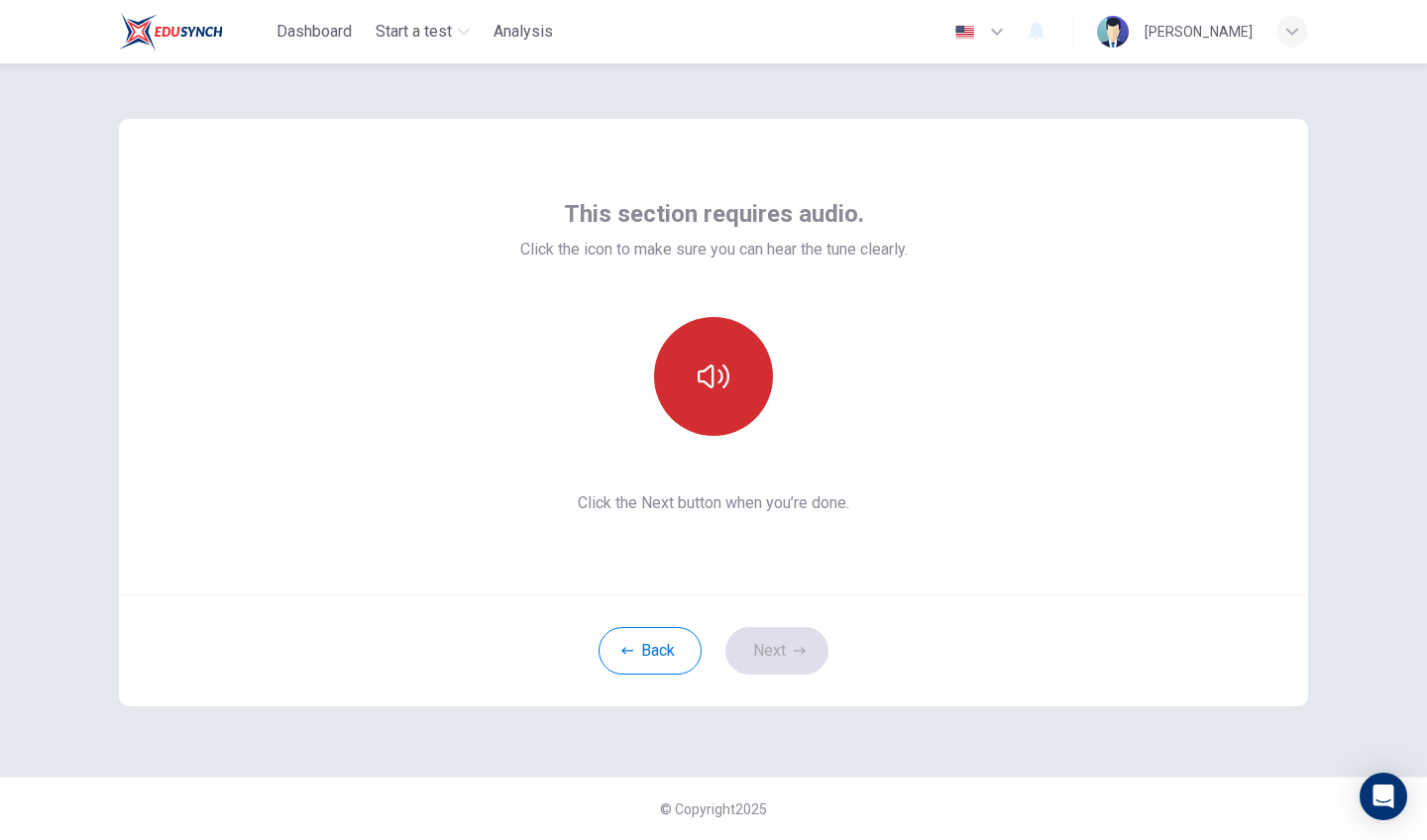click 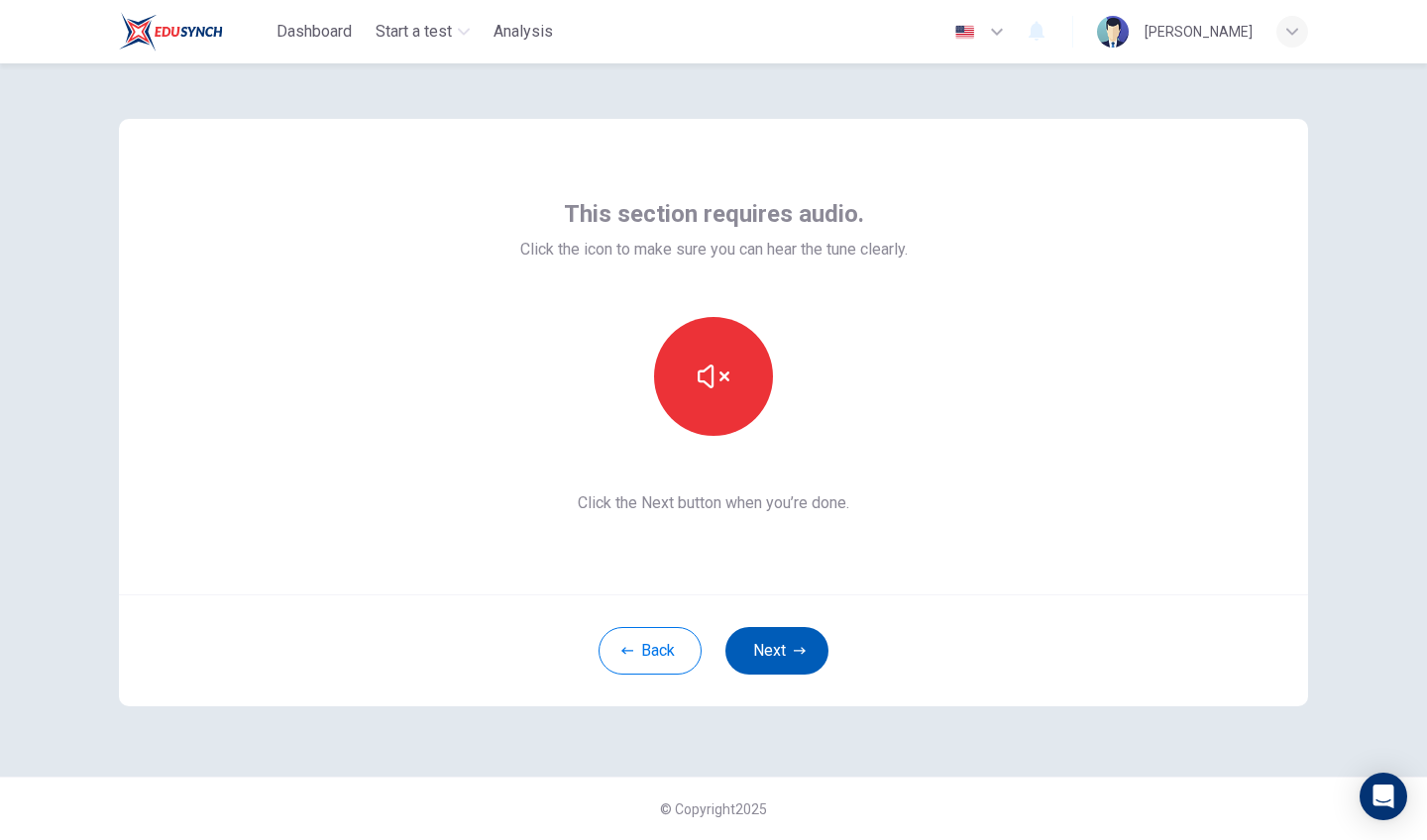 click on "Next" at bounding box center [777, 651] 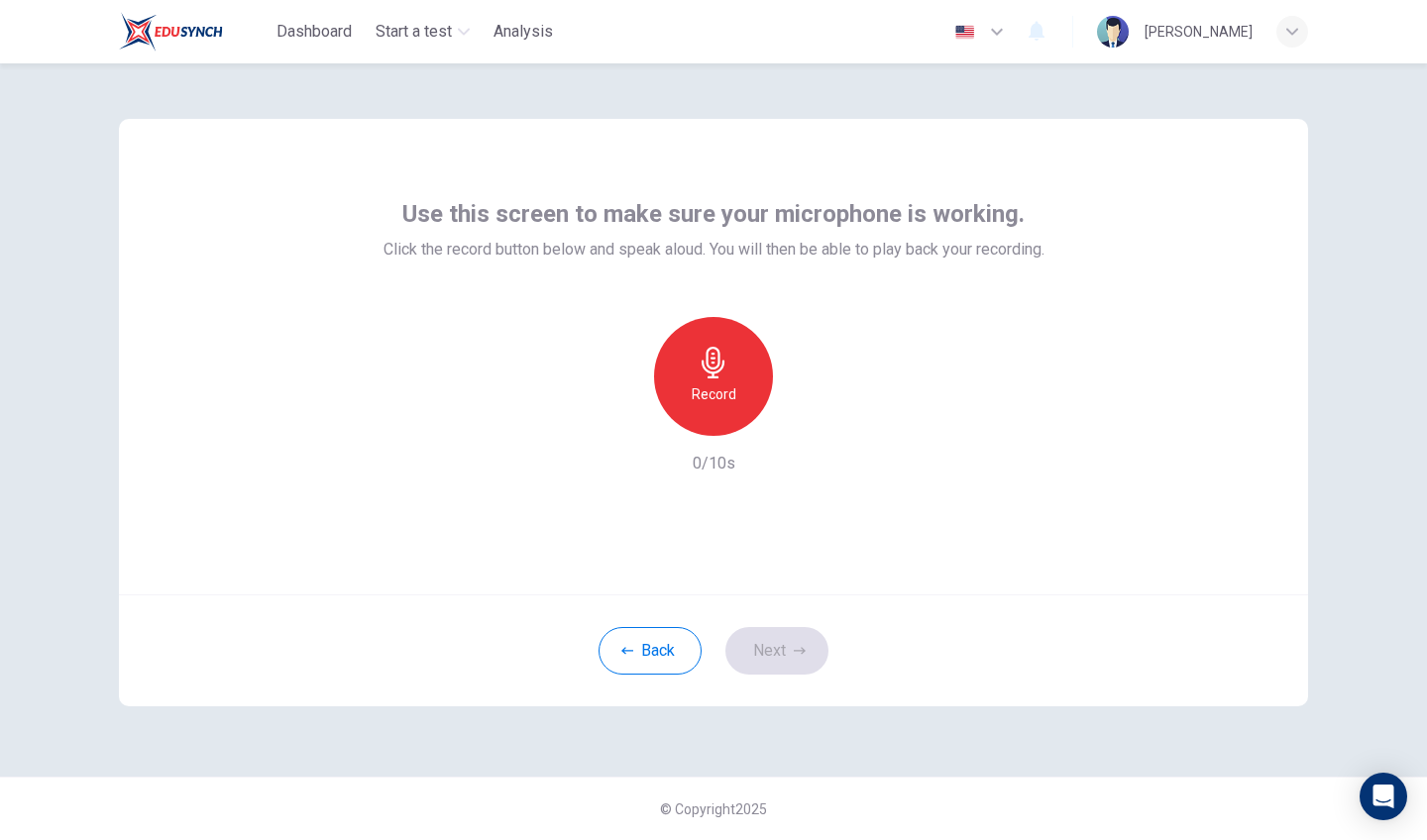 click on "Record" at bounding box center (714, 376) 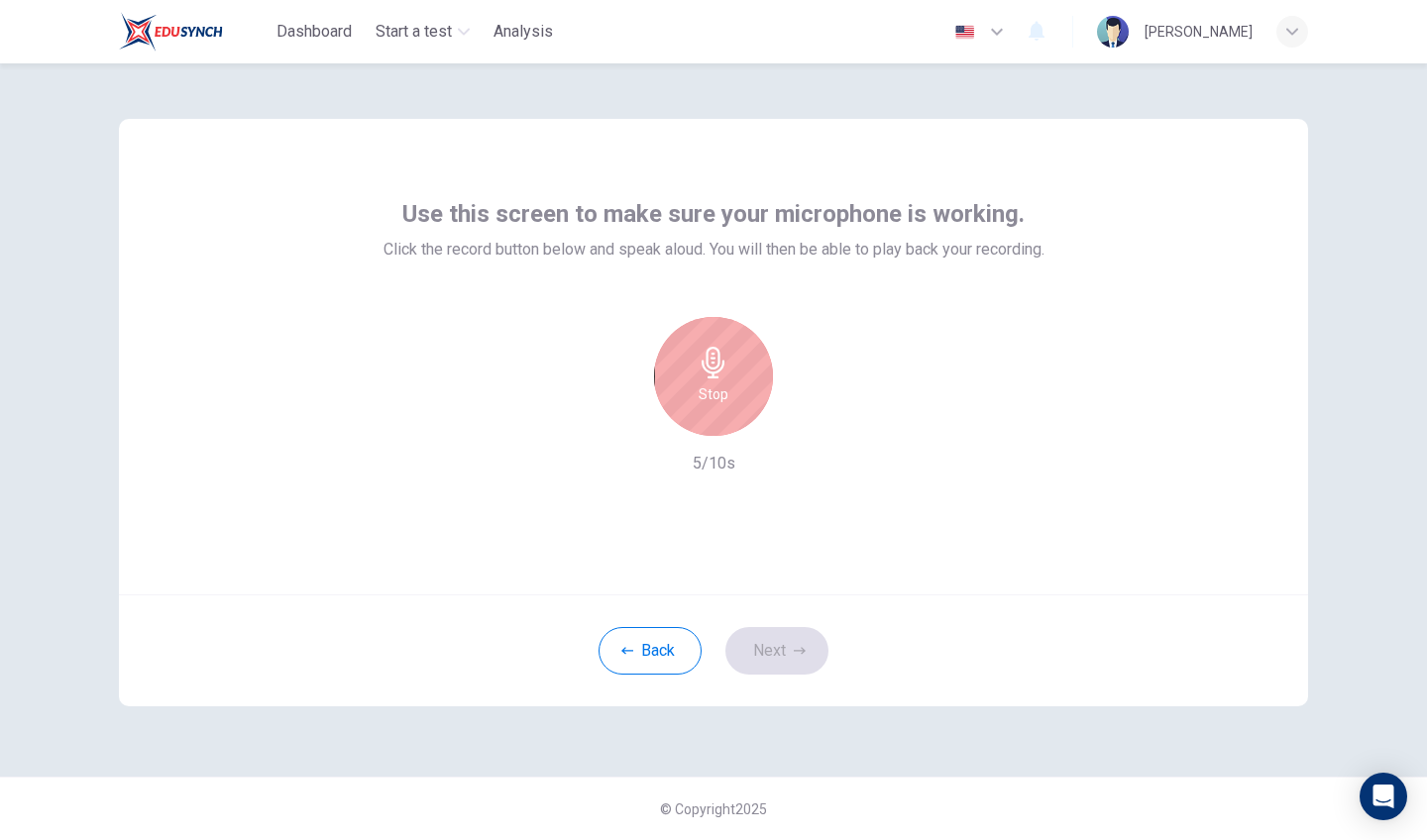 click on "Stop" at bounding box center (714, 376) 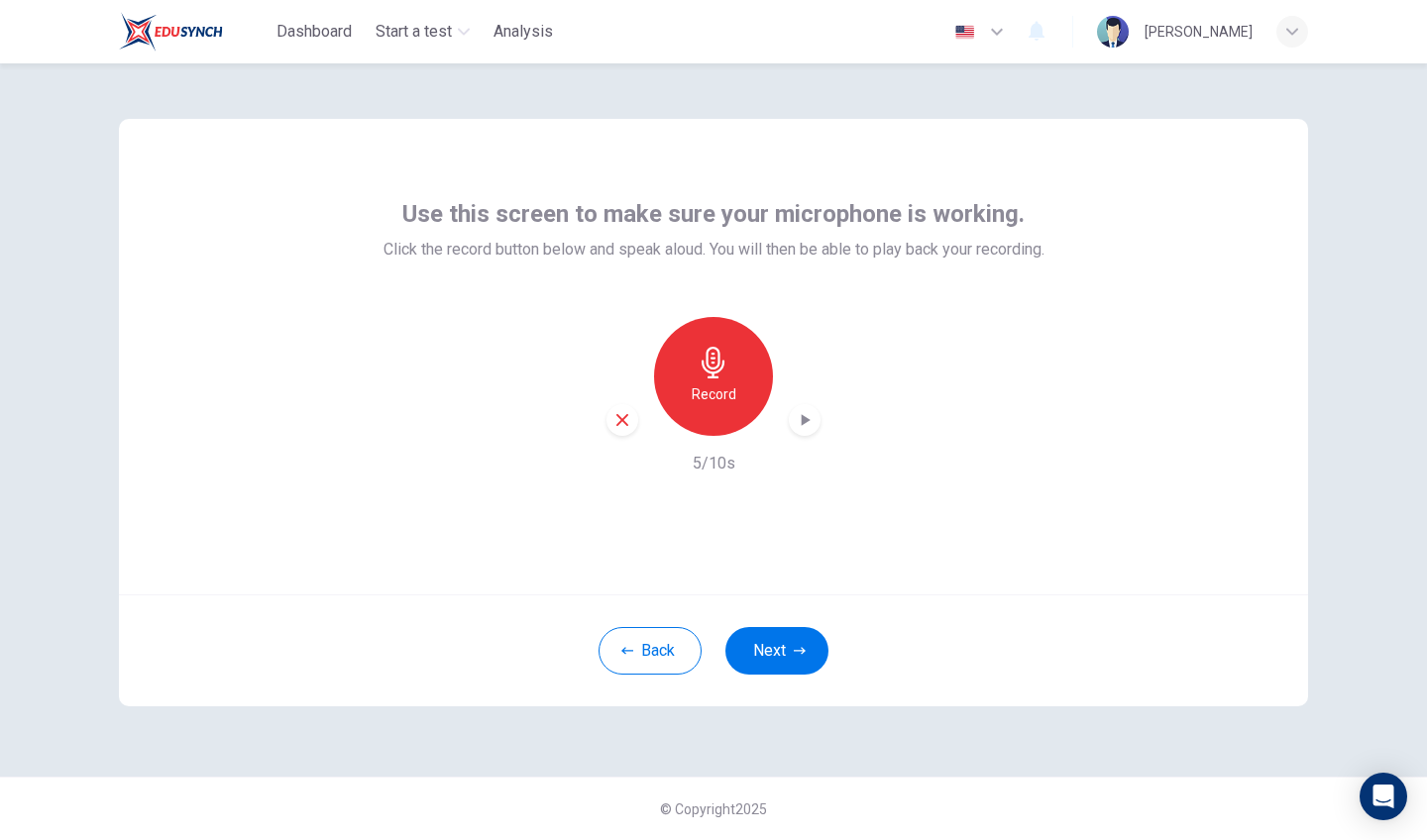 click 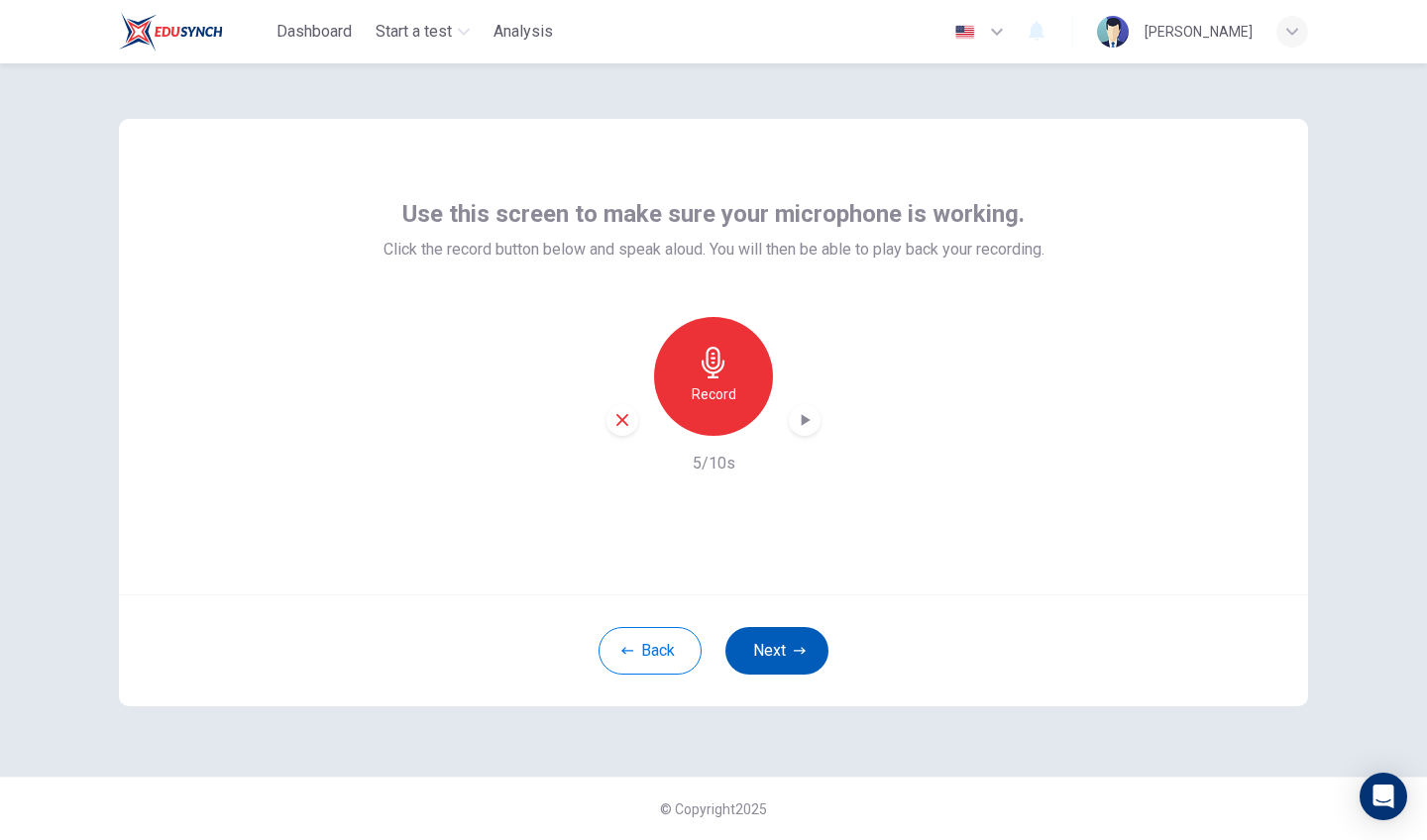 click on "Next" at bounding box center (777, 651) 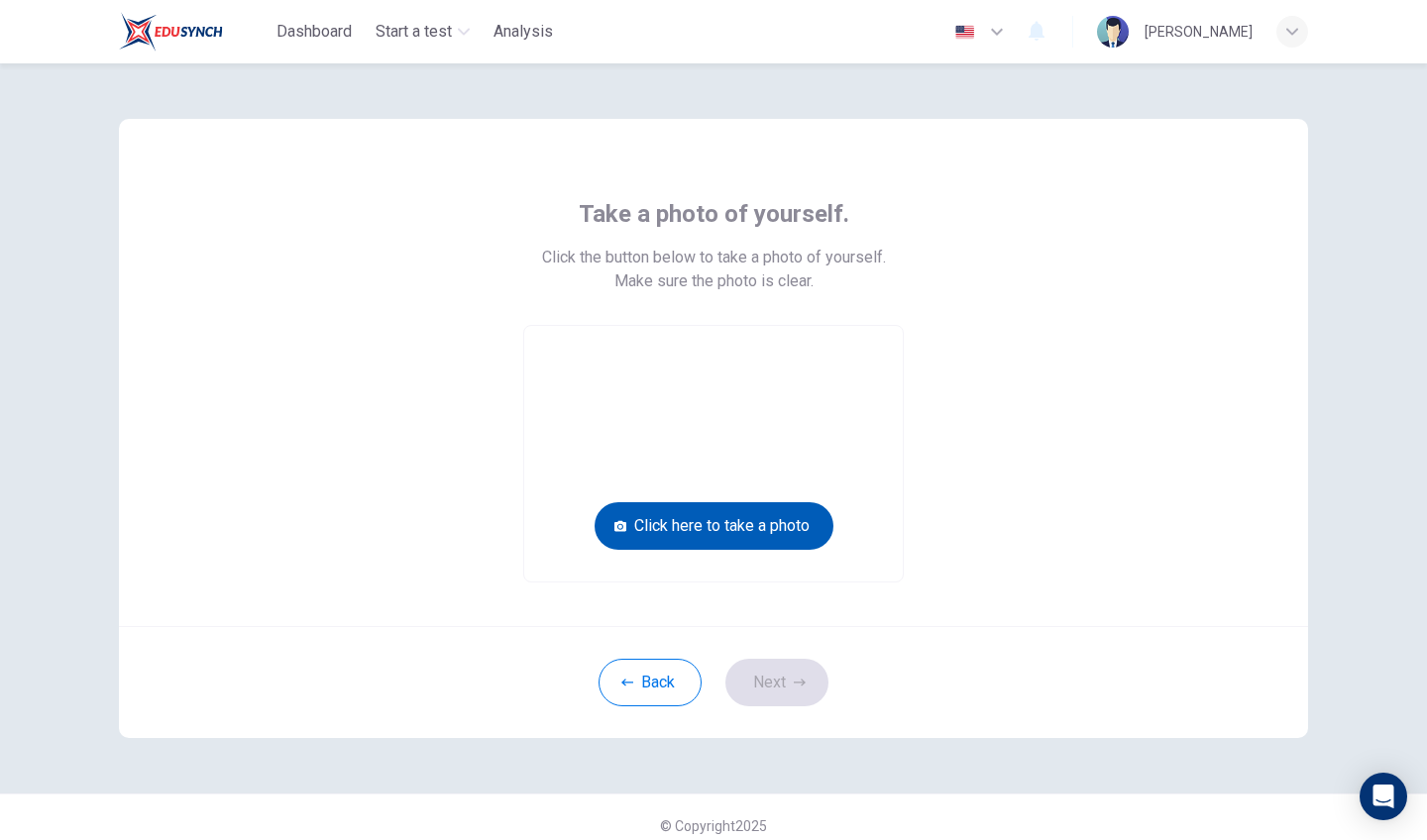 click on "Click here to take a photo" at bounding box center (714, 526) 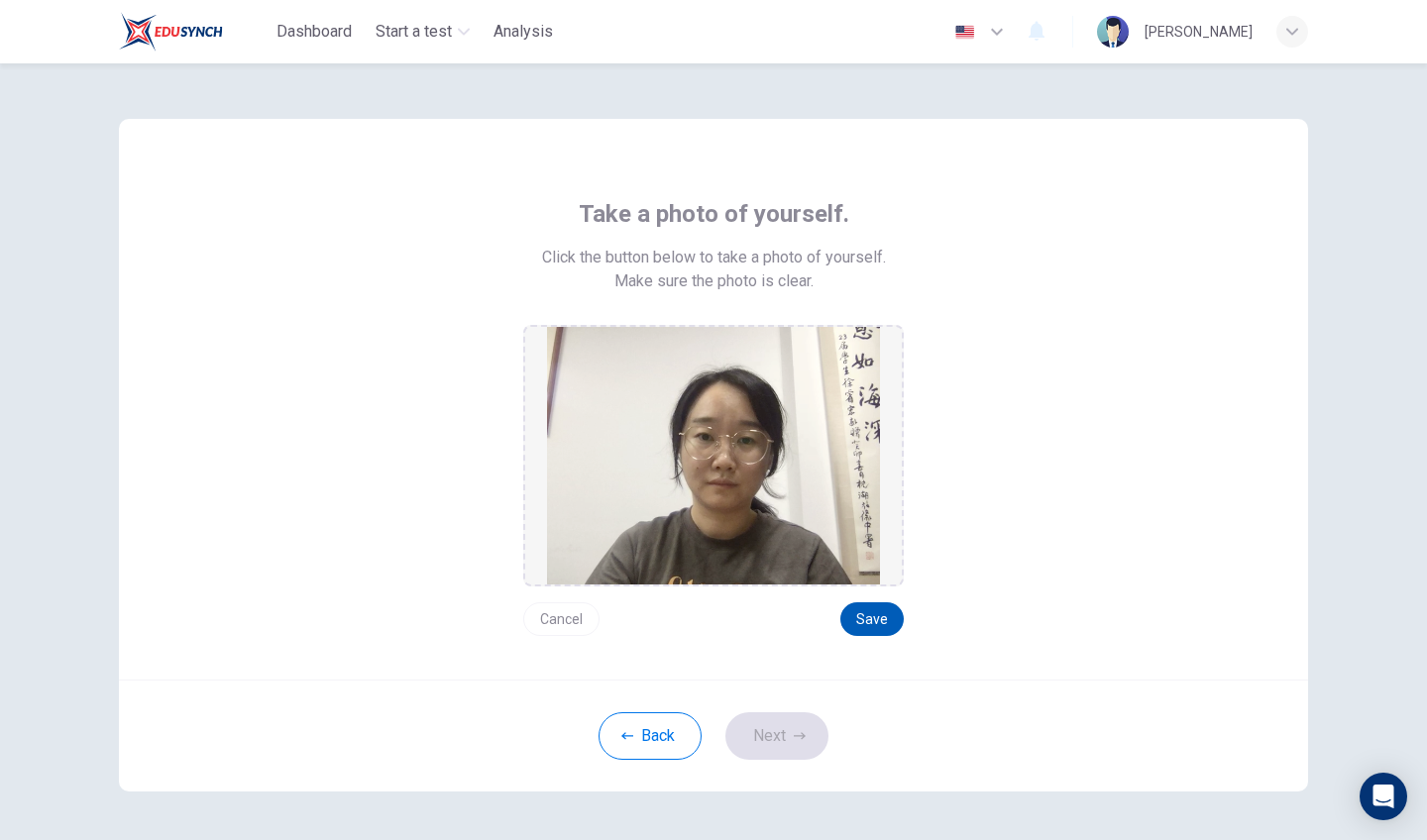 click on "Save" at bounding box center (872, 619) 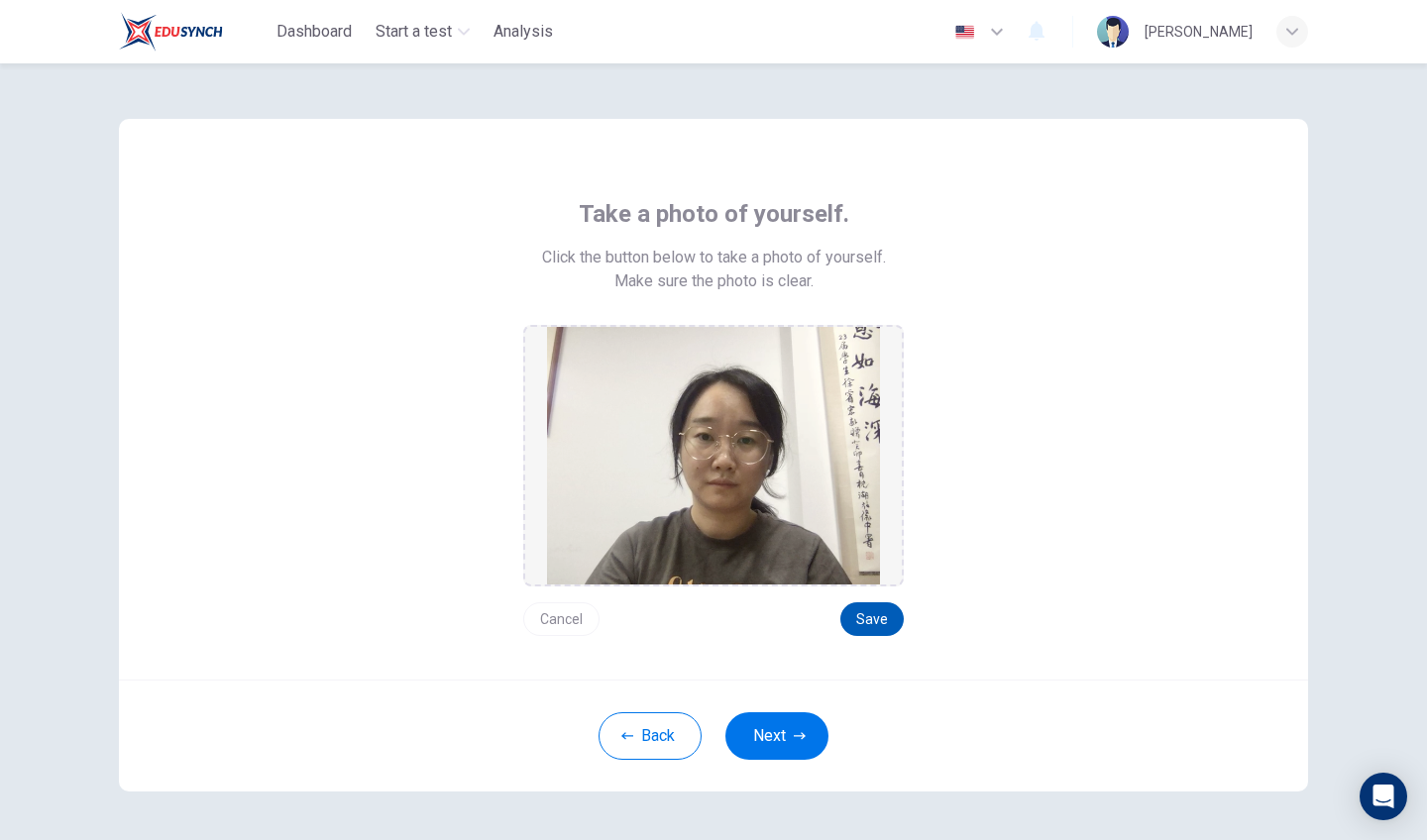 click on "Save" at bounding box center [872, 619] 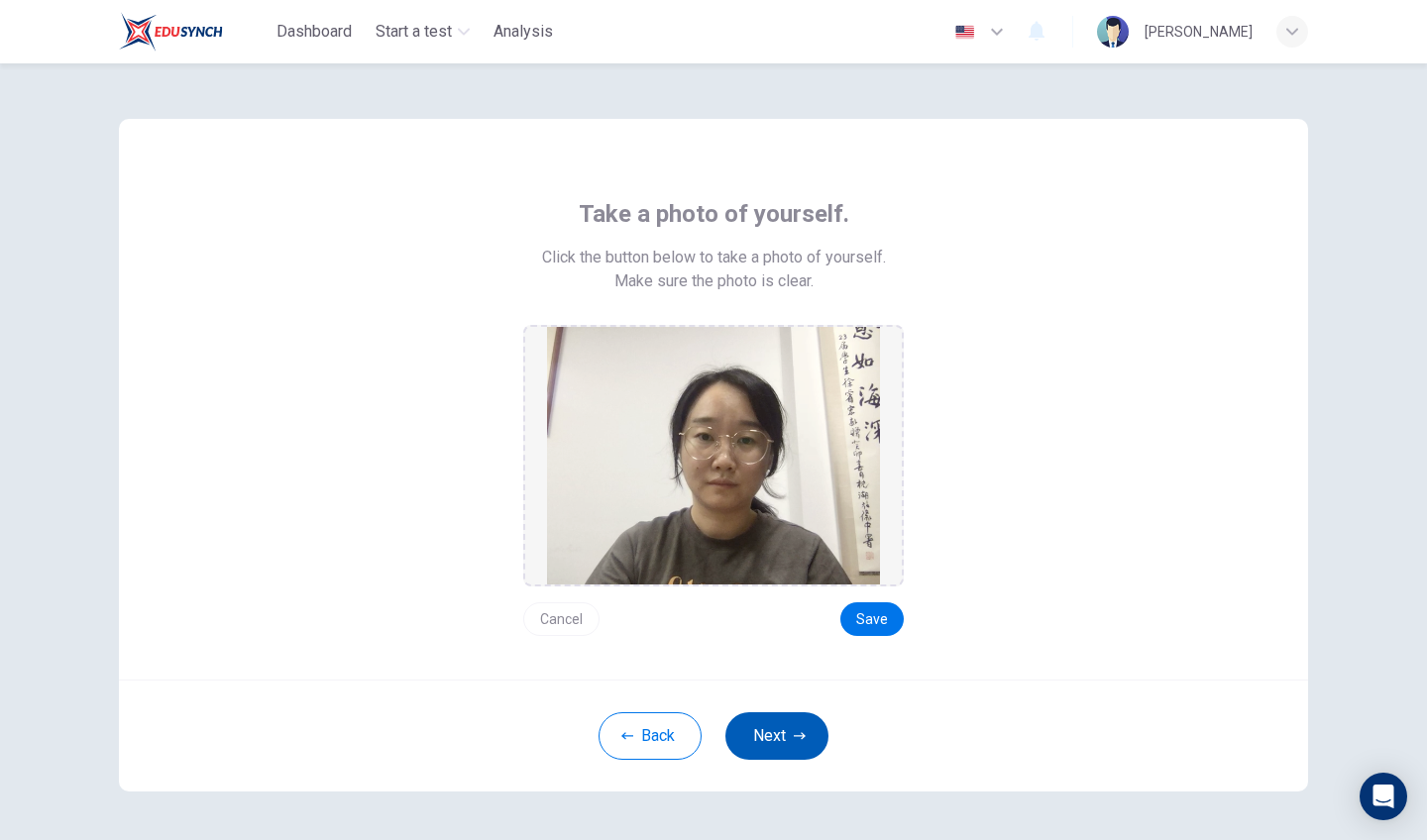 click on "Next" at bounding box center [777, 736] 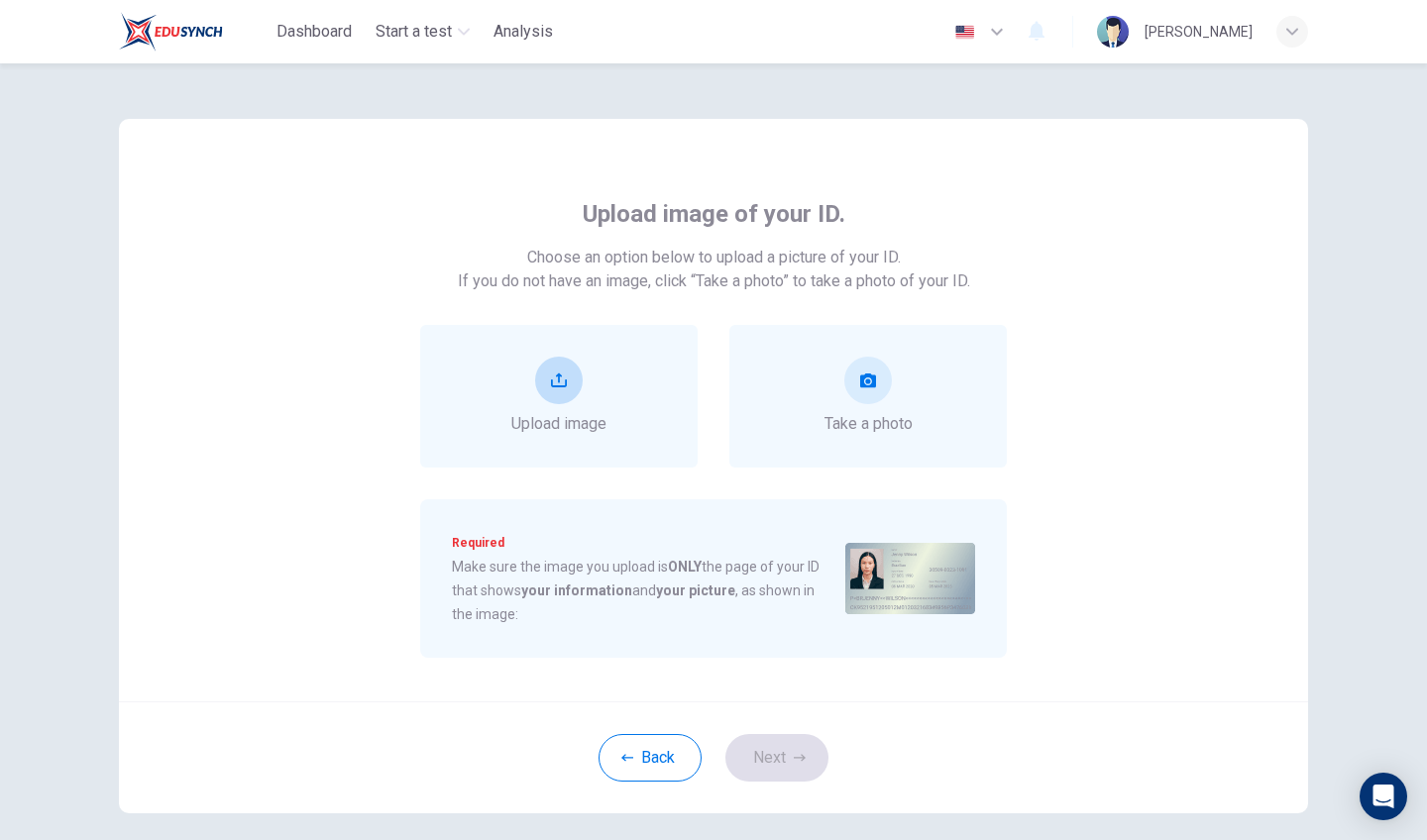 click at bounding box center [559, 380] 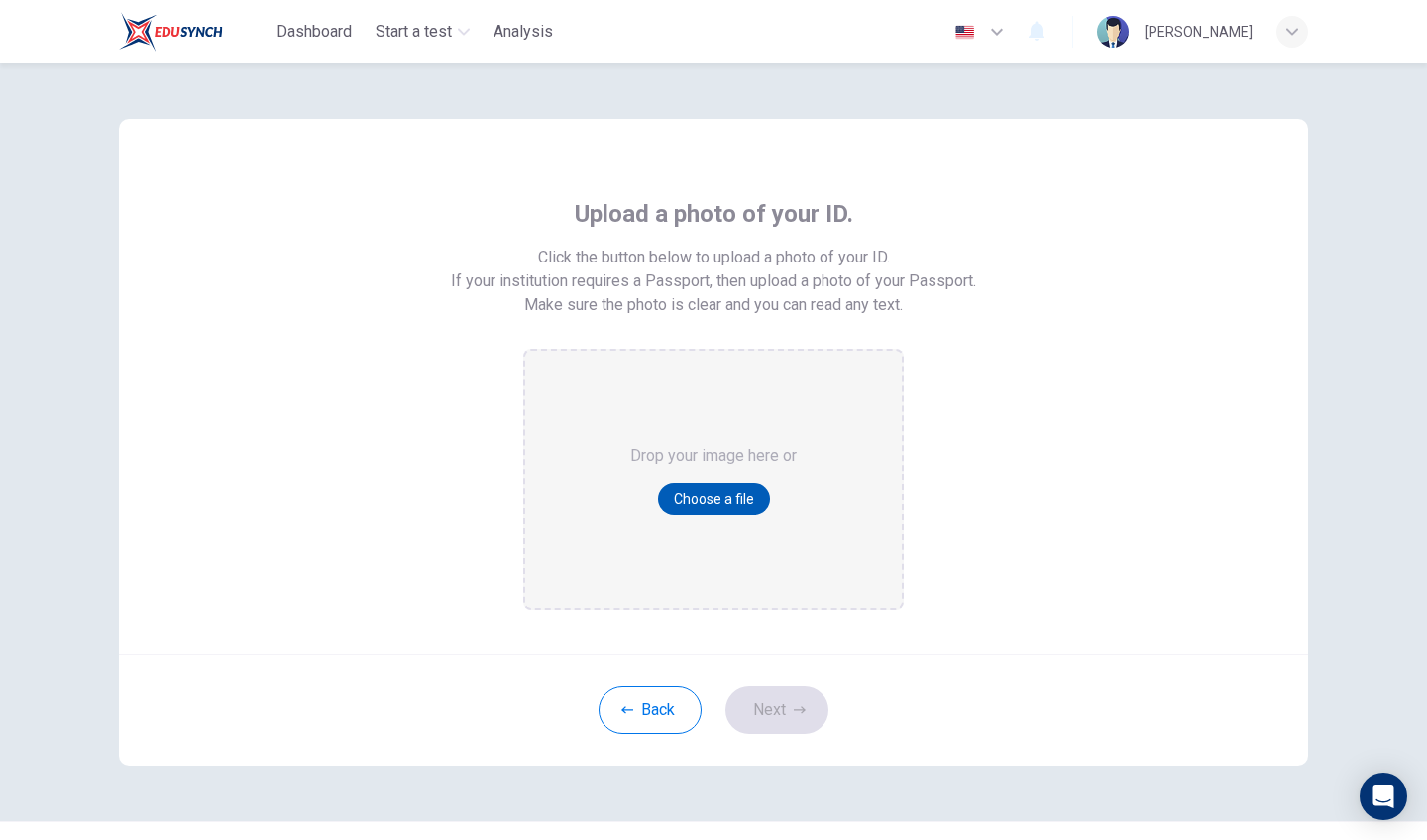 click on "Choose a file" at bounding box center [714, 499] 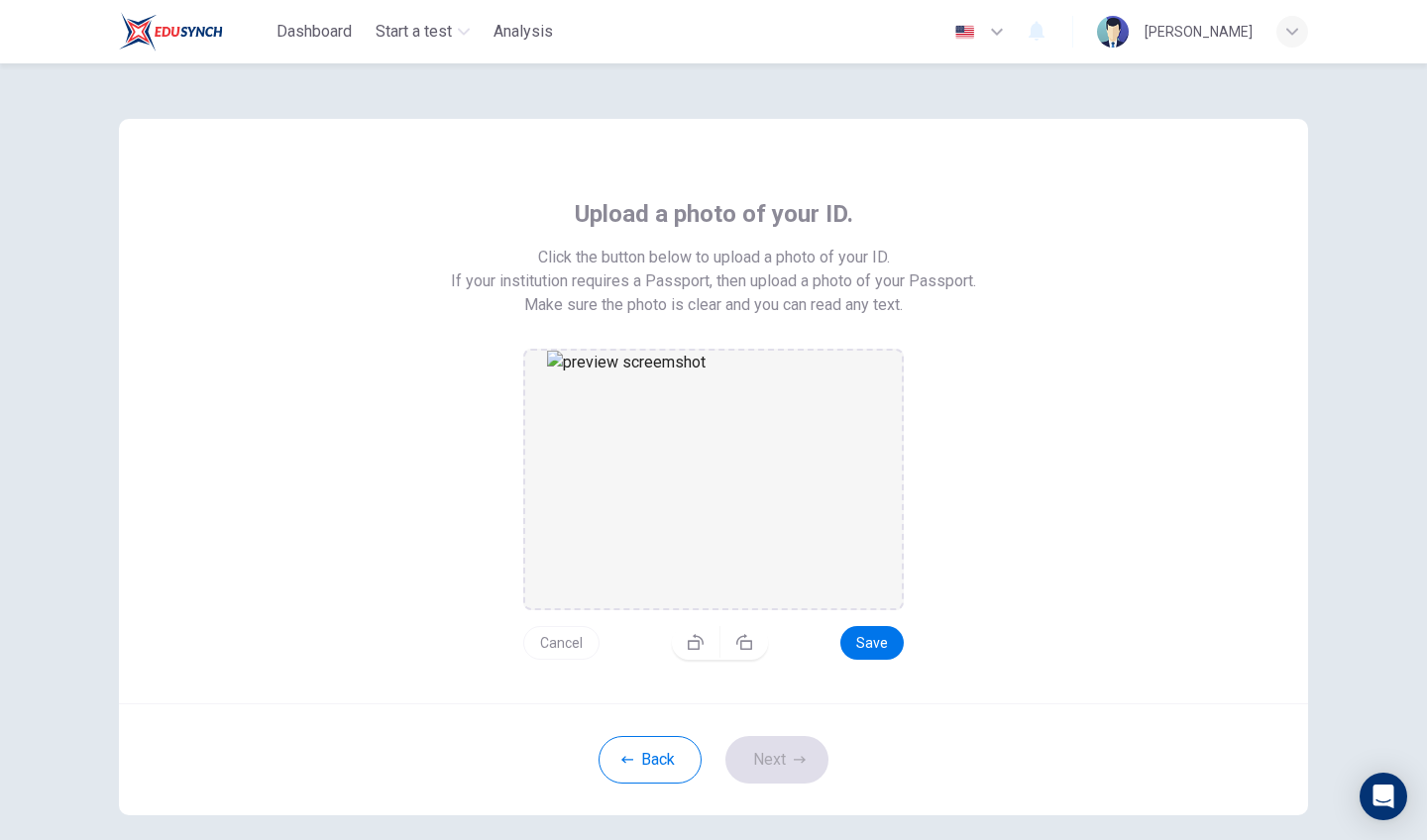 click at bounding box center (714, 479) 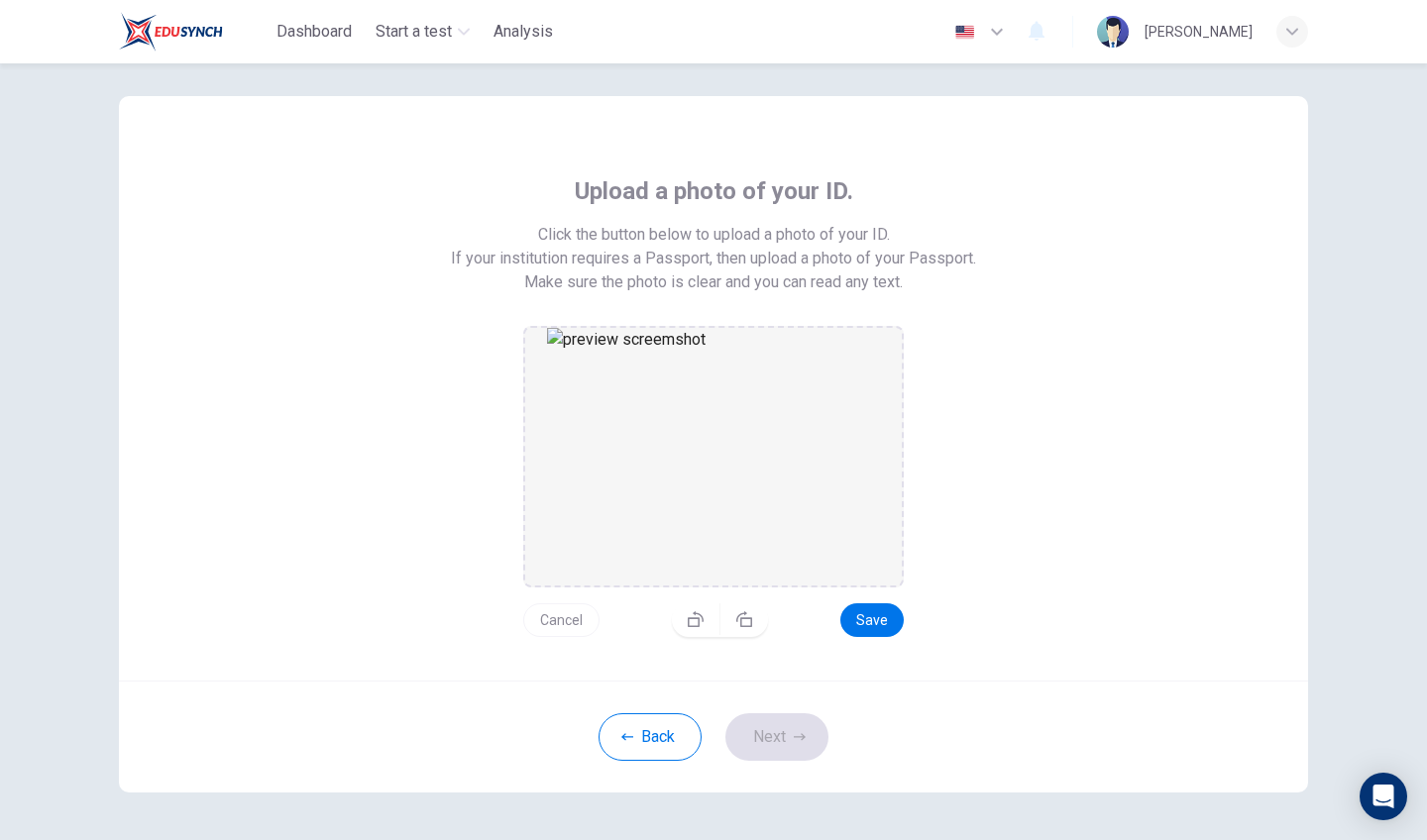 scroll, scrollTop: 20, scrollLeft: 0, axis: vertical 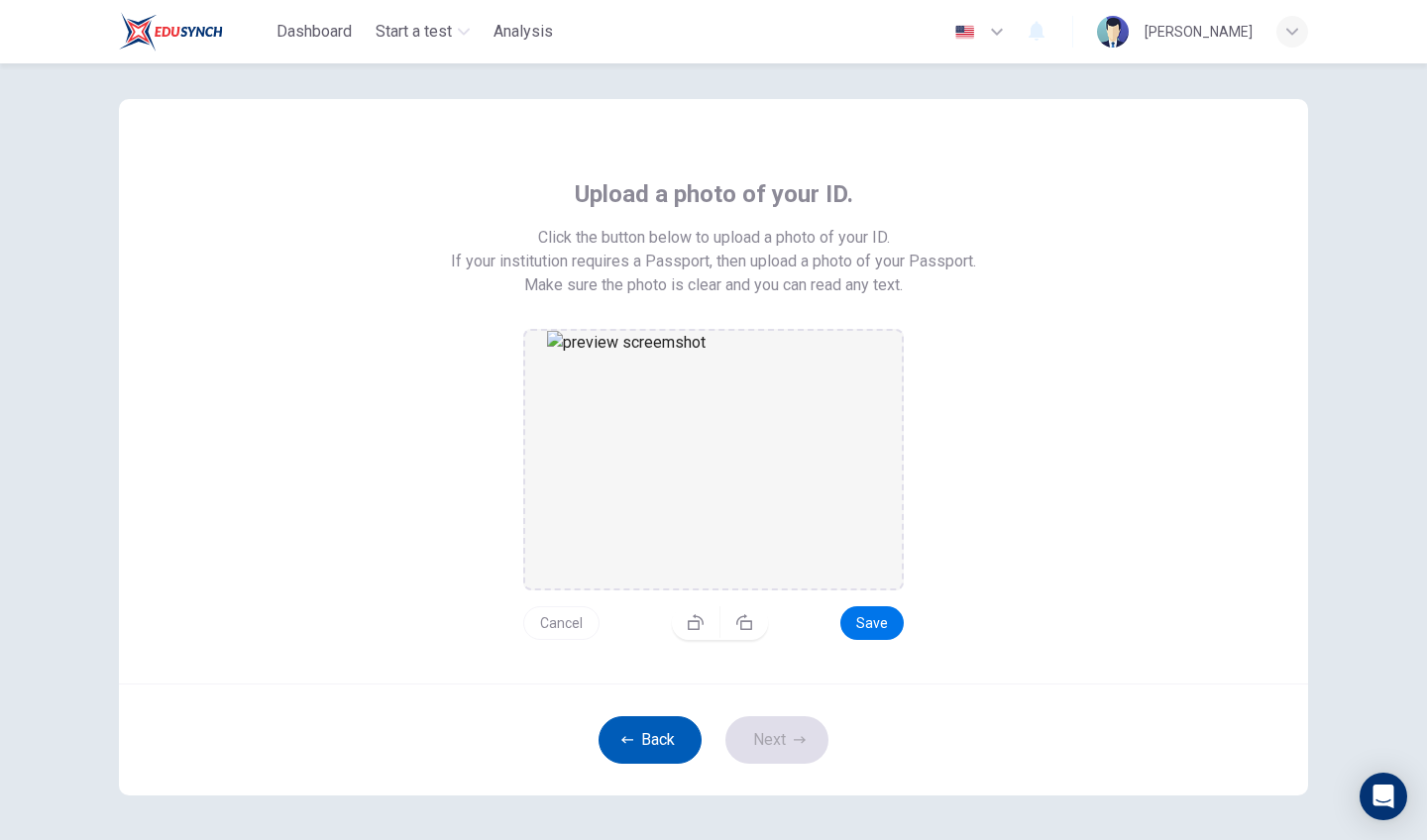 click on "Back" at bounding box center [650, 740] 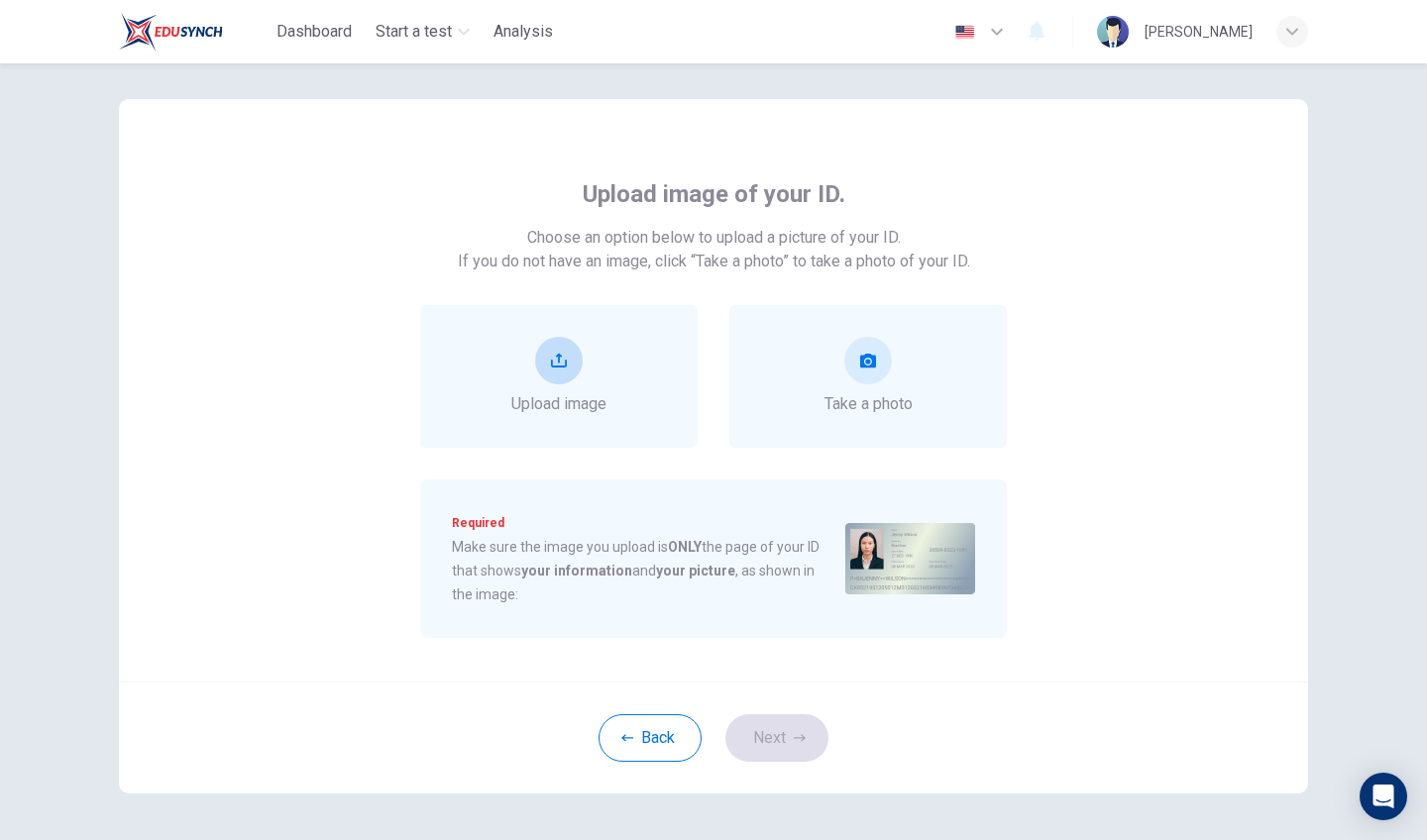 click at bounding box center (559, 361) 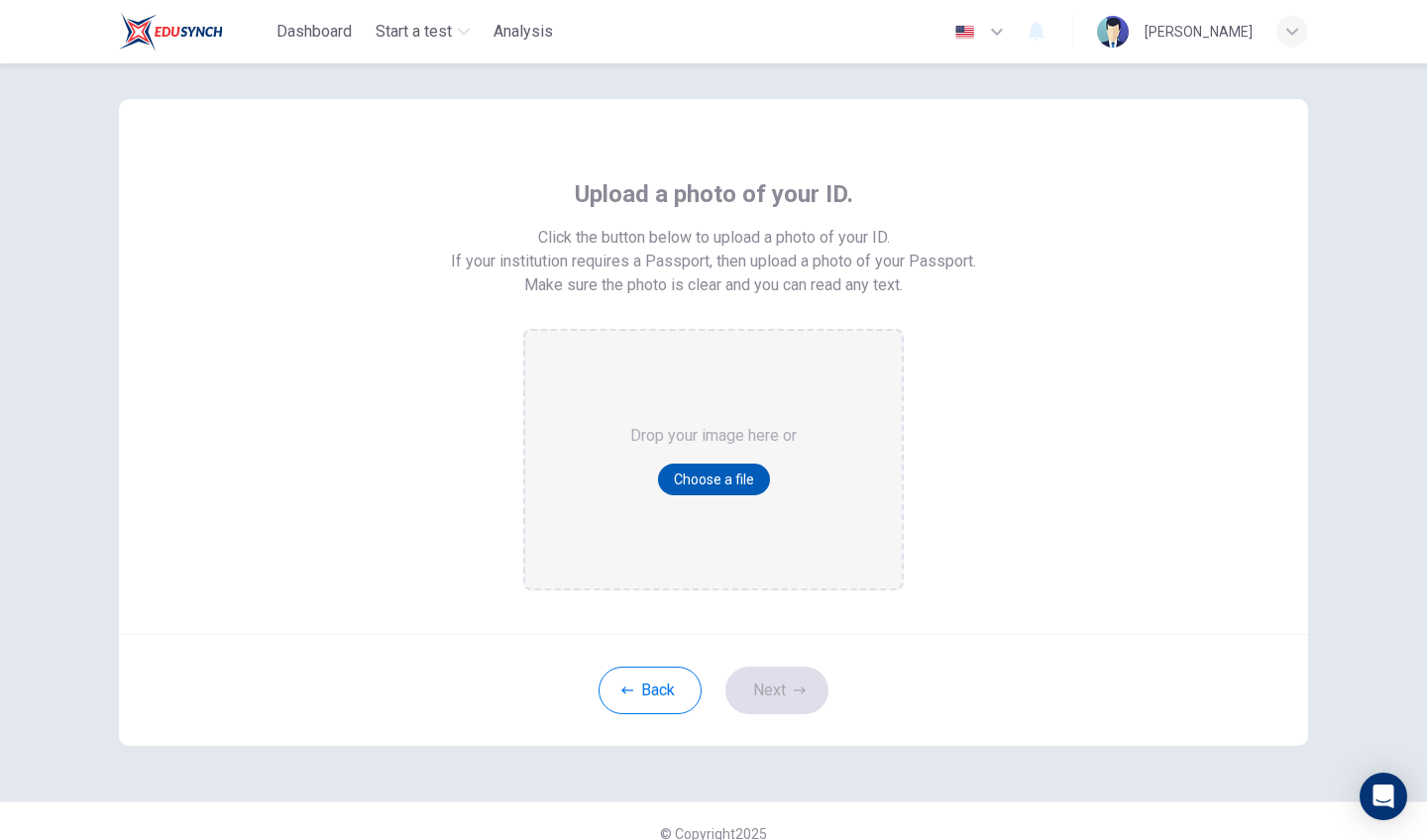 click on "Choose a file" at bounding box center [714, 479] 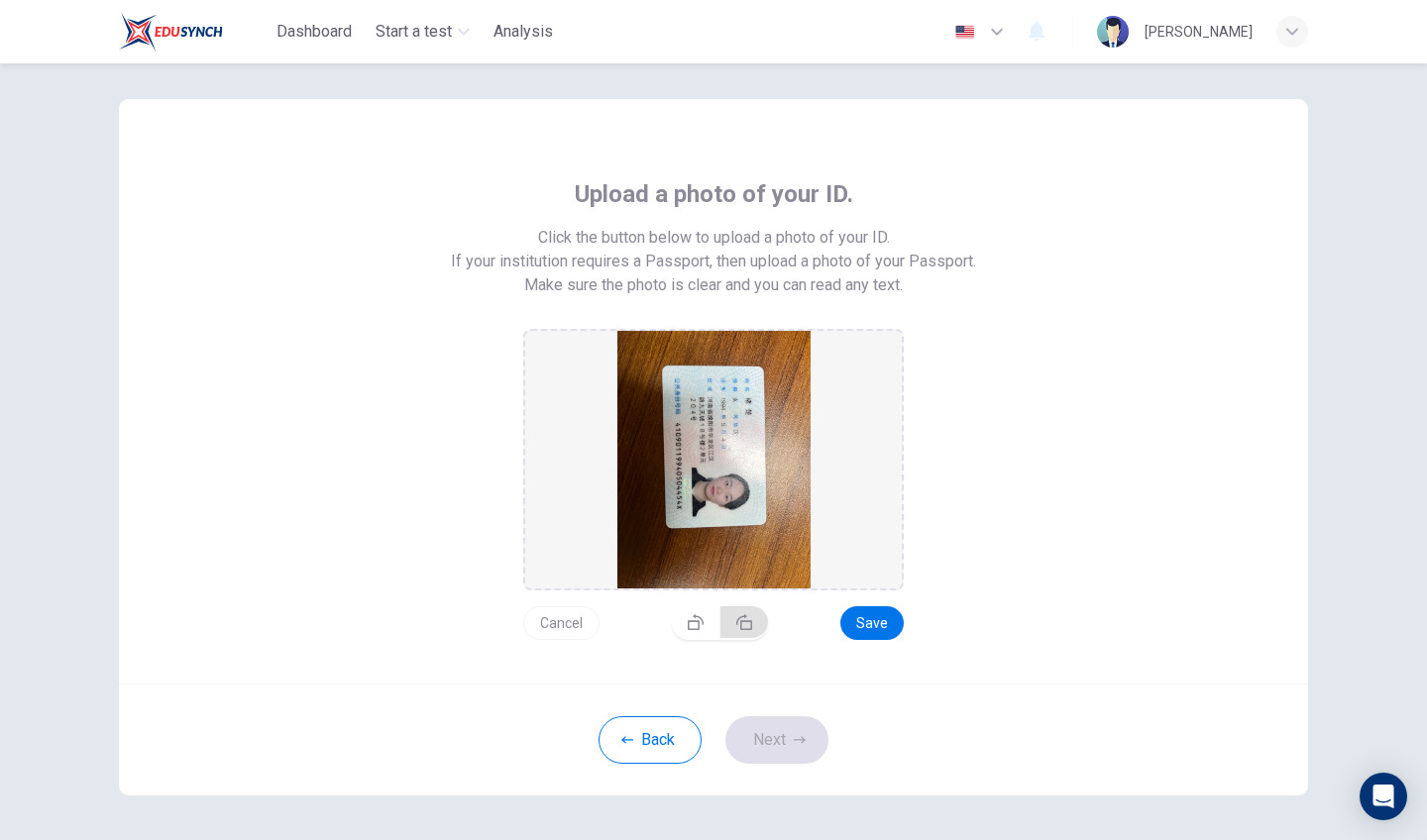 click 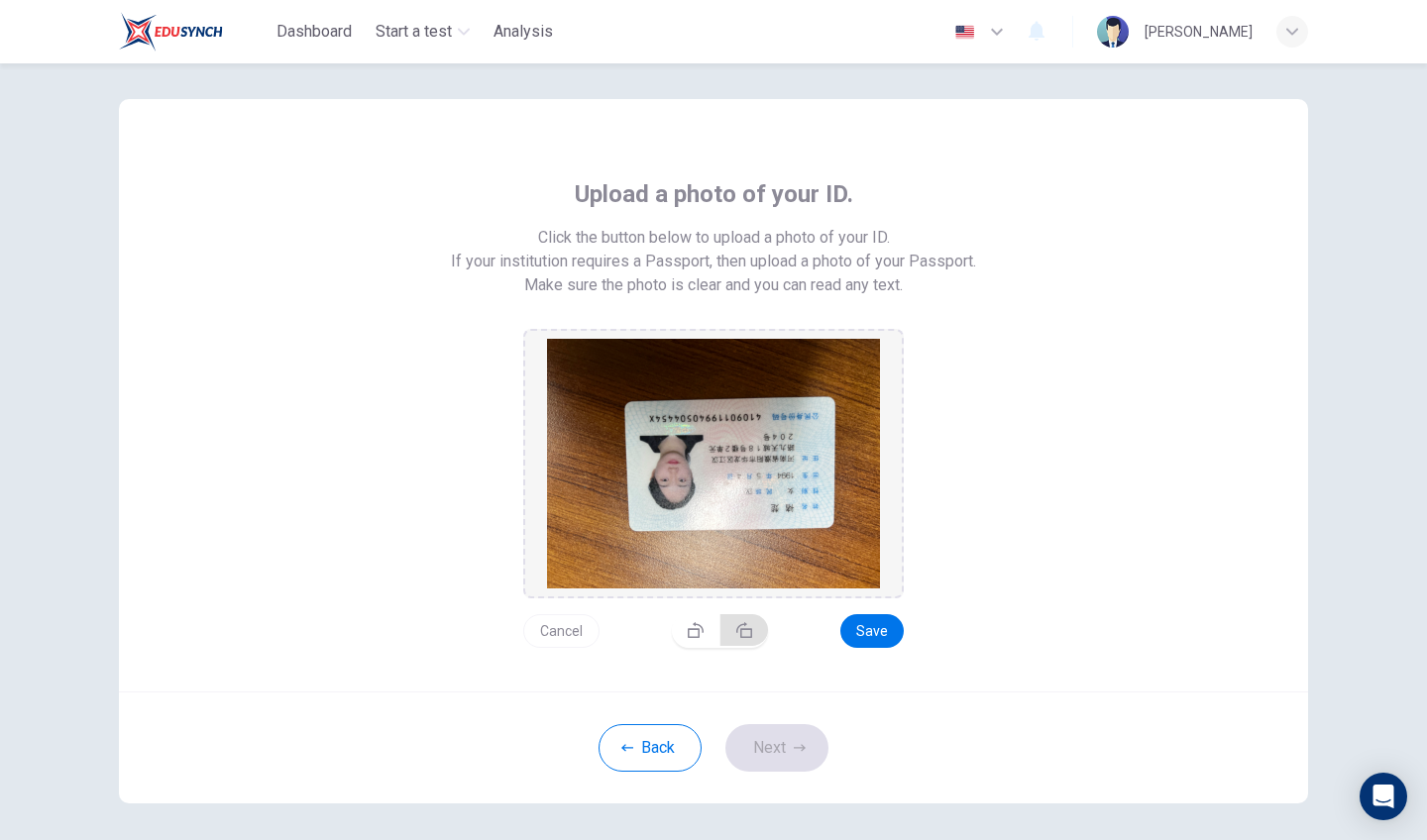 click 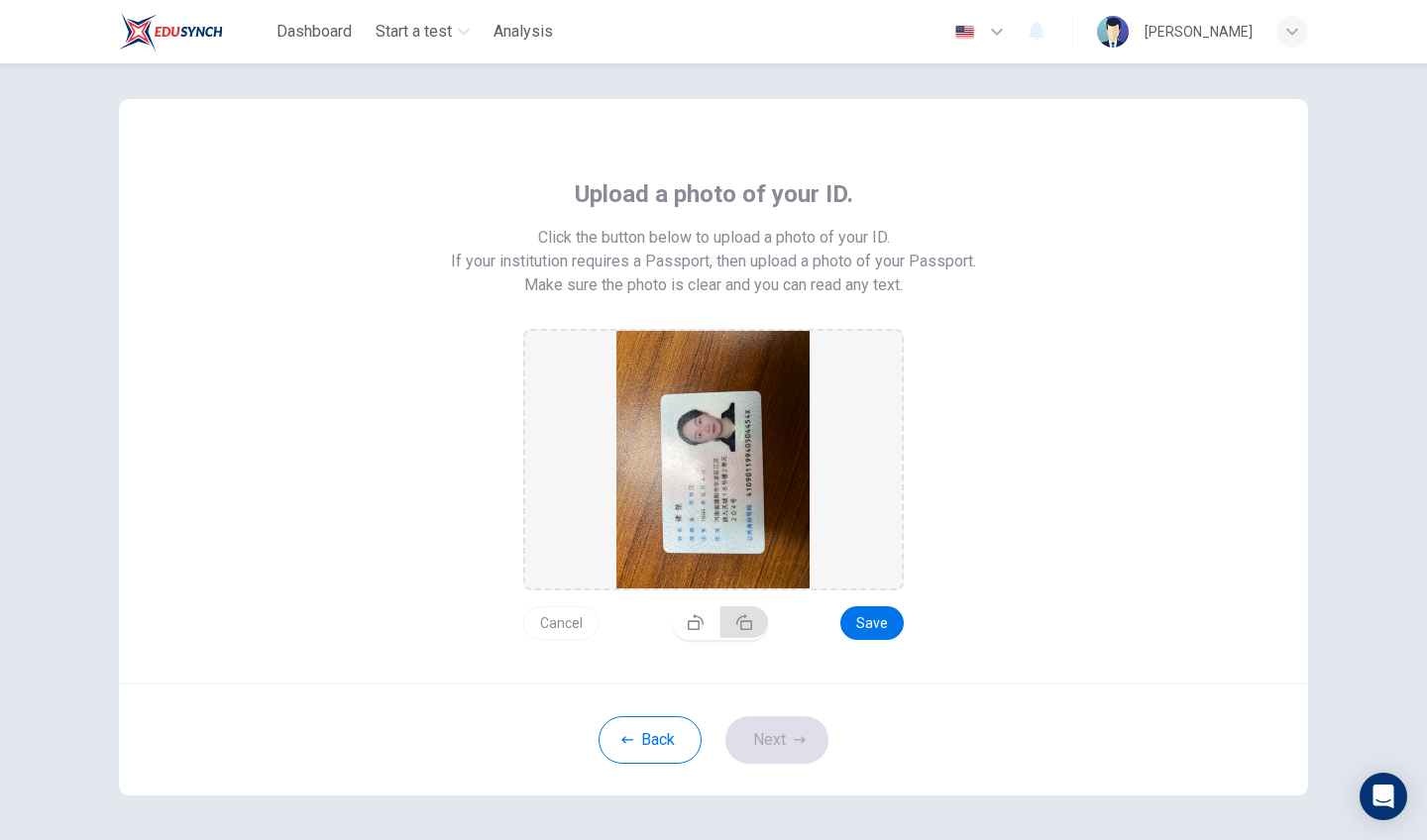 click 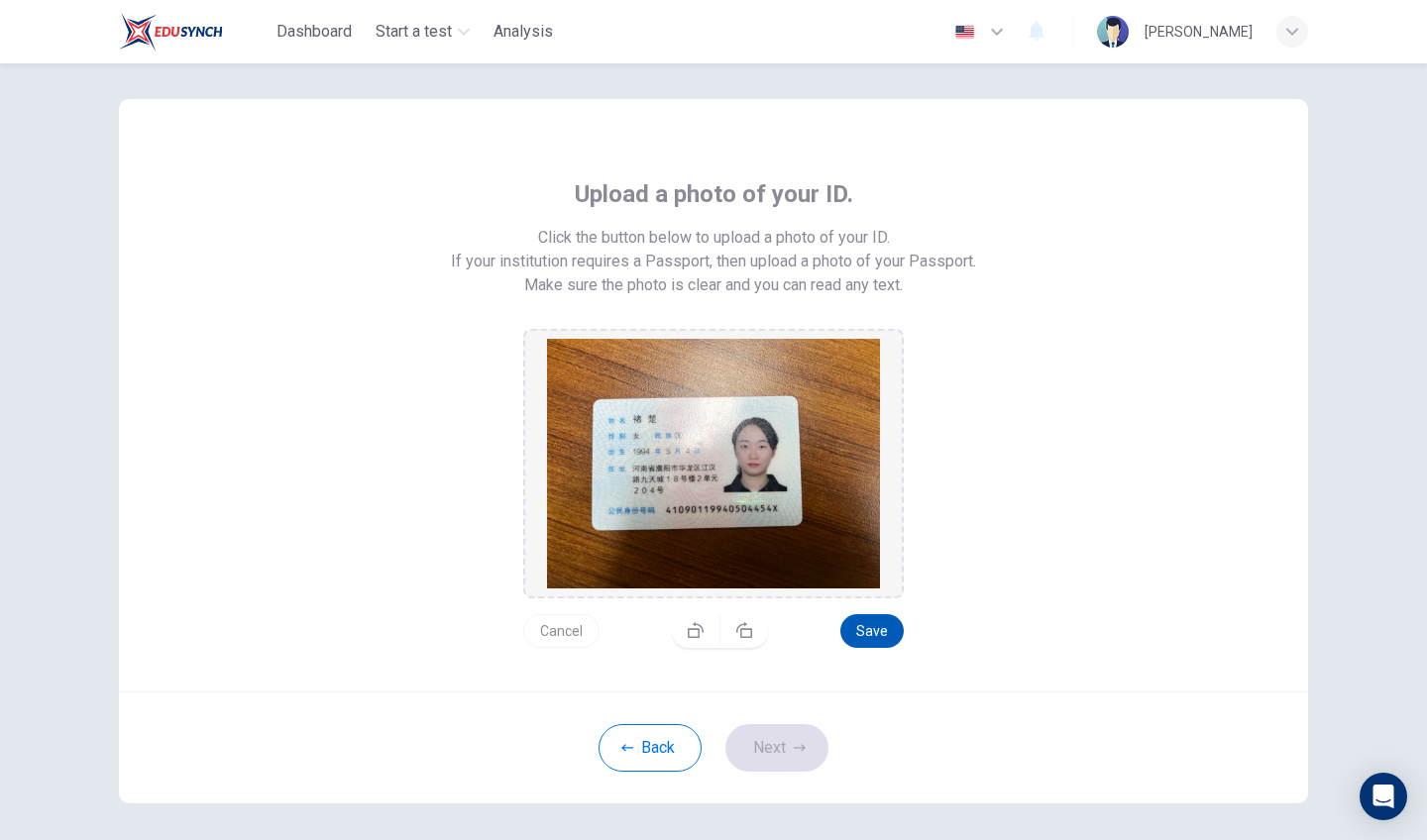 click on "Save" at bounding box center (872, 631) 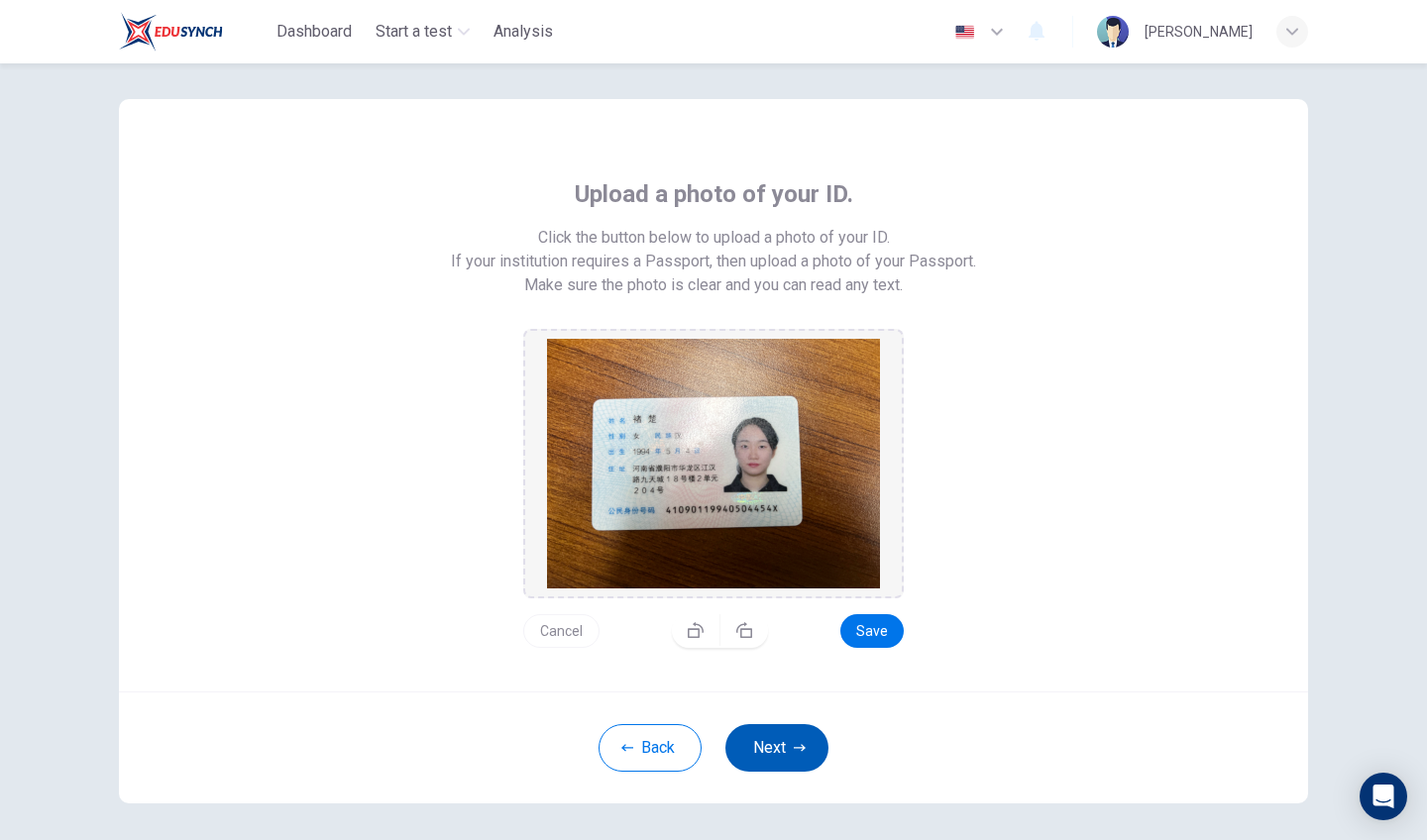 click on "Next" at bounding box center (777, 748) 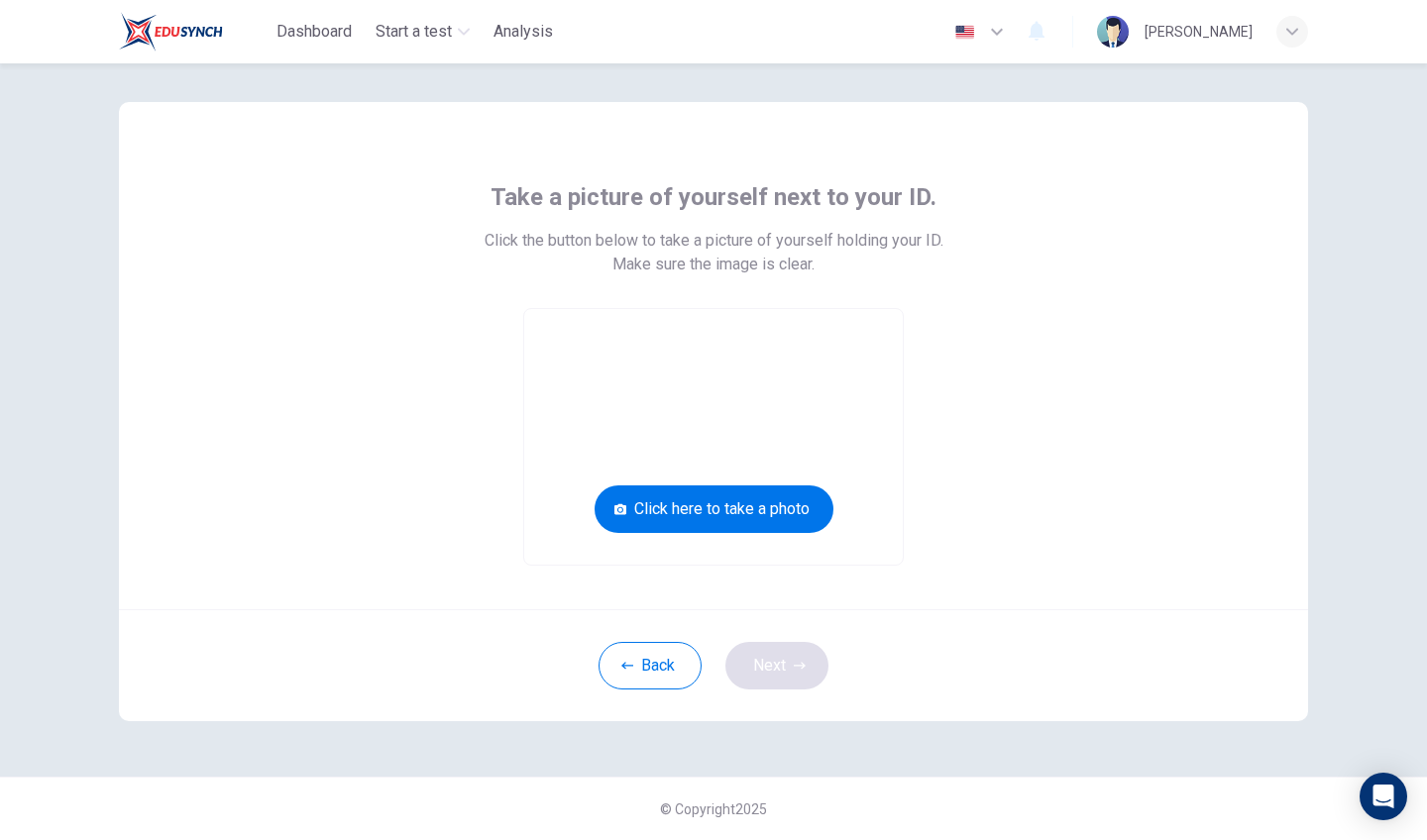 scroll, scrollTop: 17, scrollLeft: 0, axis: vertical 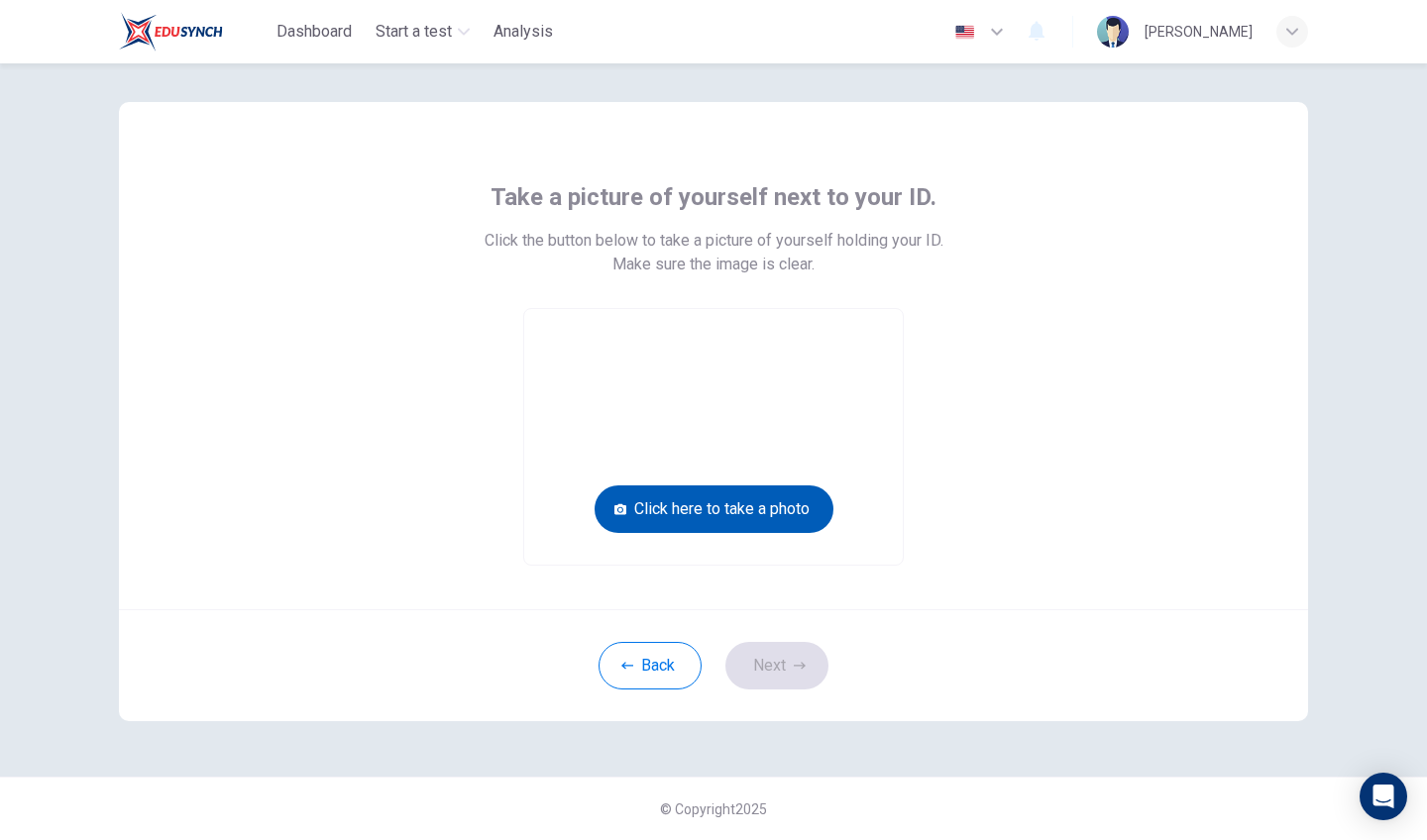 click on "Click here to take a photo" at bounding box center [714, 509] 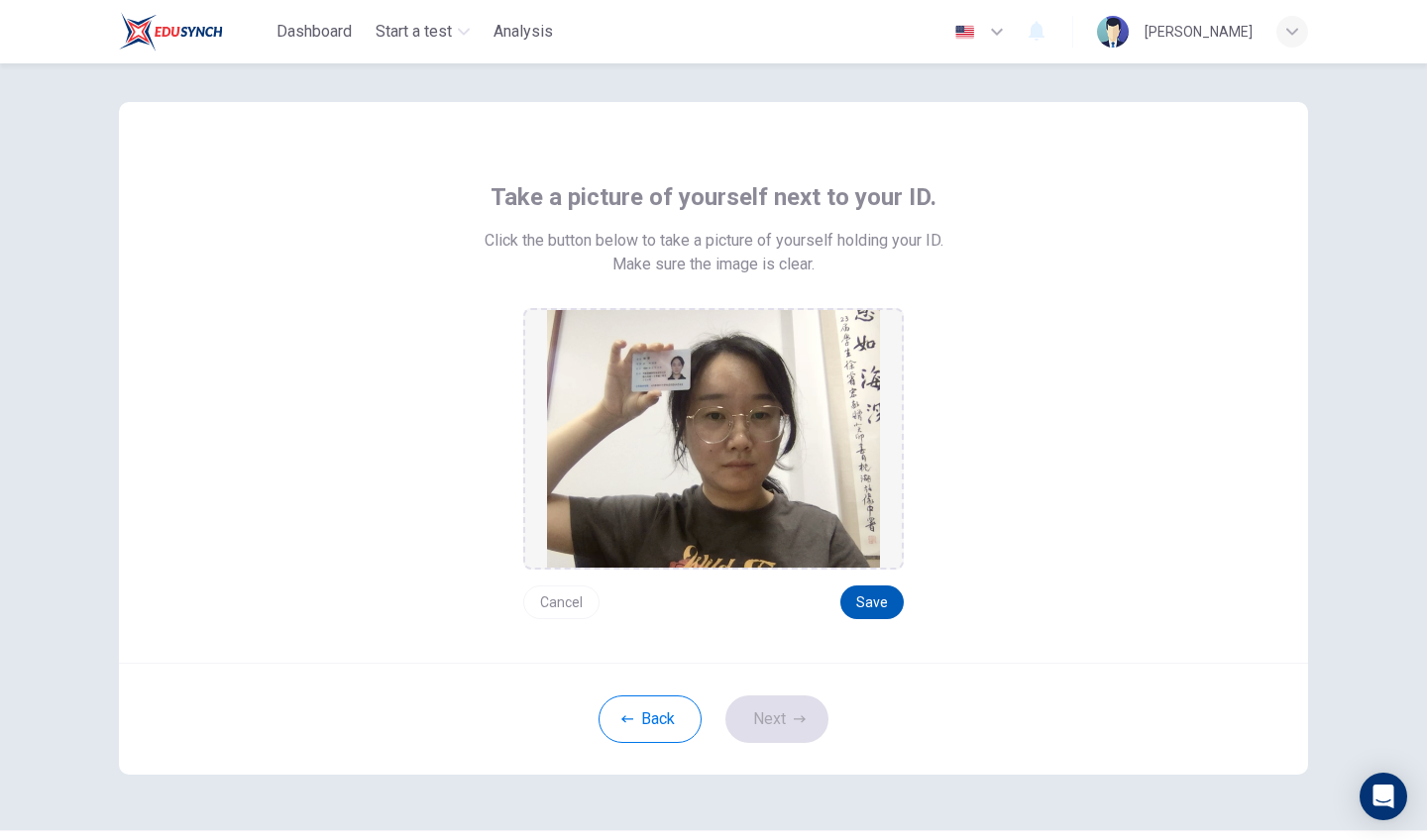 click on "Save" at bounding box center (872, 602) 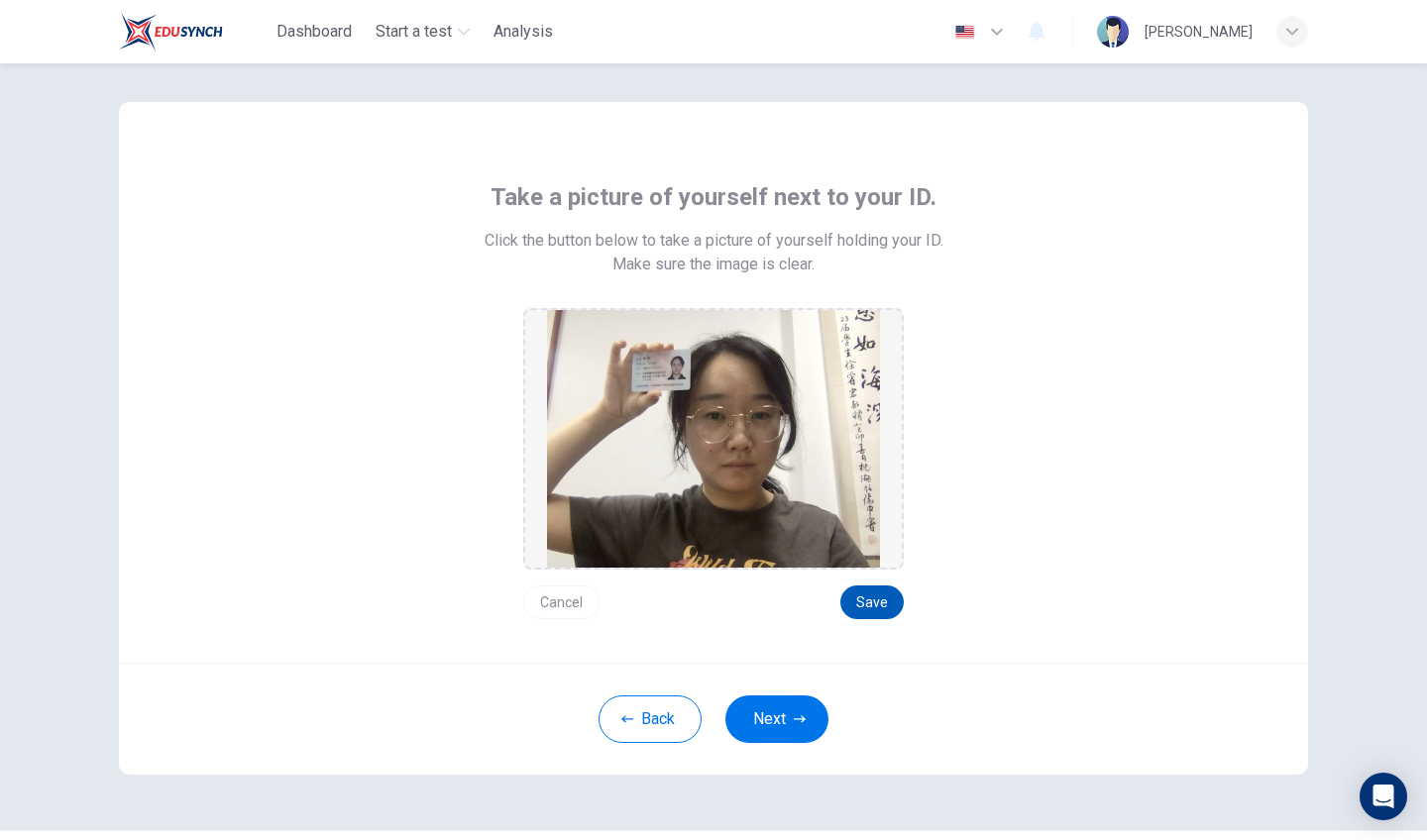 click on "Save" at bounding box center [872, 602] 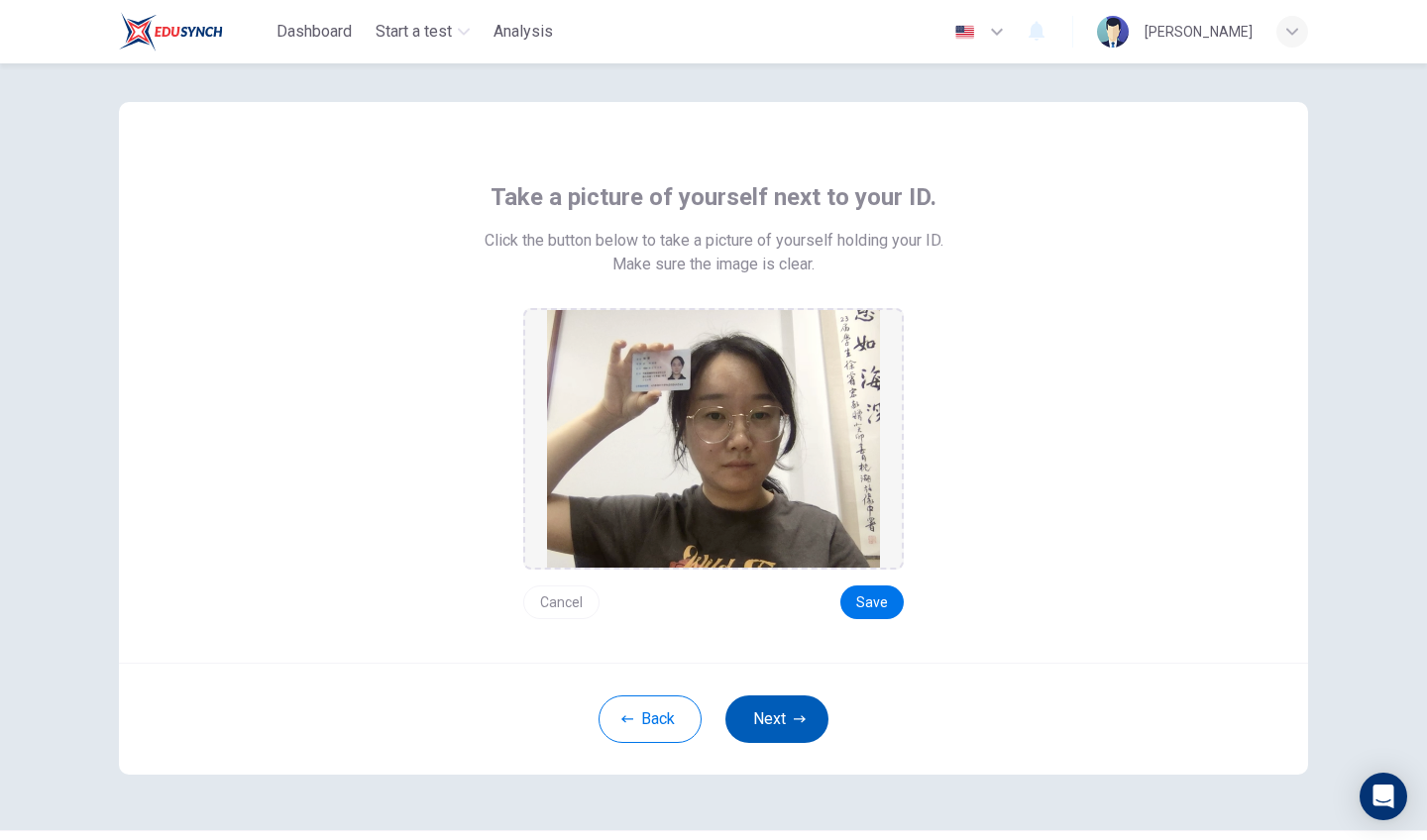 click on "Next" at bounding box center (777, 719) 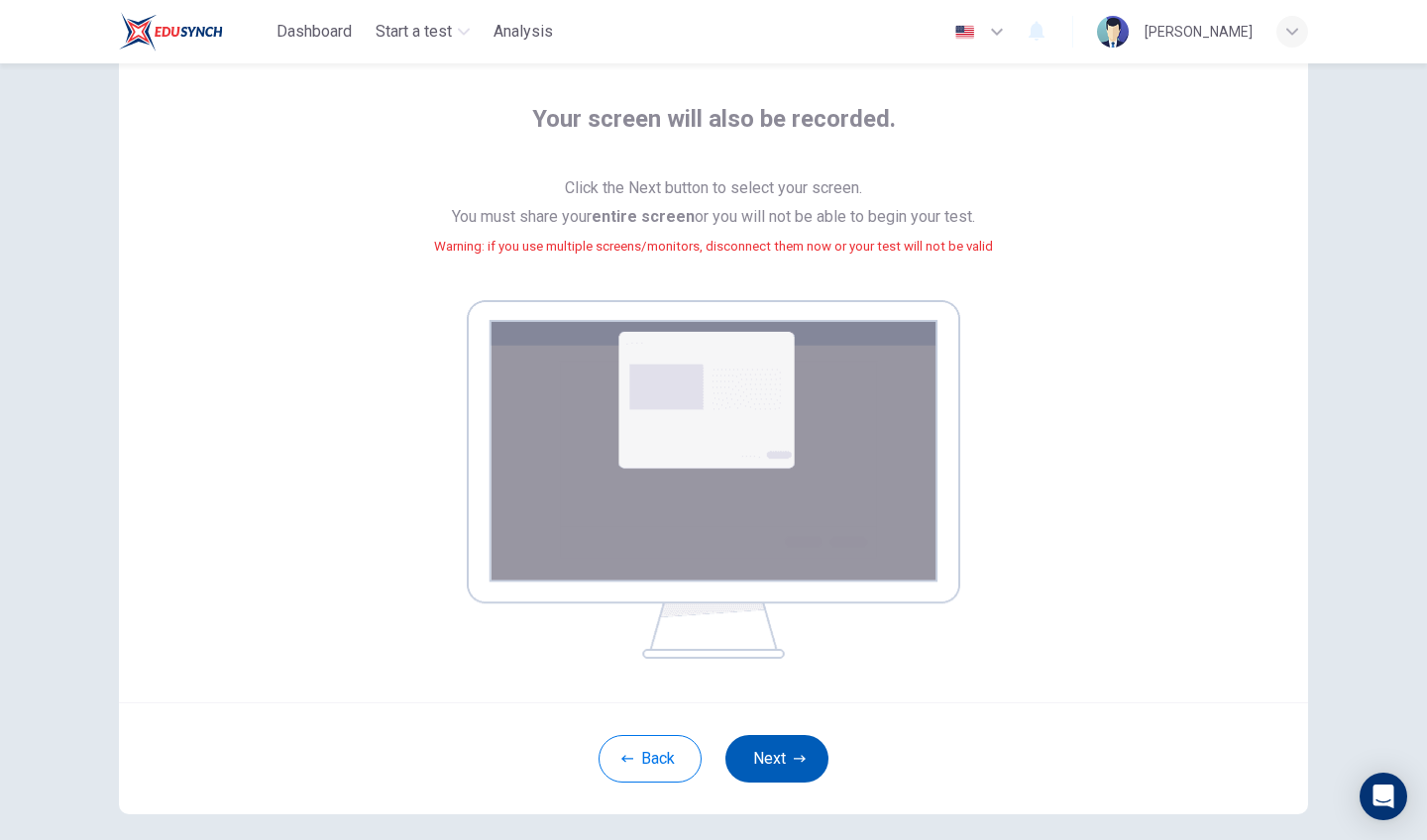 scroll, scrollTop: 105, scrollLeft: 0, axis: vertical 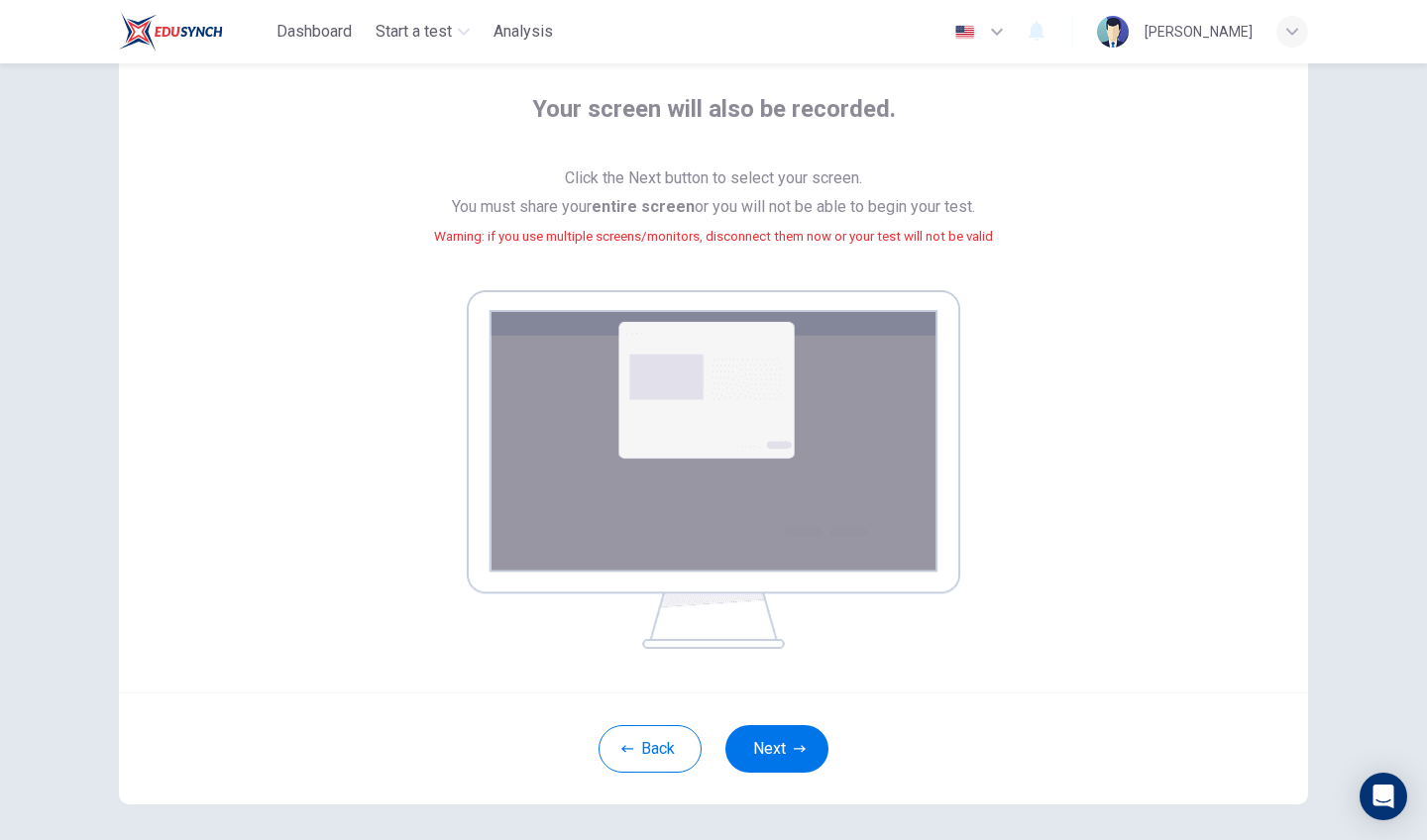 click on "Your screen will also be recorded. Click the Next button to select your screen.  You must share your  entire screen  or you will not be able to begin your test.    Warning: if you use multiple screens/monitors, disconnect them now or your test will not be valid" at bounding box center [714, 353] 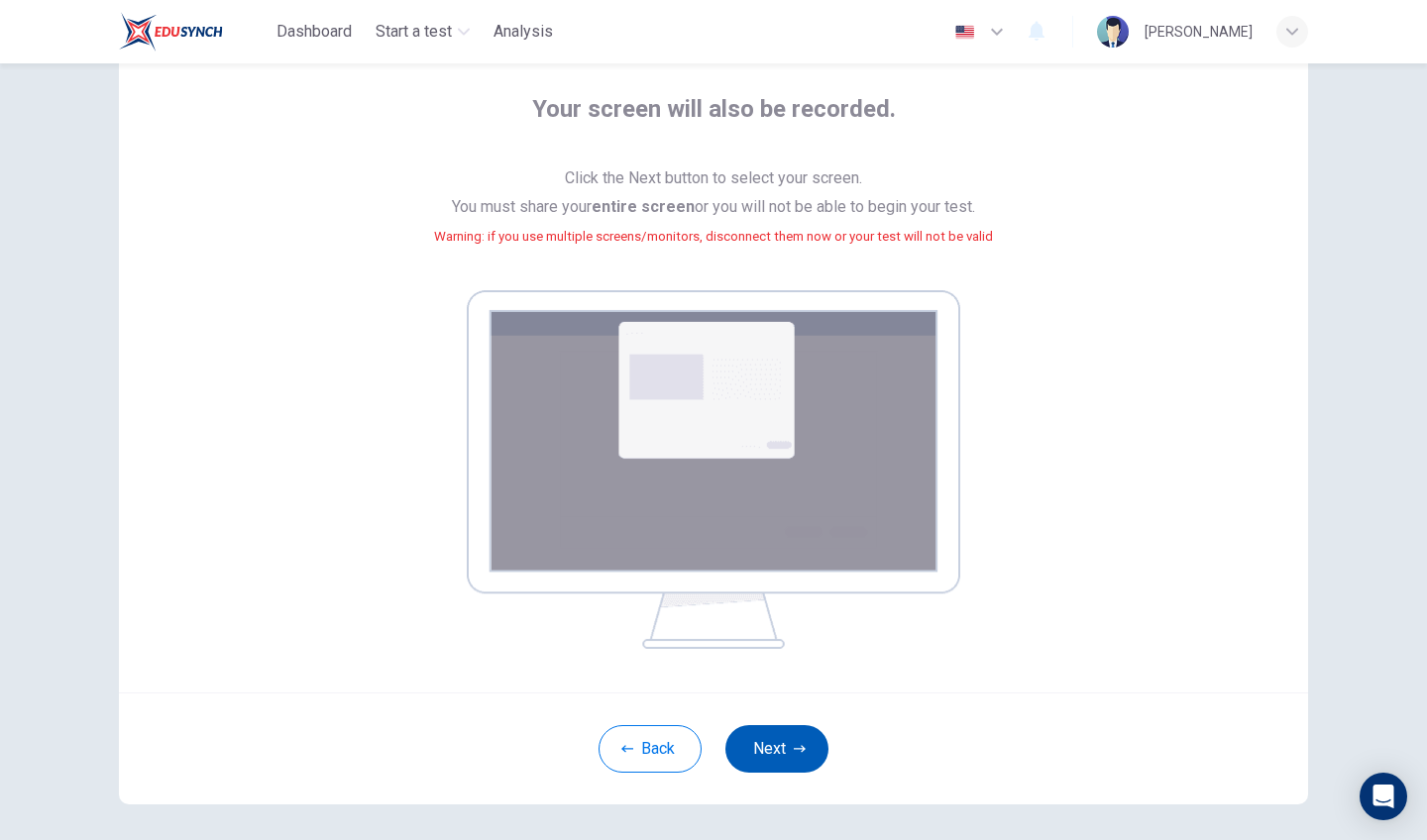 click 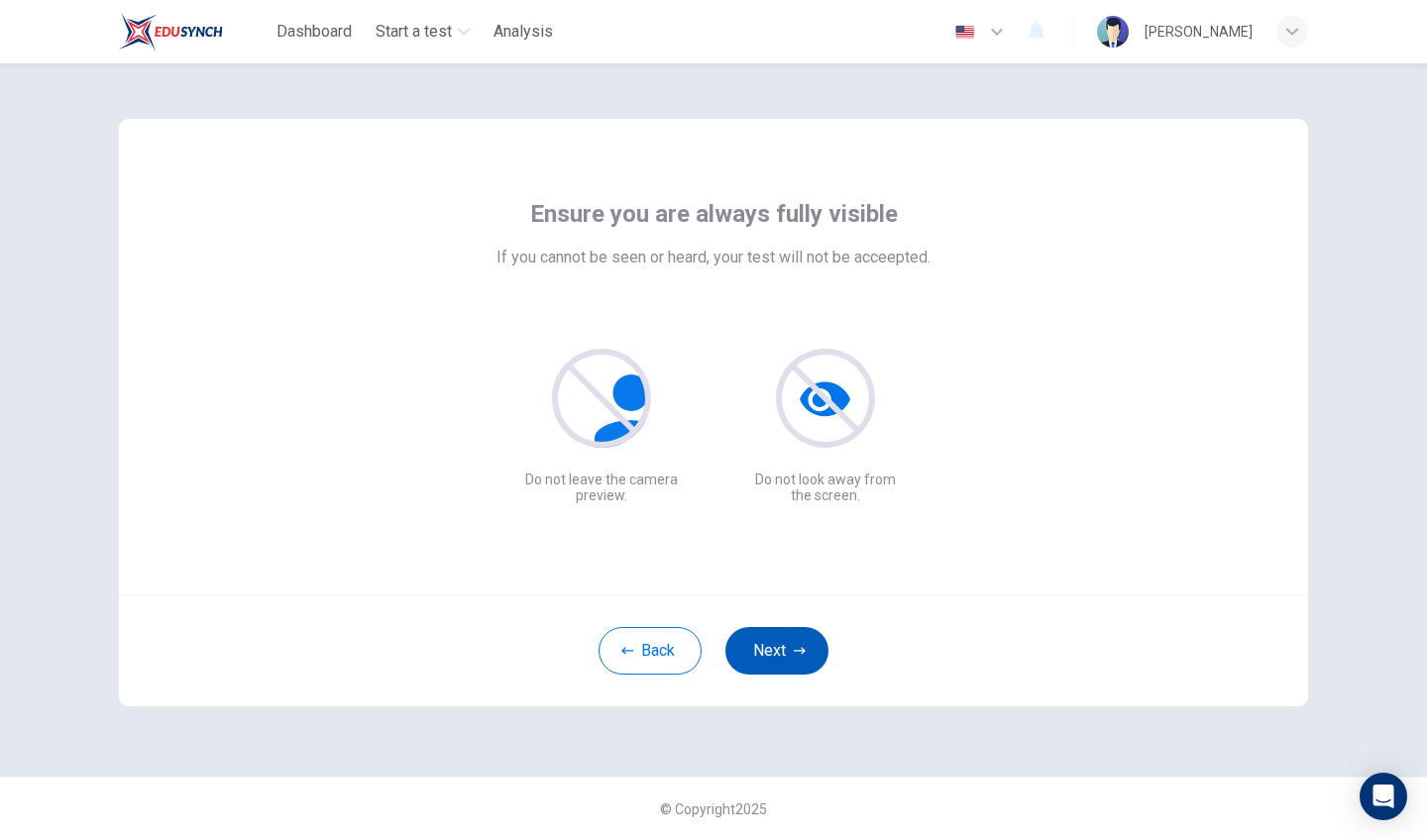 scroll, scrollTop: 0, scrollLeft: 0, axis: both 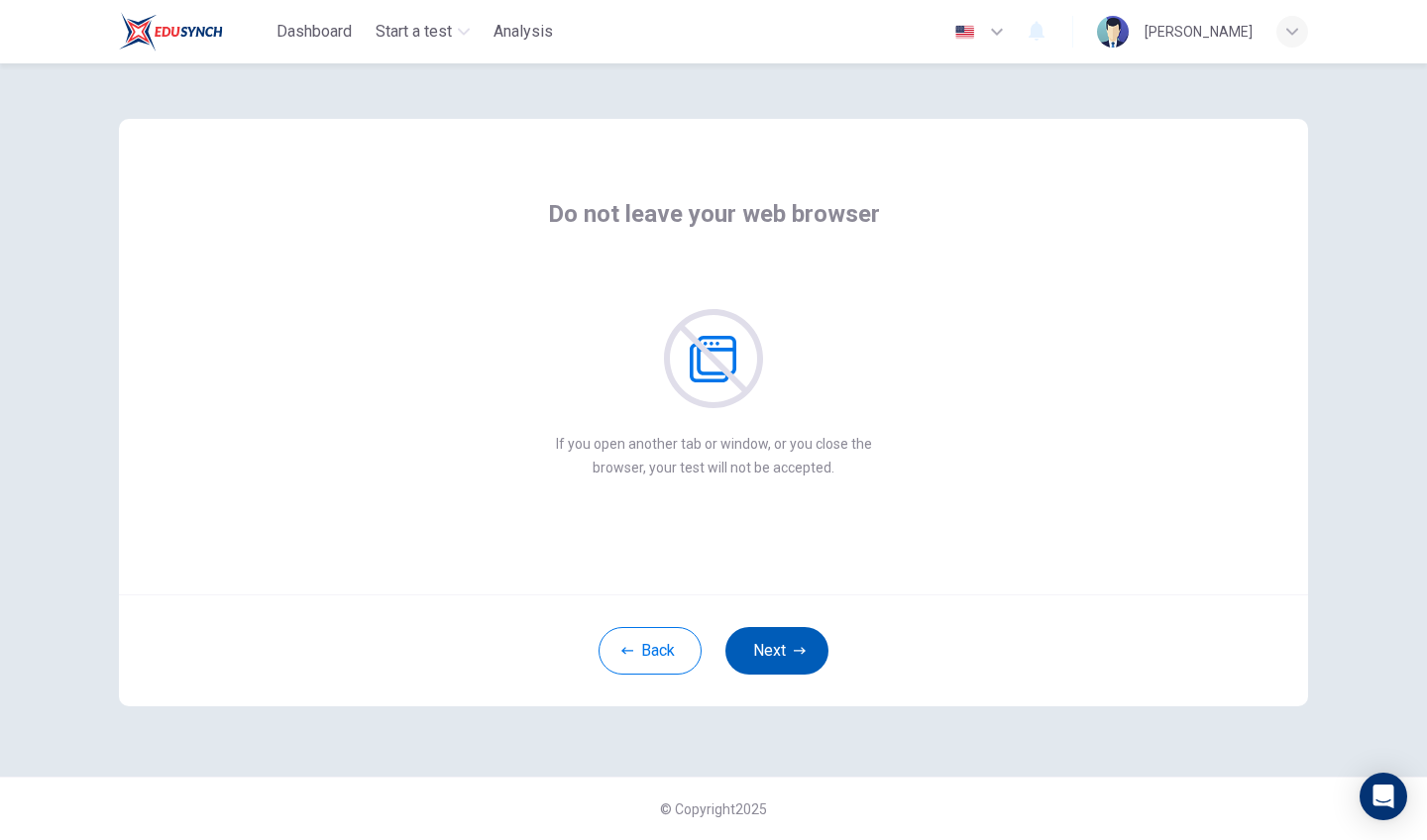 click on "Next" at bounding box center [777, 651] 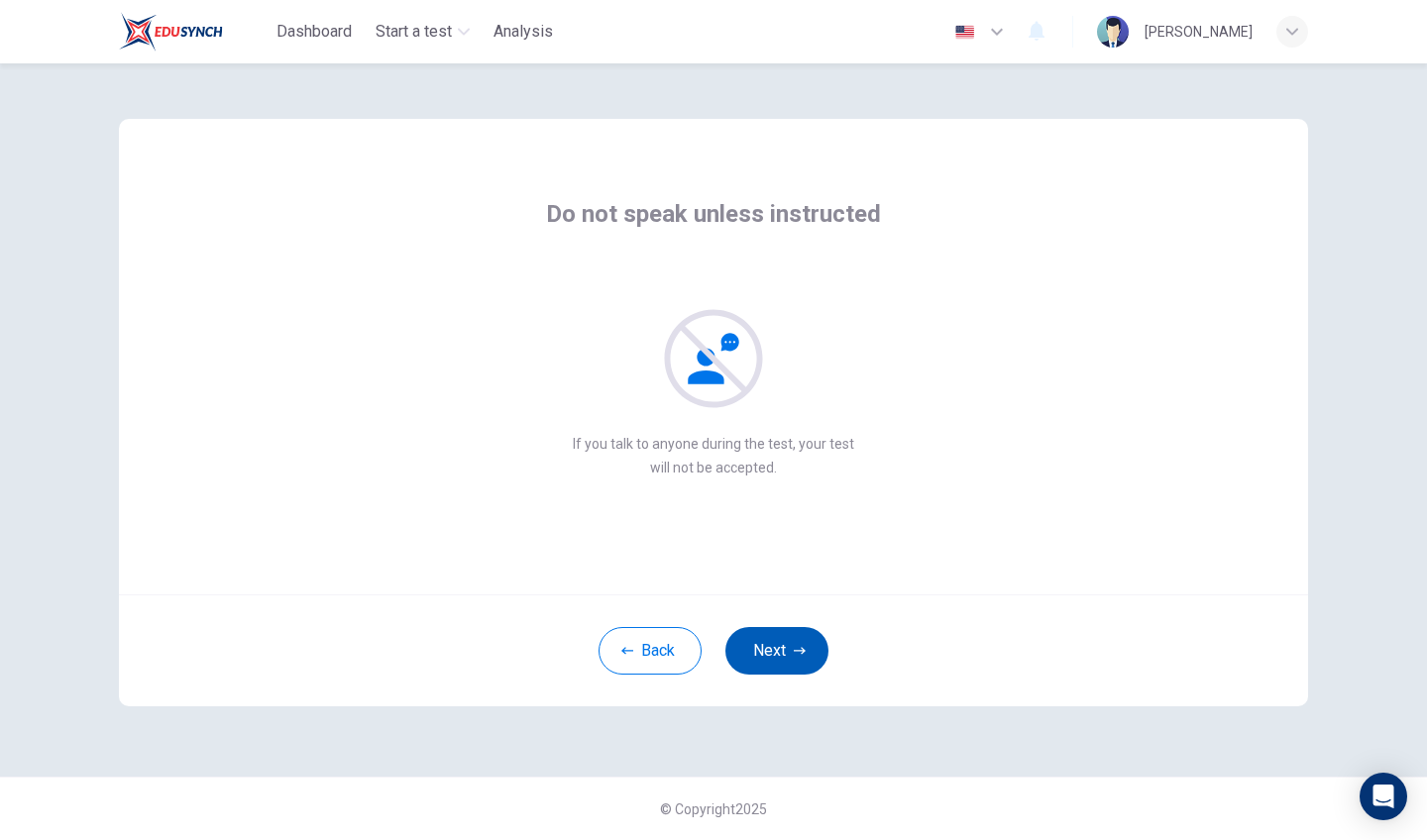 click on "Next" at bounding box center [777, 651] 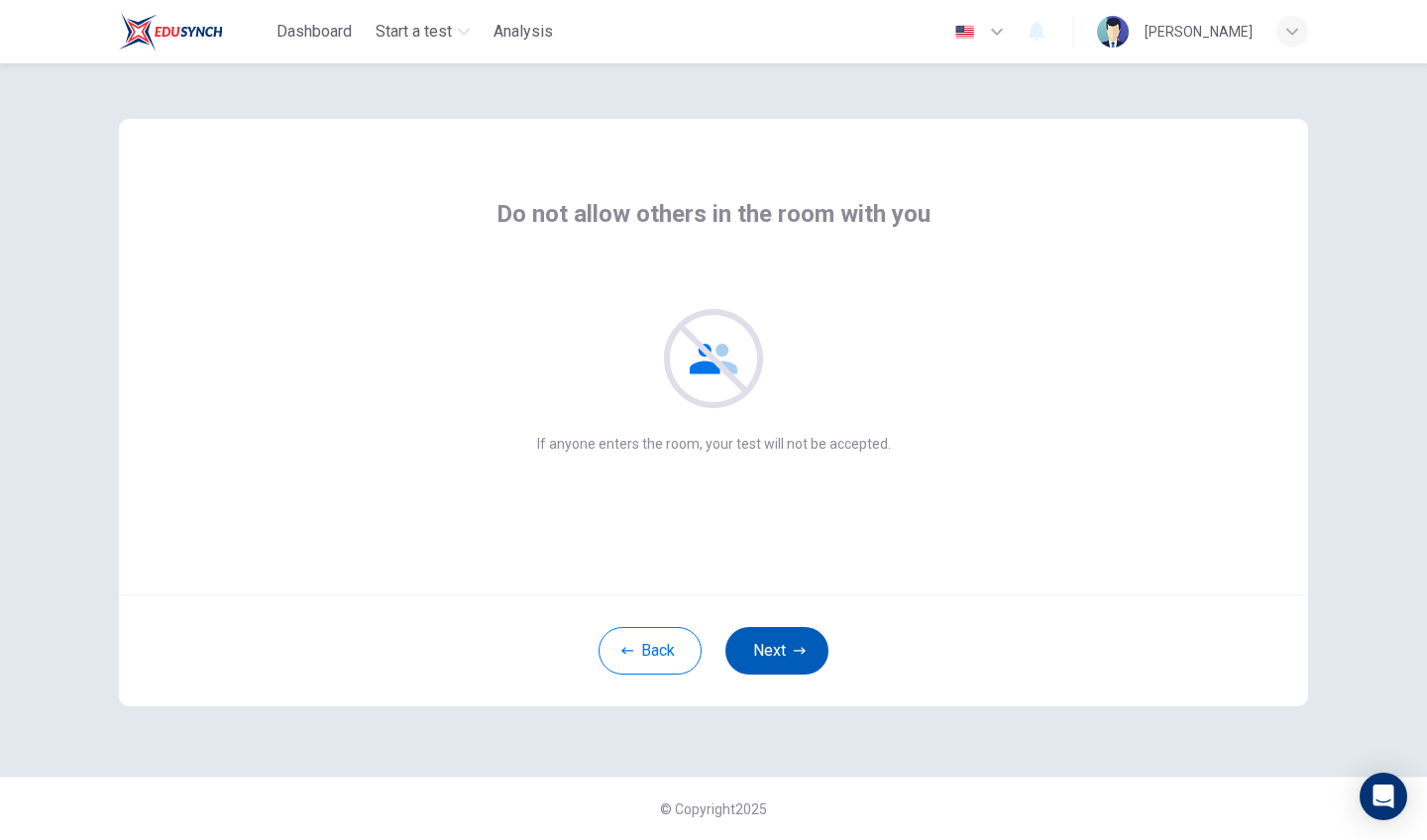 click on "Next" at bounding box center (777, 651) 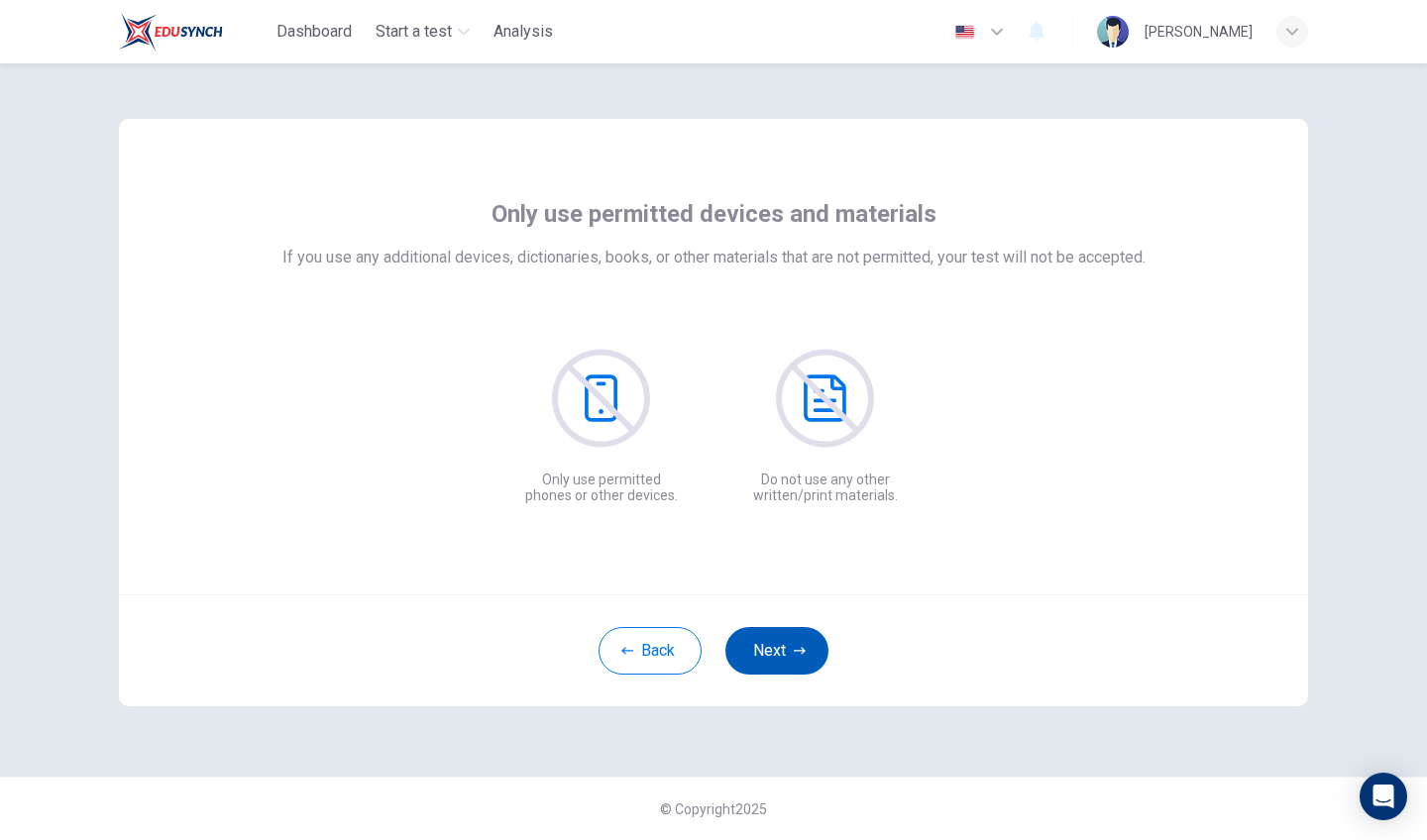 click on "Next" at bounding box center (777, 651) 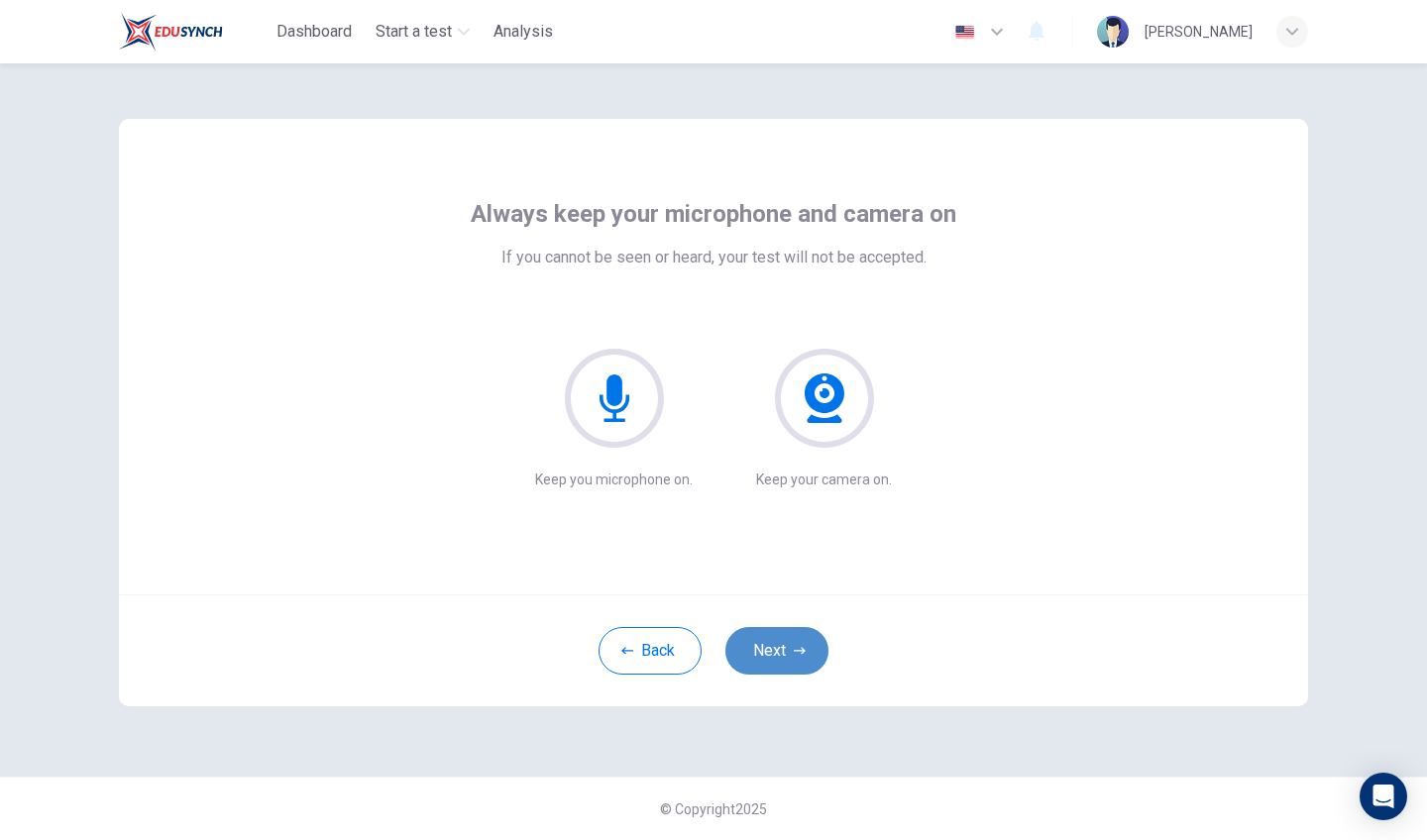 click on "Next" at bounding box center (777, 651) 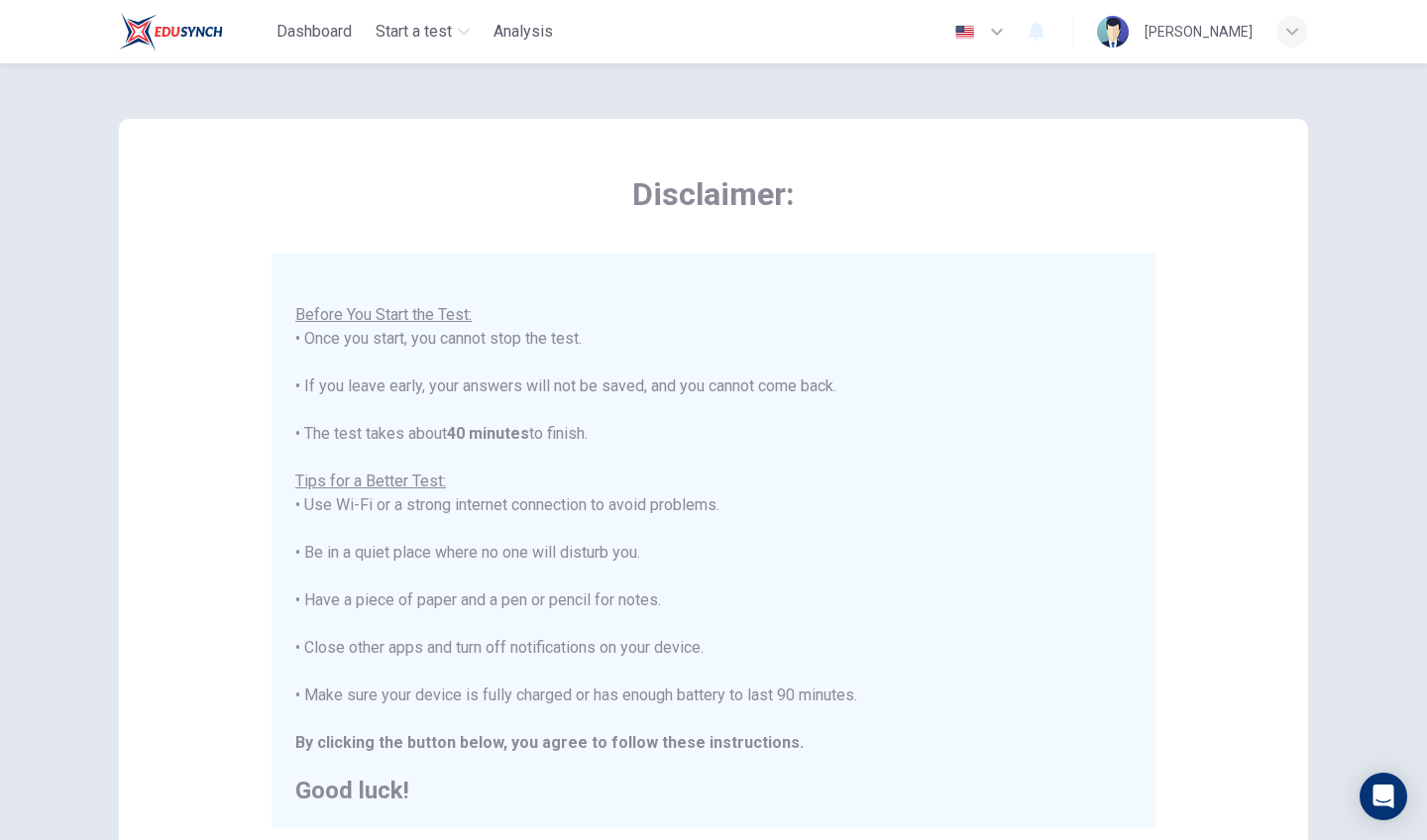 scroll, scrollTop: 21, scrollLeft: 0, axis: vertical 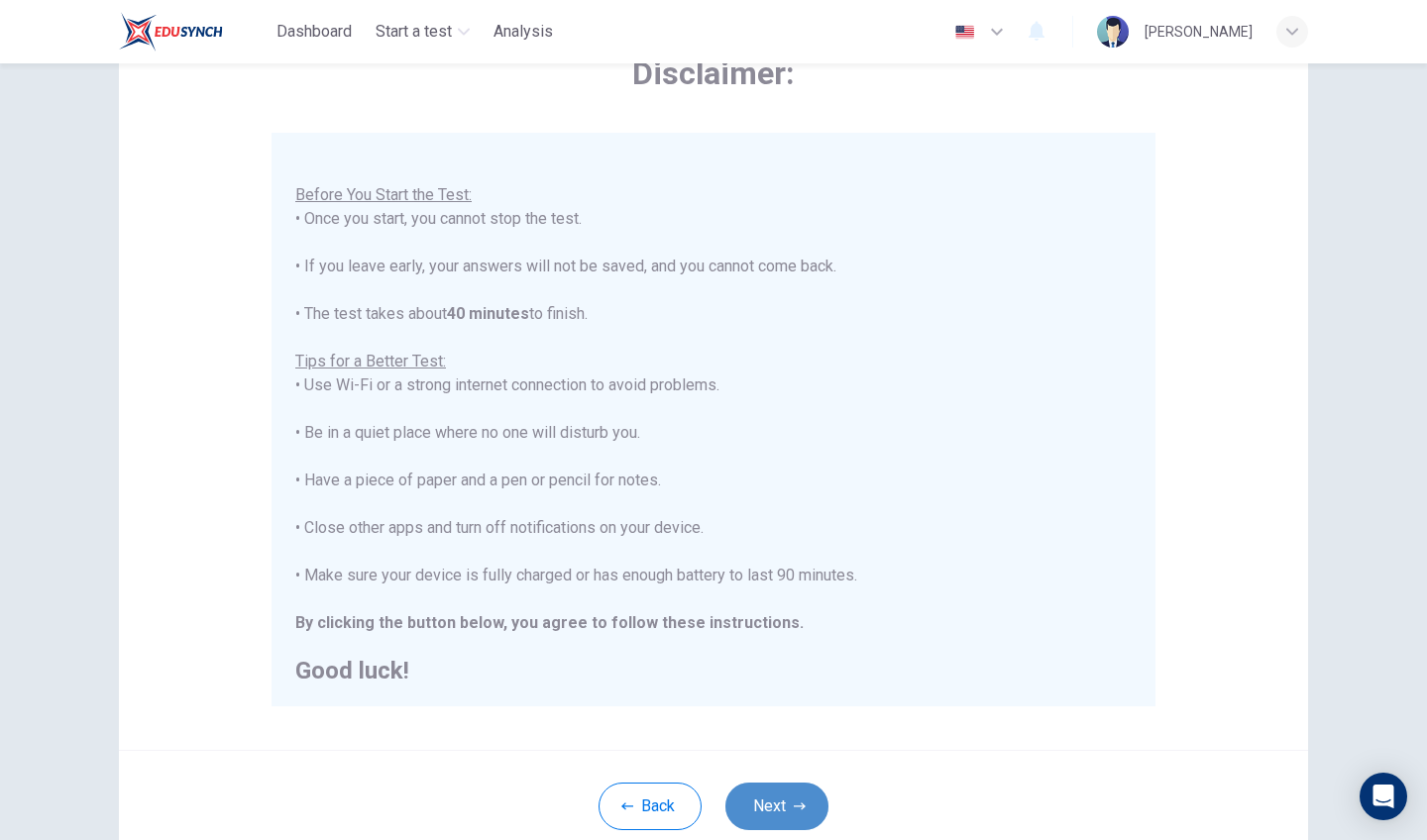 click on "Next" at bounding box center (777, 806) 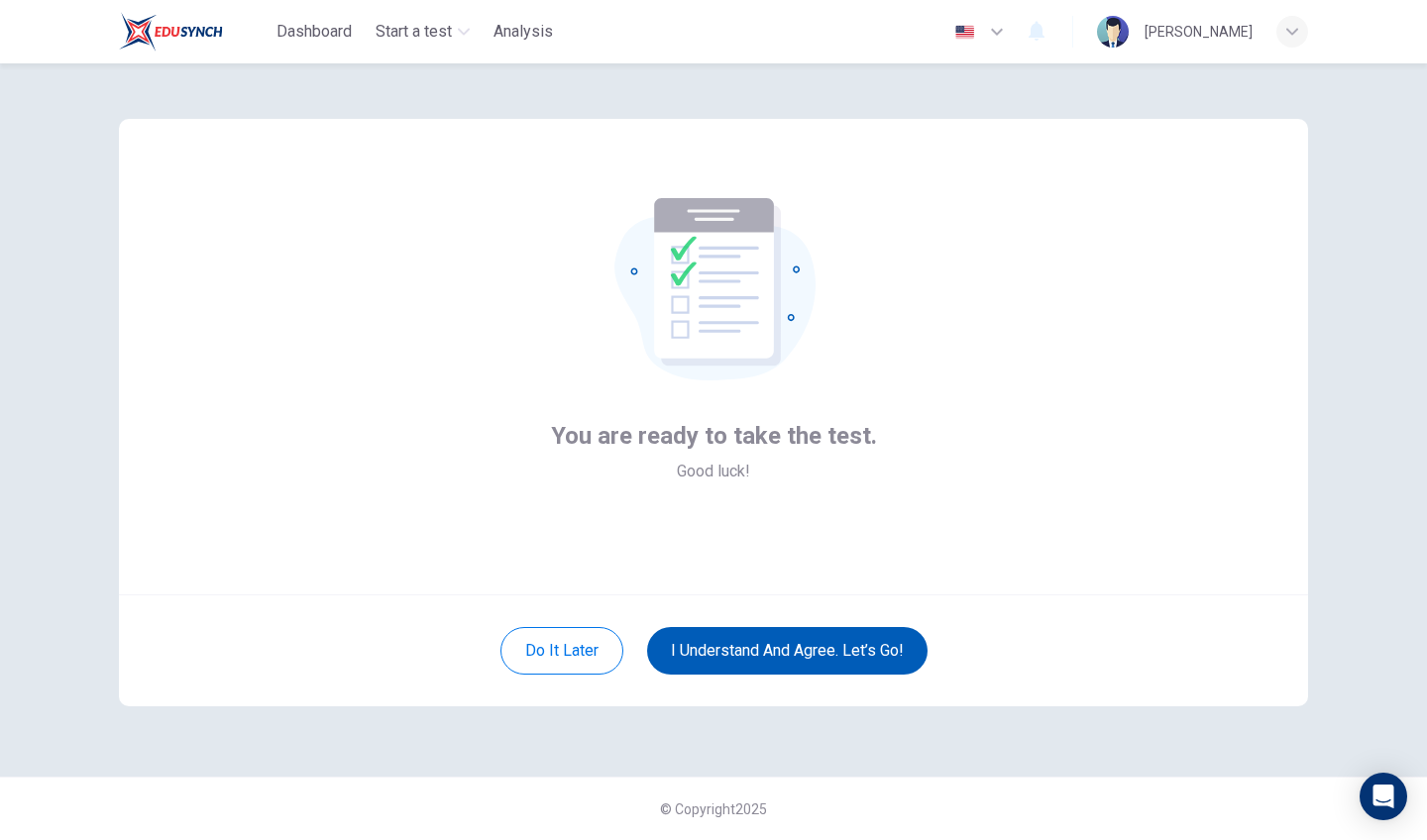 click on "I understand and agree. Let’s go!" at bounding box center [787, 651] 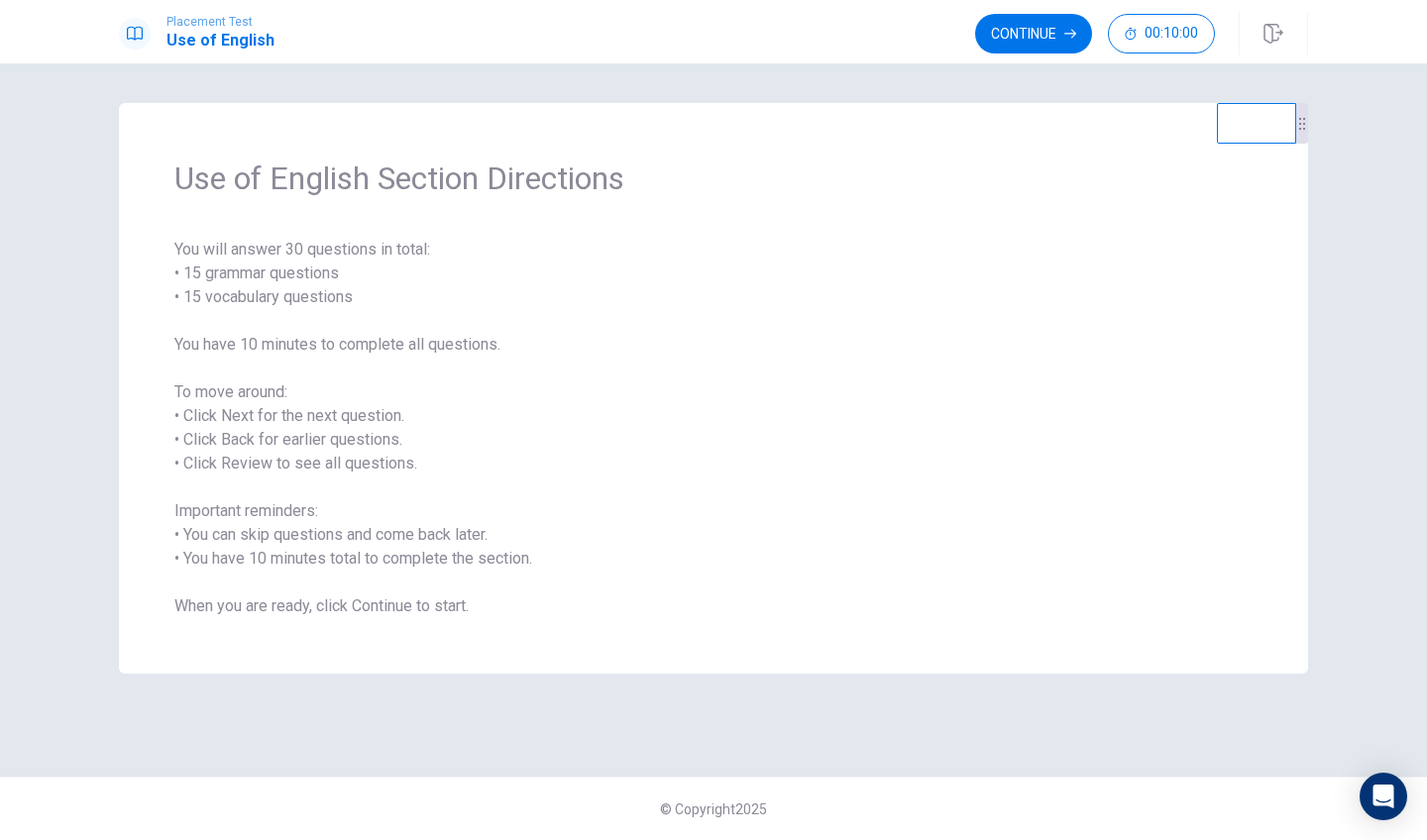scroll, scrollTop: 0, scrollLeft: 0, axis: both 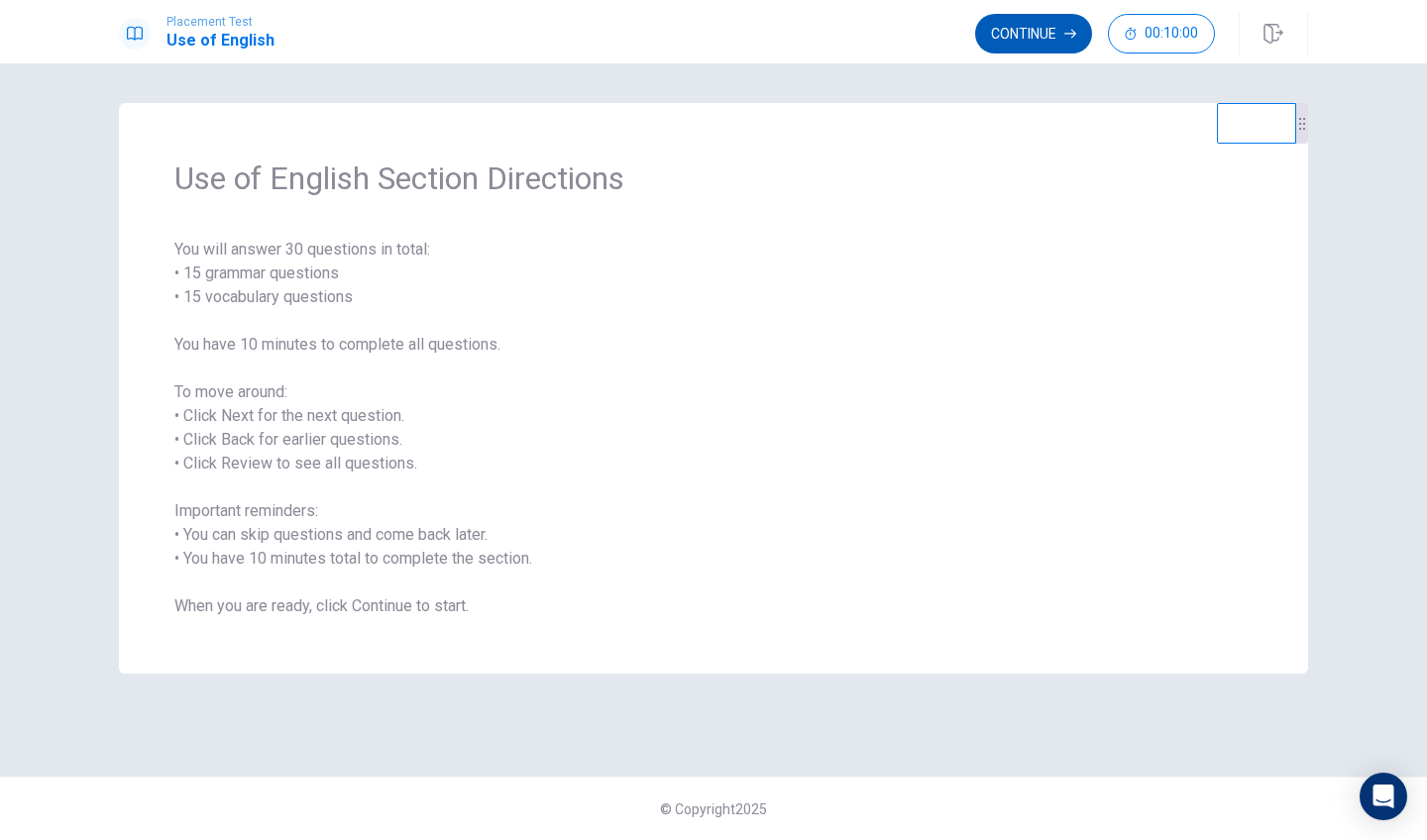 click on "Continue" at bounding box center (1034, 34) 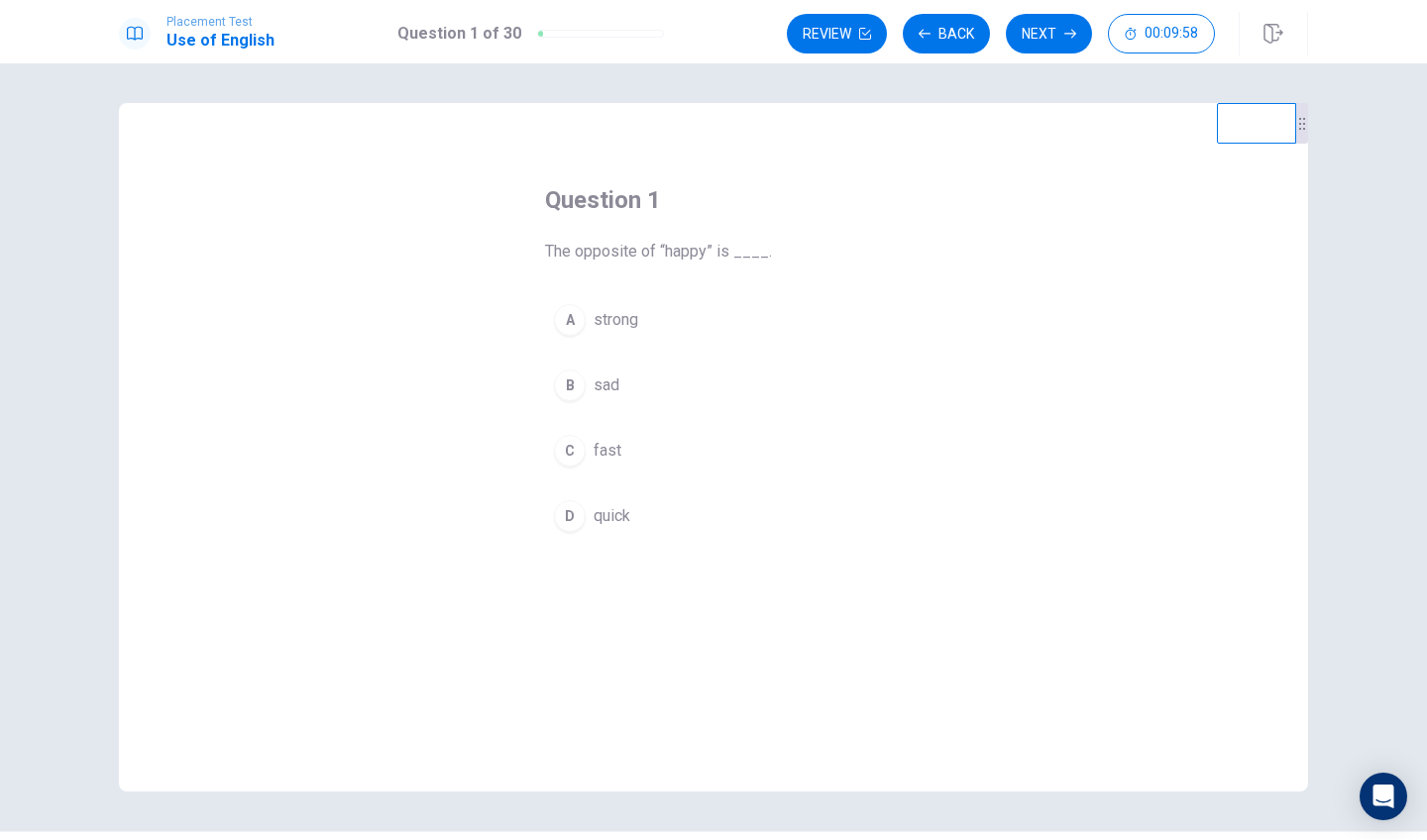click on "B" at bounding box center (570, 385) 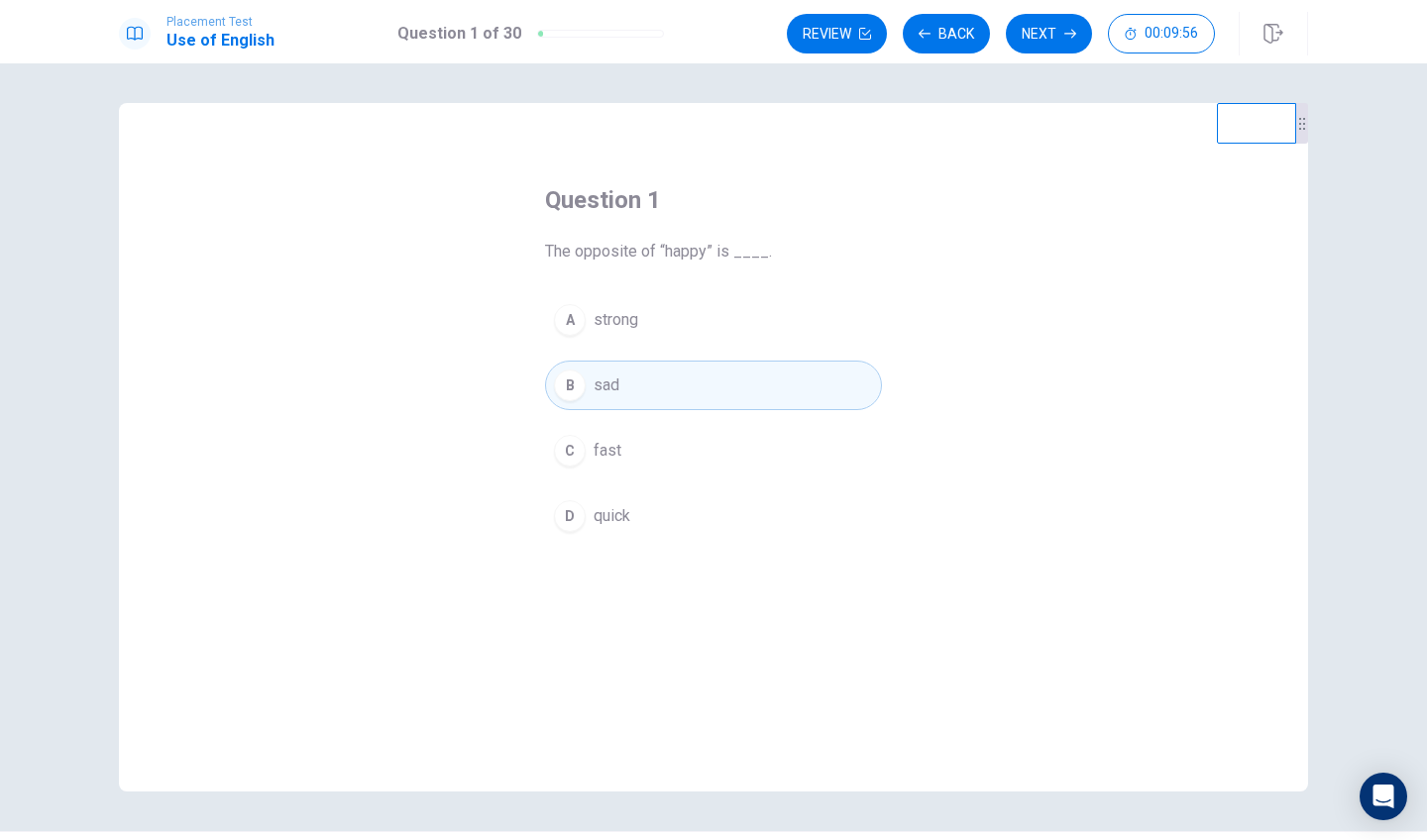 click on "B" at bounding box center (570, 385) 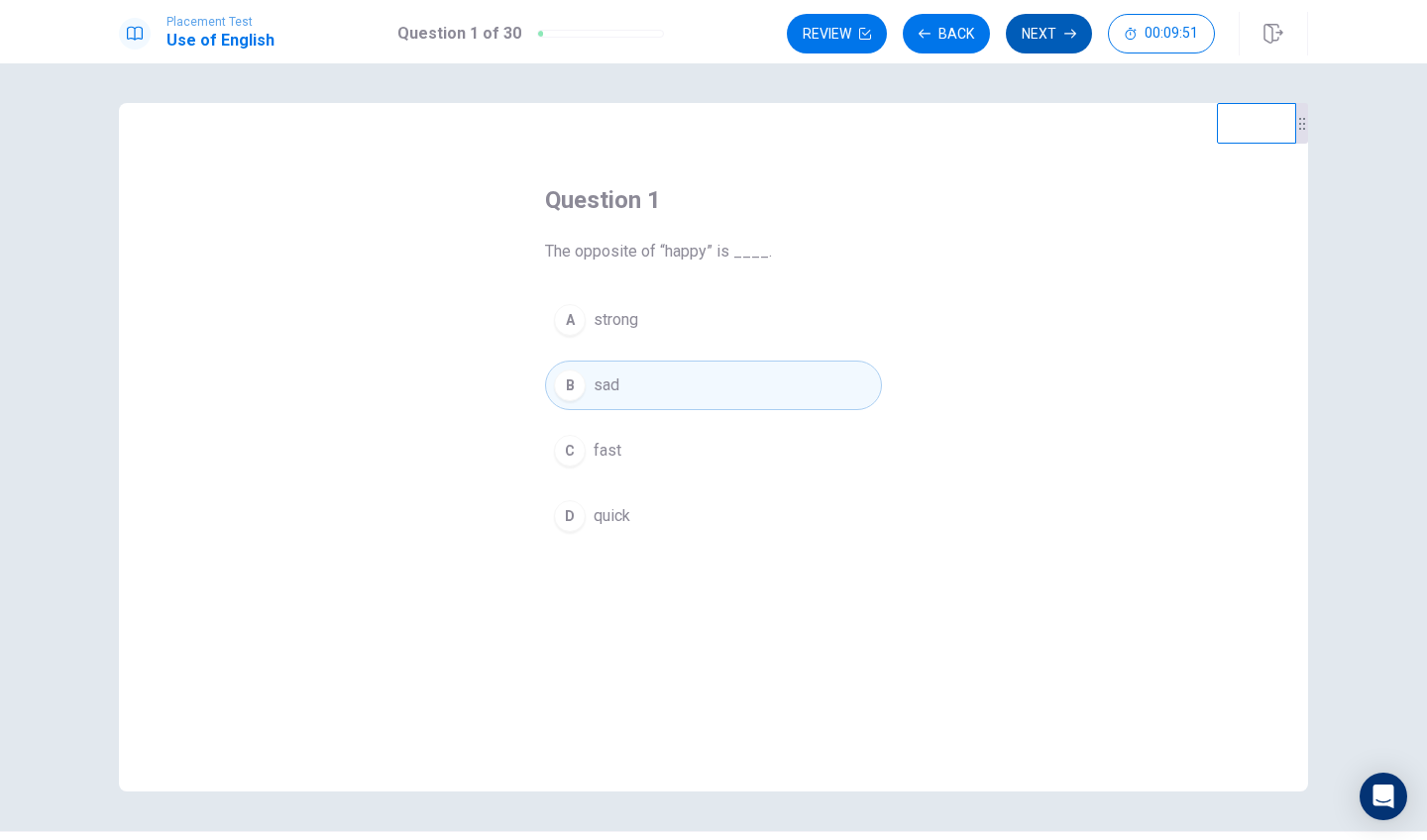 click on "Next" at bounding box center [1048, 34] 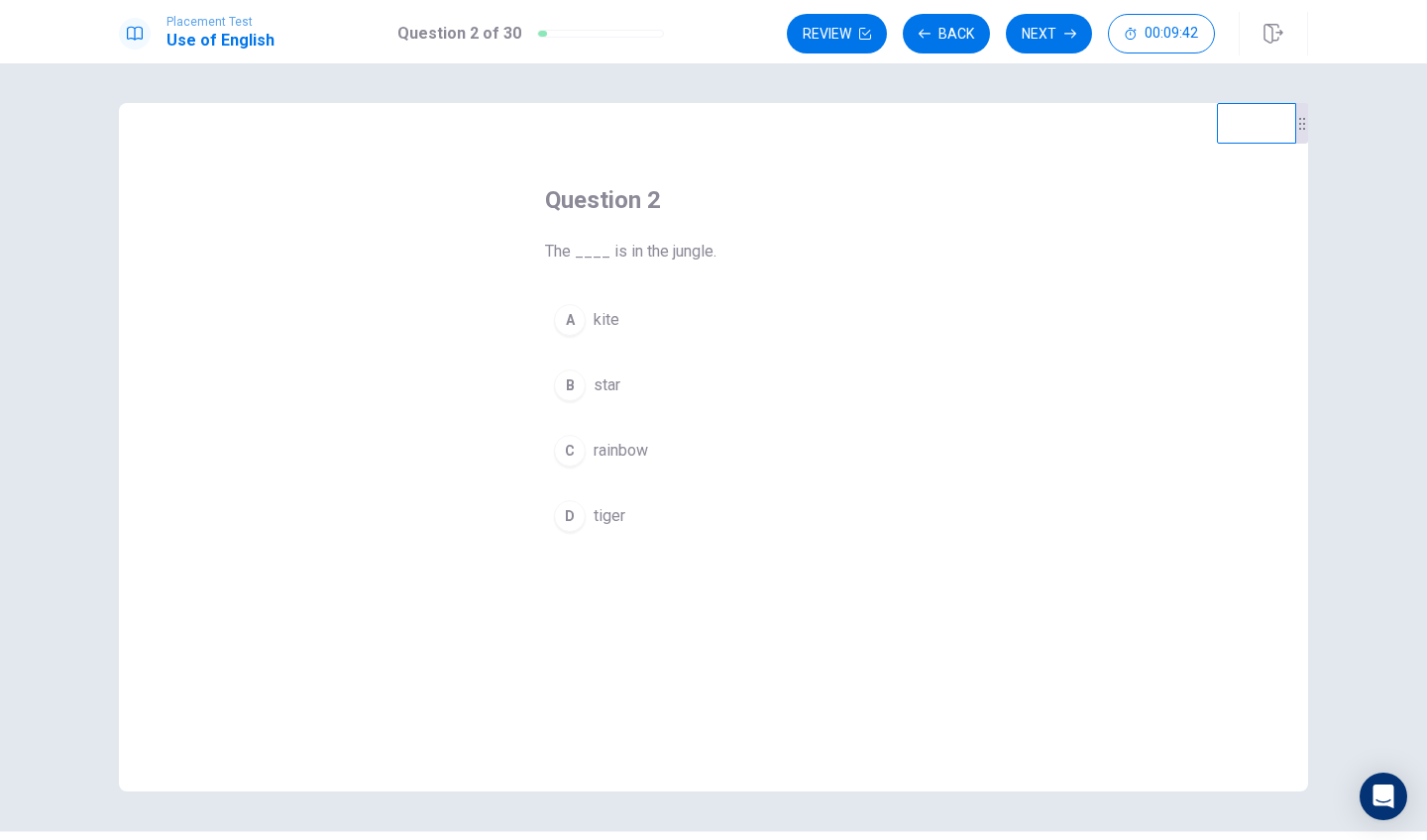 click on "D" at bounding box center [570, 516] 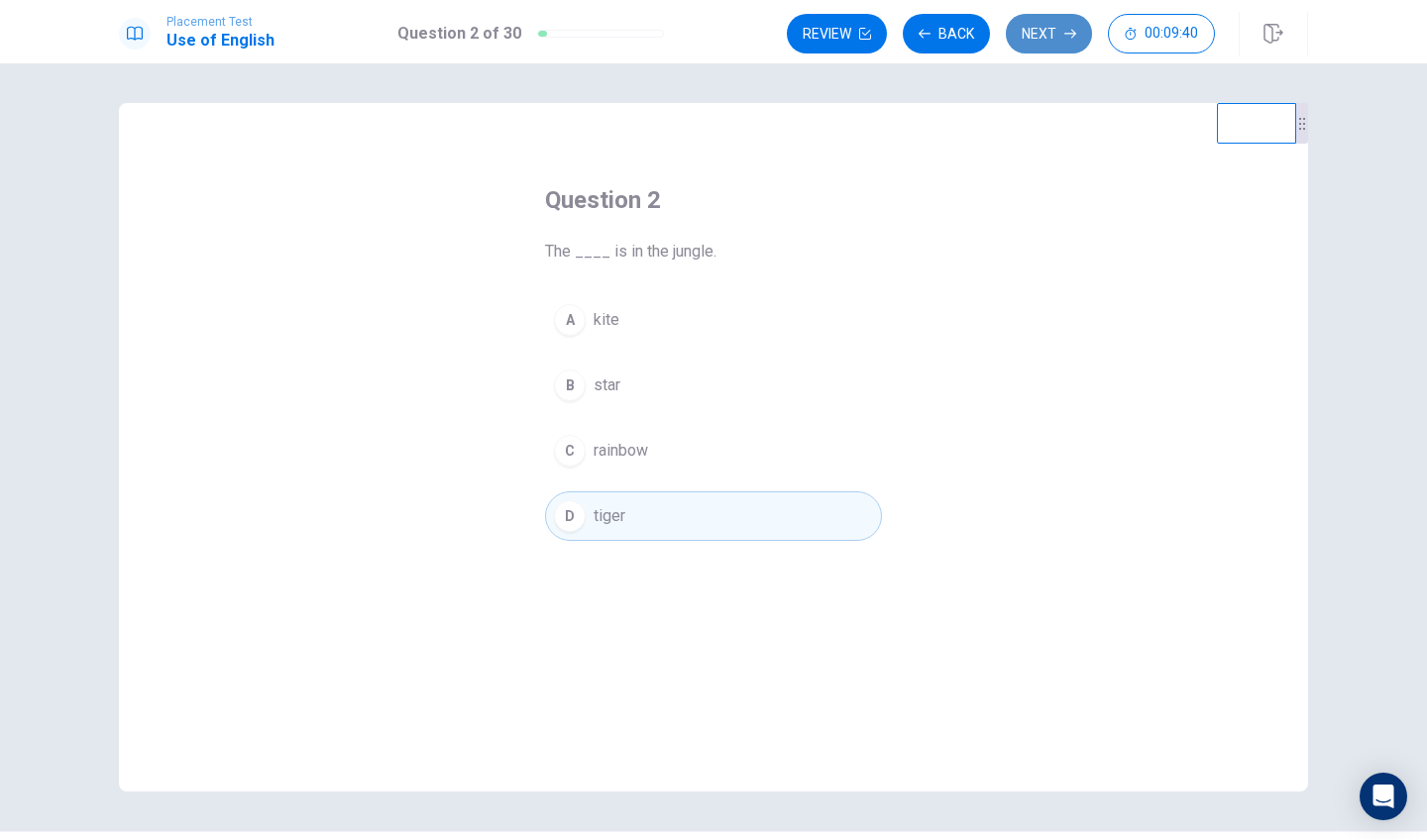 click on "Next" at bounding box center (1048, 34) 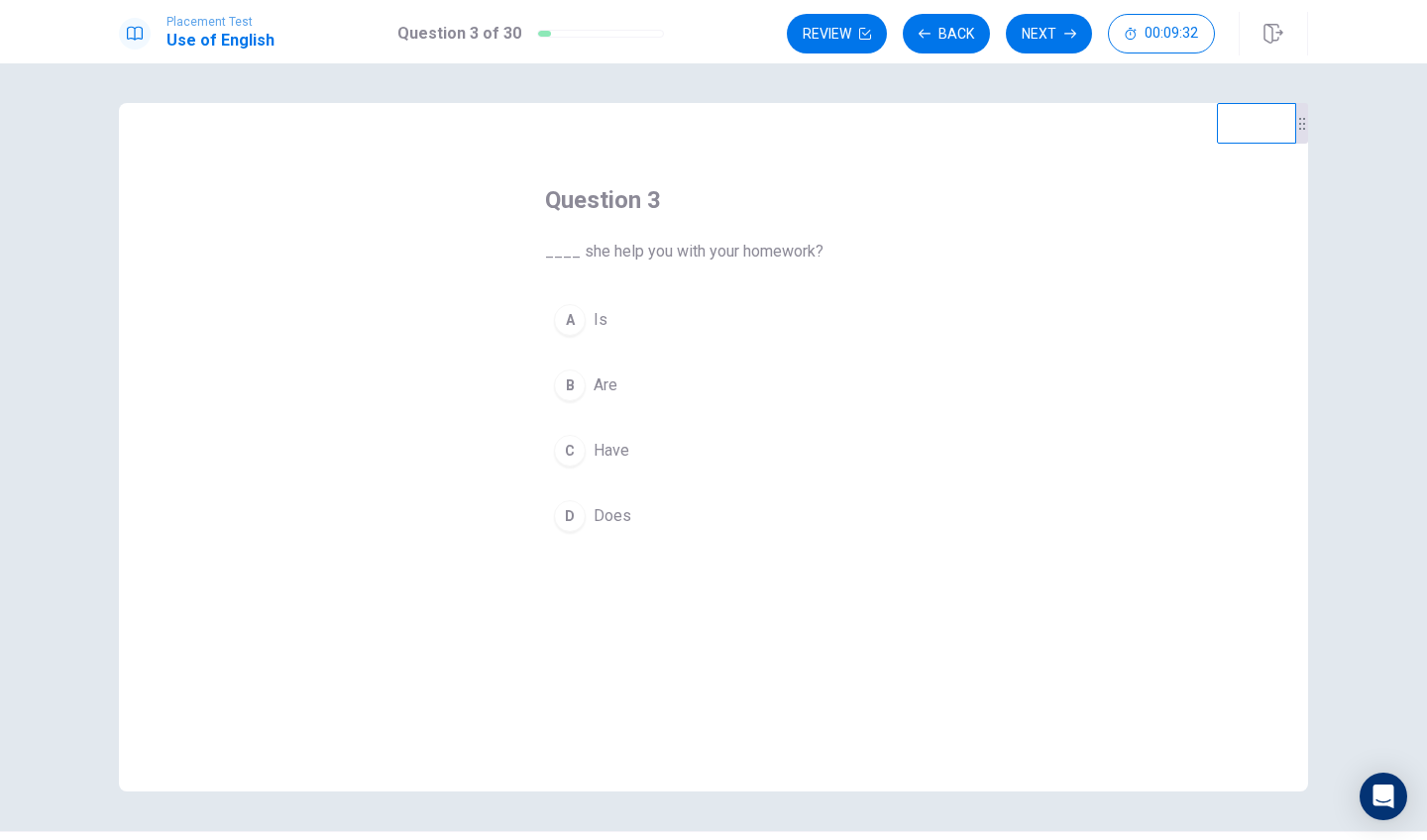 click on "D" at bounding box center (570, 516) 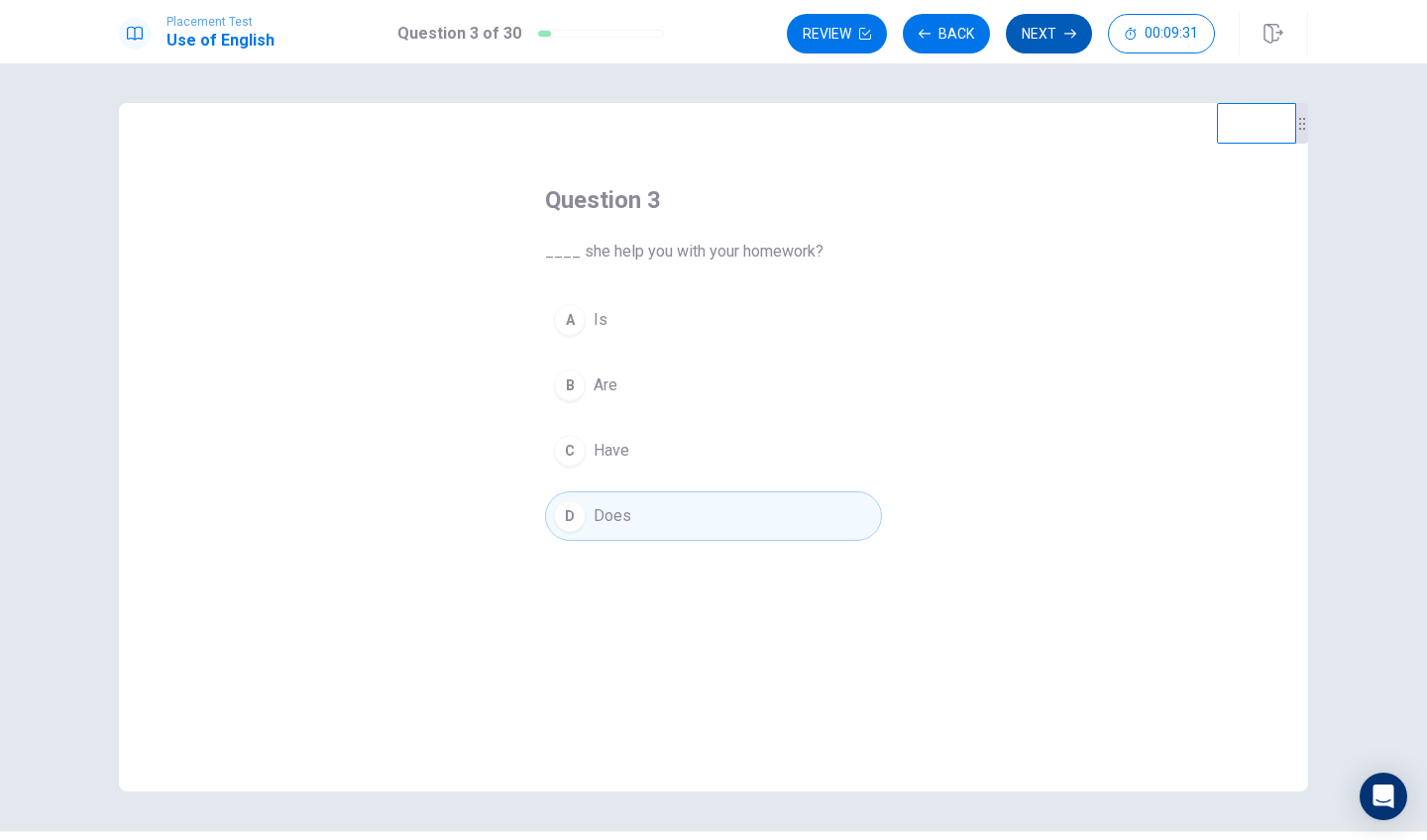 click on "Next" at bounding box center (1048, 34) 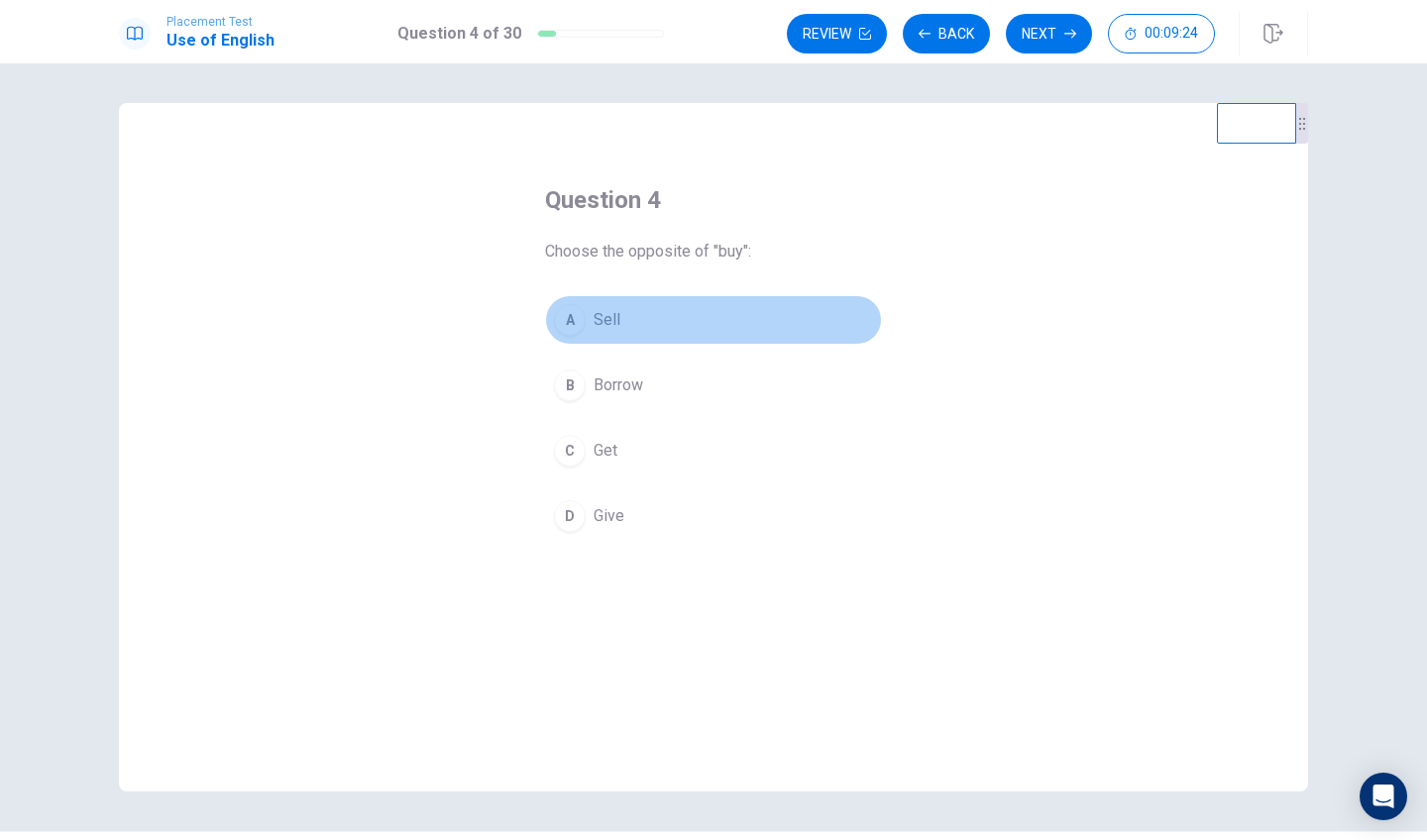 click on "A" at bounding box center (570, 320) 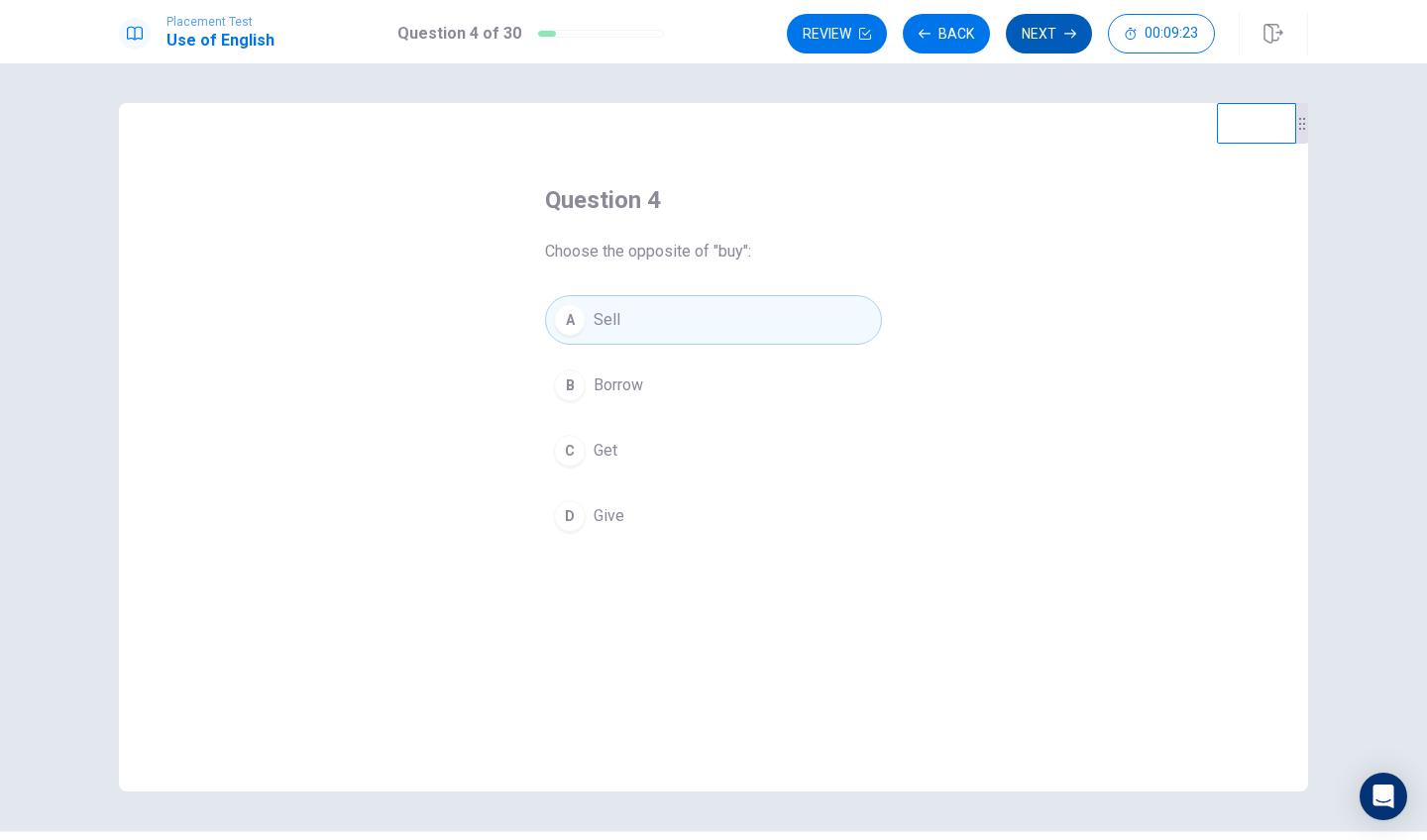 click on "Next" at bounding box center [1048, 34] 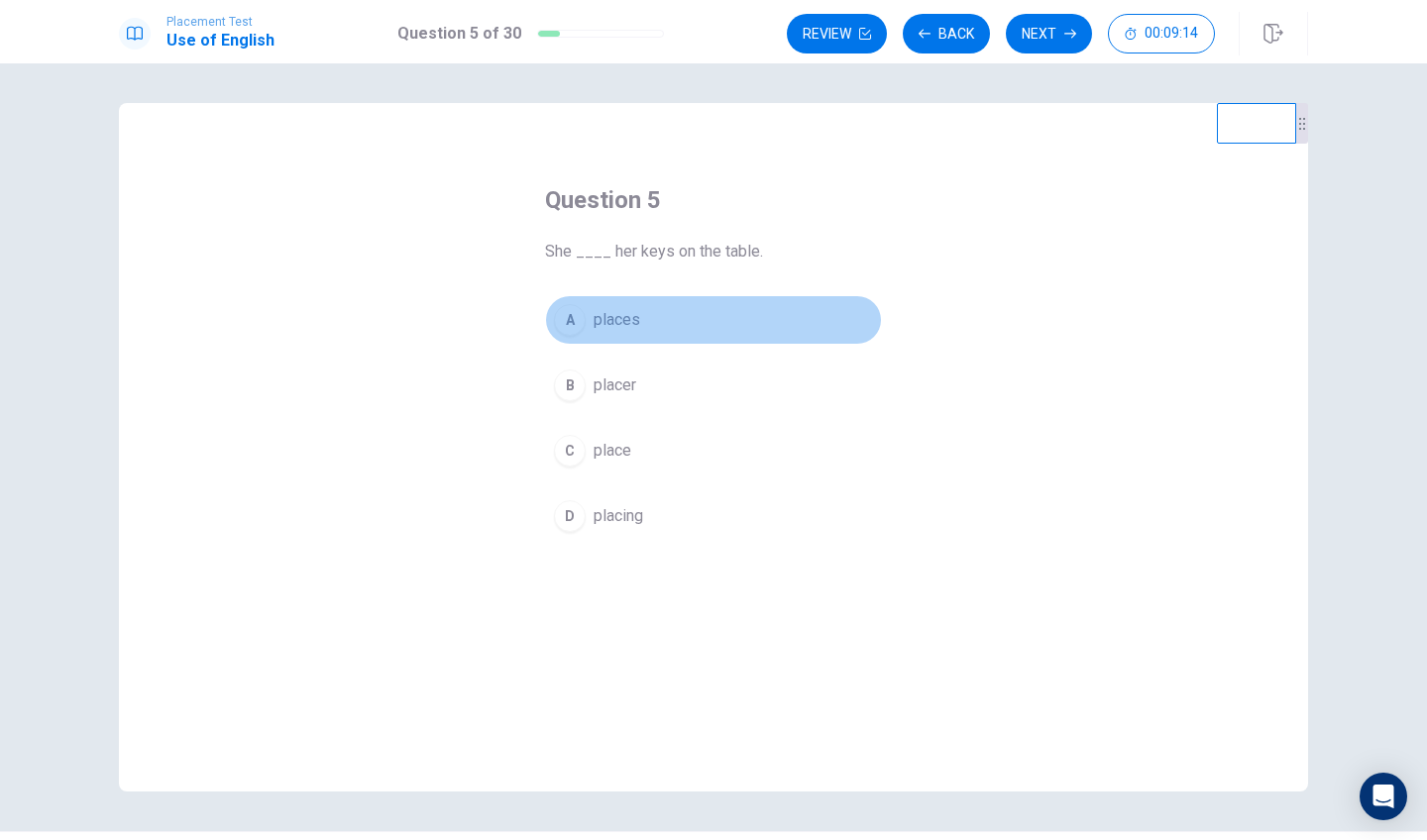 click on "A" at bounding box center [570, 320] 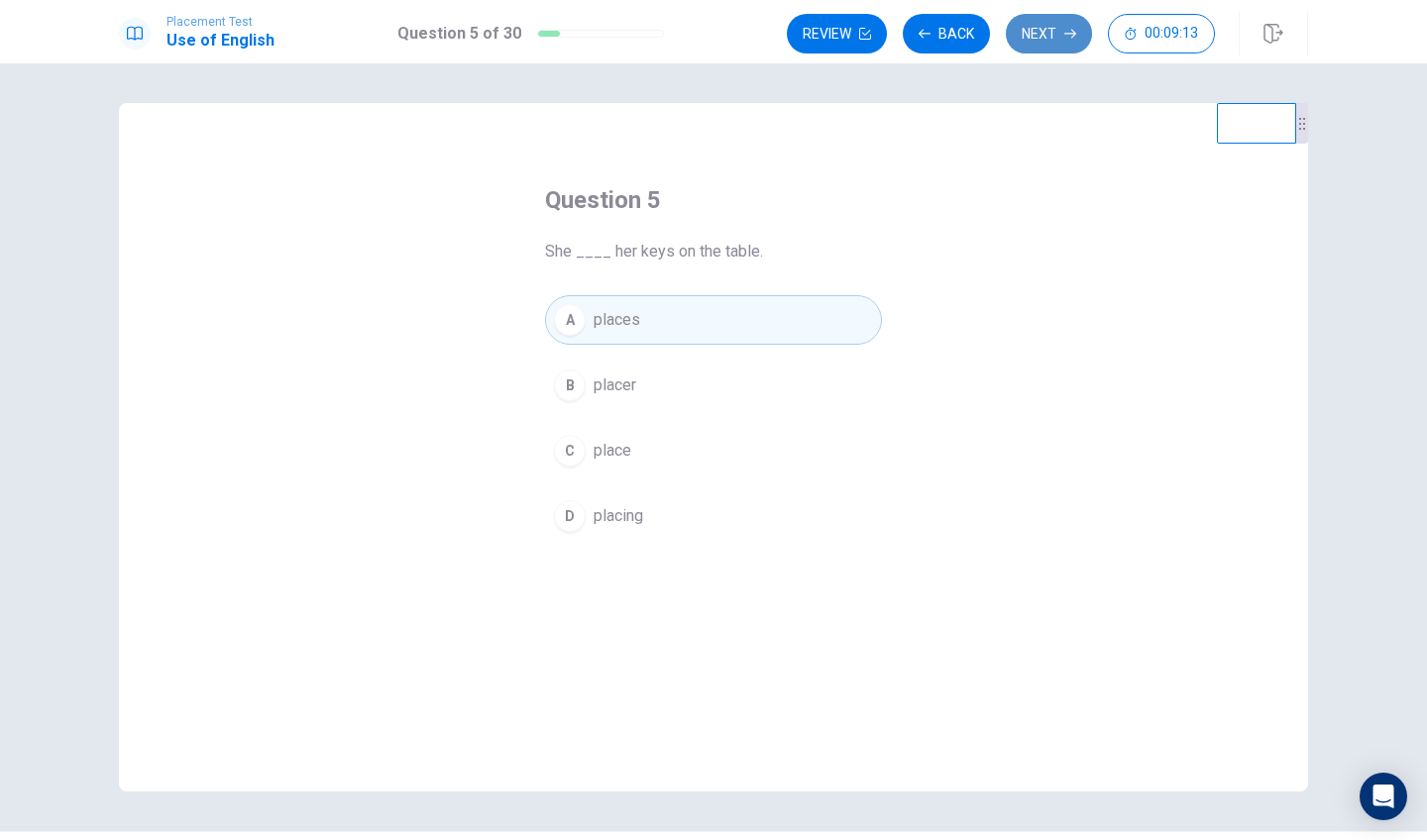 click on "Next" at bounding box center [1048, 34] 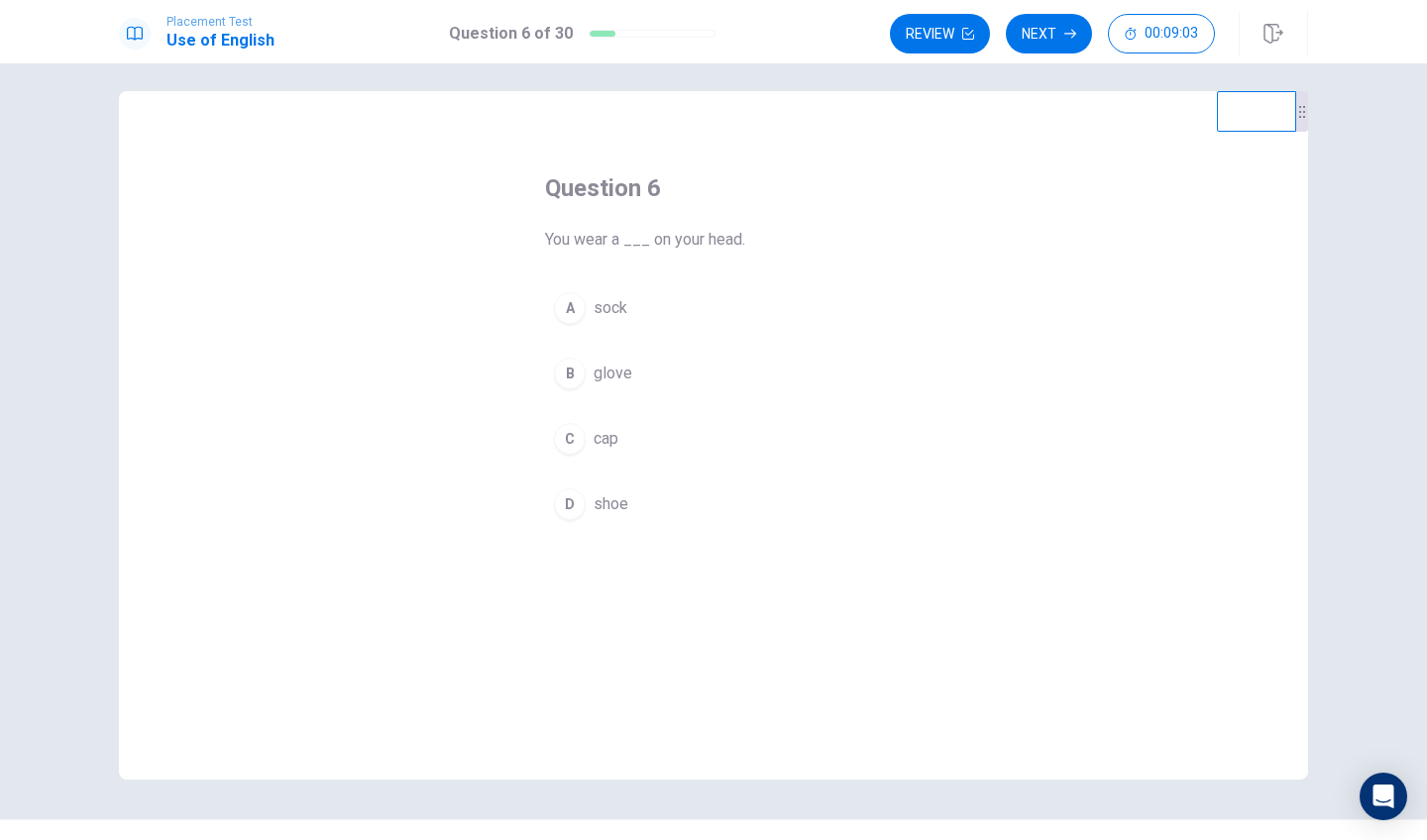 scroll, scrollTop: 22, scrollLeft: 0, axis: vertical 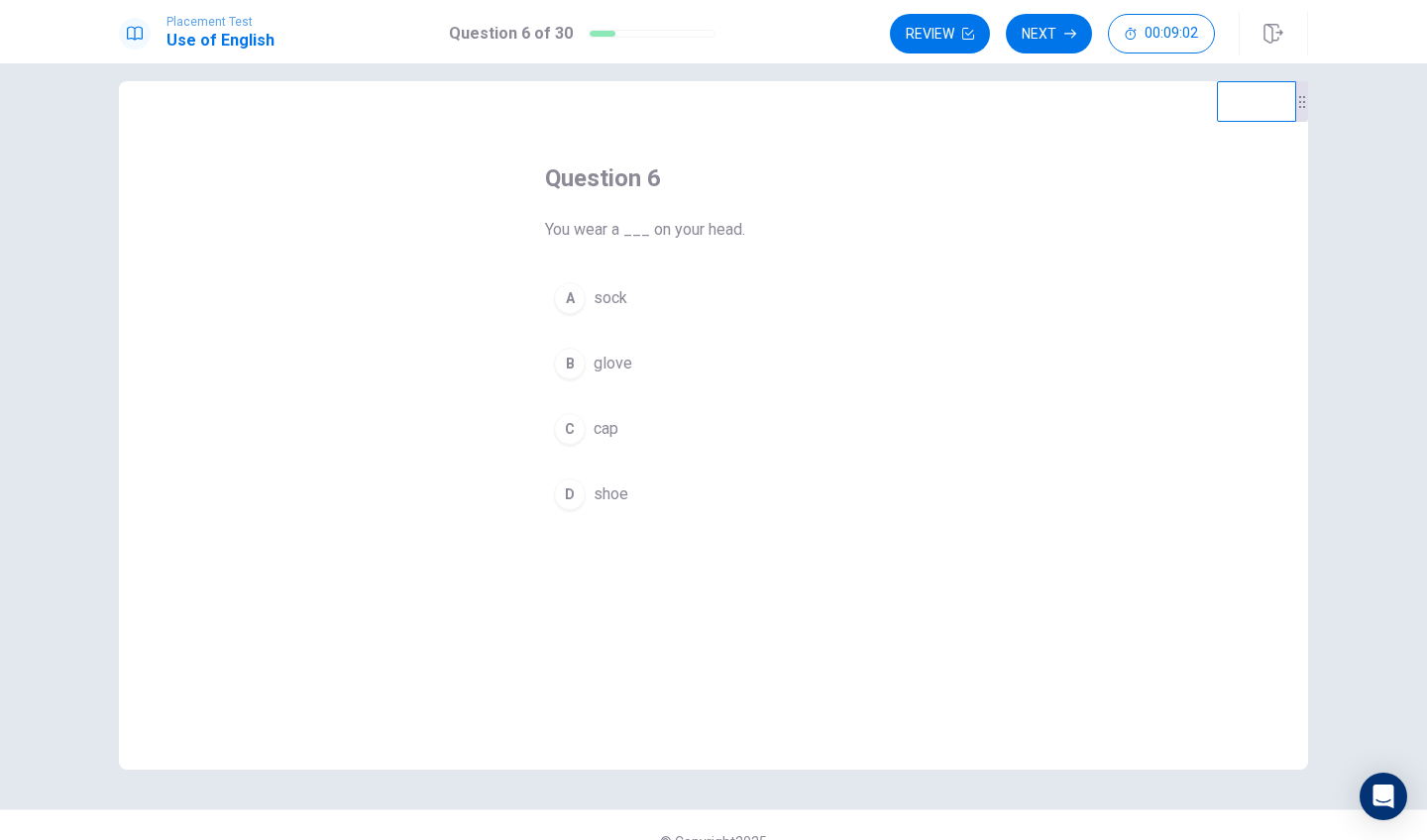click on "C" at bounding box center (570, 429) 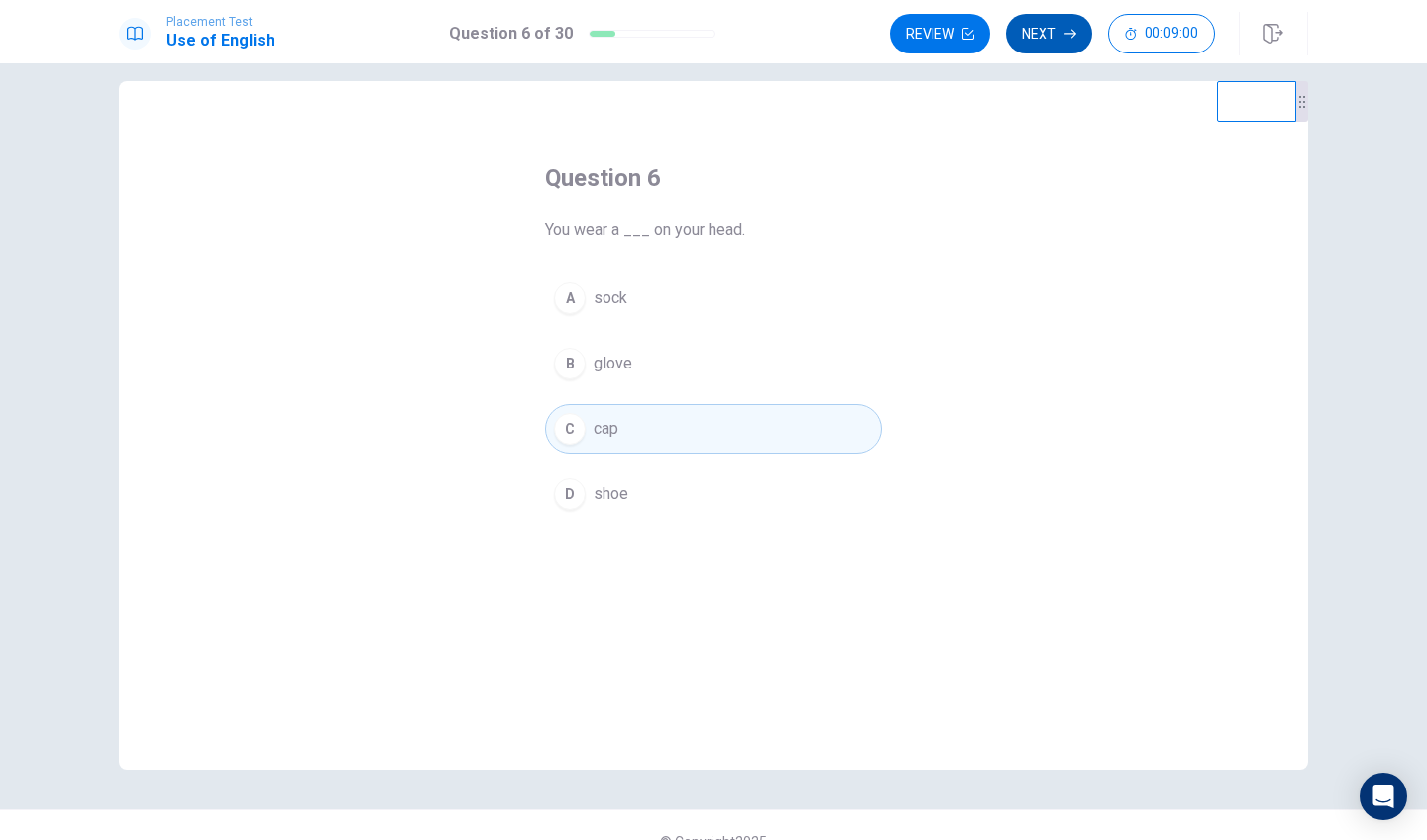 click on "Next" at bounding box center (1048, 34) 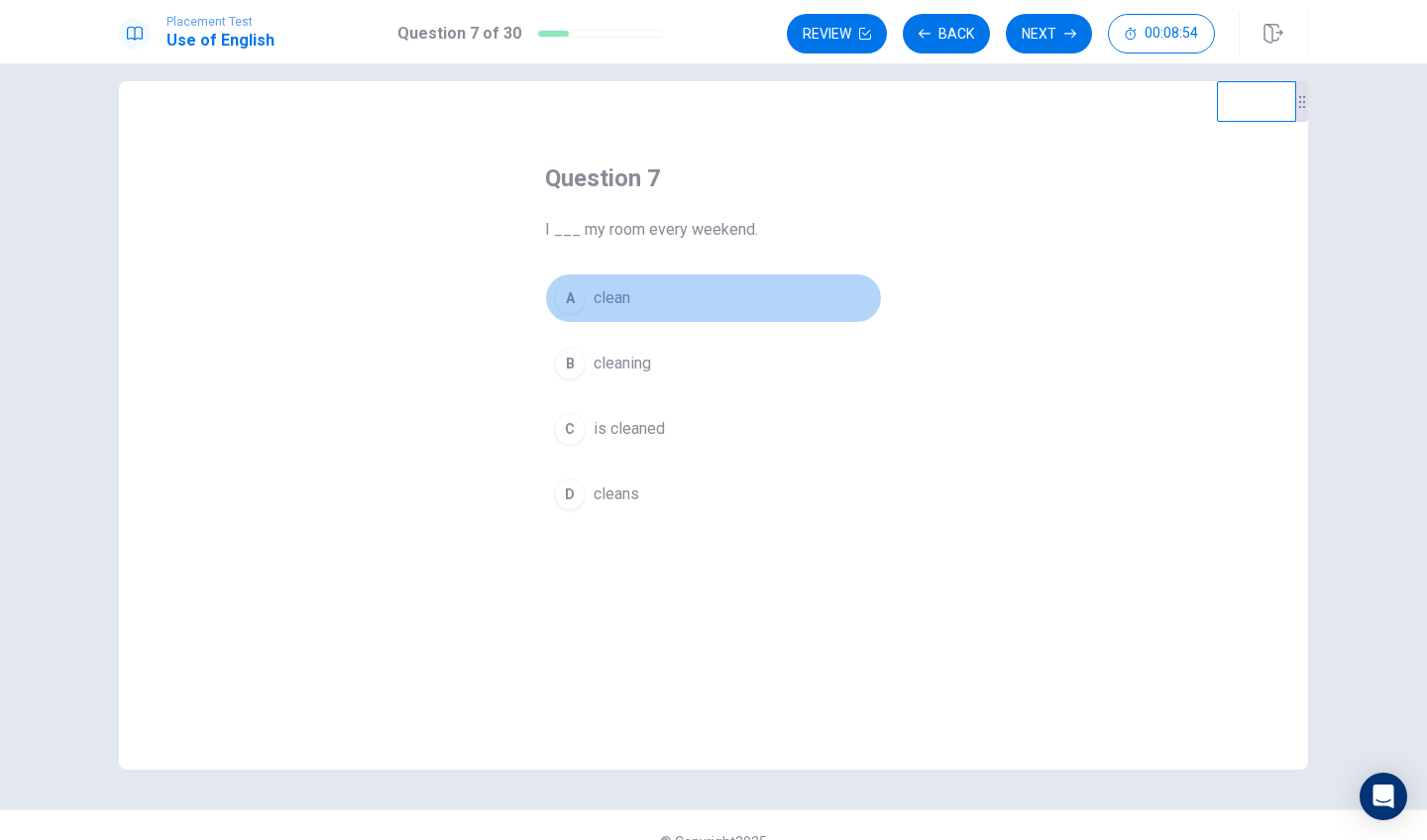 click on "A" at bounding box center [570, 298] 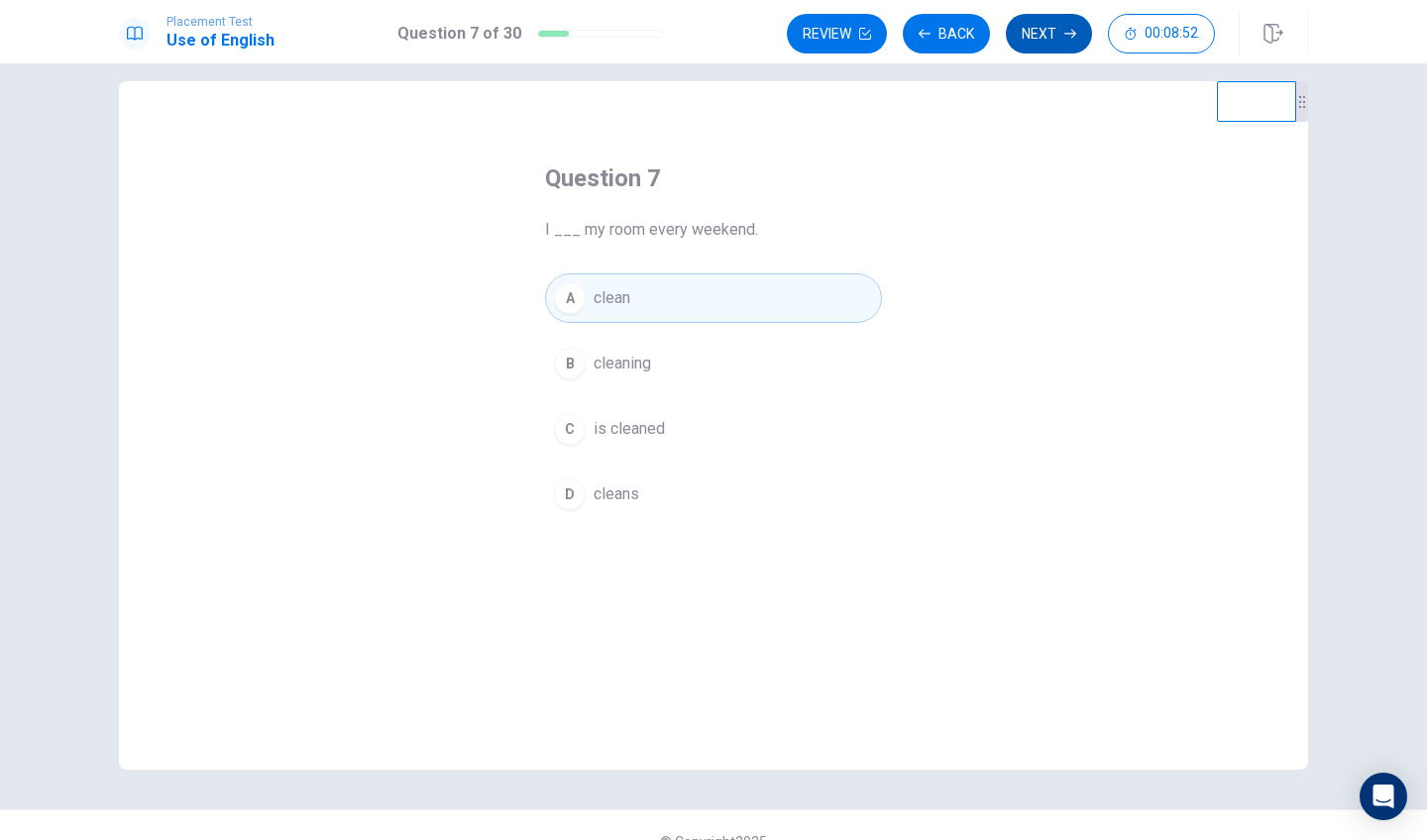 click on "Next" at bounding box center [1048, 34] 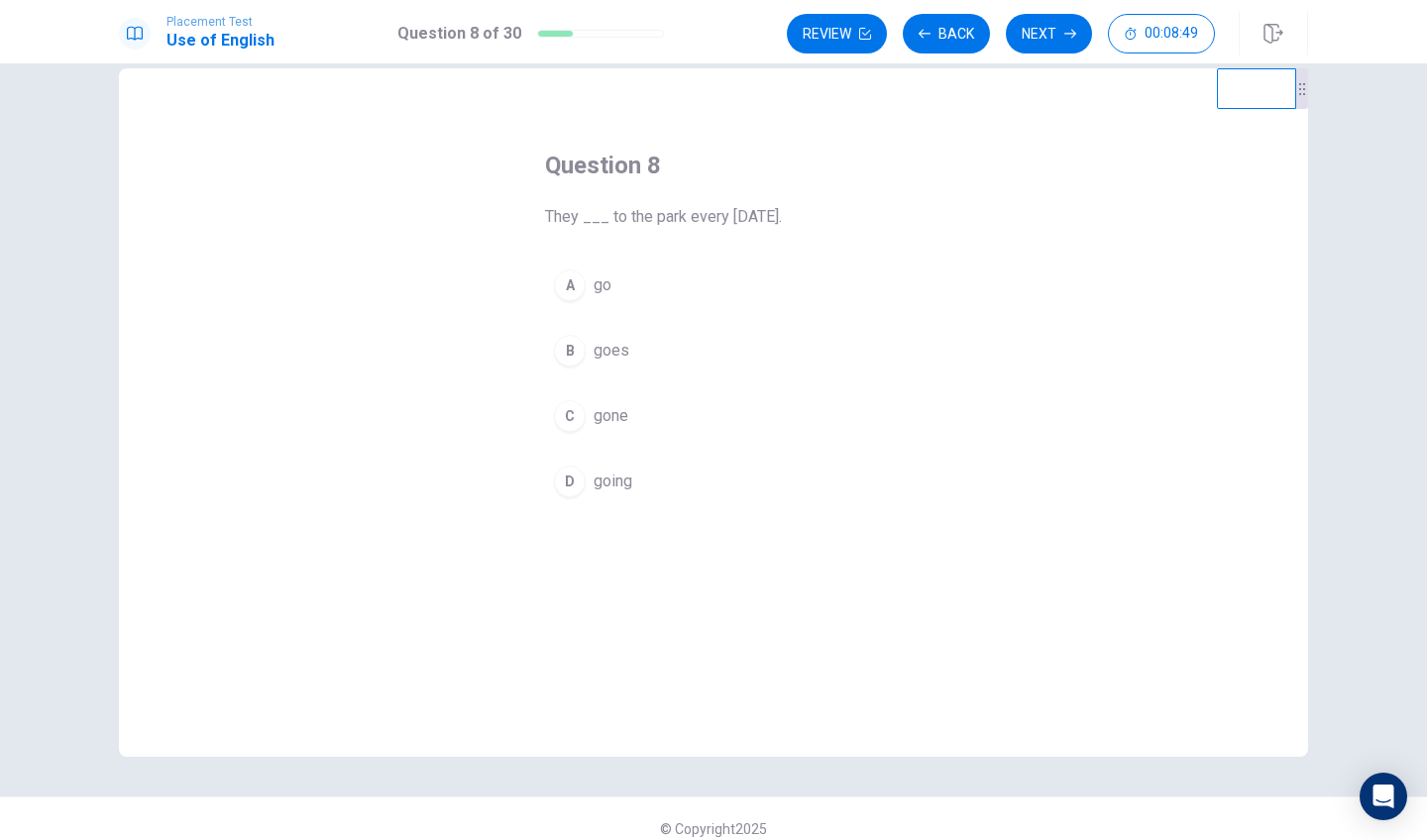 scroll, scrollTop: 37, scrollLeft: 0, axis: vertical 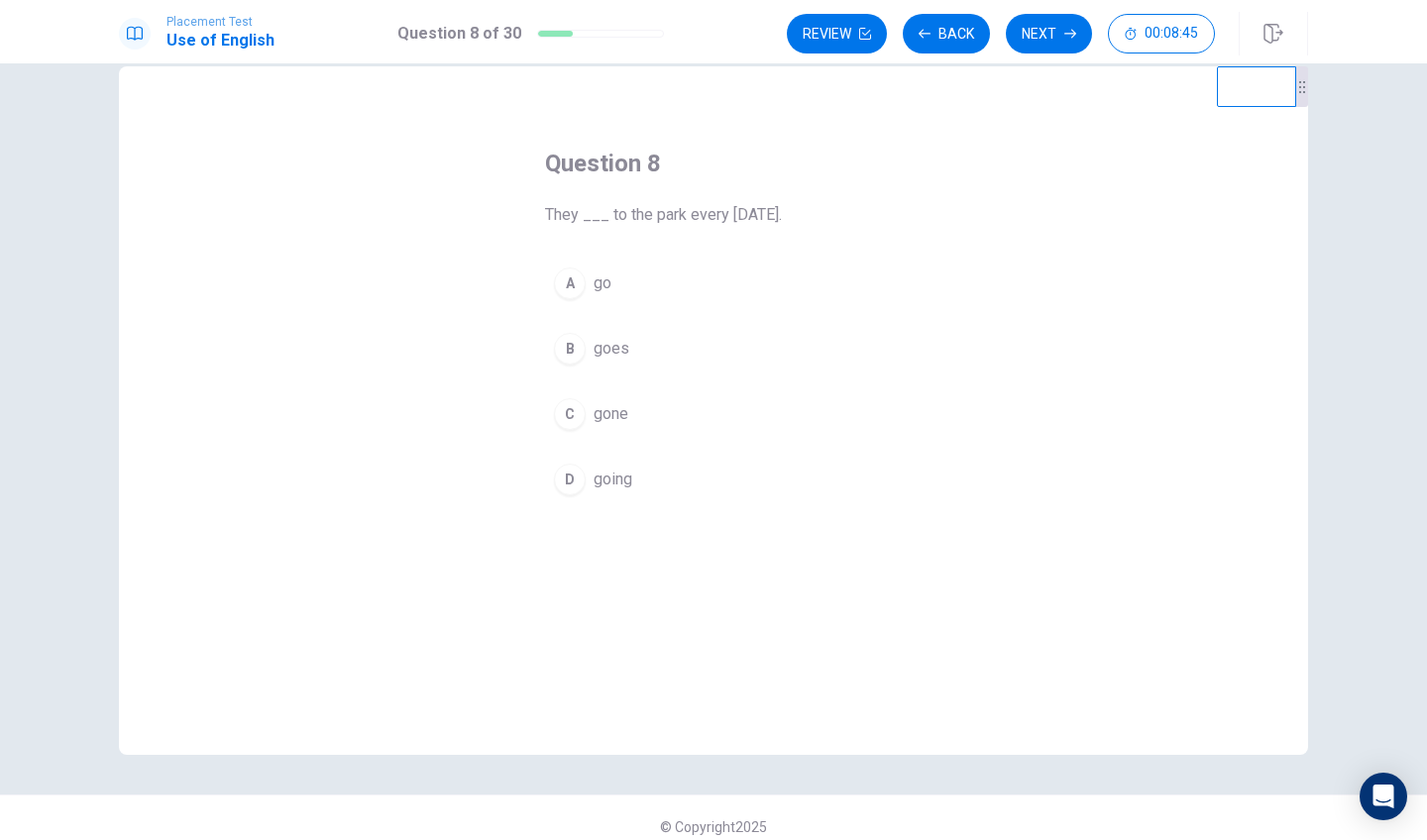 click on "A" at bounding box center (570, 283) 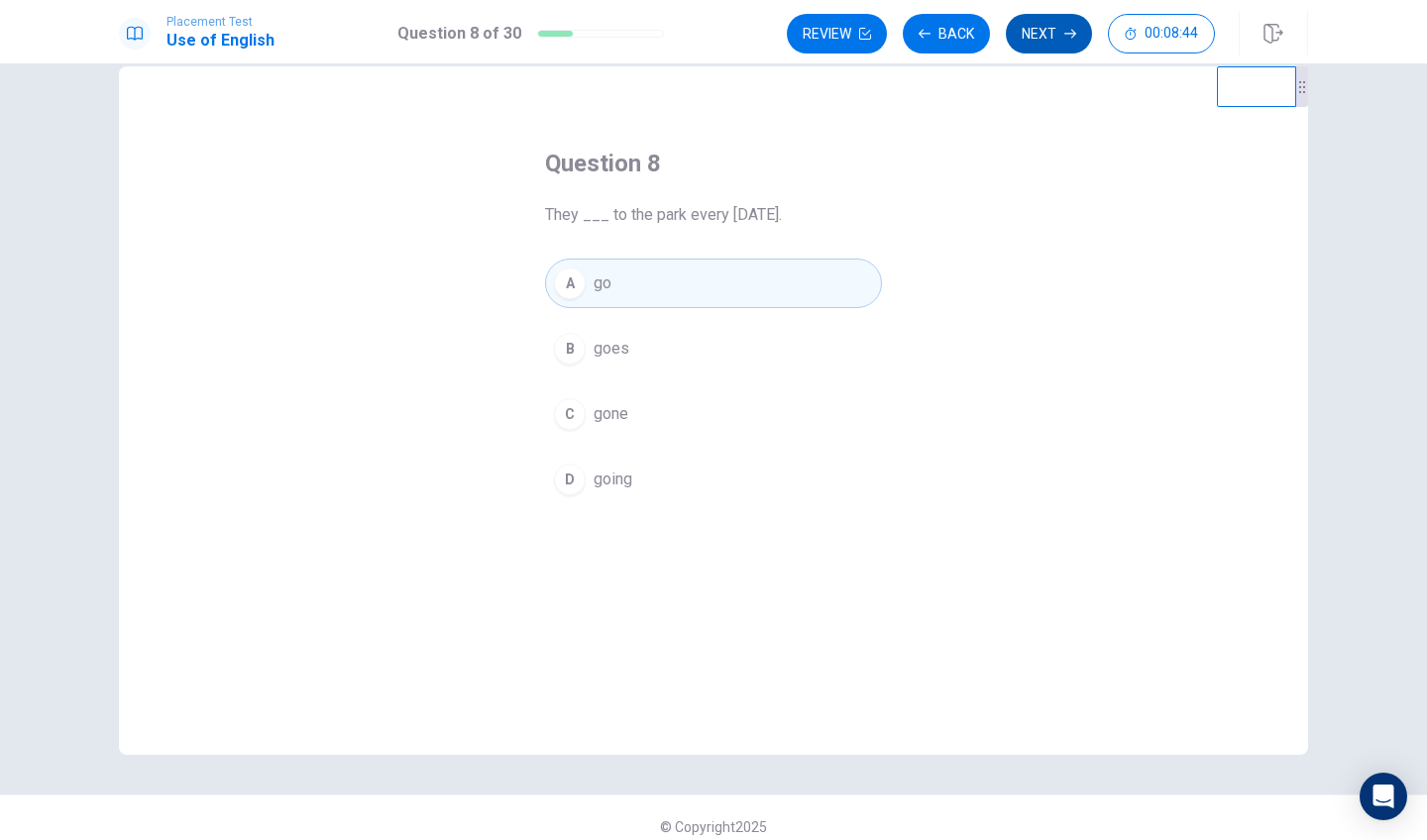 click on "Next" at bounding box center (1048, 34) 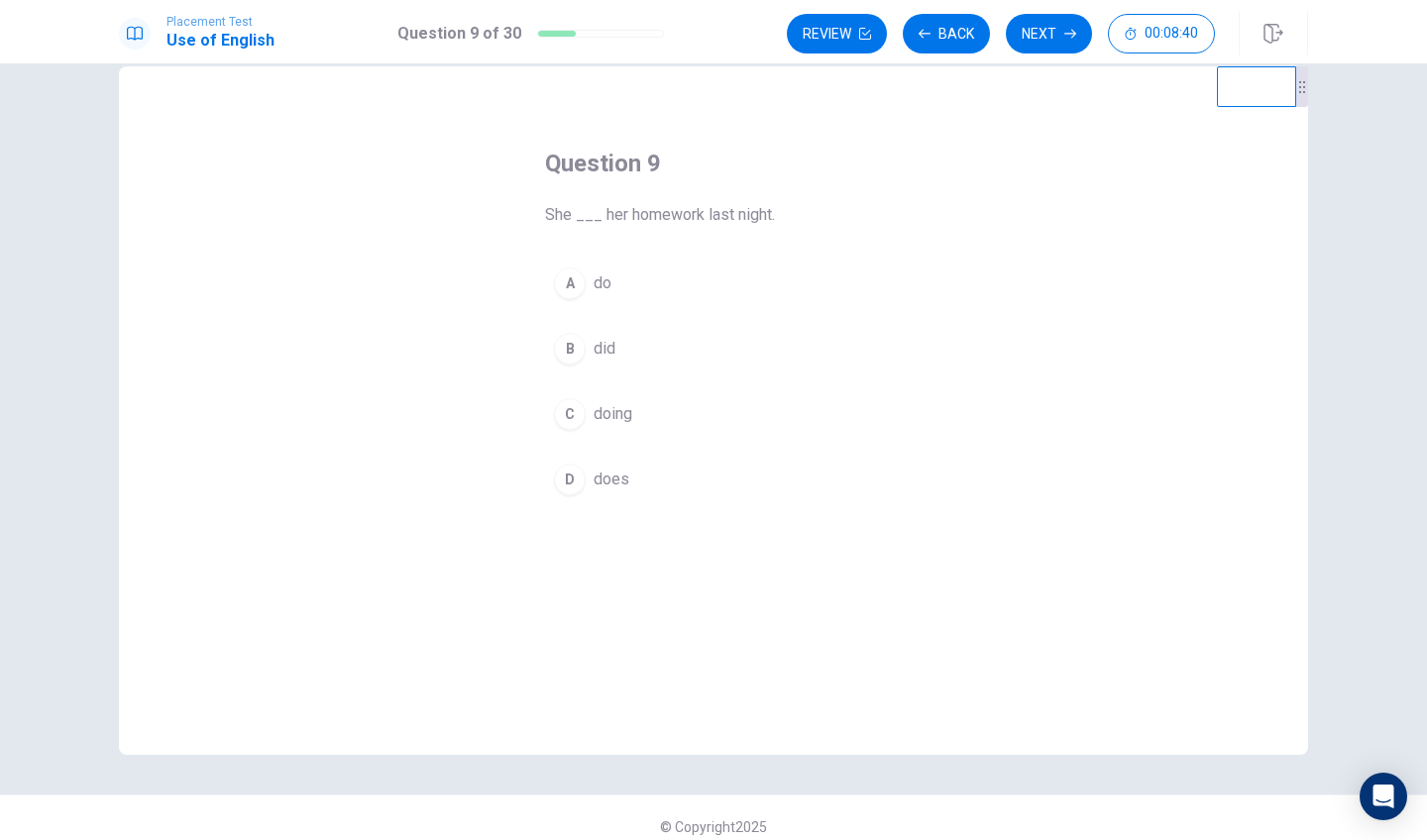 click on "B" at bounding box center (570, 349) 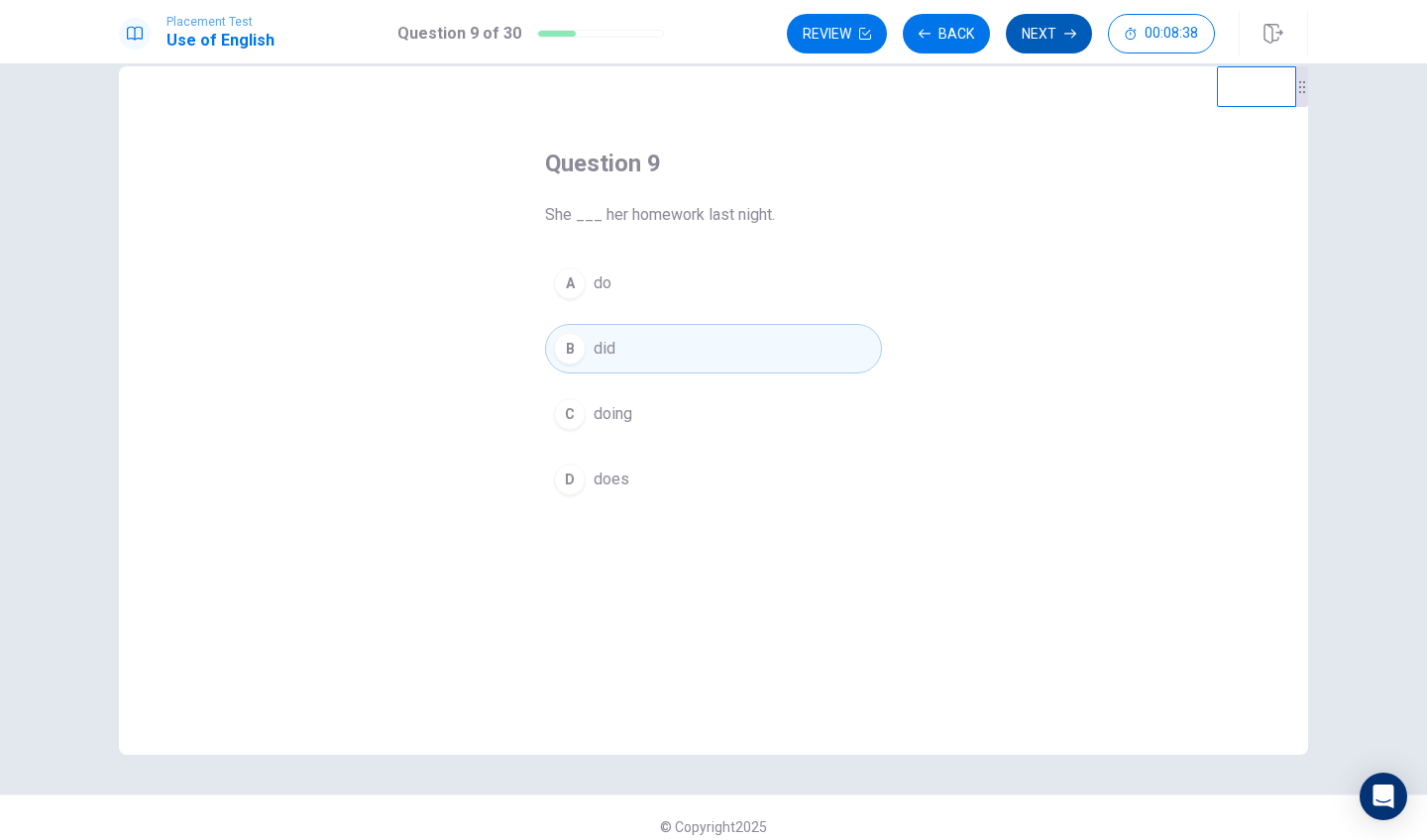 click on "Next" at bounding box center (1048, 34) 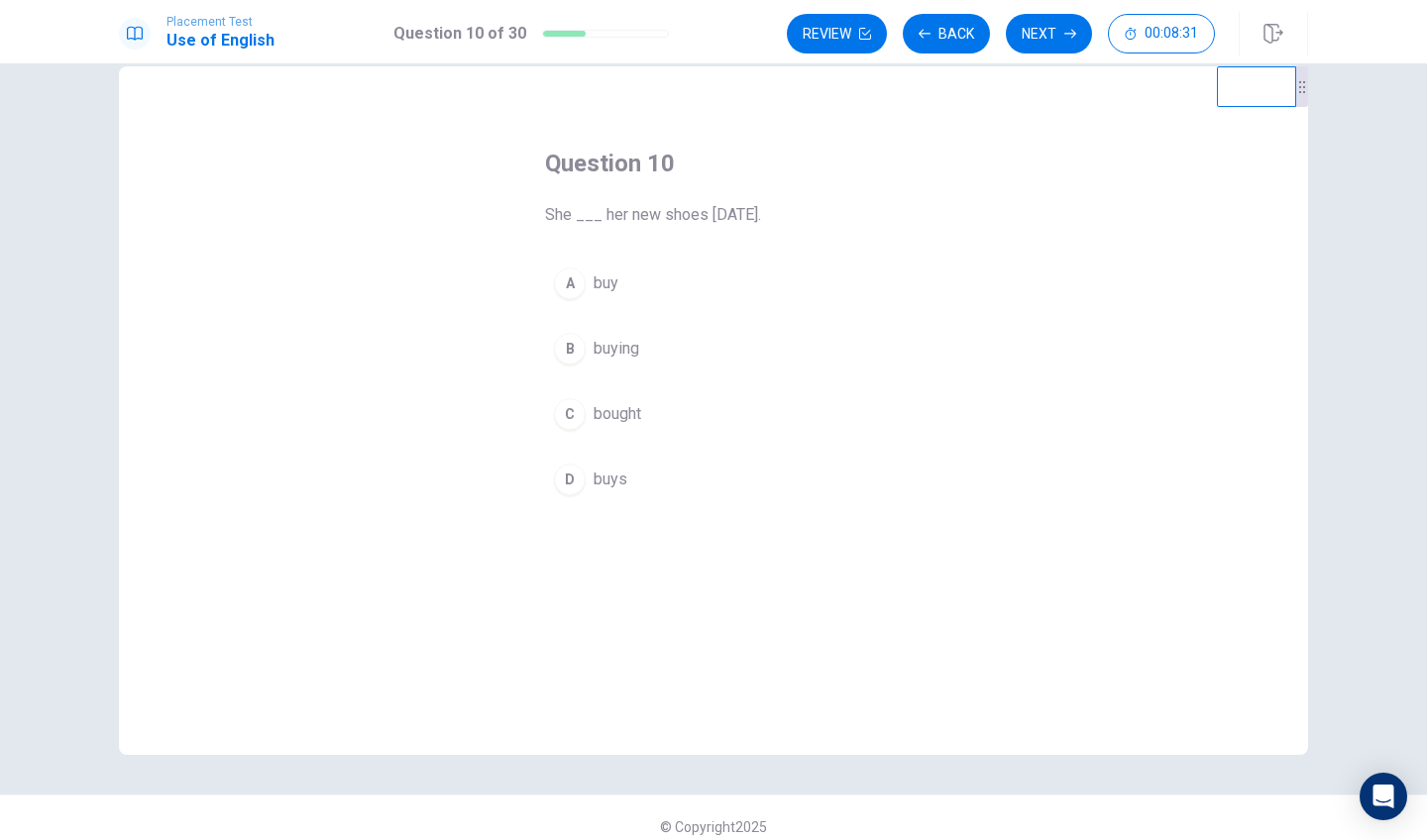 click on "C" at bounding box center (570, 414) 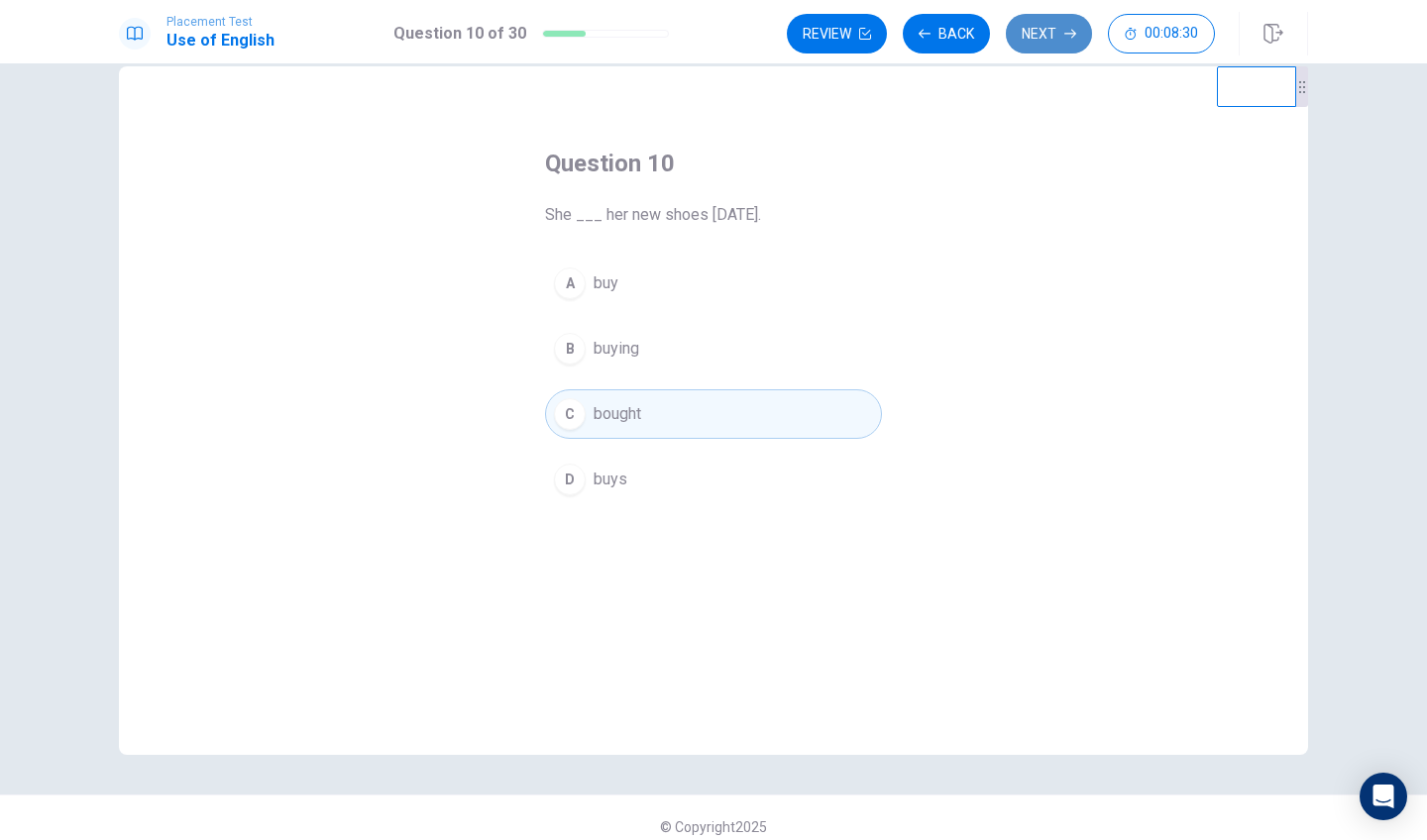 click on "Next" at bounding box center [1048, 34] 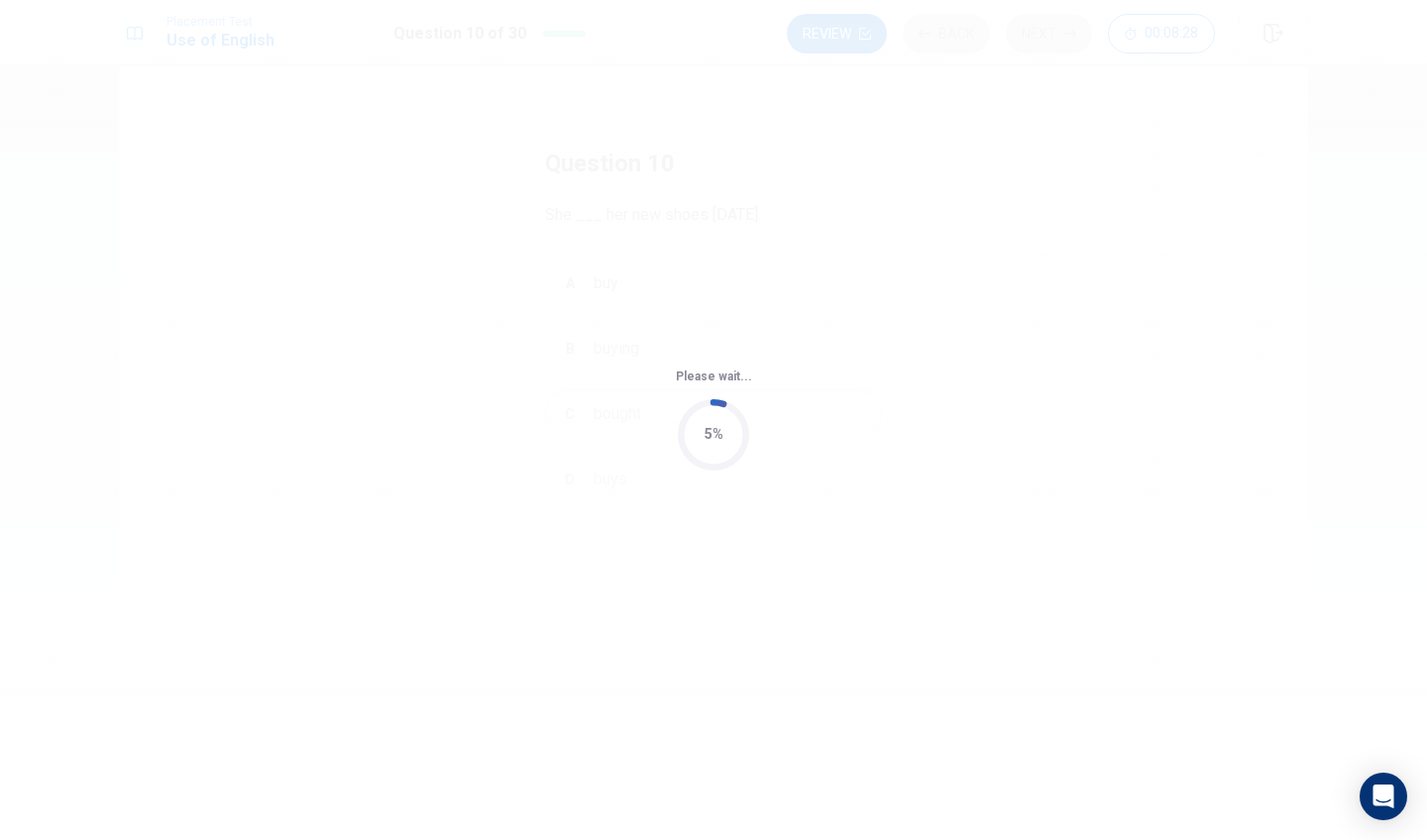 scroll, scrollTop: 0, scrollLeft: 0, axis: both 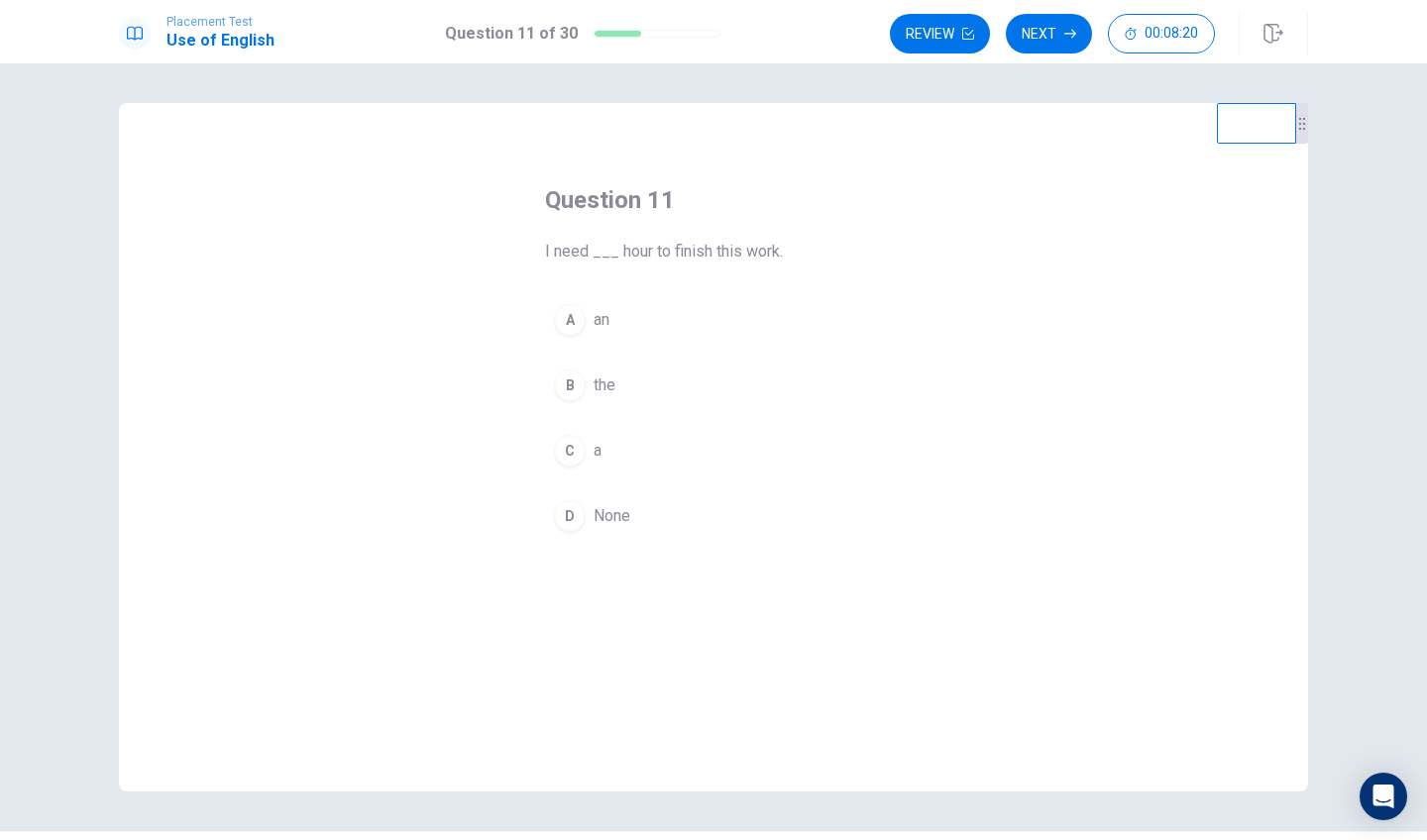 click on "A" at bounding box center [570, 320] 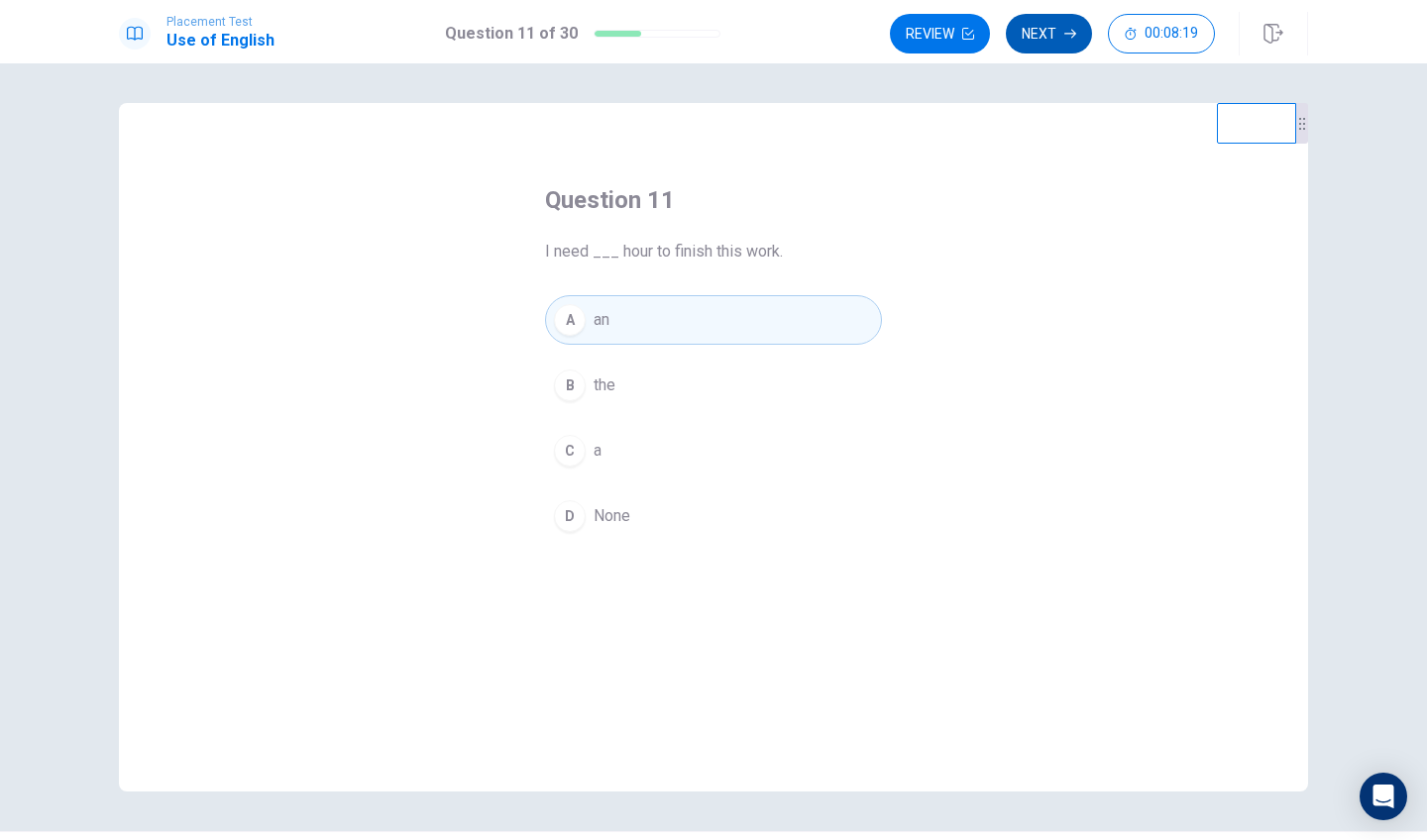 click on "Next" at bounding box center (1048, 34) 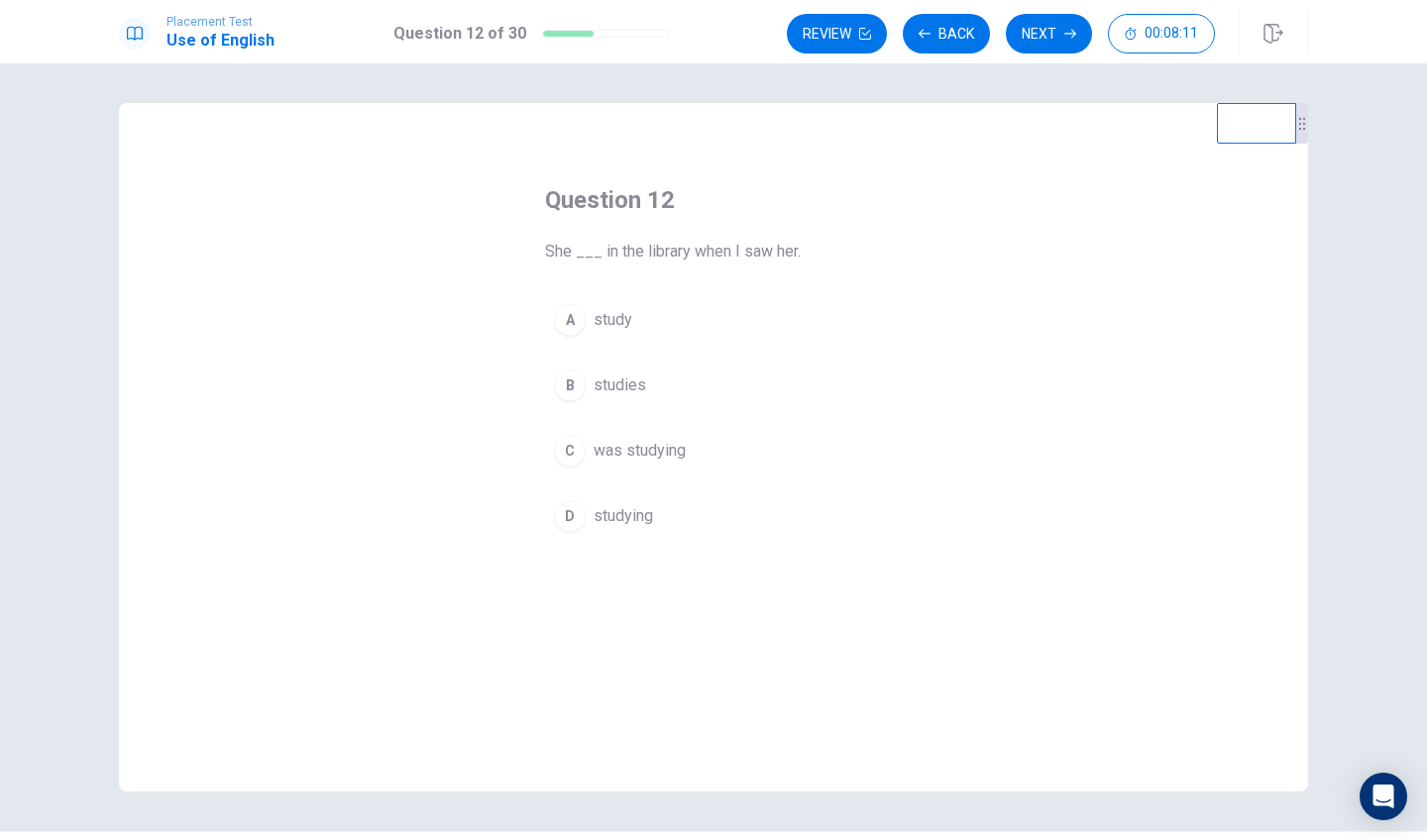 click on "C" at bounding box center [570, 451] 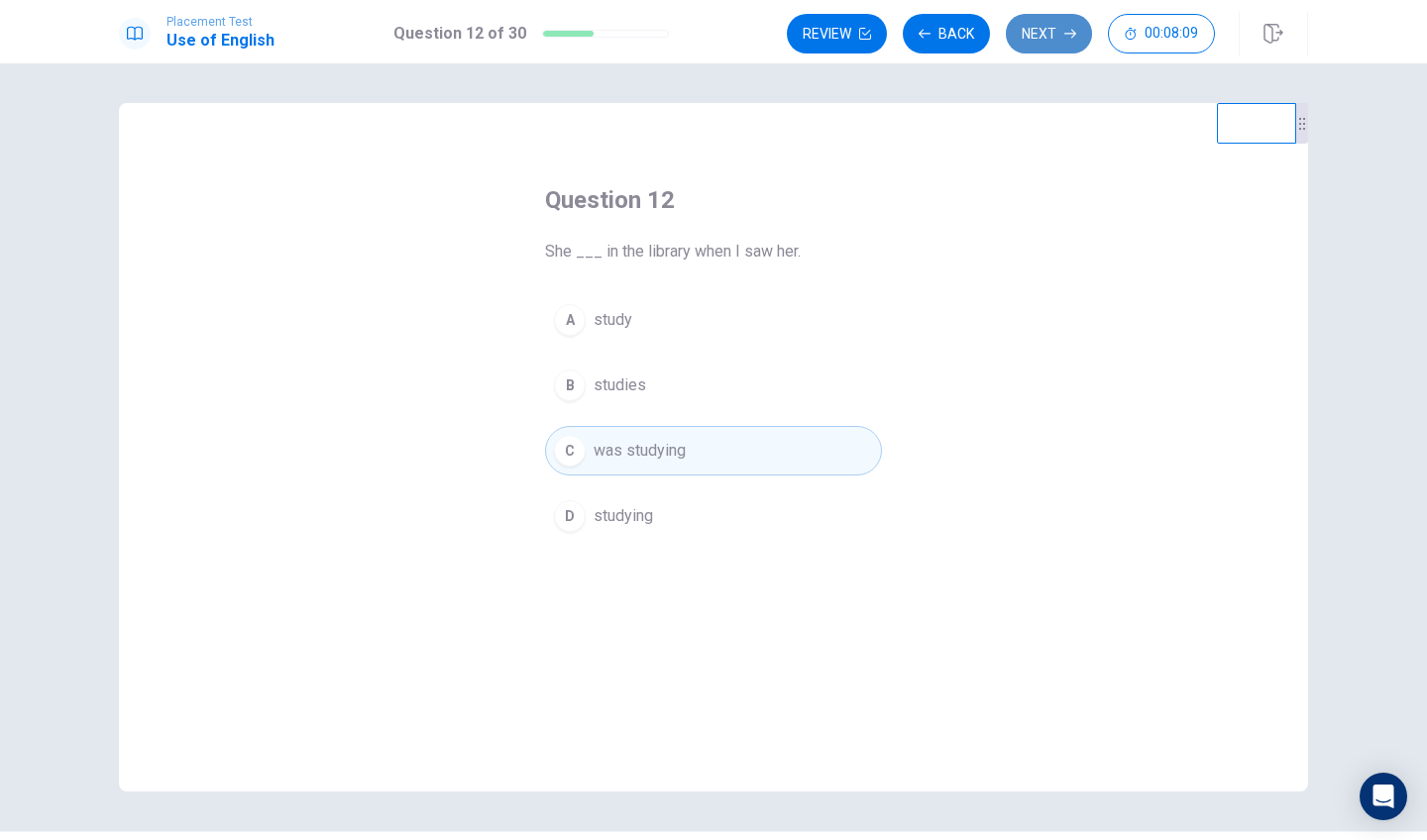 click on "Next" at bounding box center [1048, 34] 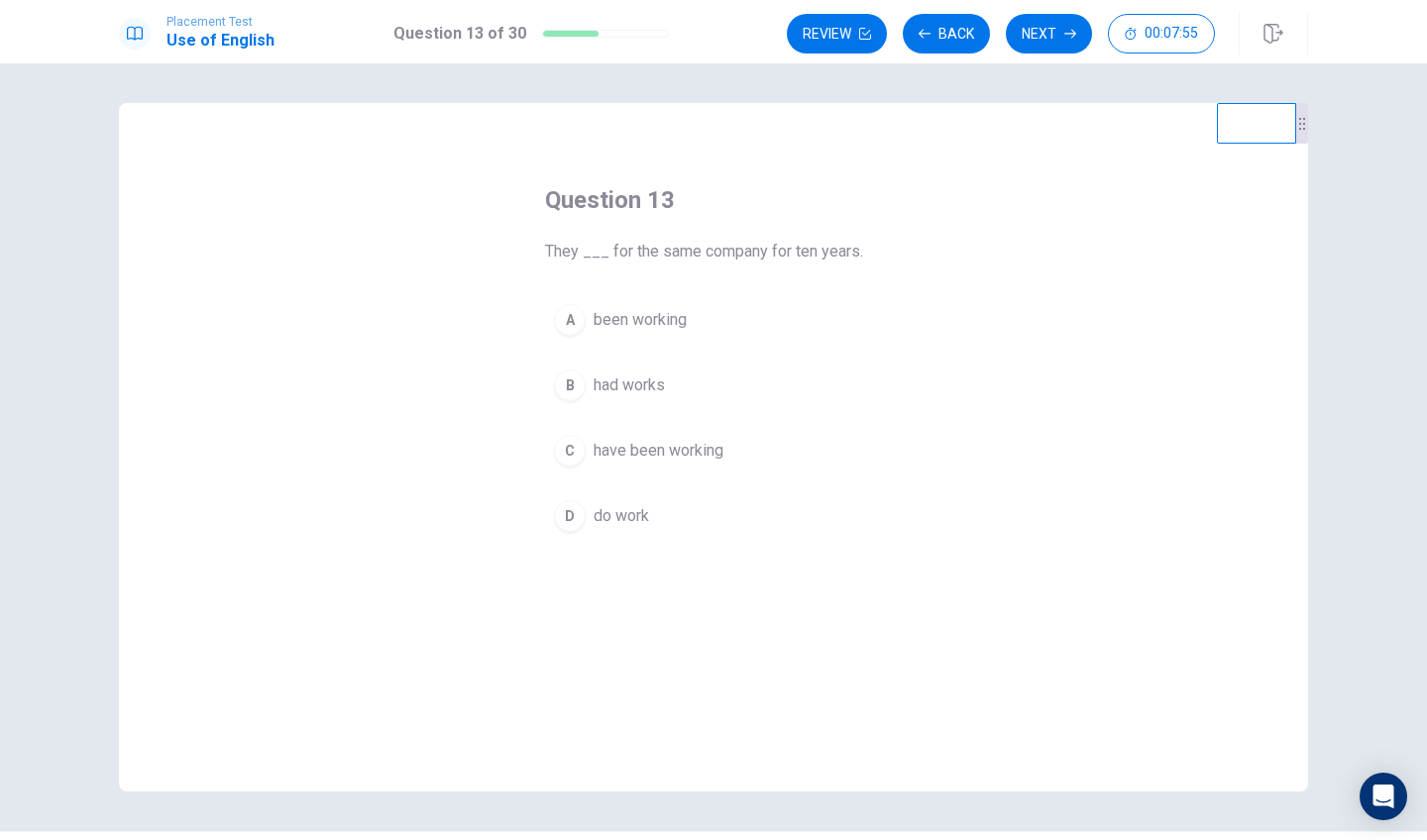 click on "C" at bounding box center (570, 451) 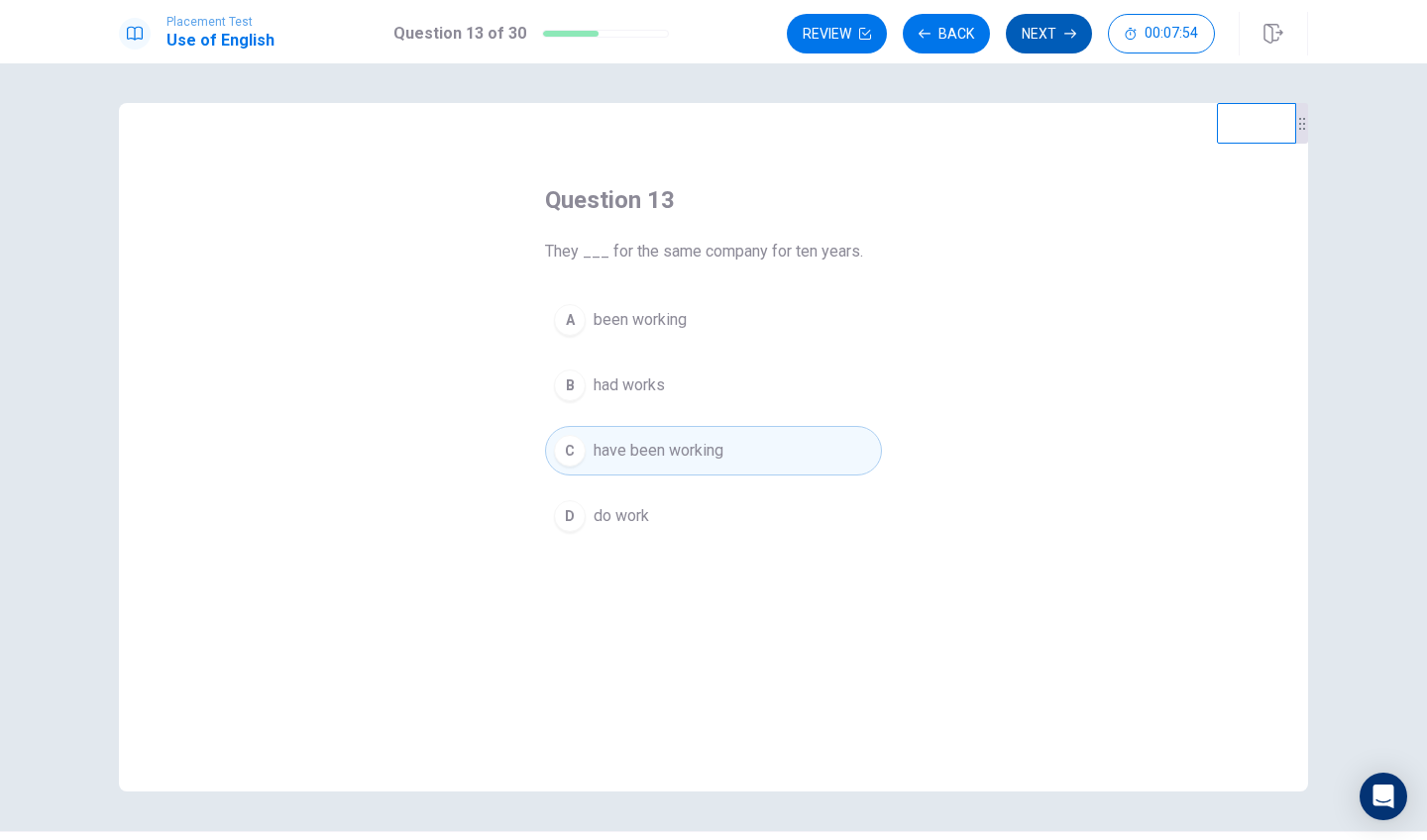 click on "Next" at bounding box center (1048, 34) 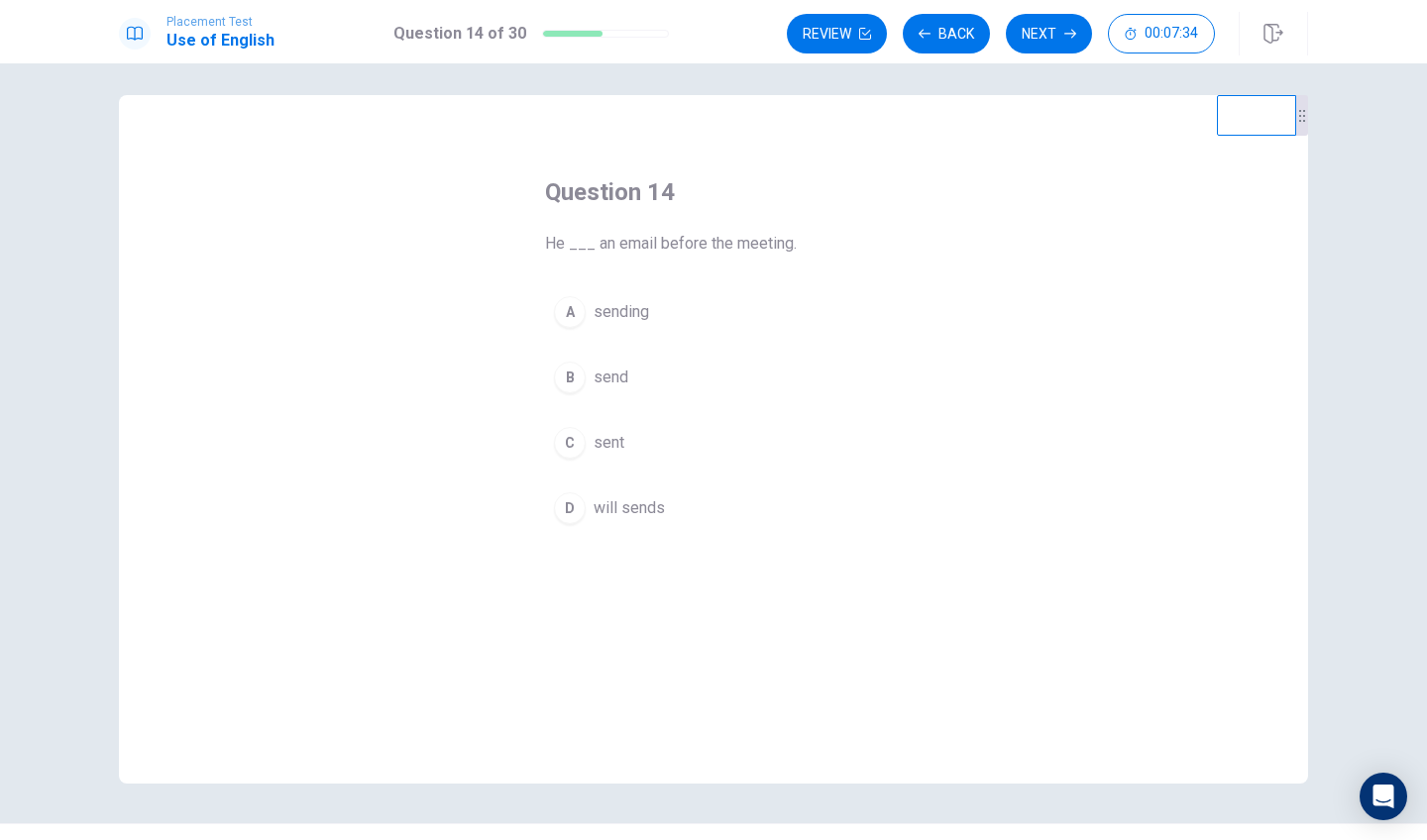scroll, scrollTop: 6, scrollLeft: 0, axis: vertical 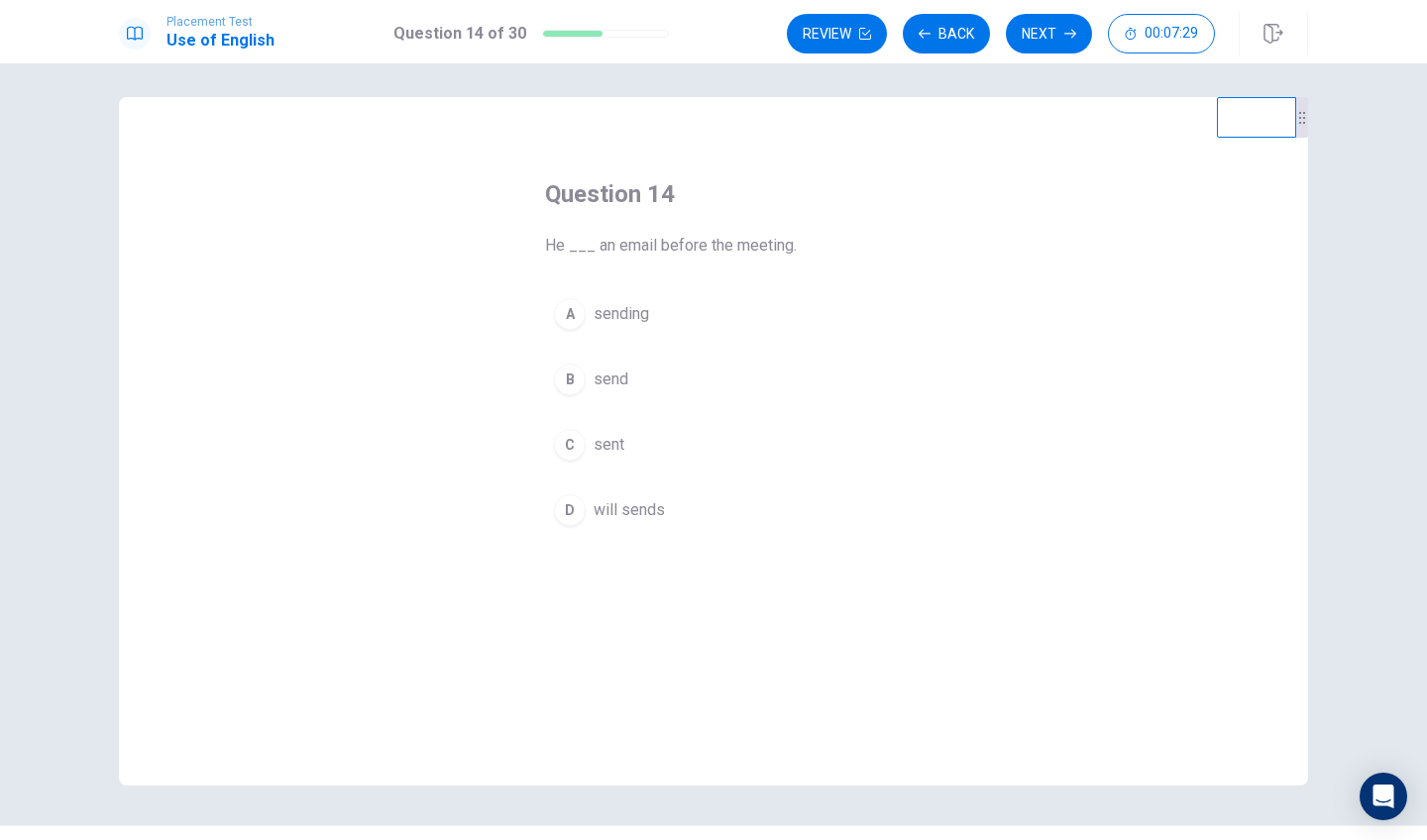 click on "C" at bounding box center (570, 445) 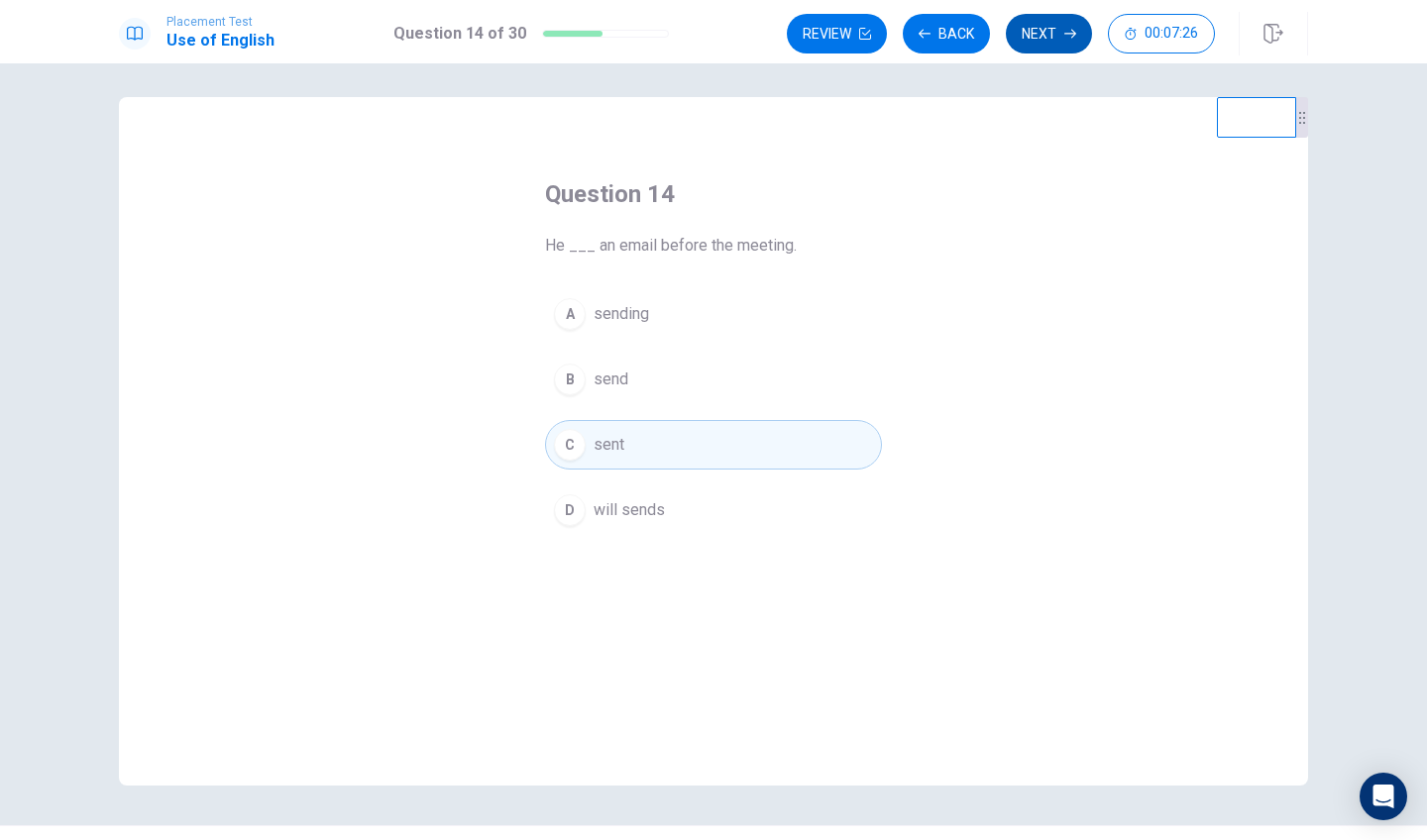 click on "Next" at bounding box center (1048, 34) 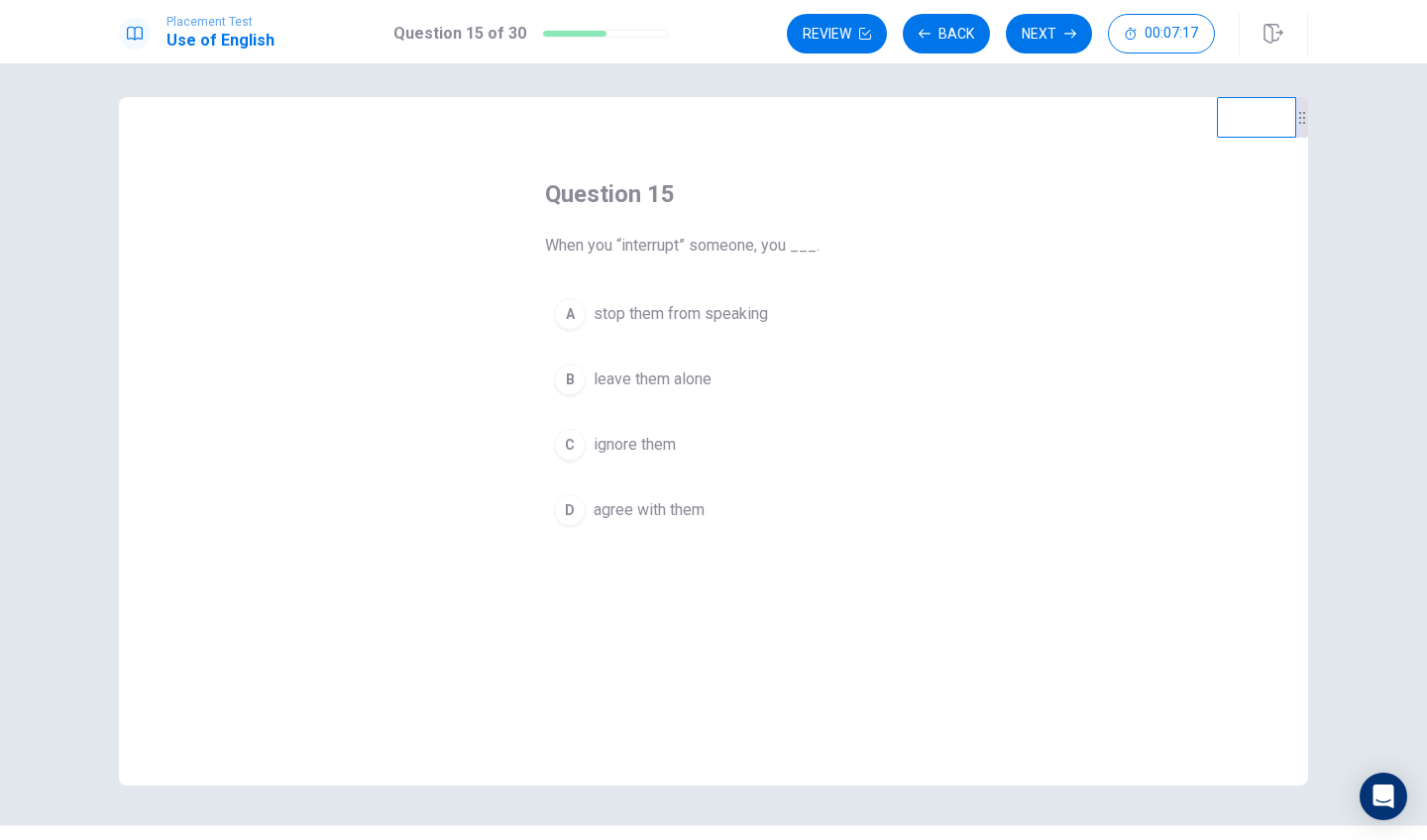 click on "A" at bounding box center (570, 314) 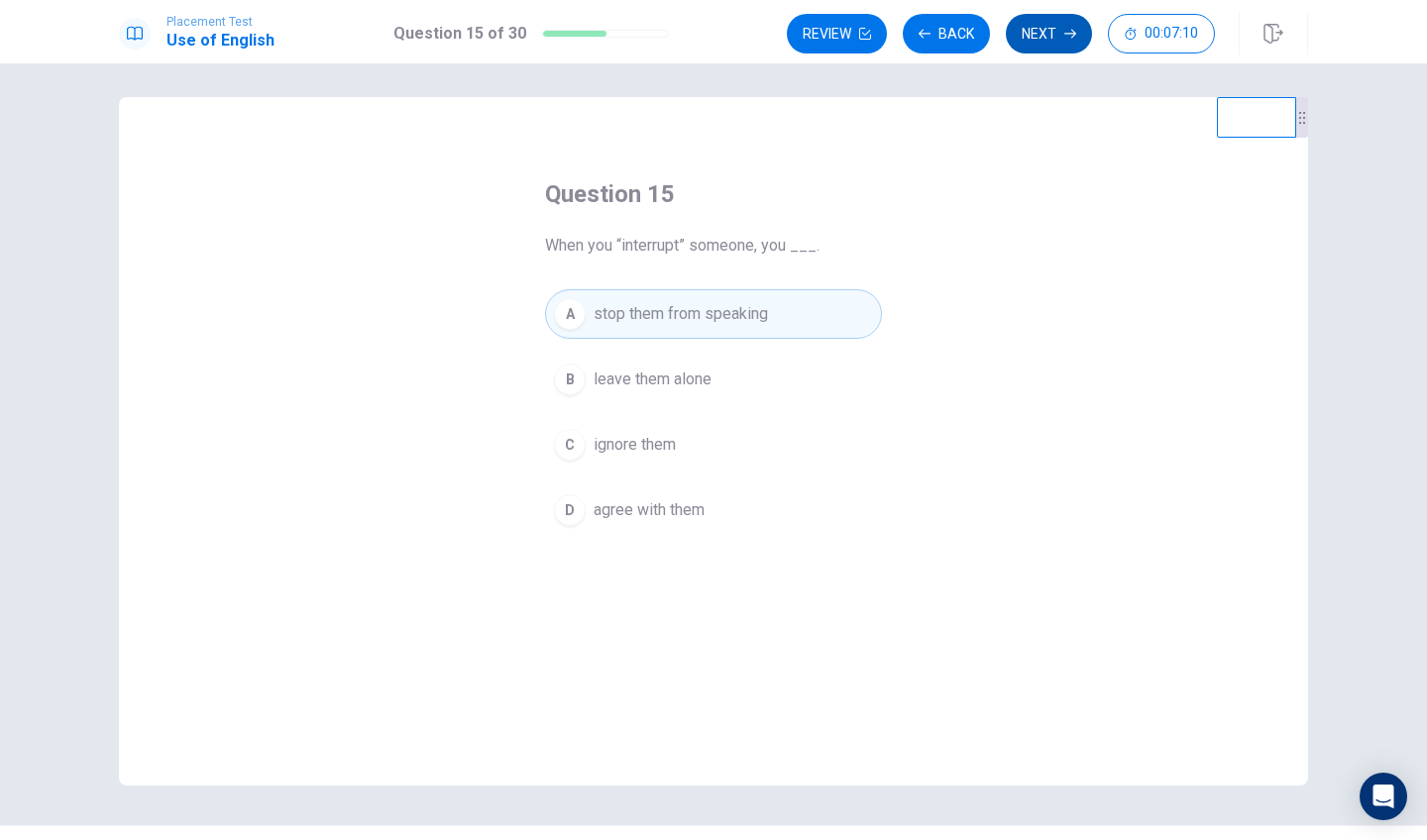 click on "Next" at bounding box center (1048, 34) 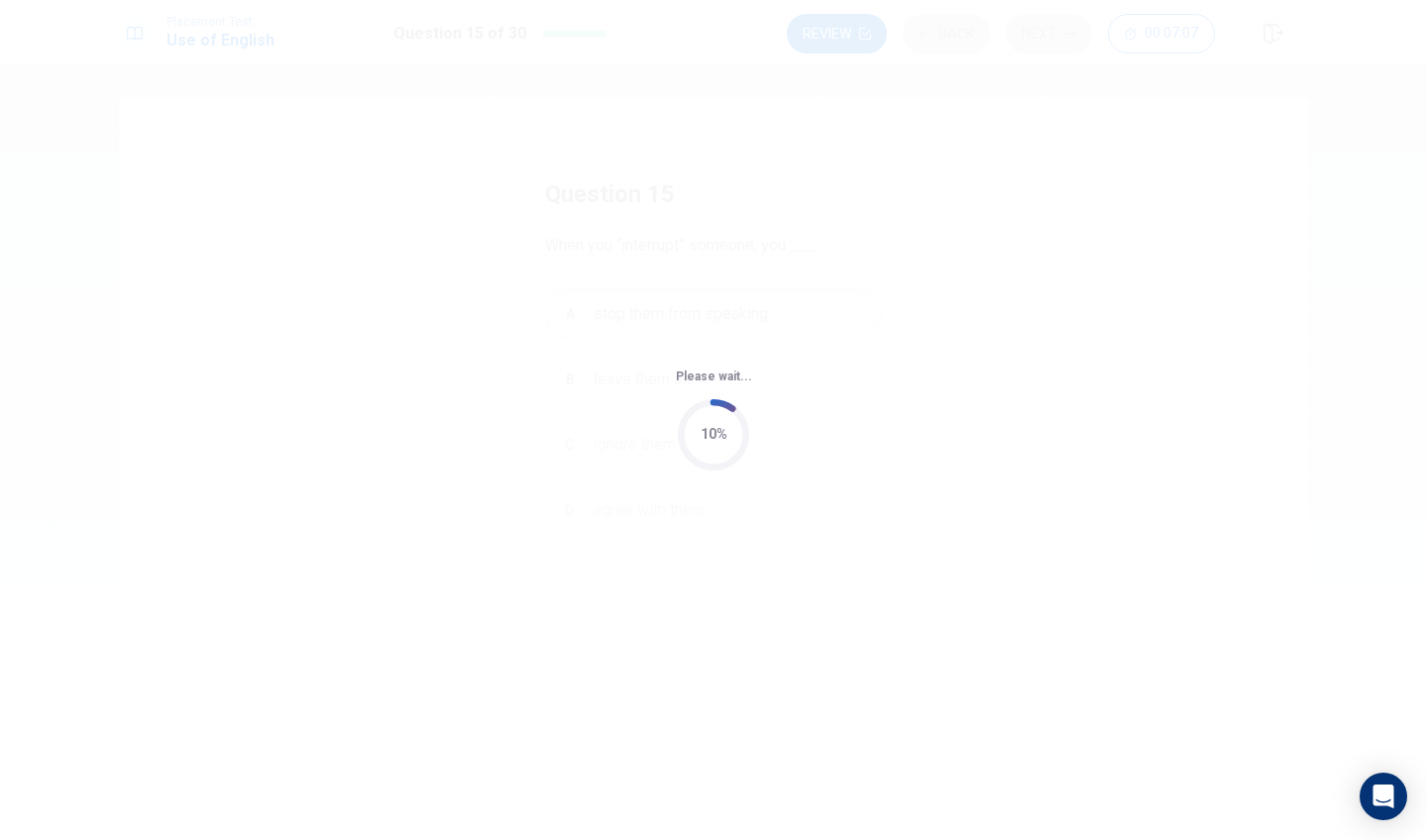 scroll, scrollTop: 0, scrollLeft: 0, axis: both 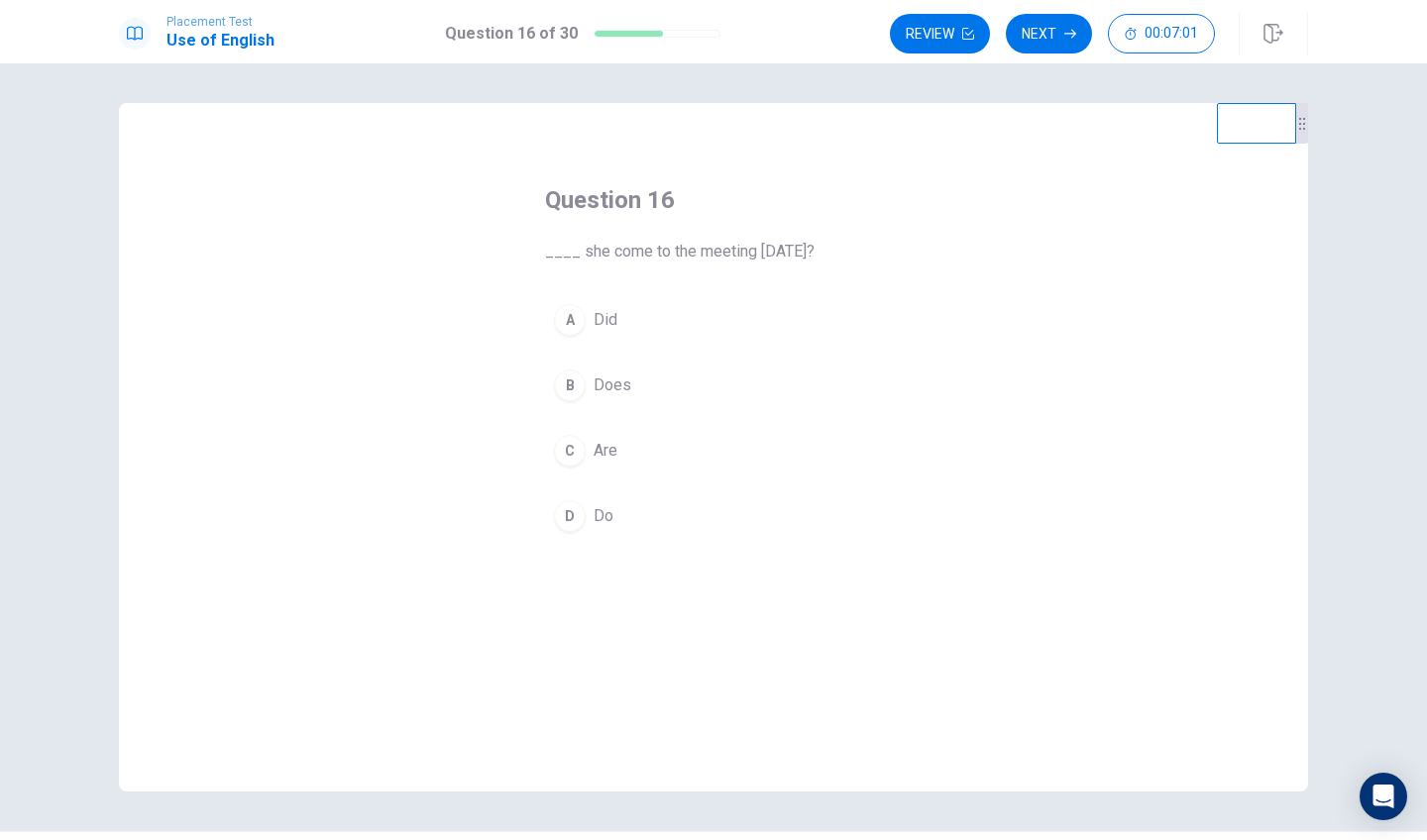 click on "A" at bounding box center (570, 320) 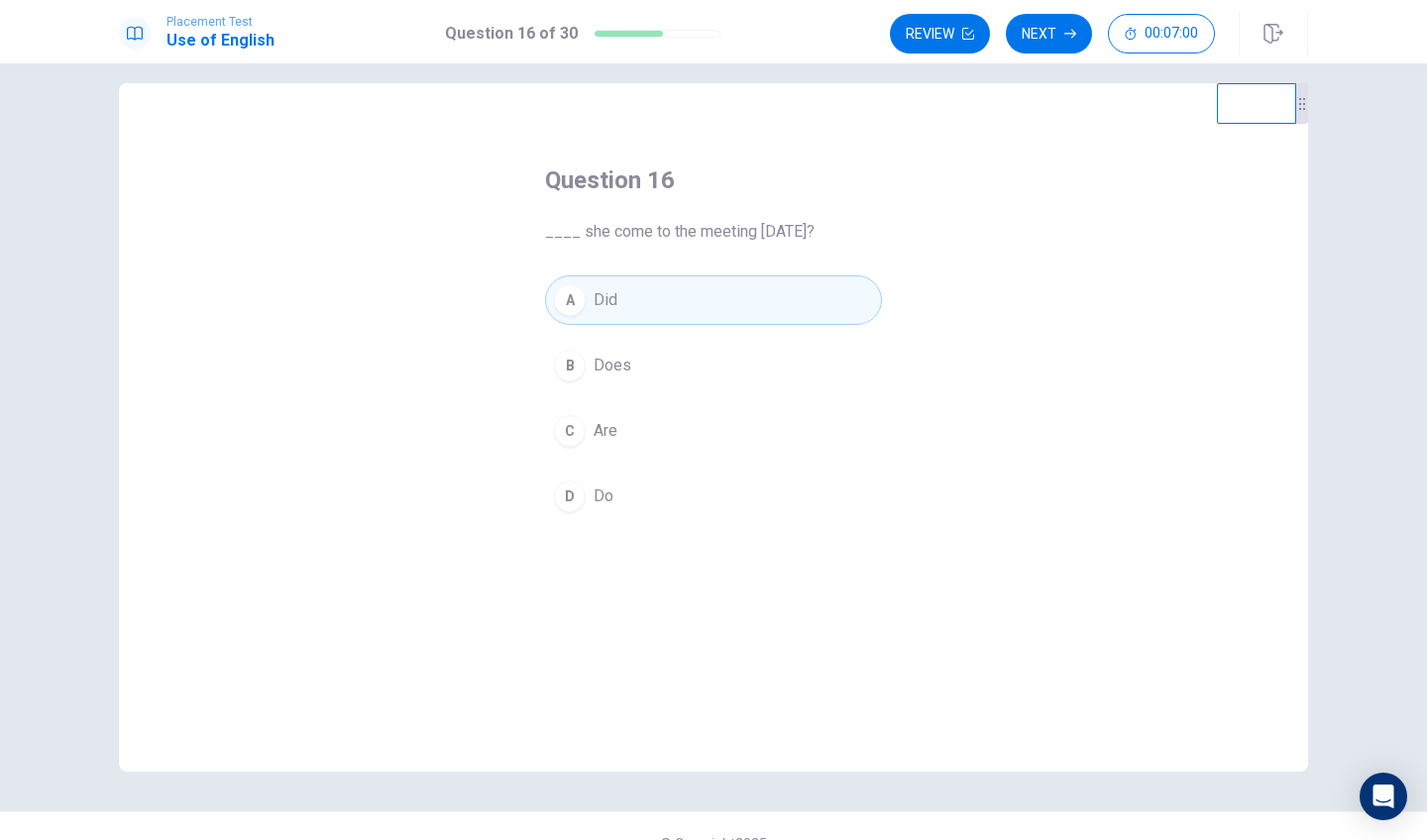 scroll, scrollTop: 18, scrollLeft: 0, axis: vertical 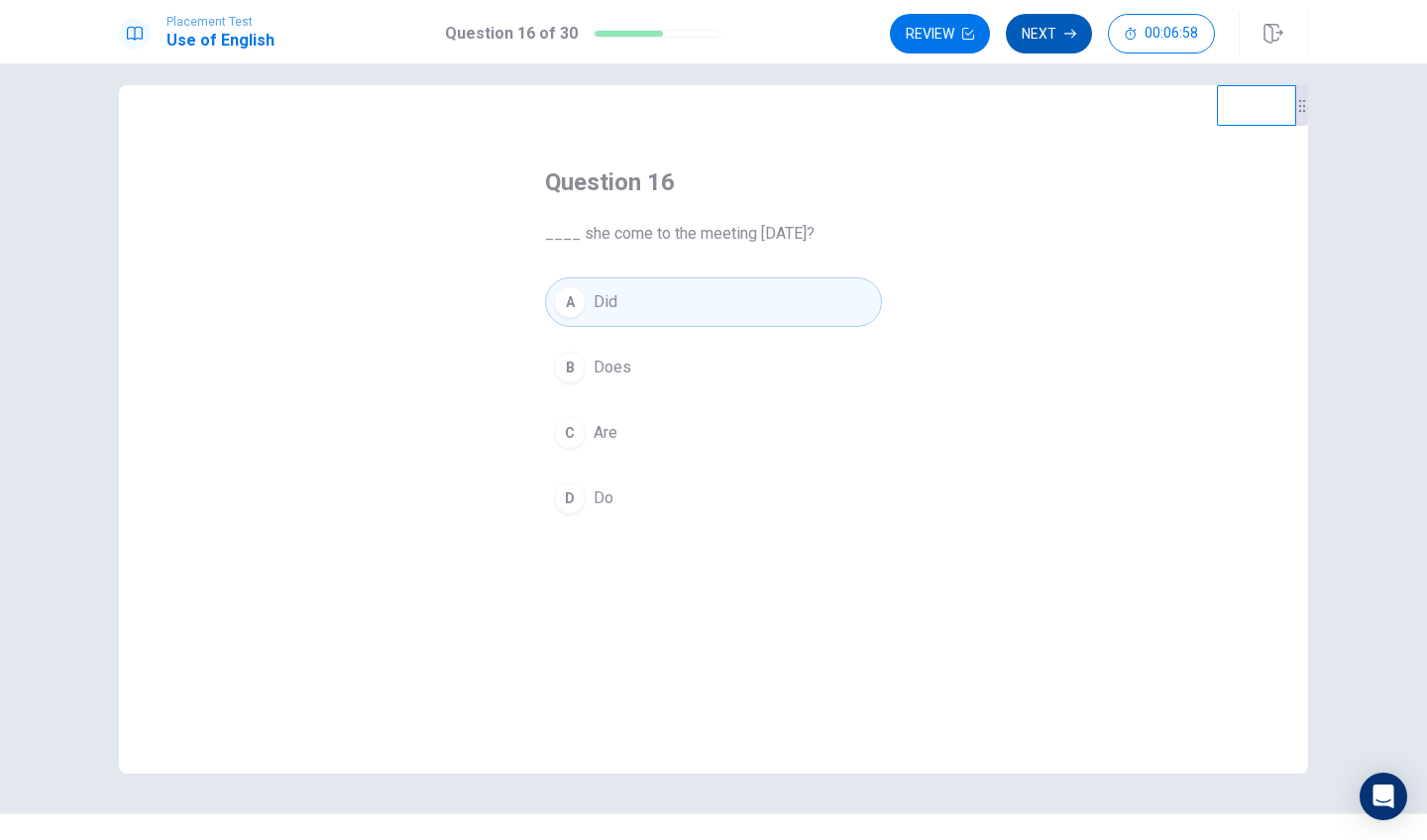 click on "Next" at bounding box center [1048, 34] 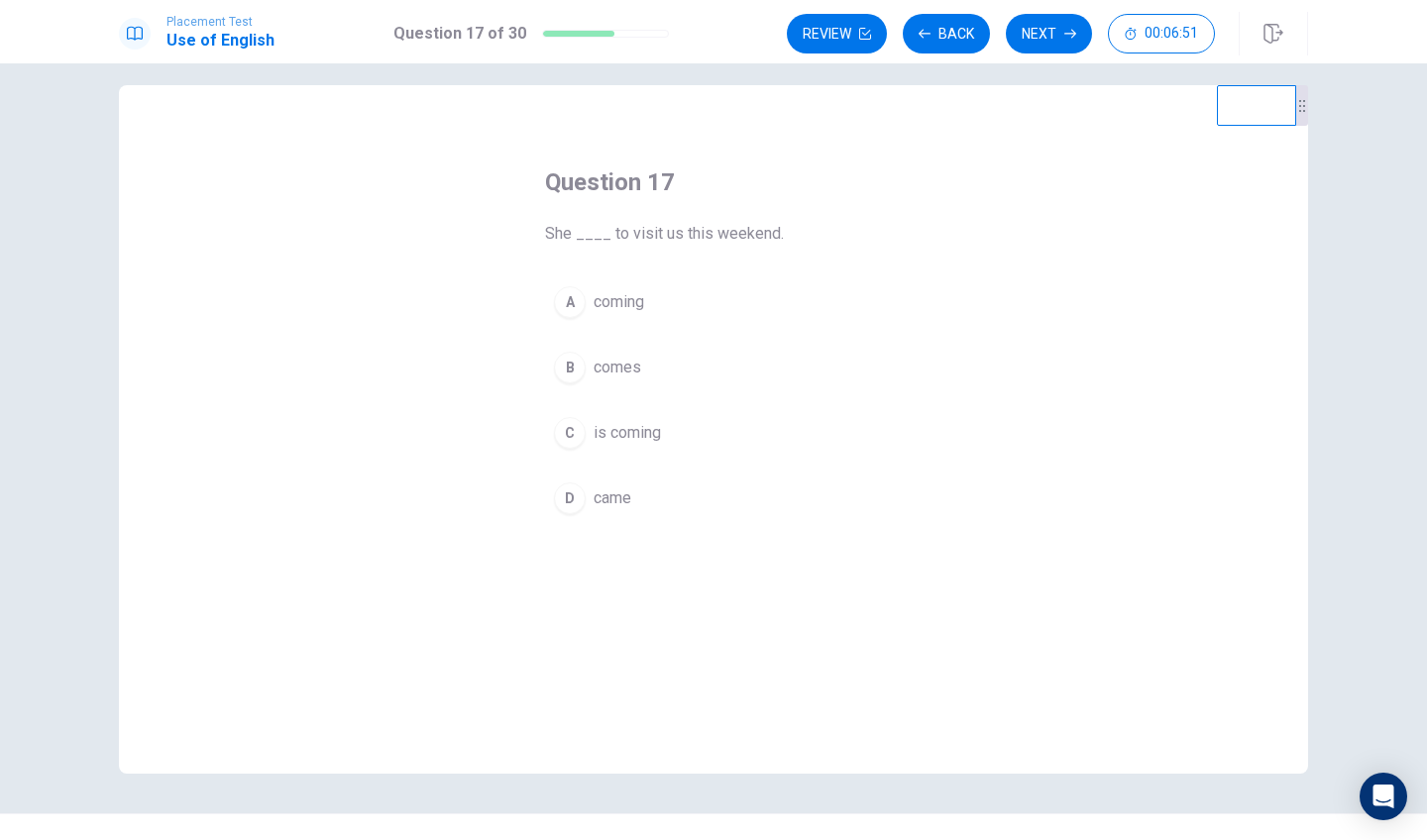 click on "C" at bounding box center [570, 433] 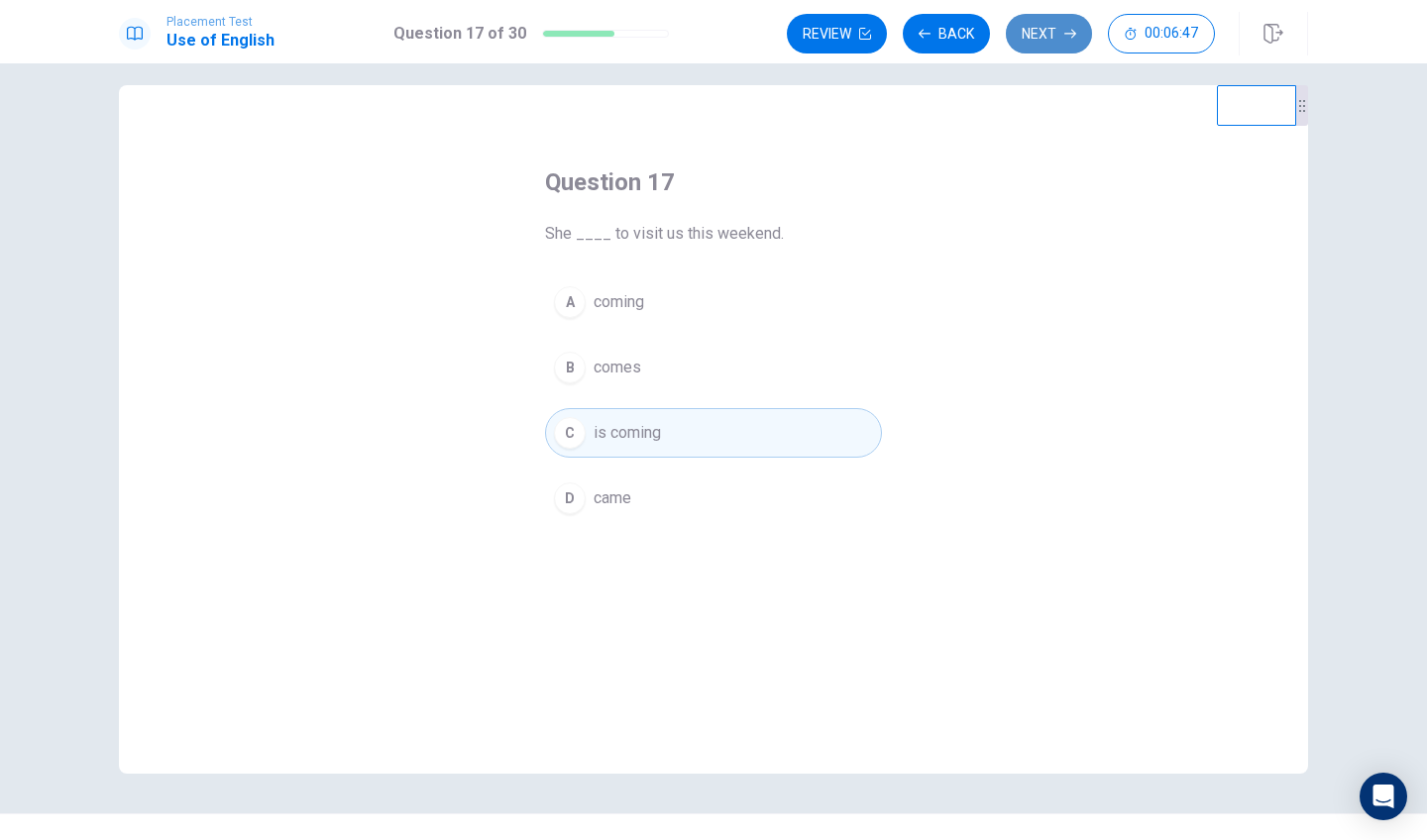 click on "Next" at bounding box center [1048, 34] 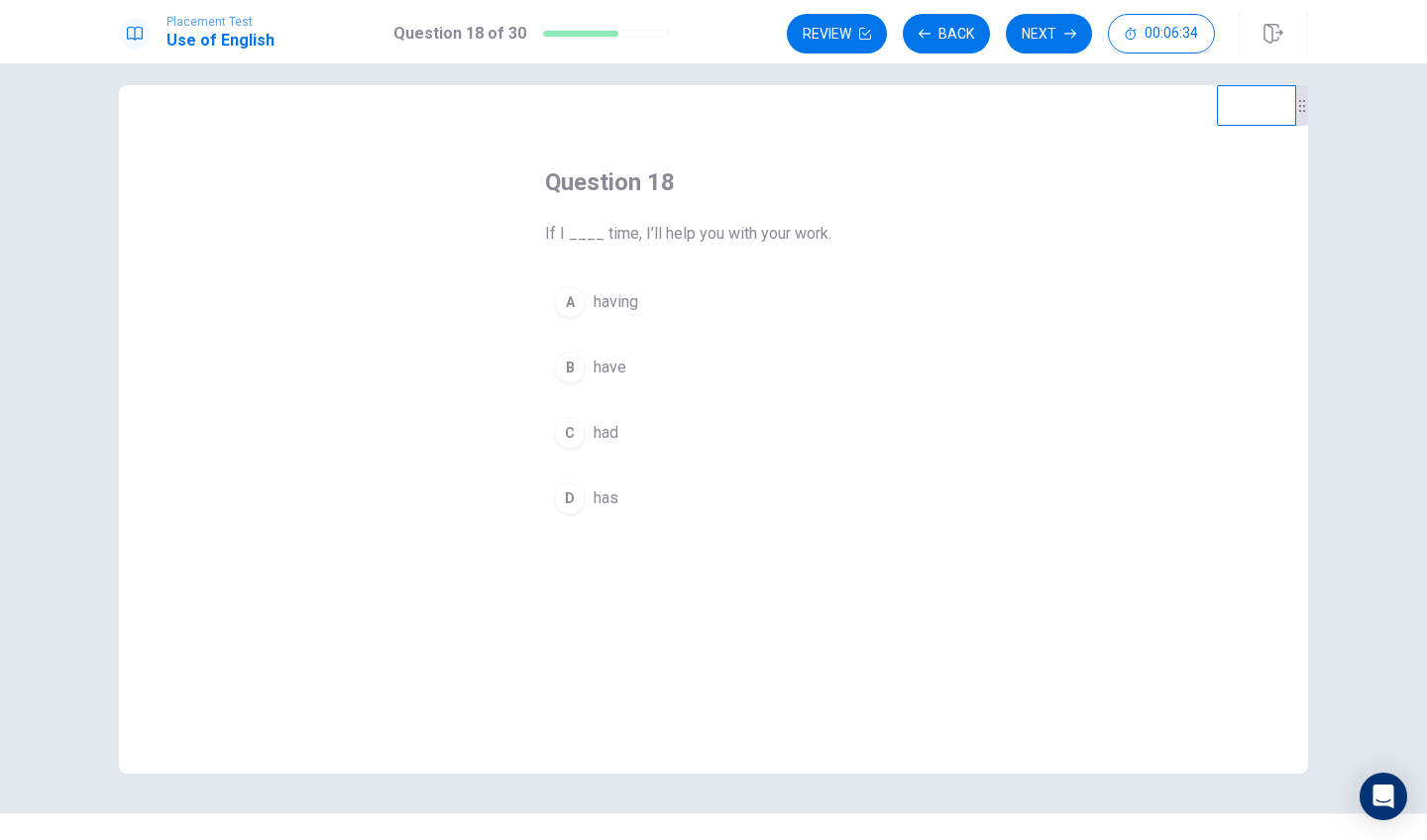 click on "B" at bounding box center [570, 368] 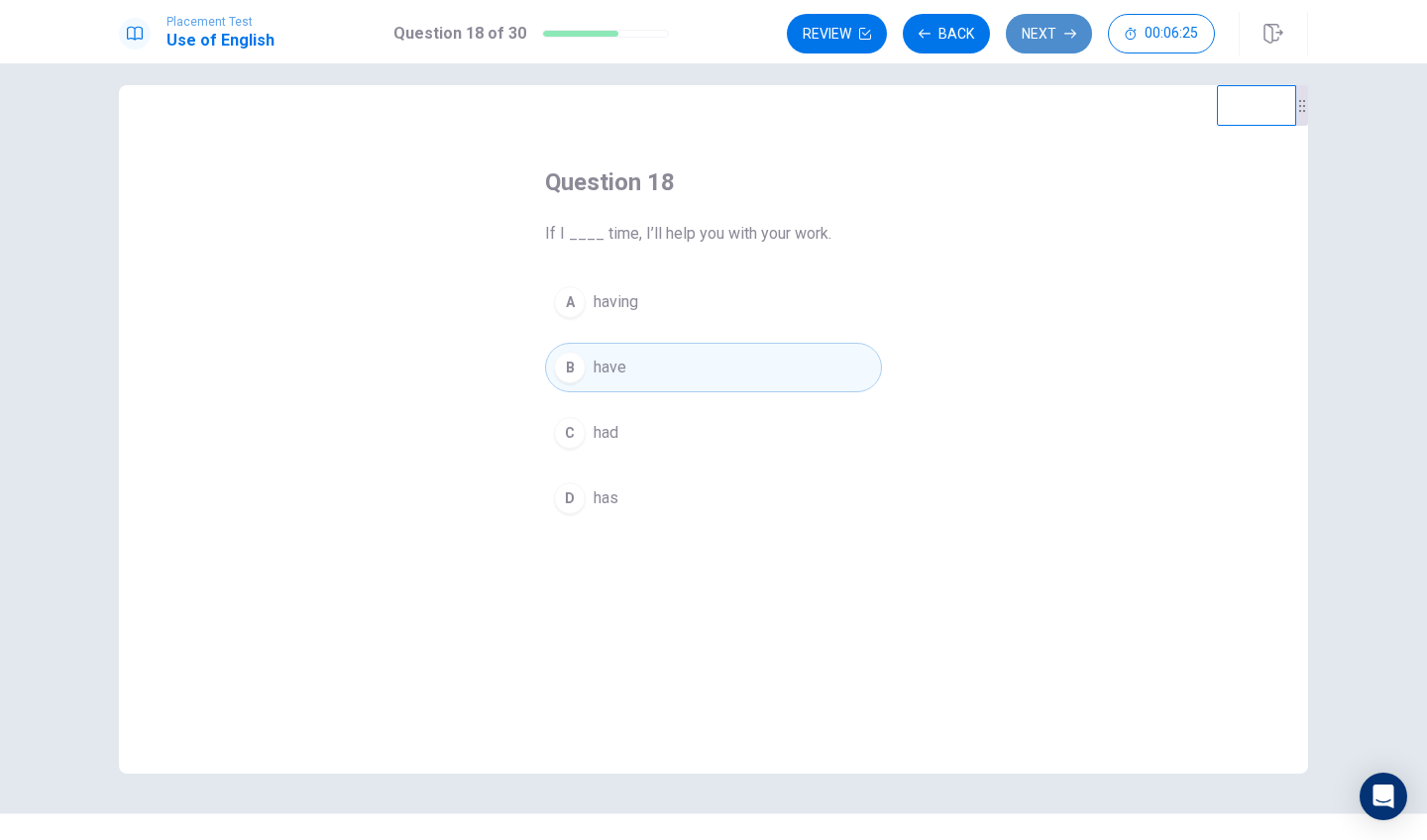 click on "Next" at bounding box center [1048, 34] 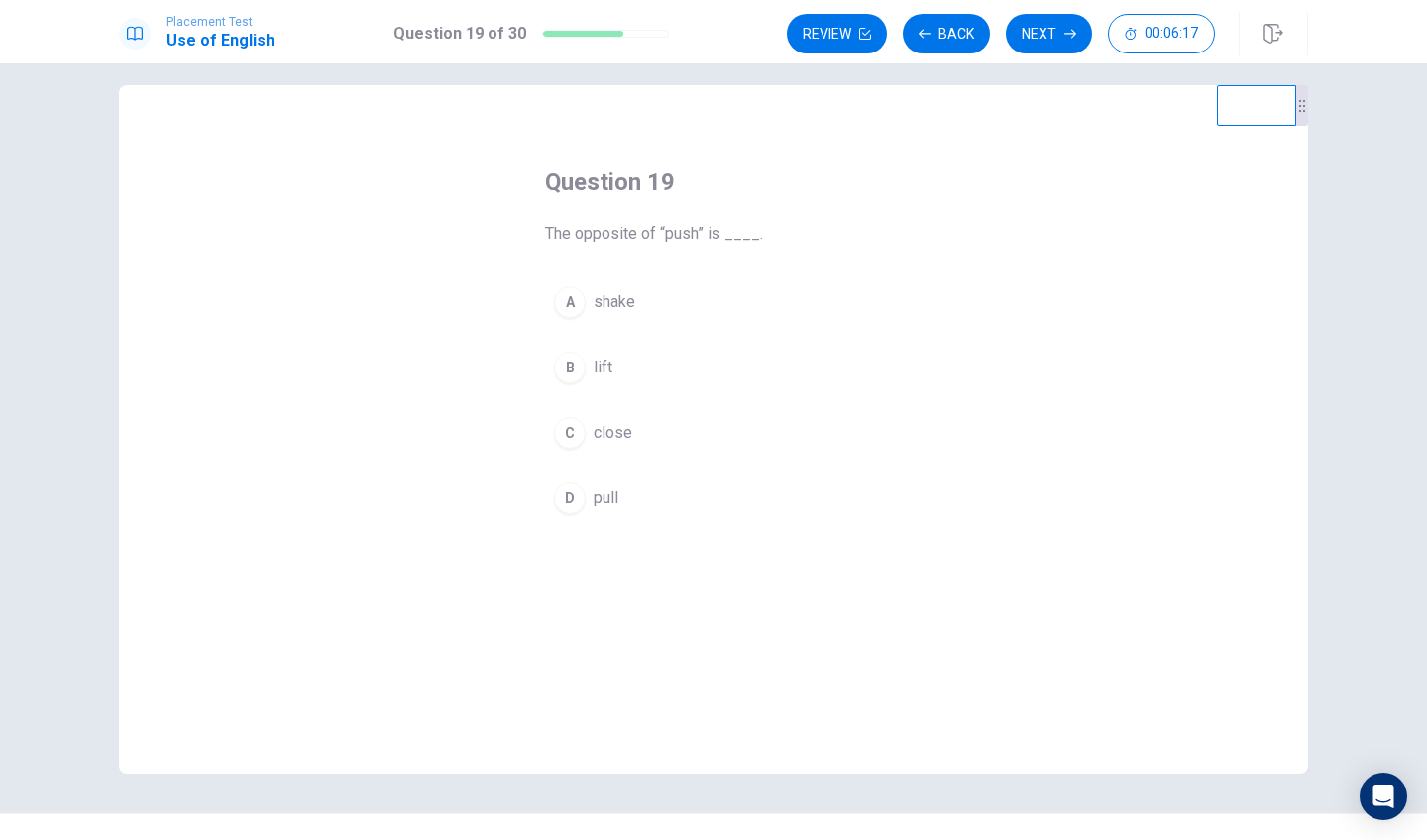 click on "D" at bounding box center [570, 498] 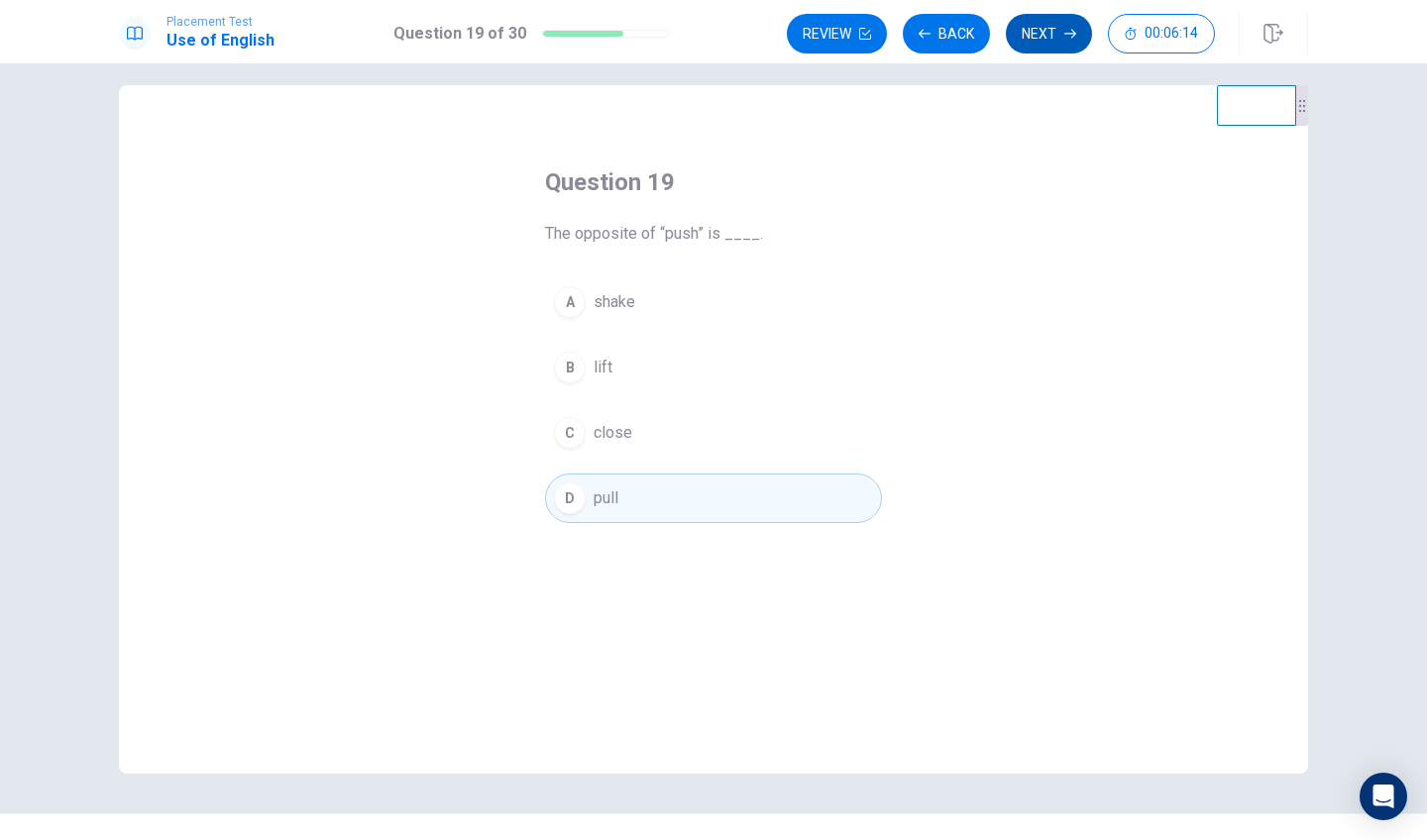 click on "Next" at bounding box center (1048, 34) 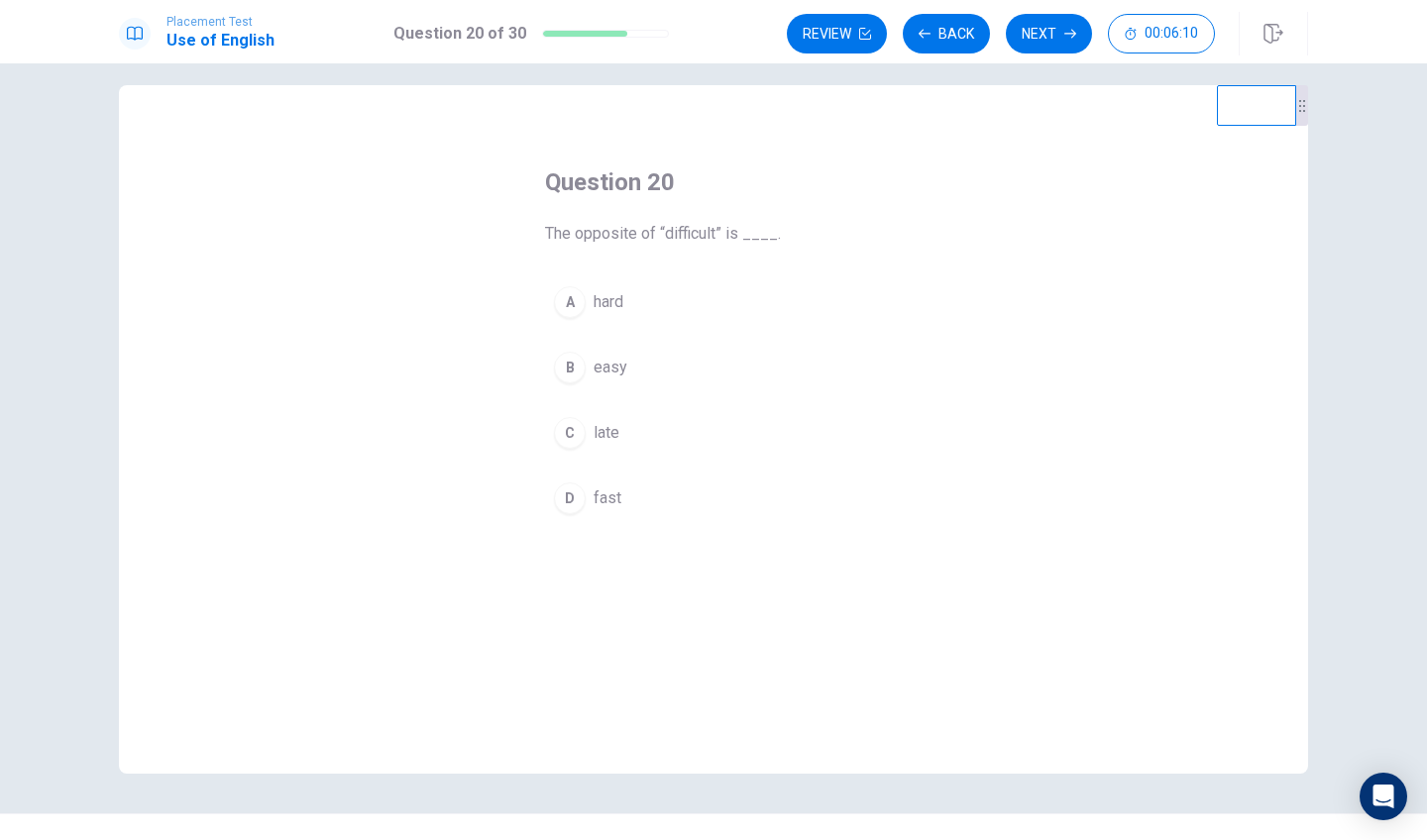 click on "B" at bounding box center (570, 368) 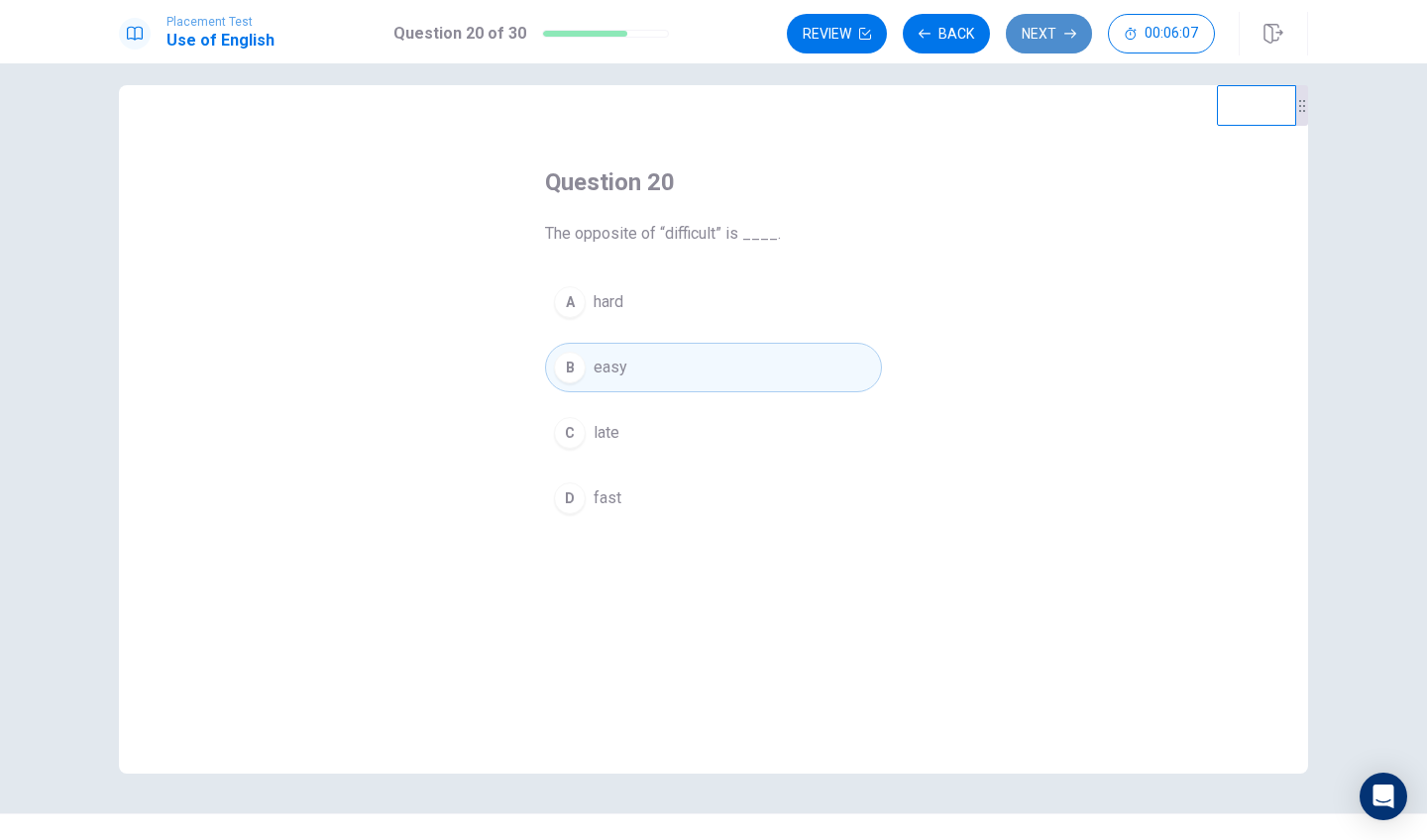 click on "Next" at bounding box center (1048, 34) 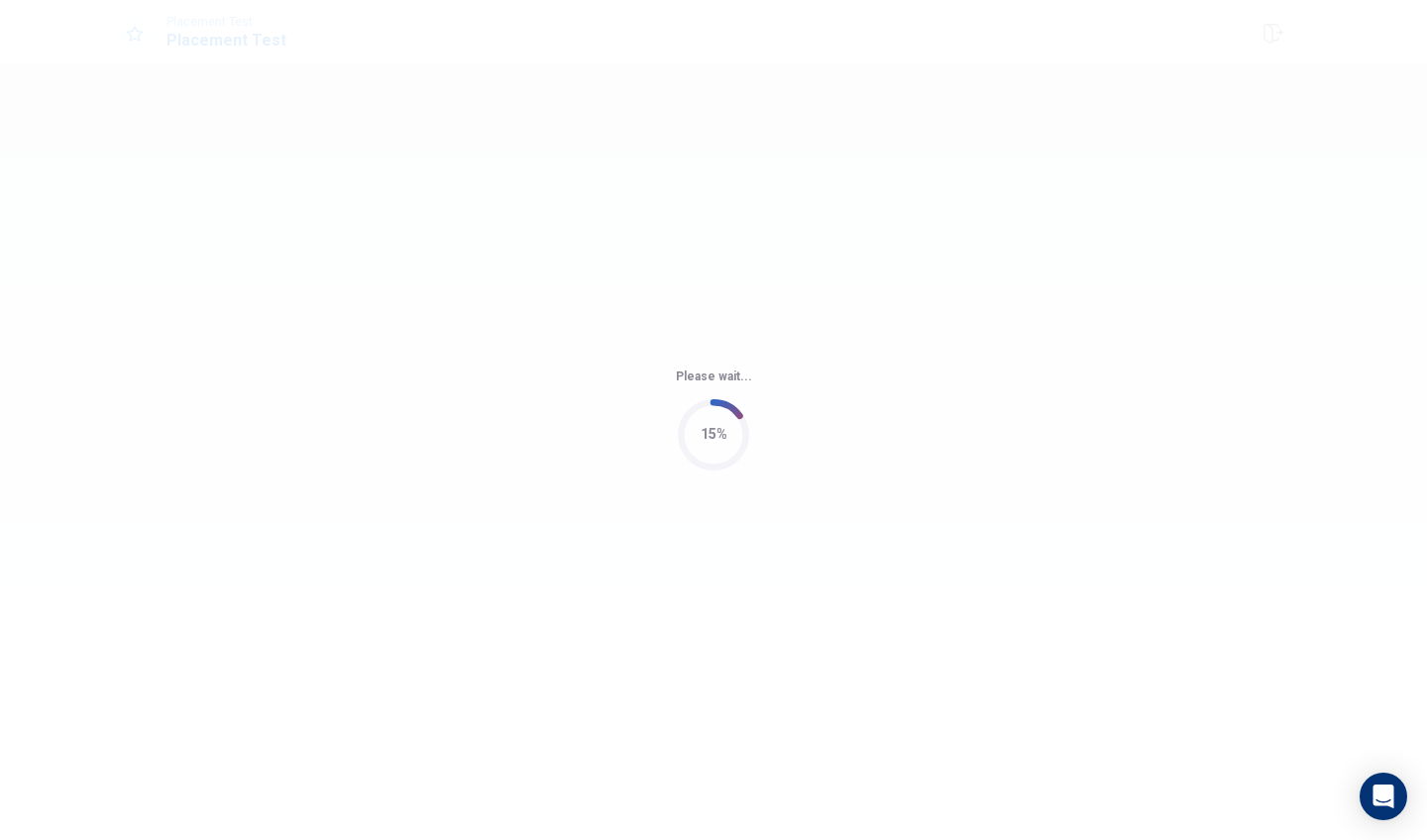 scroll, scrollTop: 0, scrollLeft: 0, axis: both 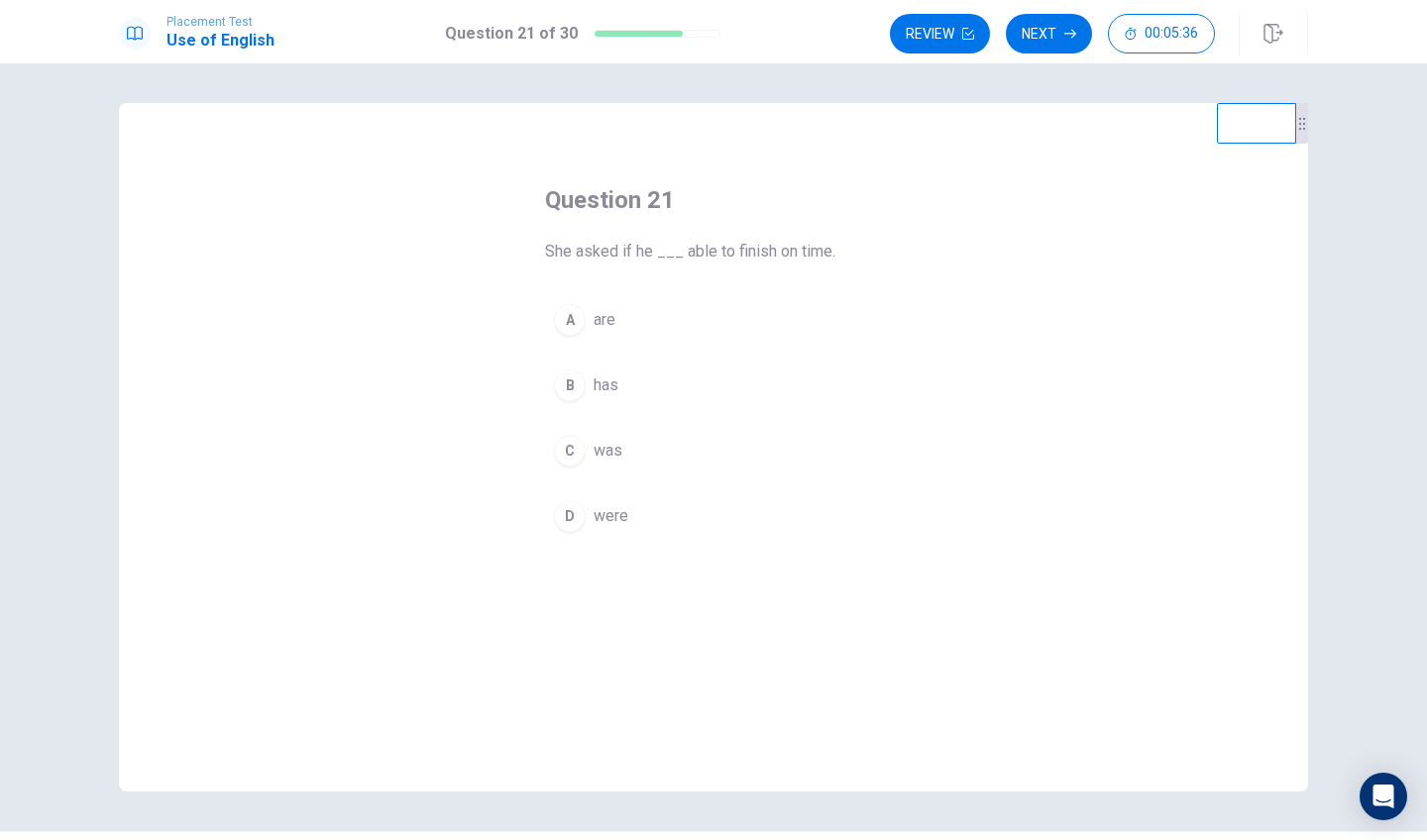 click on "D" at bounding box center (570, 516) 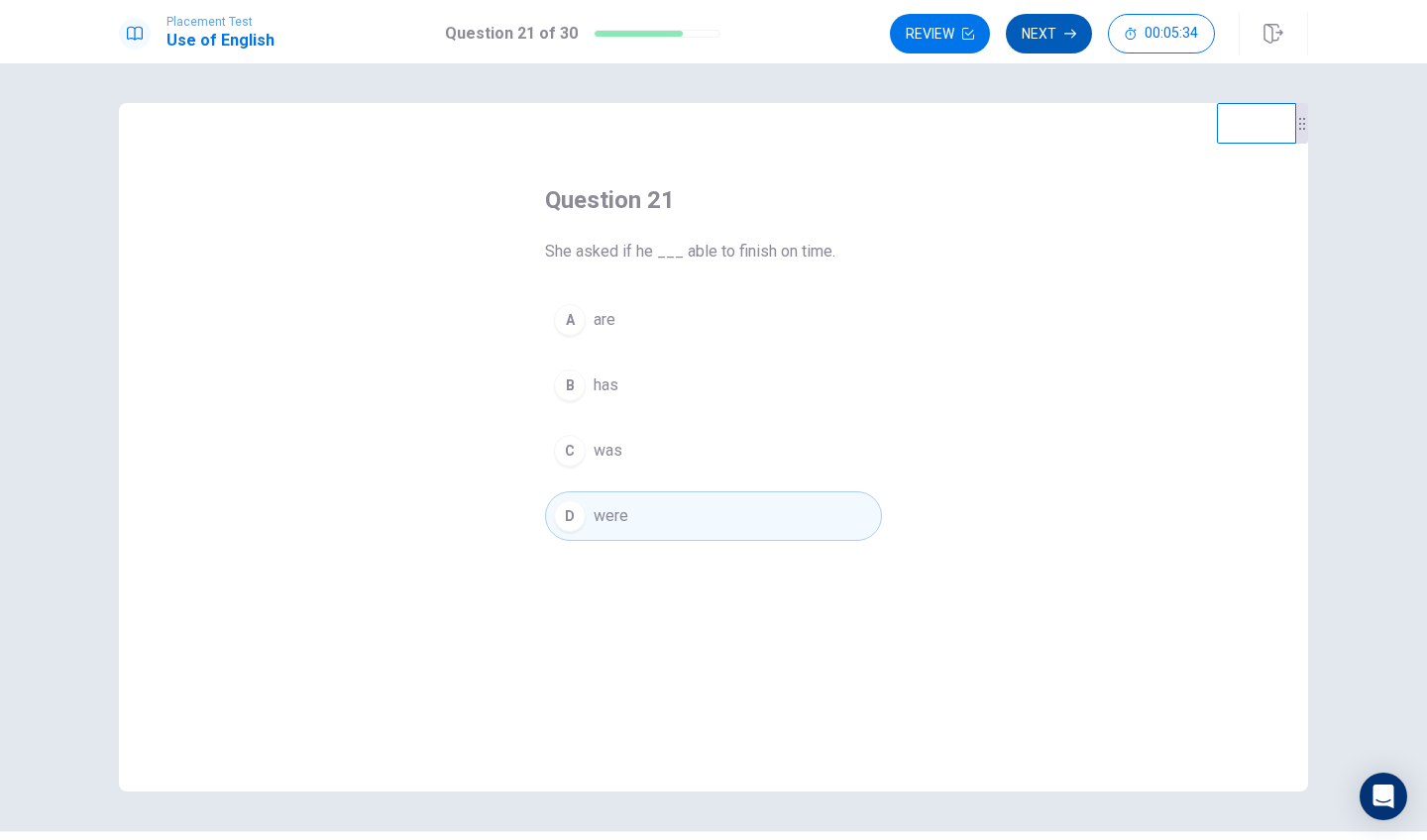click on "Next" at bounding box center [1048, 34] 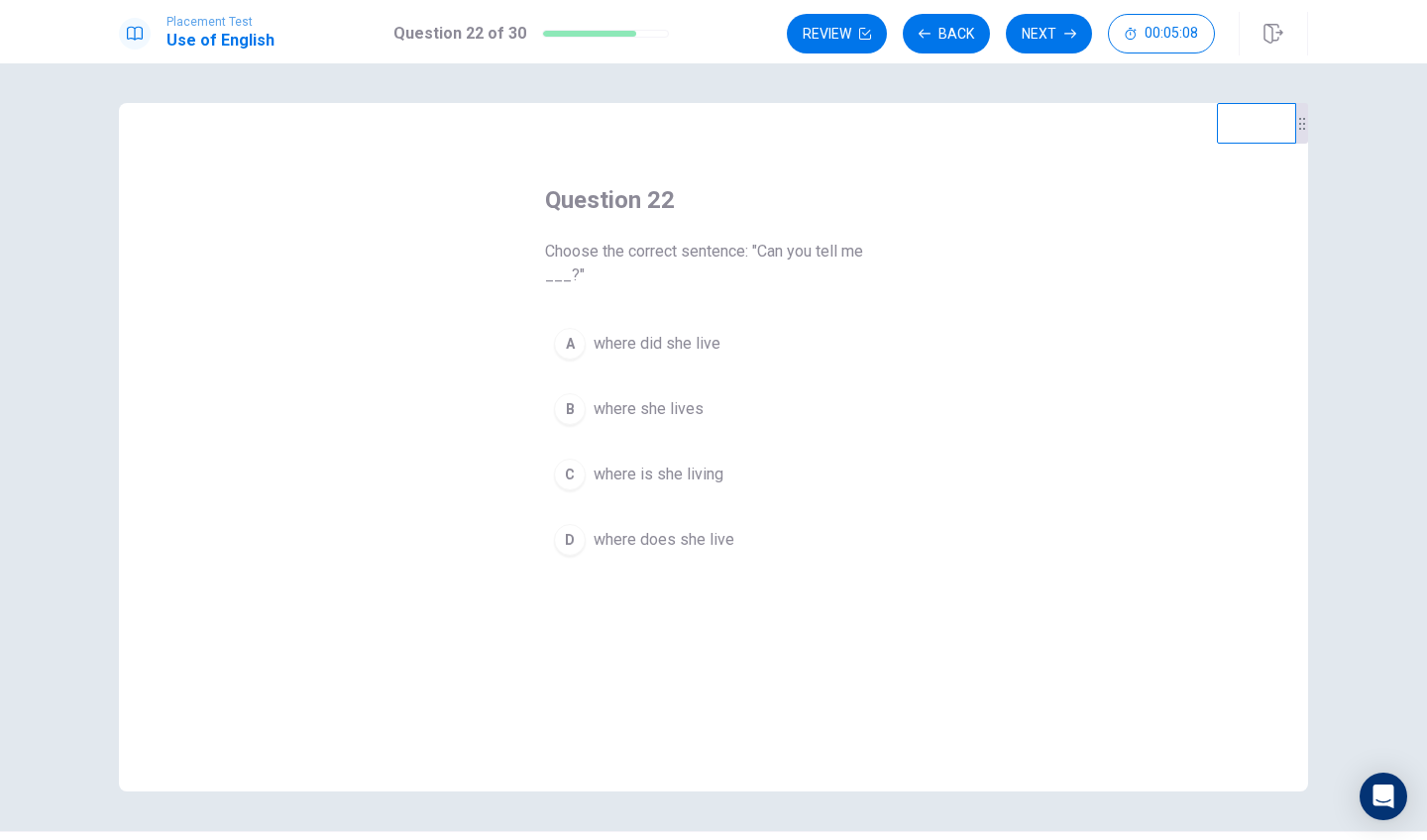 click on "B" at bounding box center [570, 409] 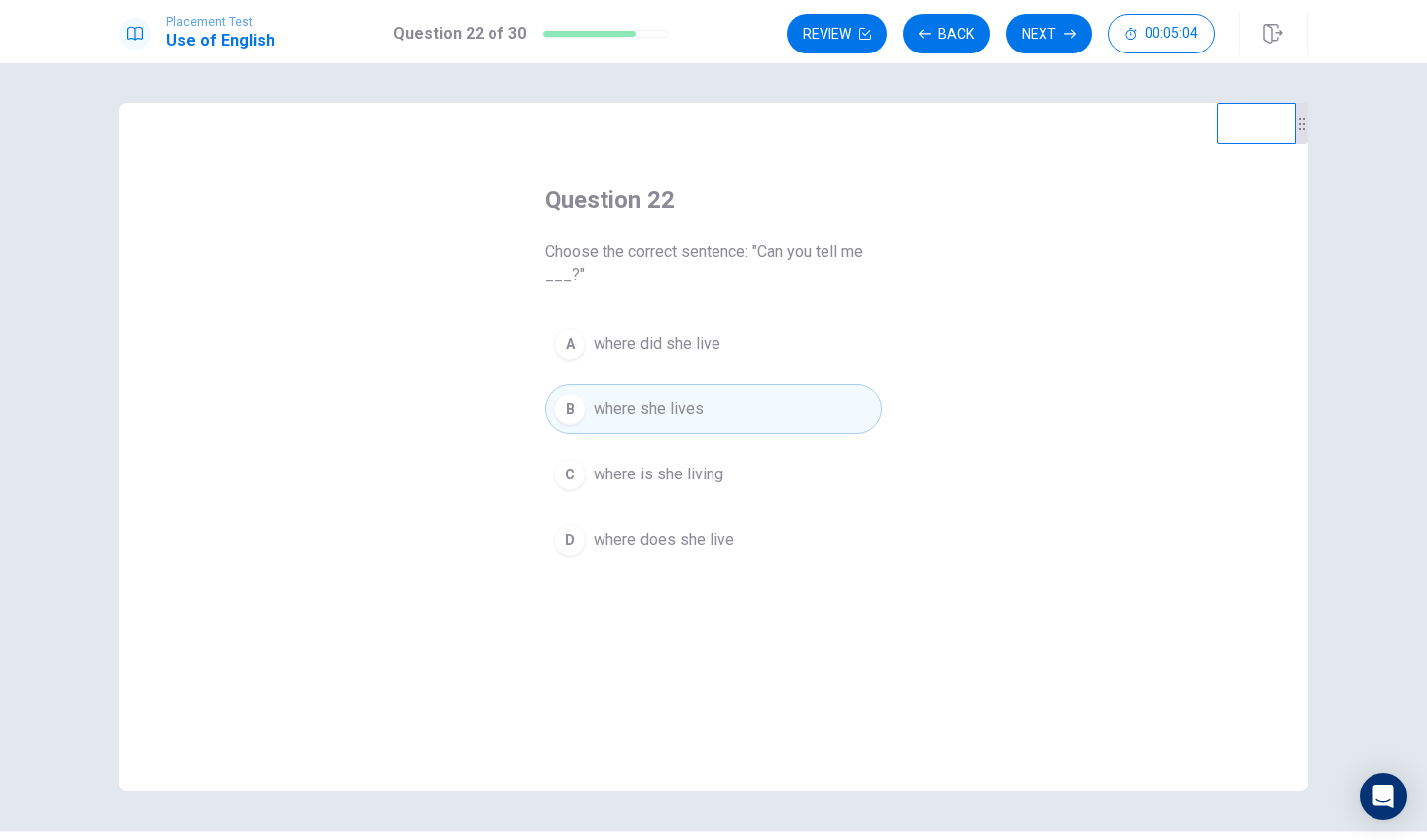 scroll, scrollTop: 0, scrollLeft: 0, axis: both 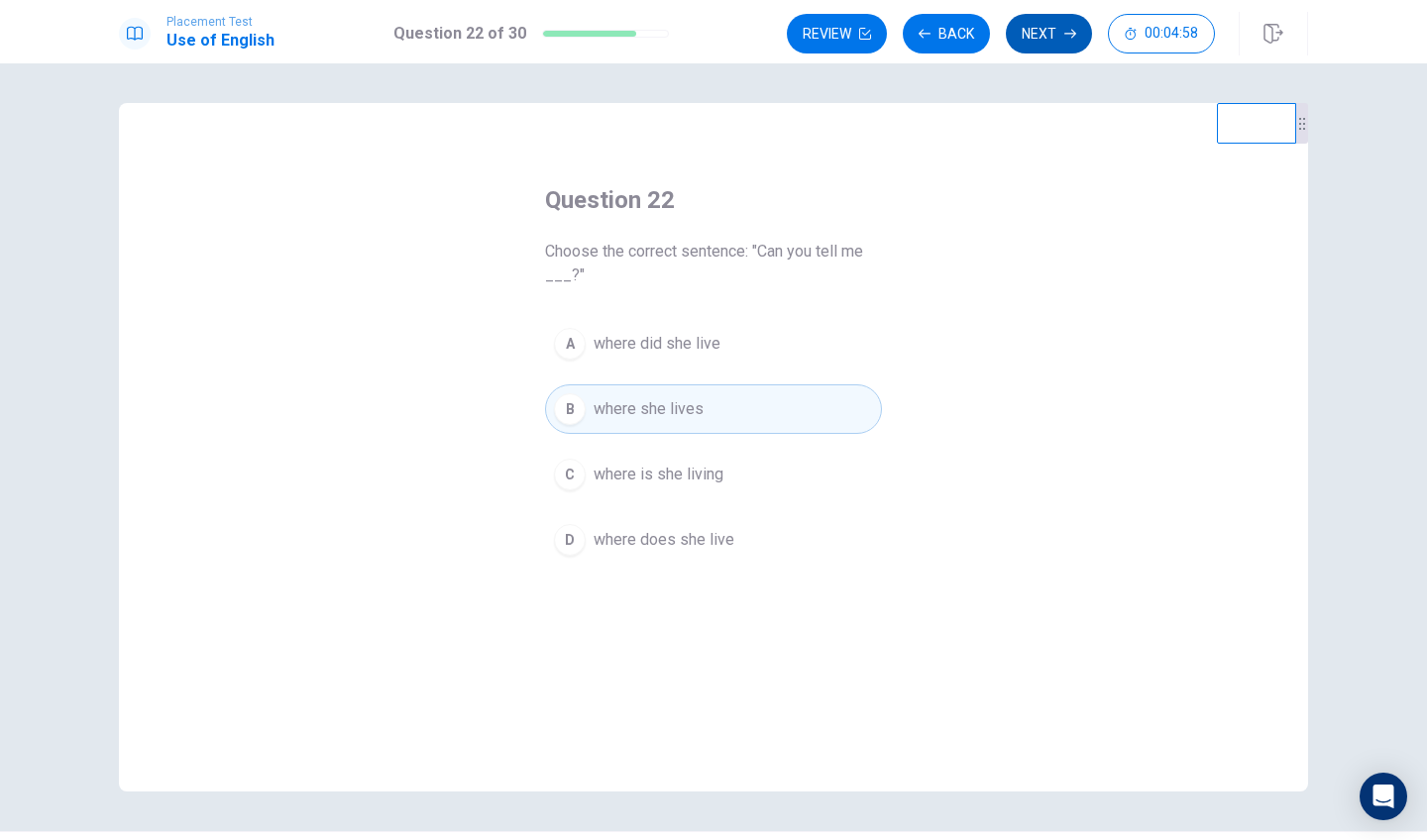 click on "Next" at bounding box center [1048, 34] 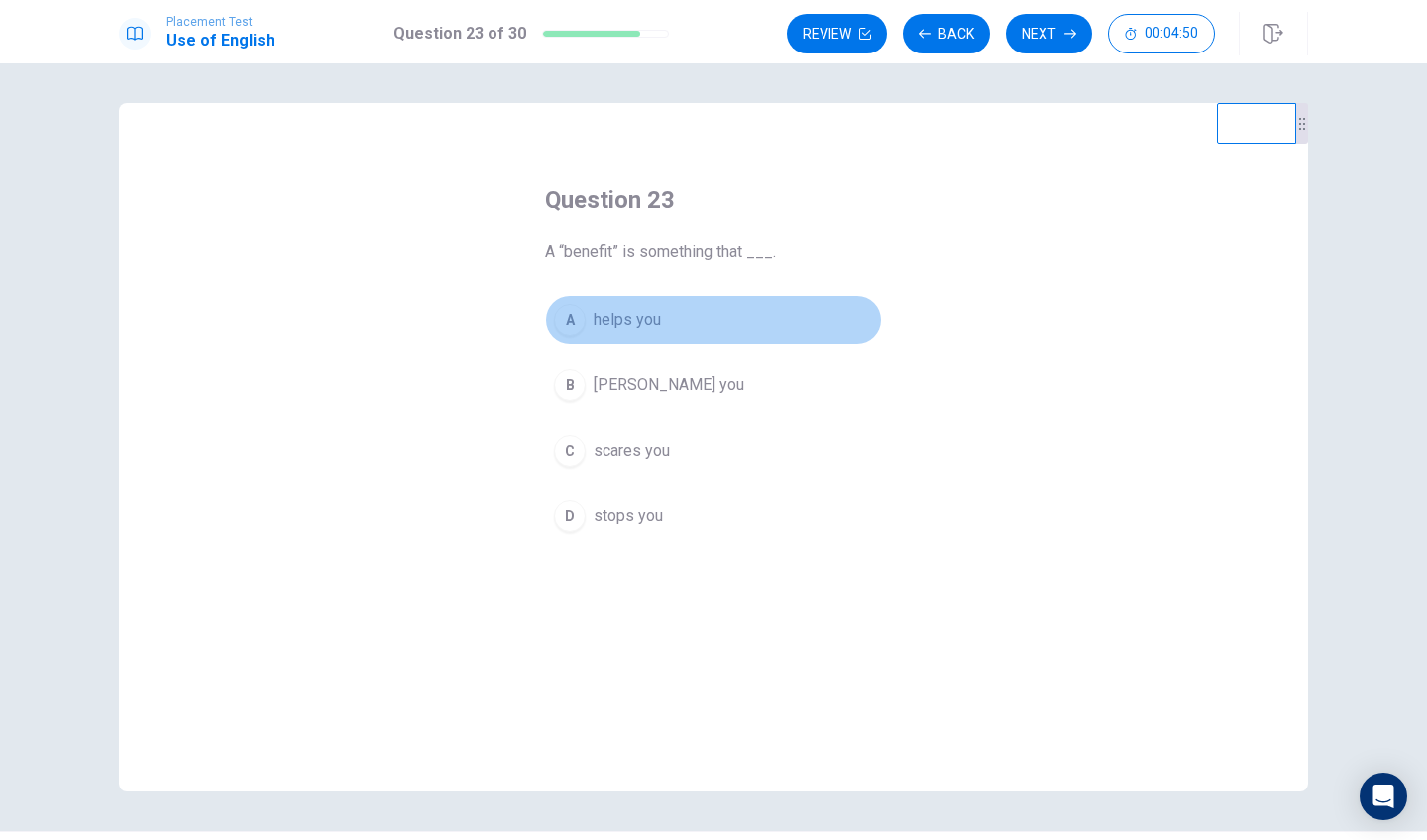click on "A" at bounding box center [570, 320] 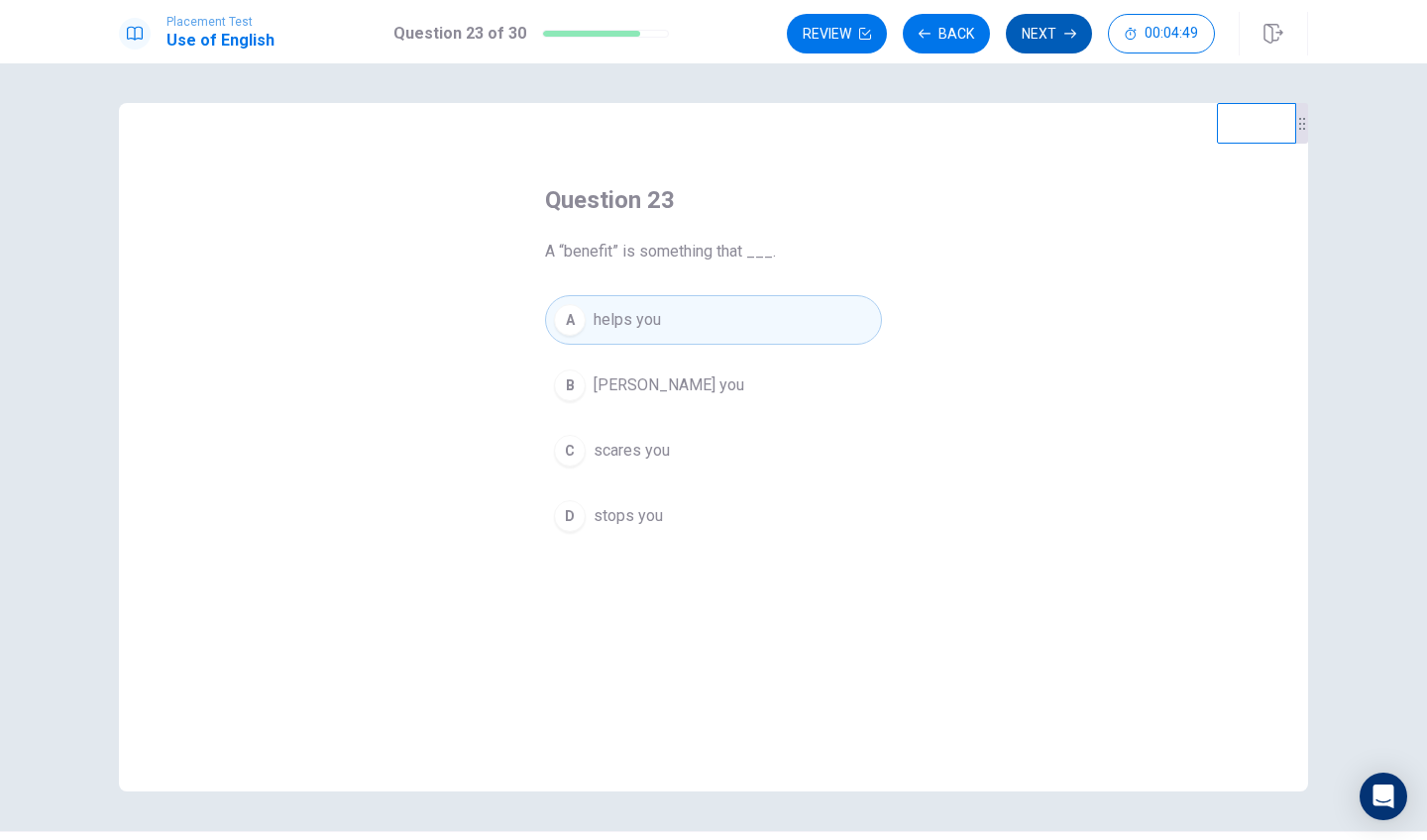 click on "Next" at bounding box center (1048, 34) 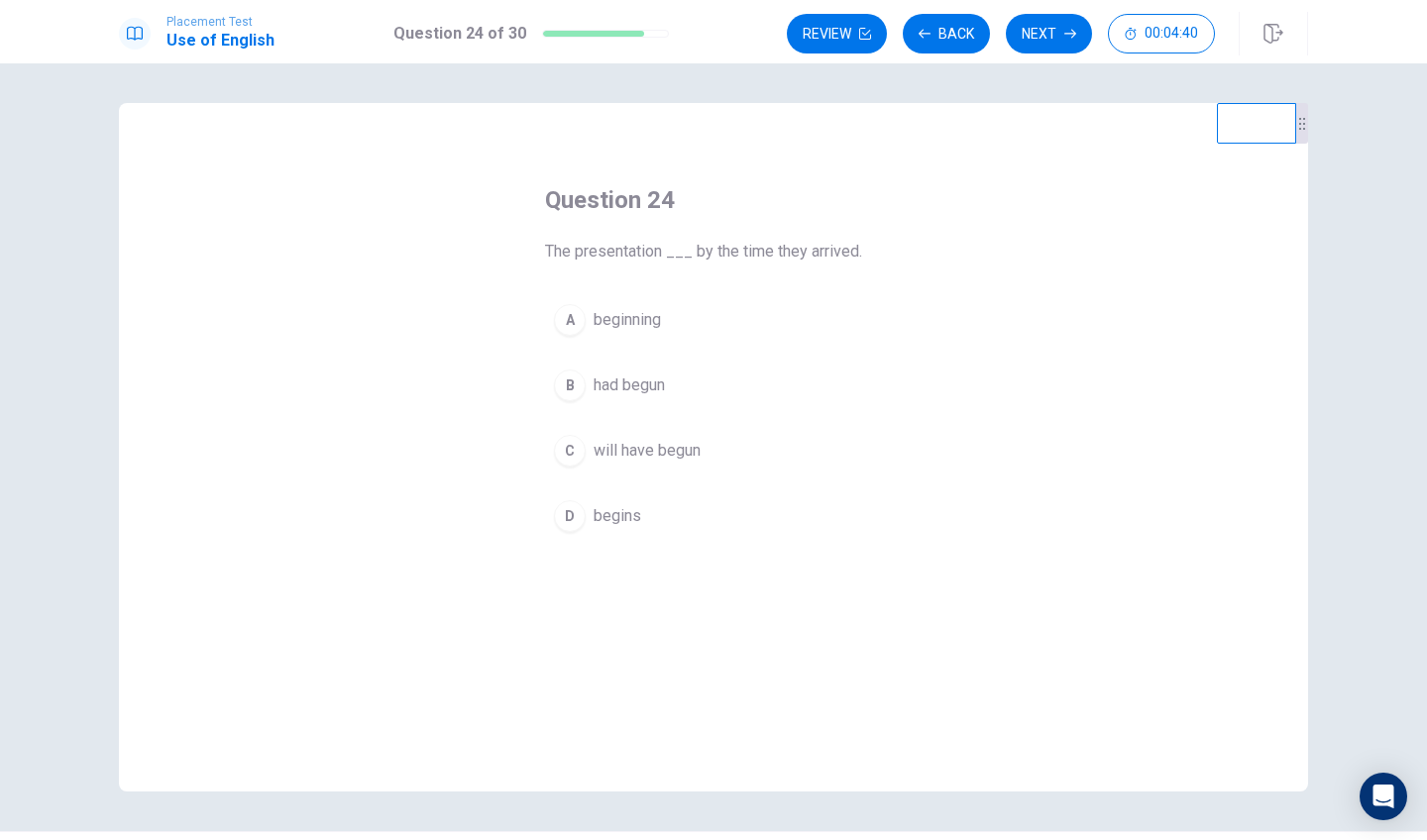 click on "B" at bounding box center (570, 385) 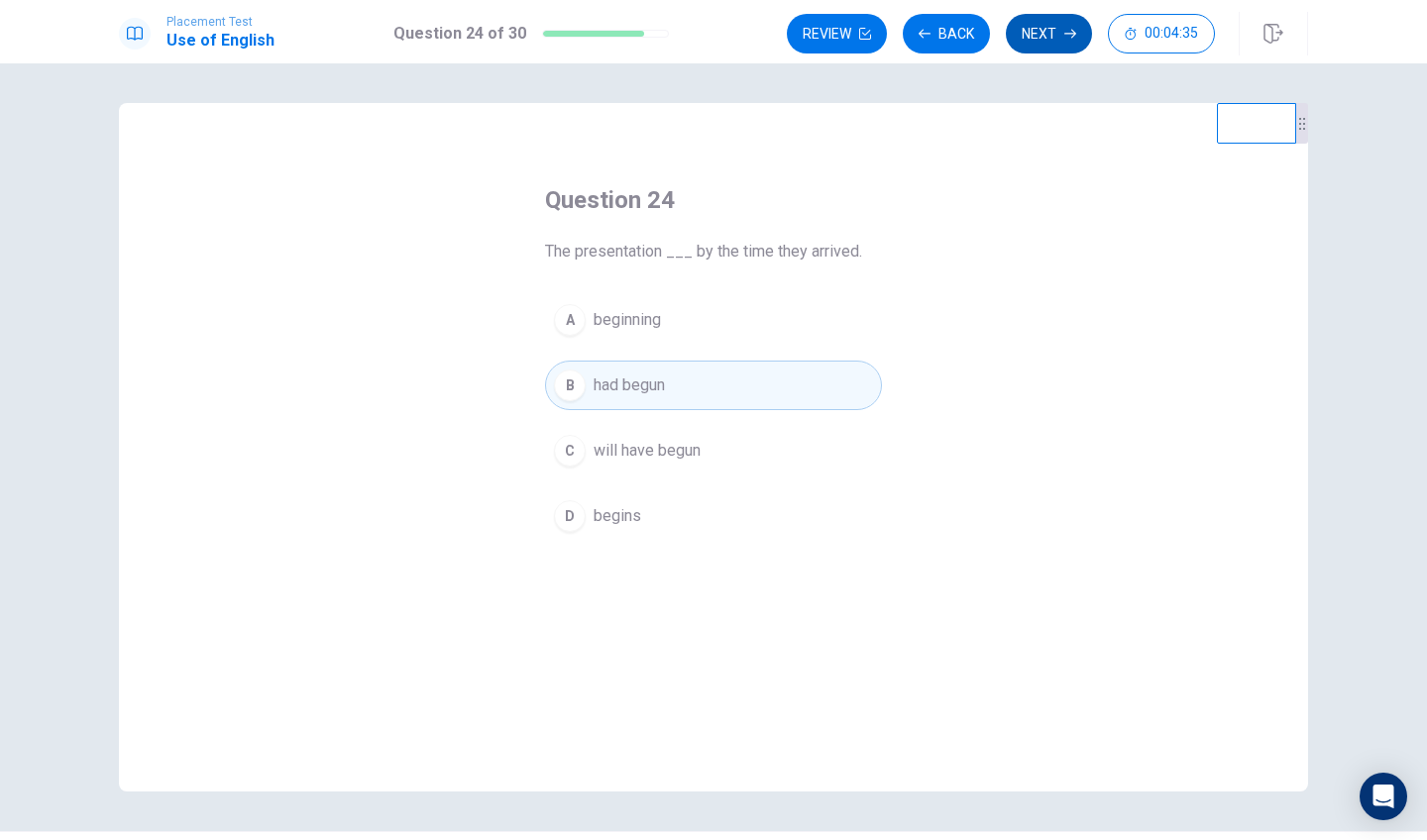 click on "Next" at bounding box center [1048, 34] 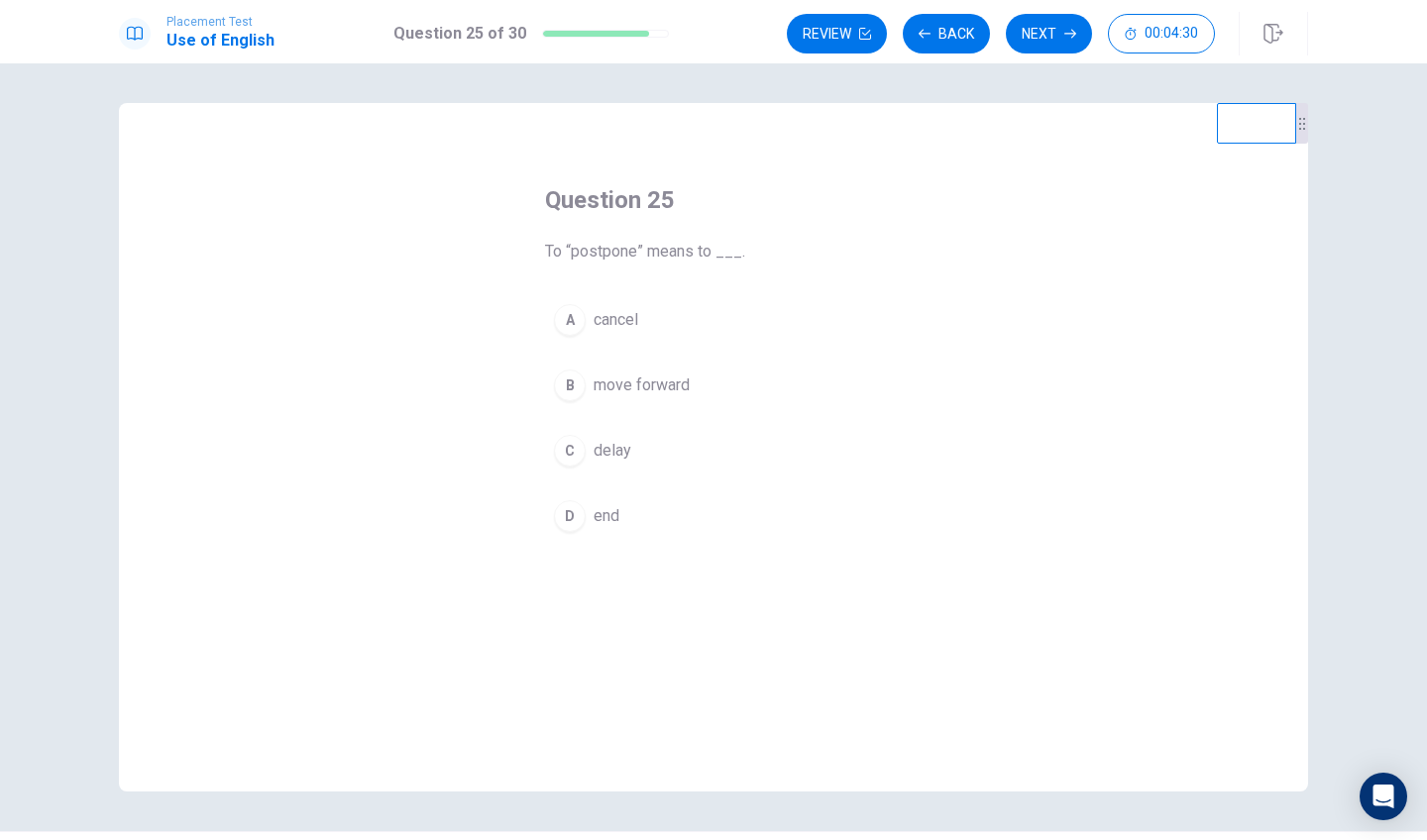 click on "C" at bounding box center (570, 451) 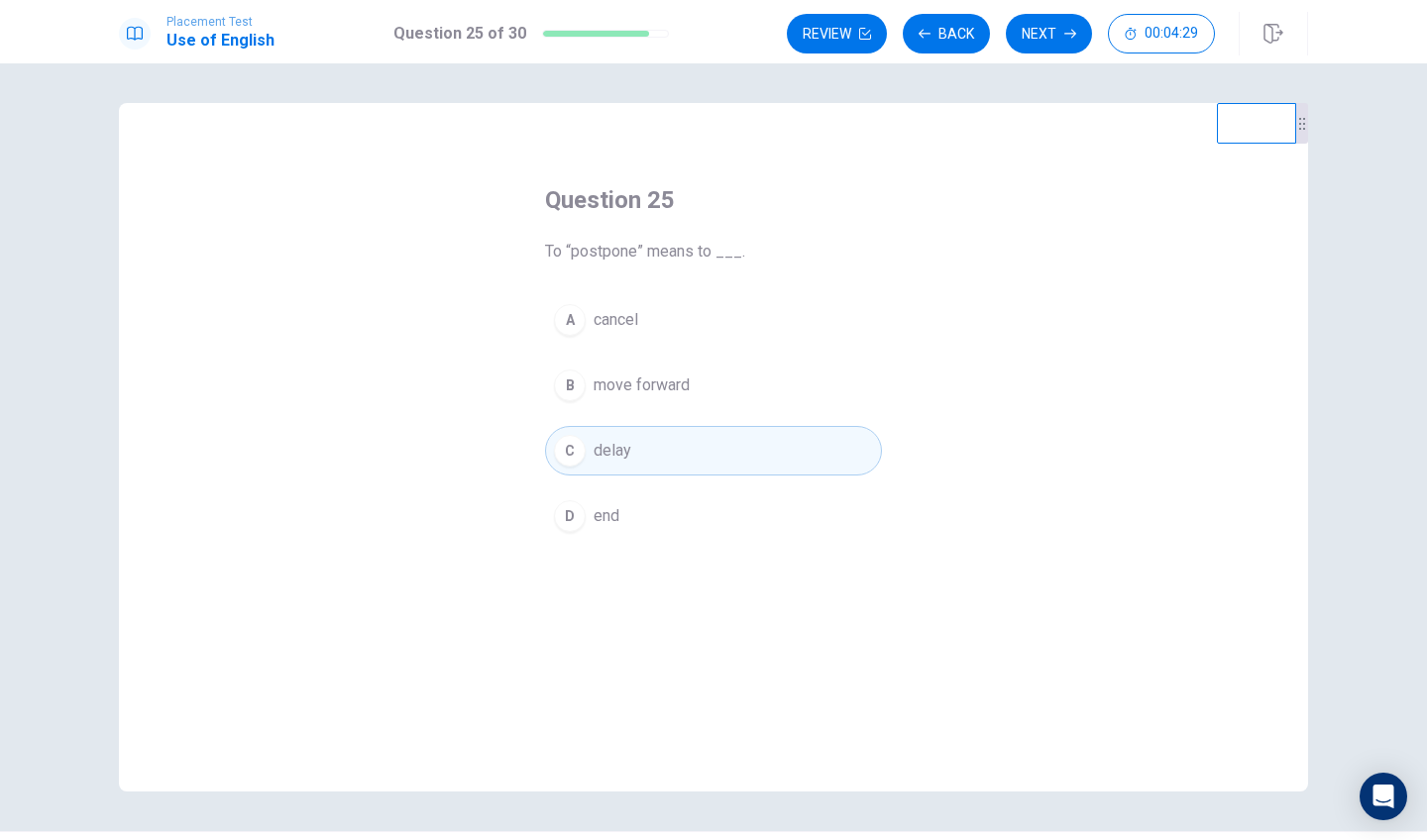 scroll, scrollTop: 0, scrollLeft: 0, axis: both 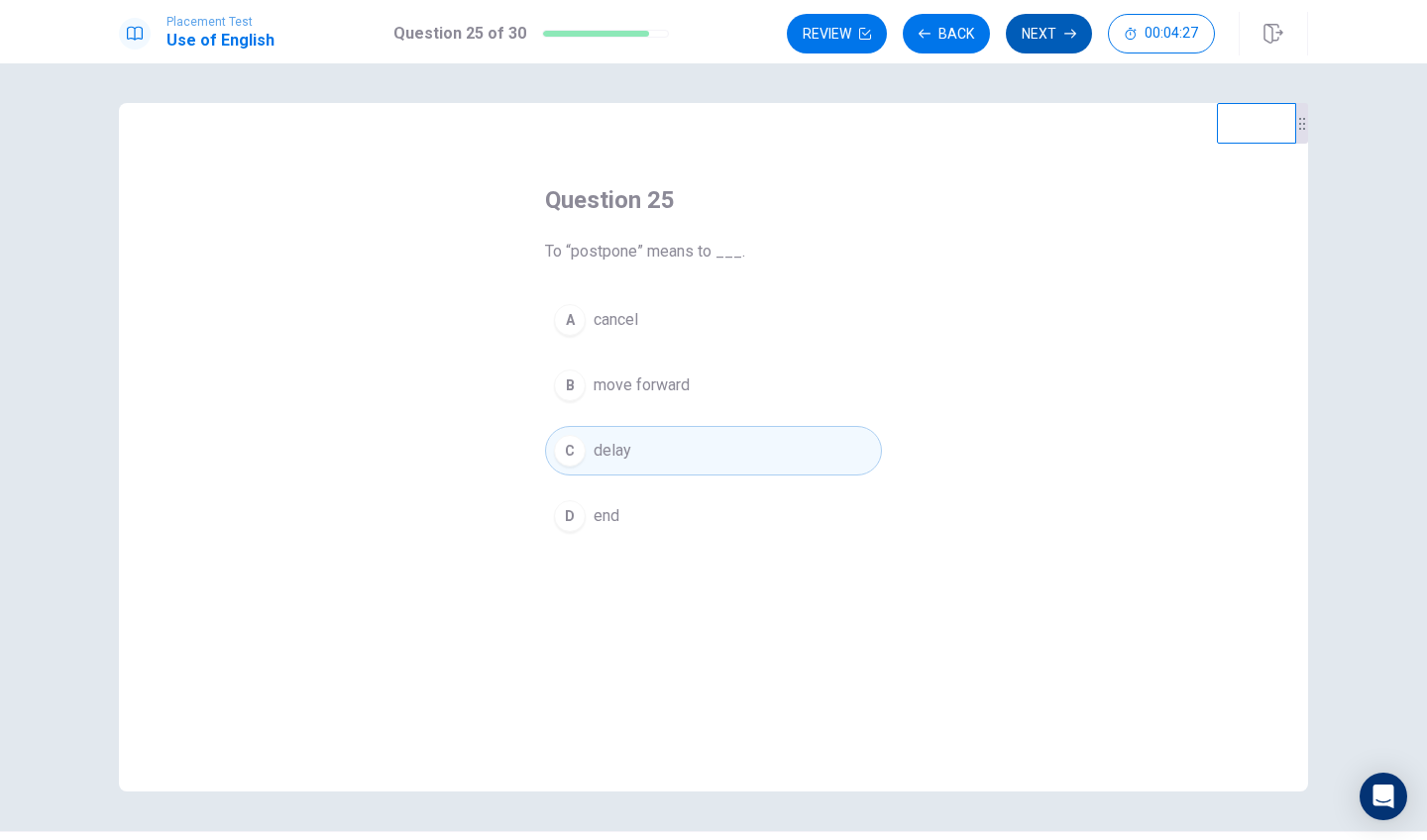 click on "Next" at bounding box center (1048, 34) 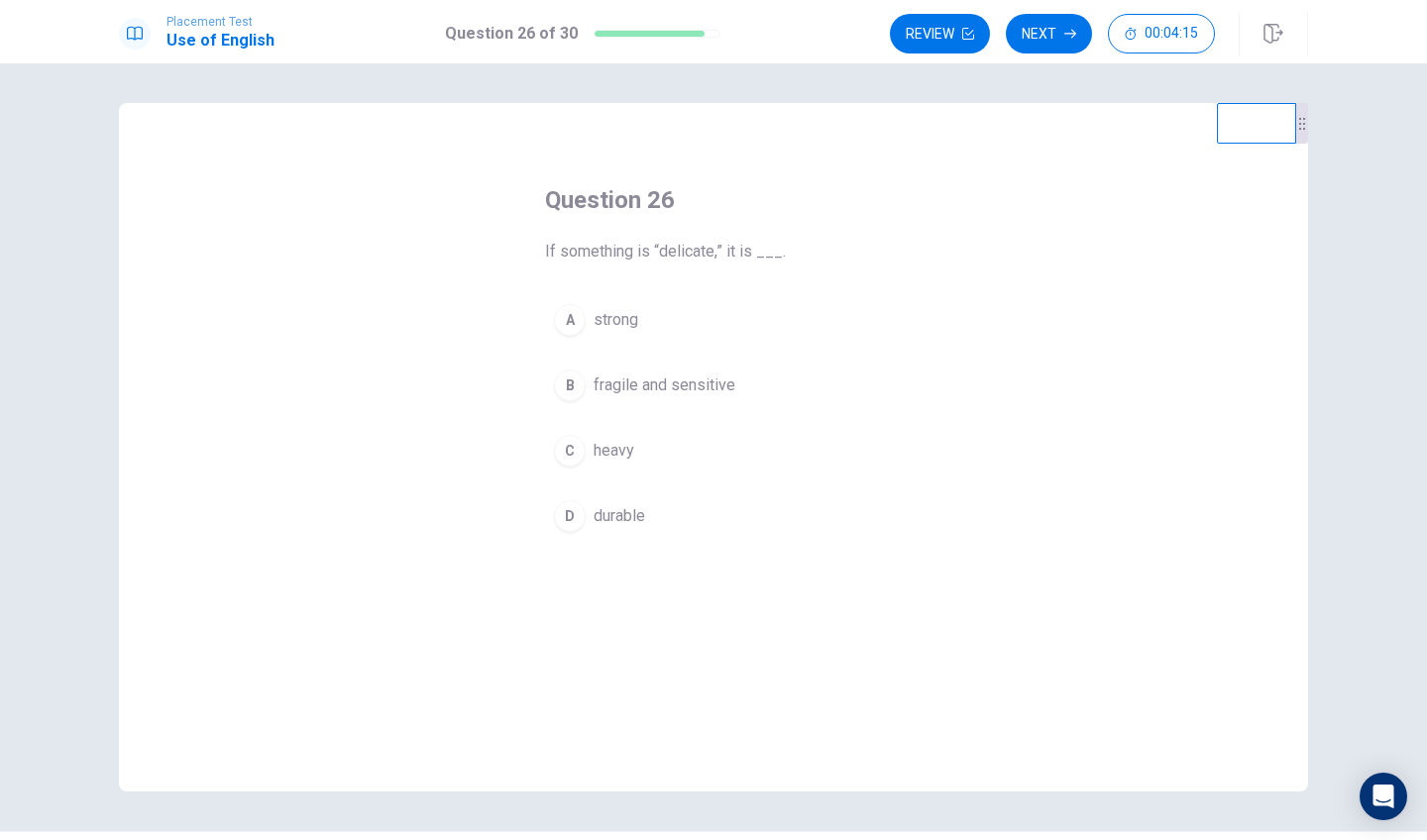 click on "B" at bounding box center (570, 385) 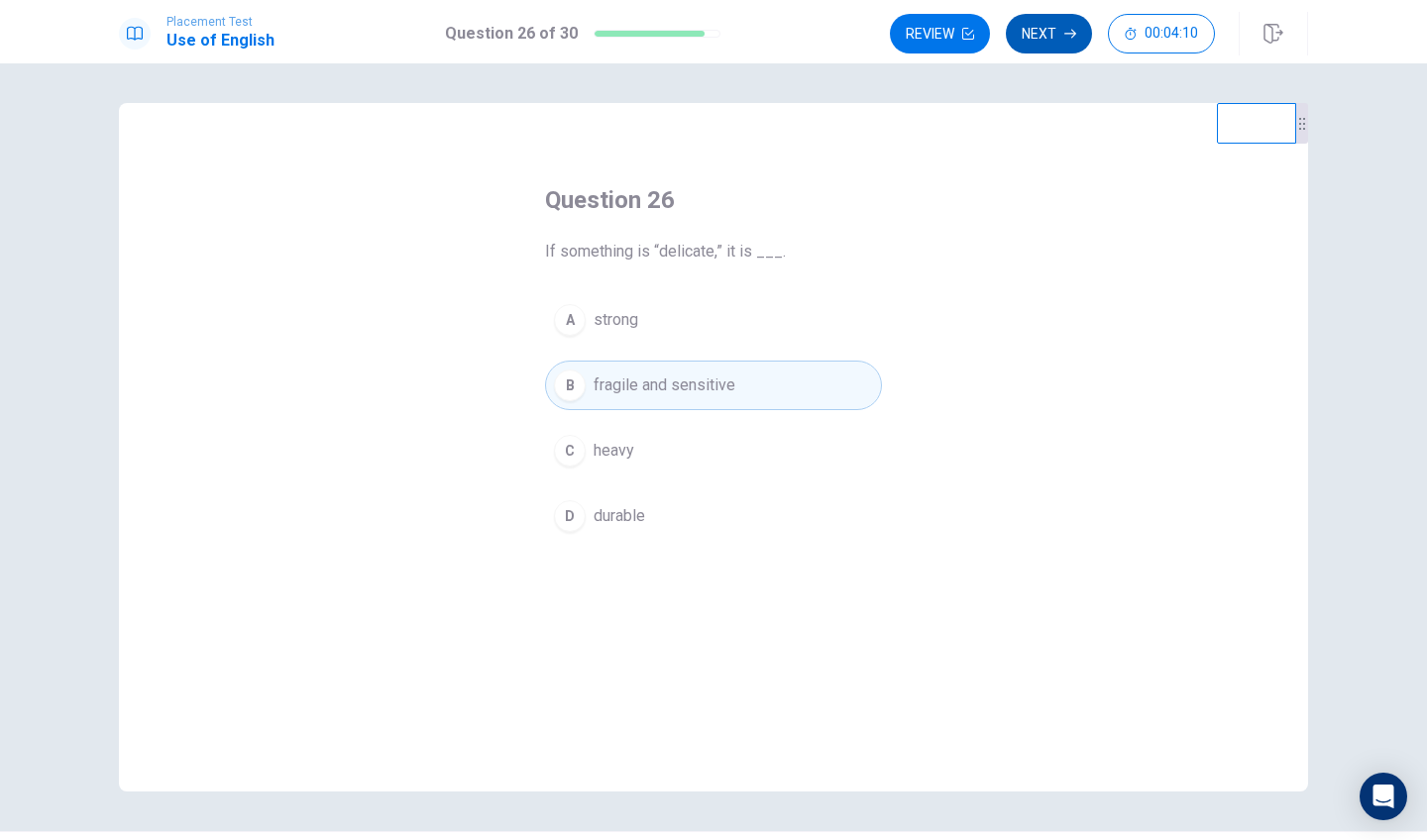 click on "Next" at bounding box center (1048, 34) 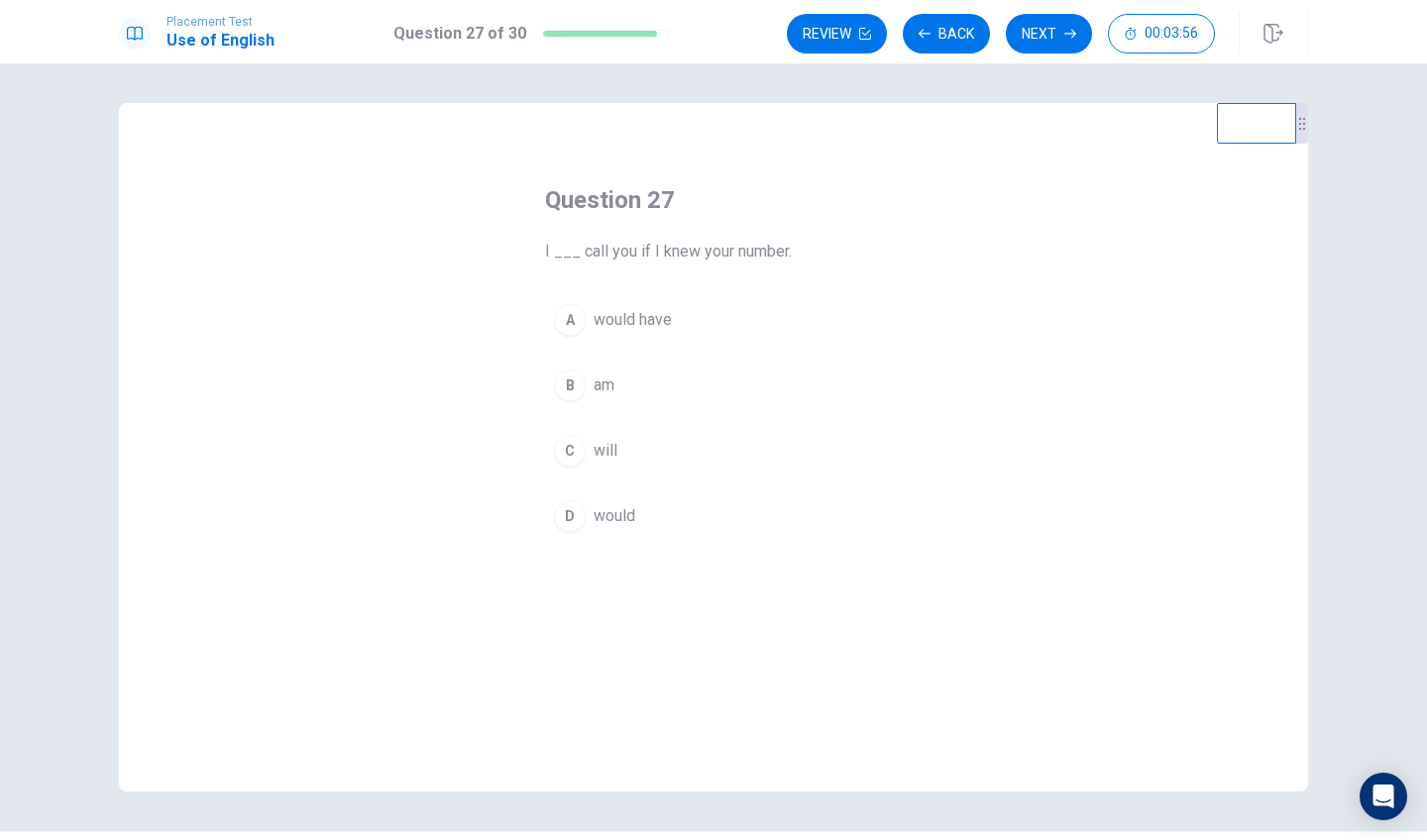 click on "D" at bounding box center (570, 516) 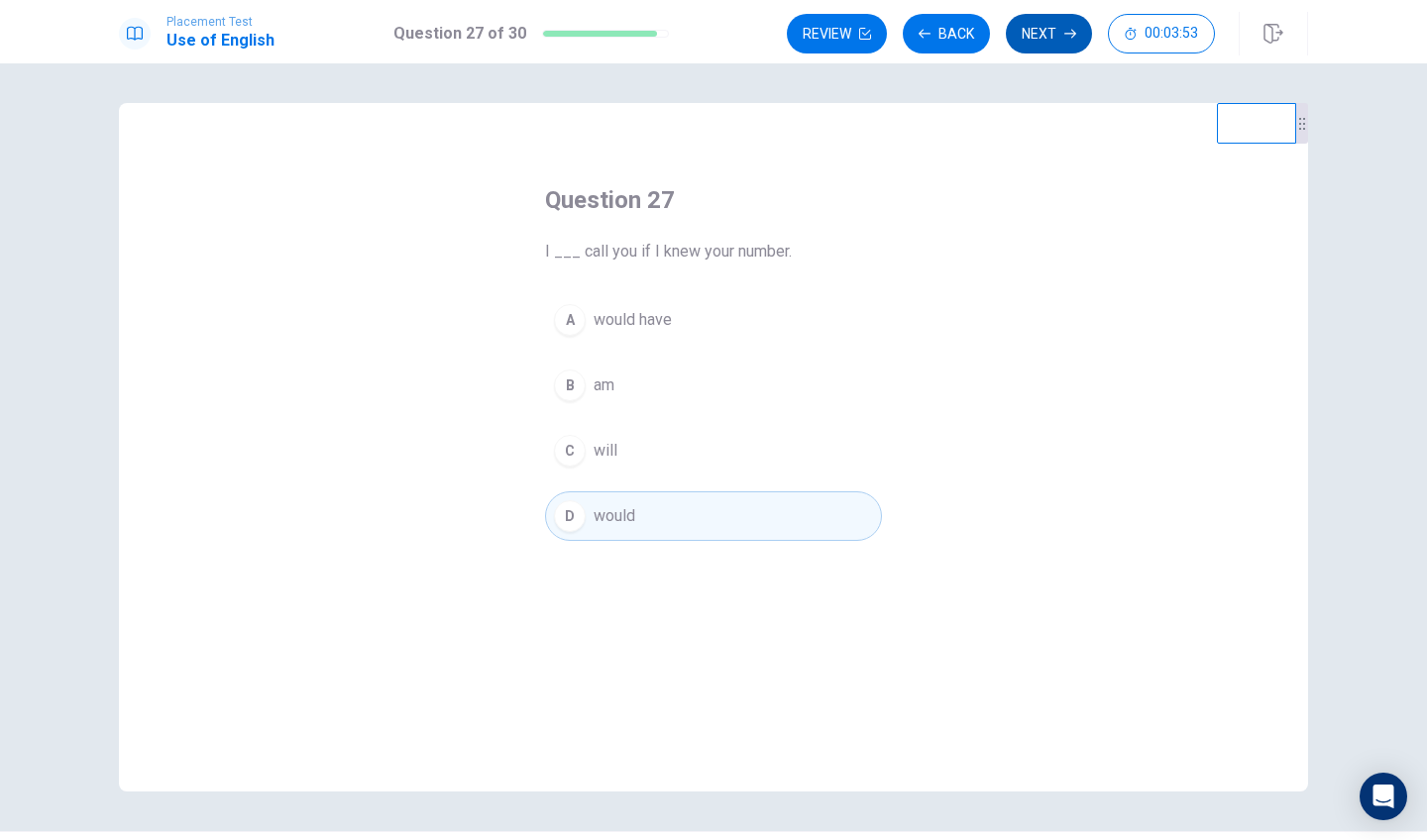 click on "Next" at bounding box center (1048, 34) 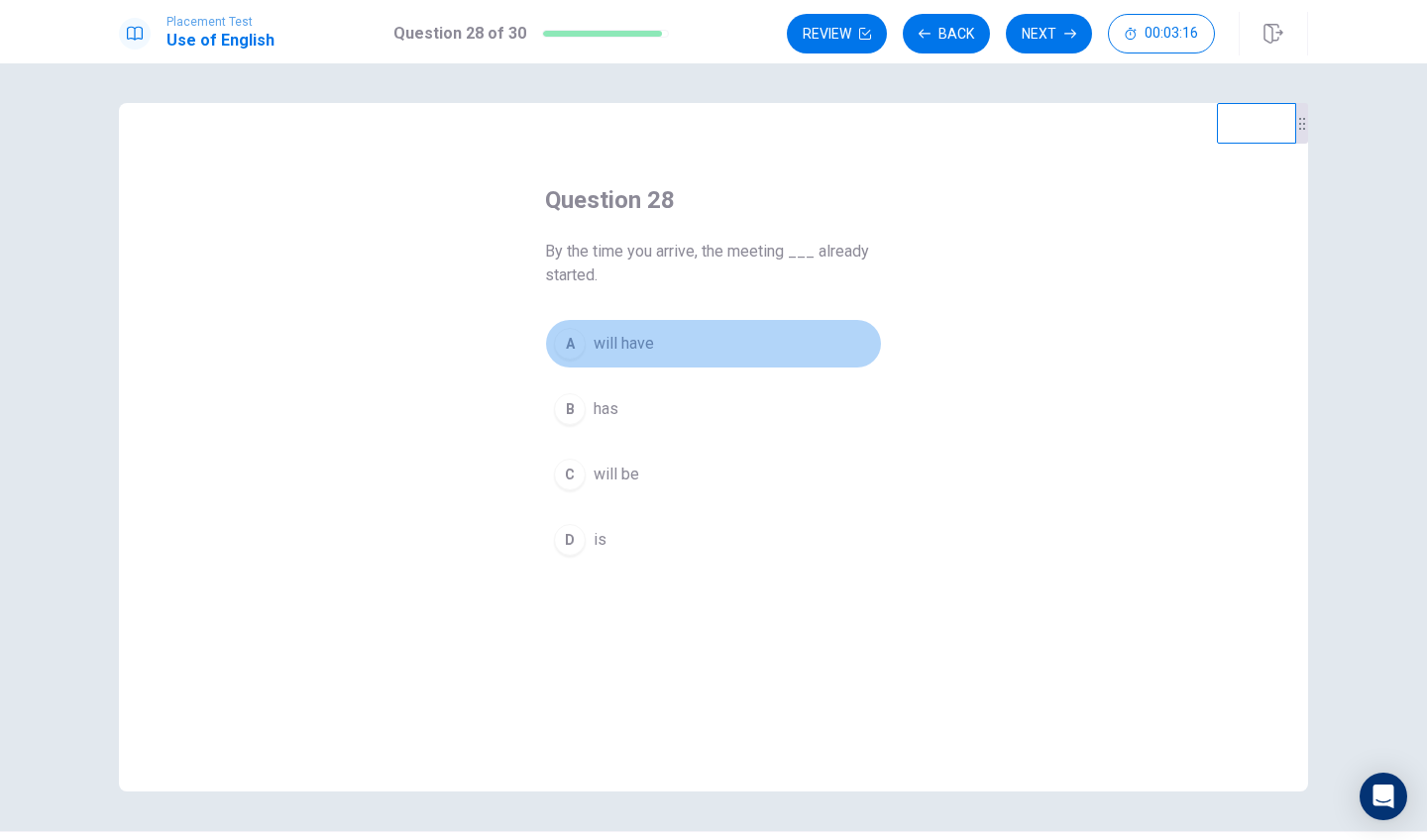 click on "A" at bounding box center (570, 344) 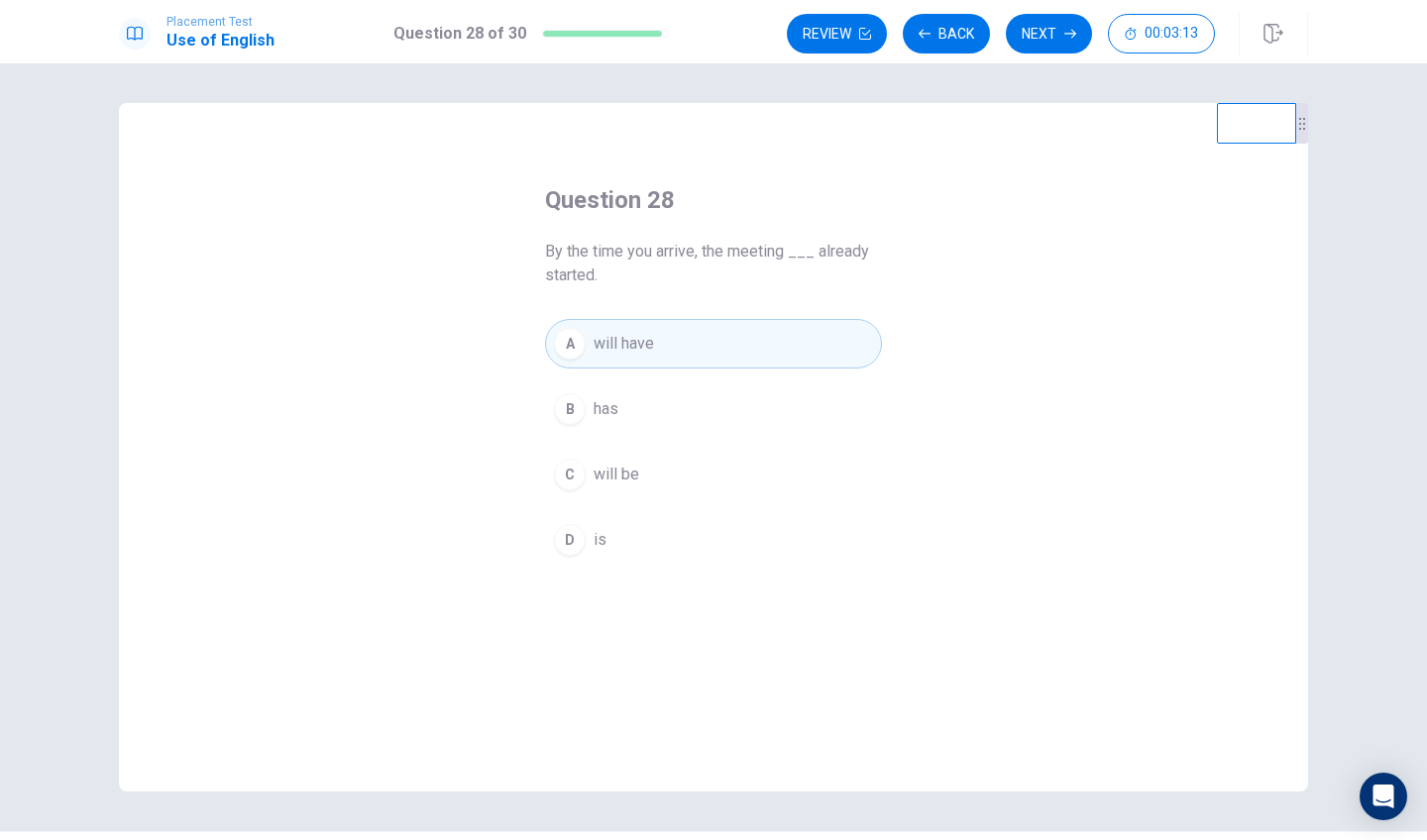 scroll, scrollTop: 0, scrollLeft: 0, axis: both 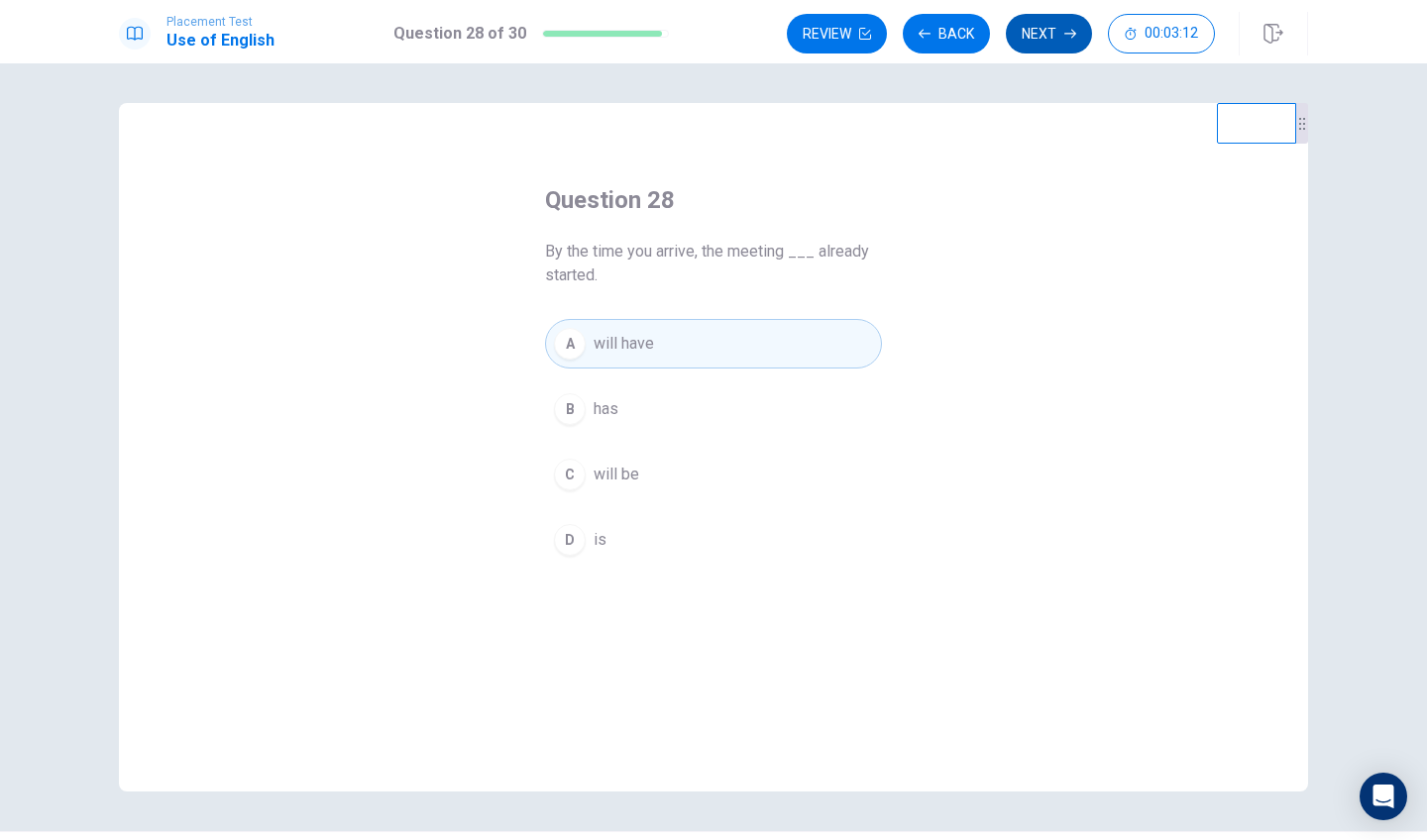 click on "Next" at bounding box center [1048, 34] 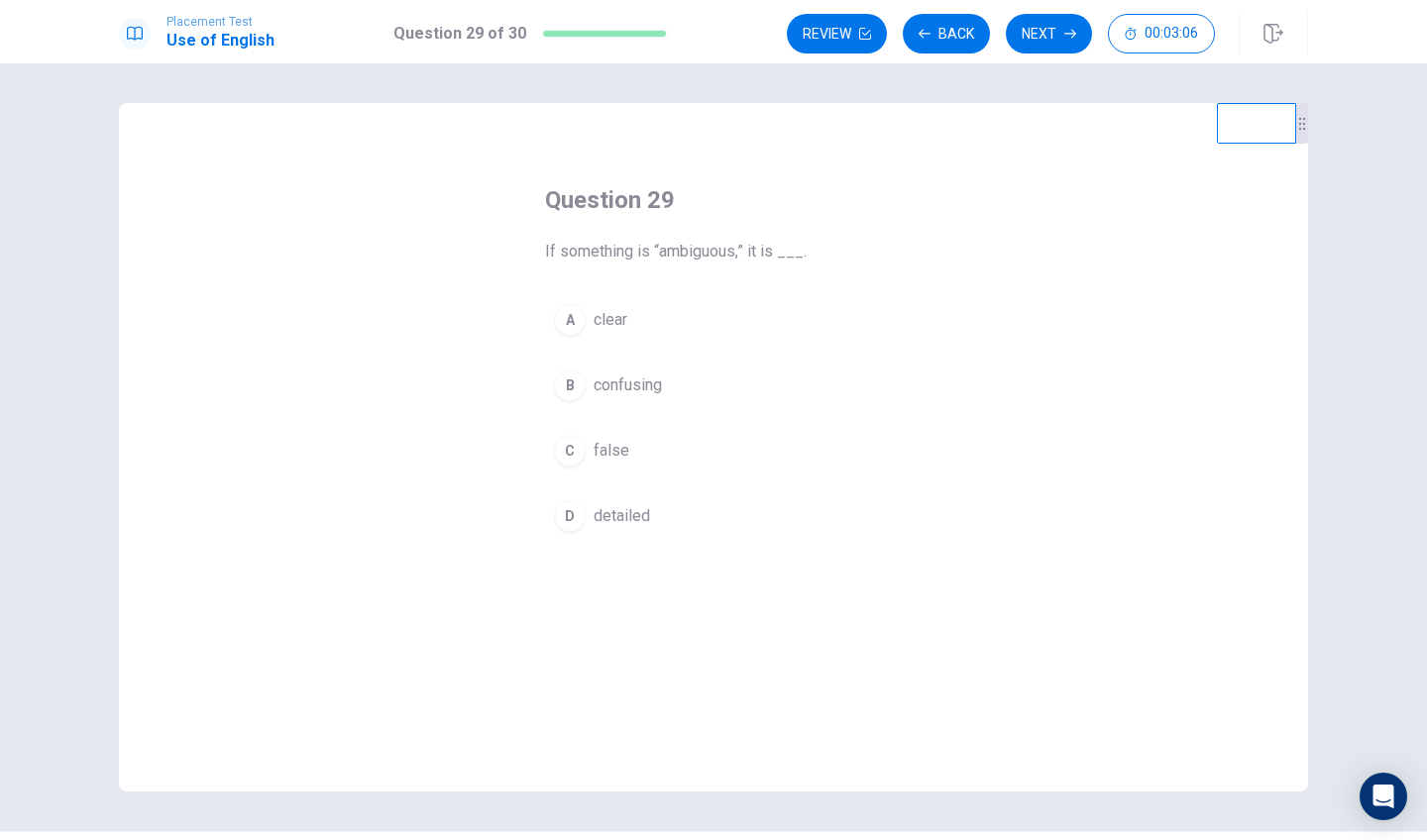 click on "B" at bounding box center (570, 385) 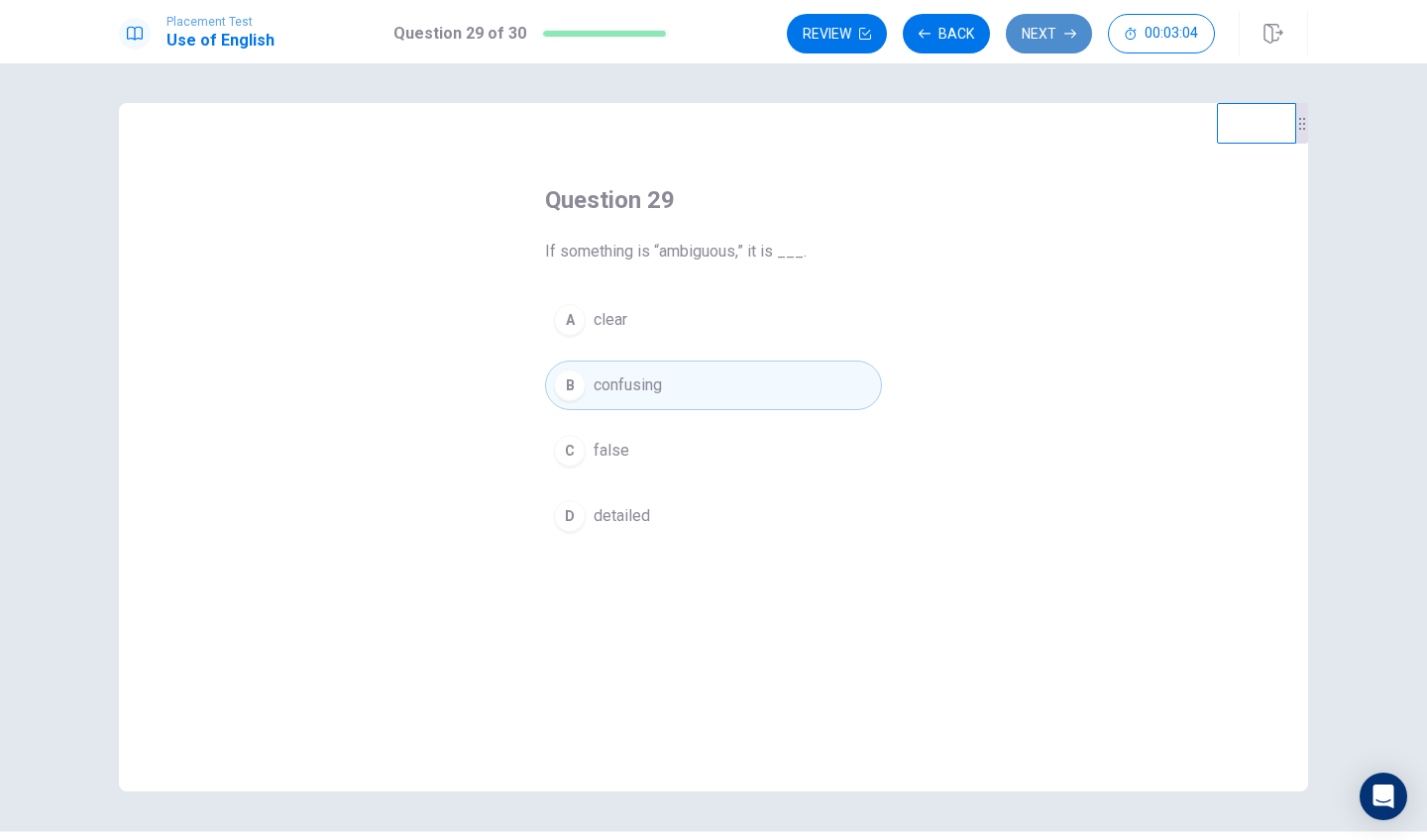 click on "Next" at bounding box center (1048, 34) 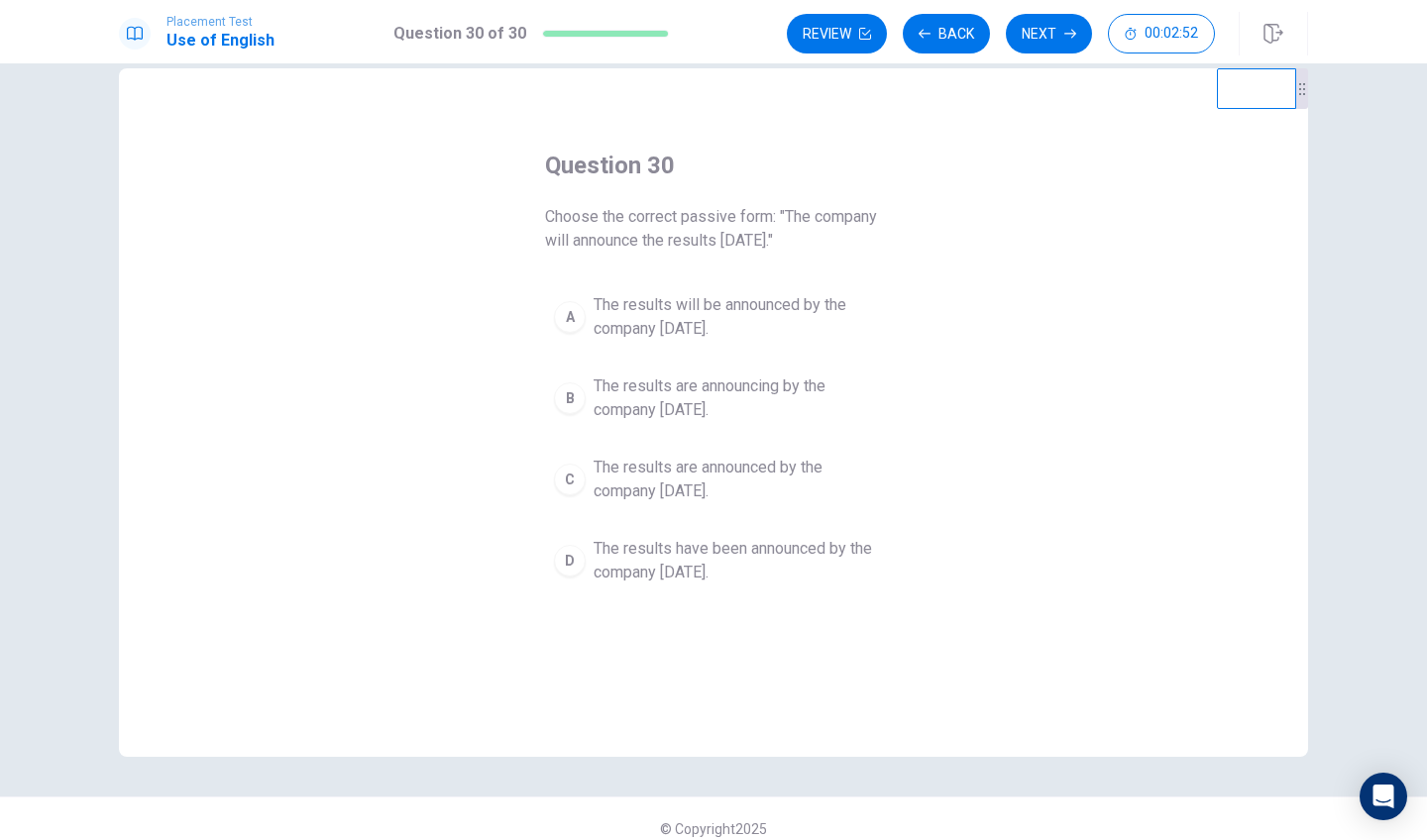 scroll, scrollTop: 37, scrollLeft: 0, axis: vertical 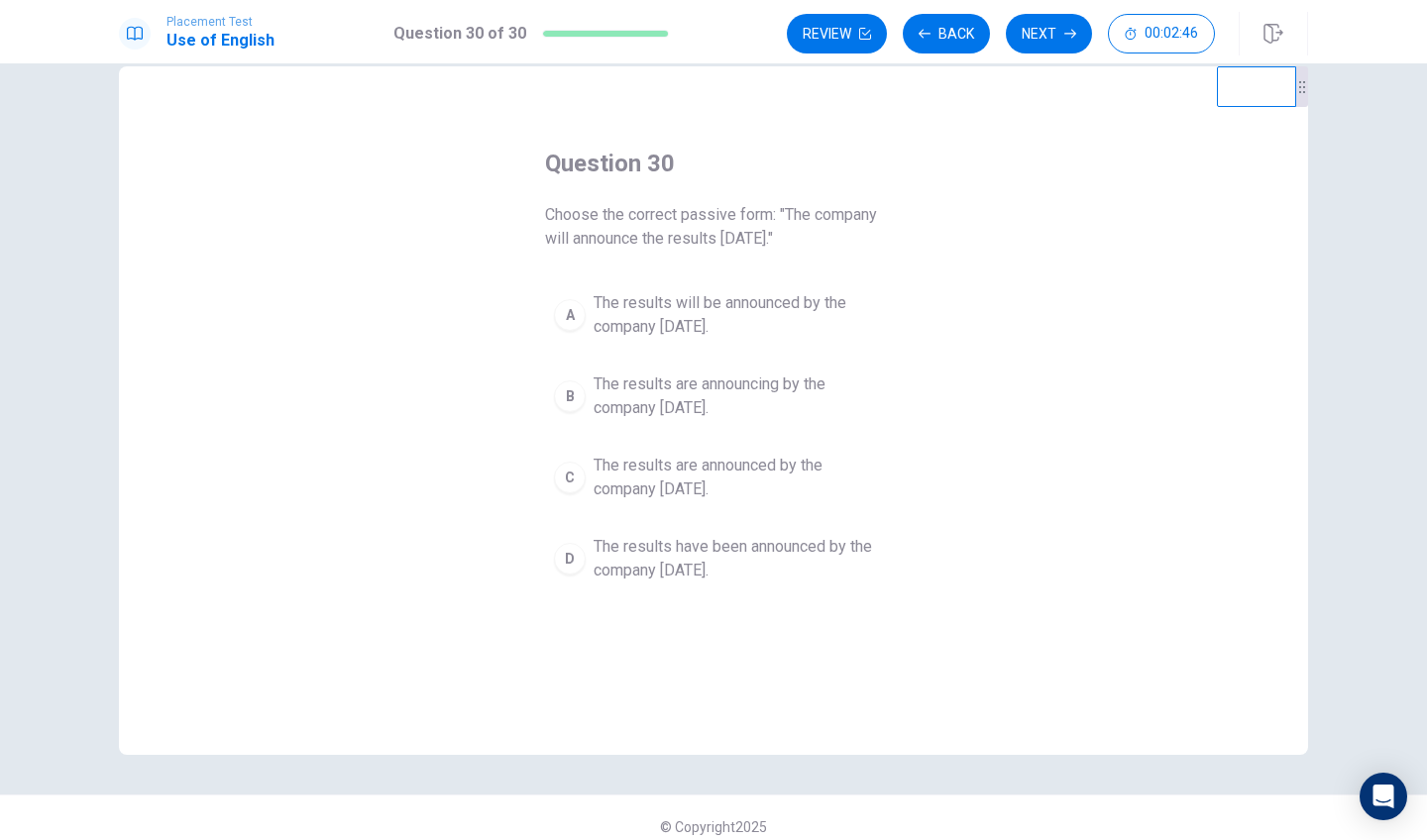 click on "A" at bounding box center (570, 315) 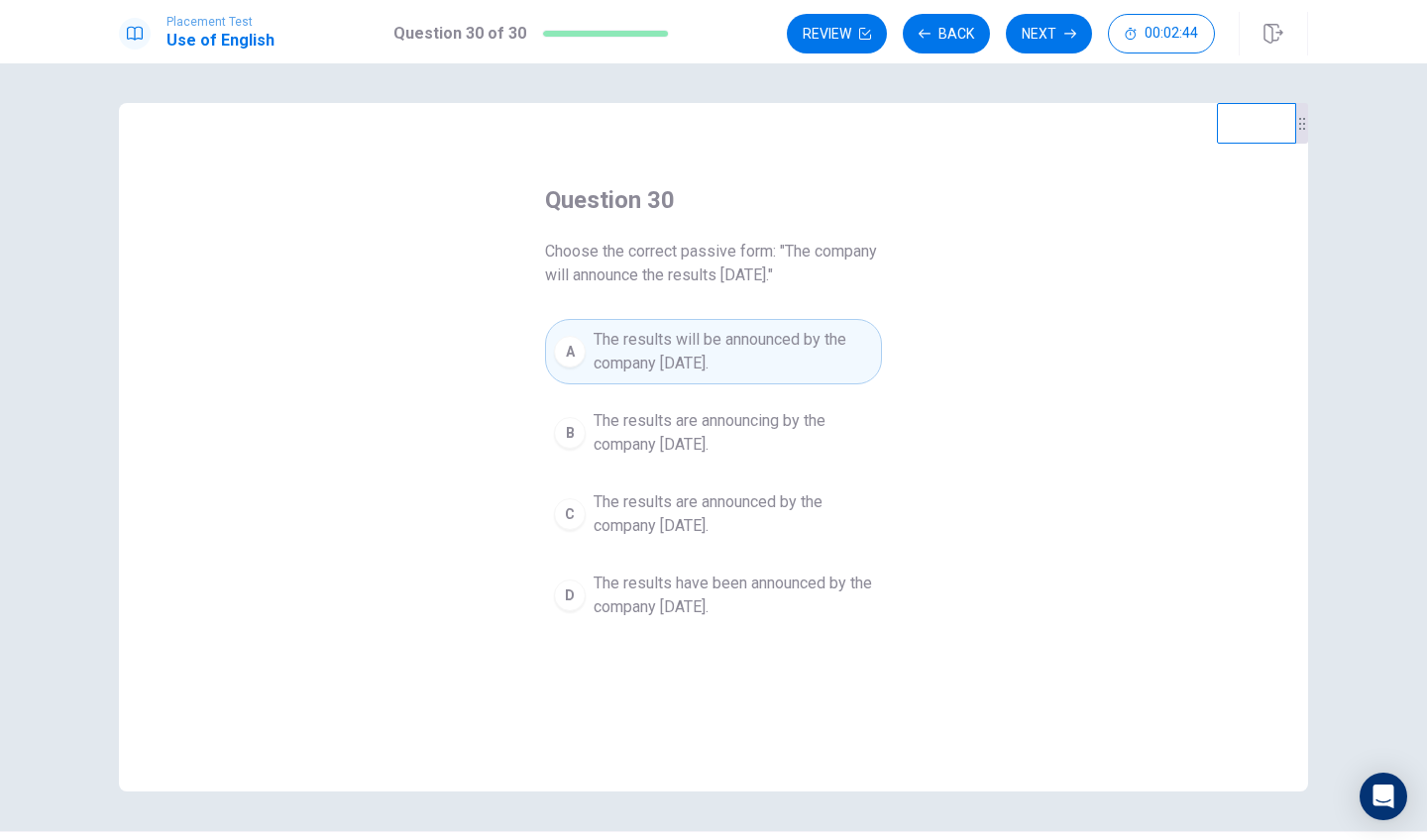 scroll, scrollTop: 0, scrollLeft: 0, axis: both 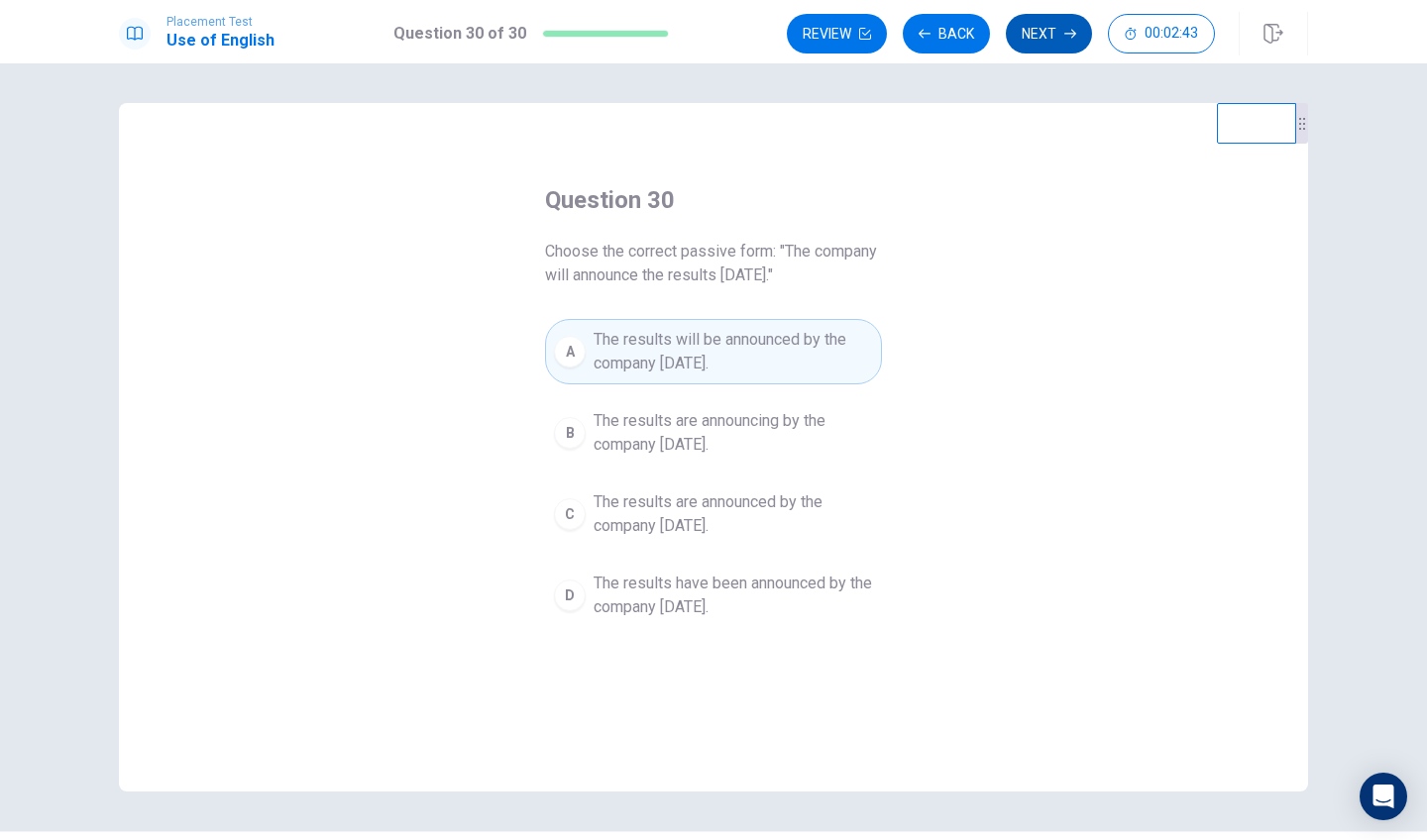 click on "Next" at bounding box center (1048, 34) 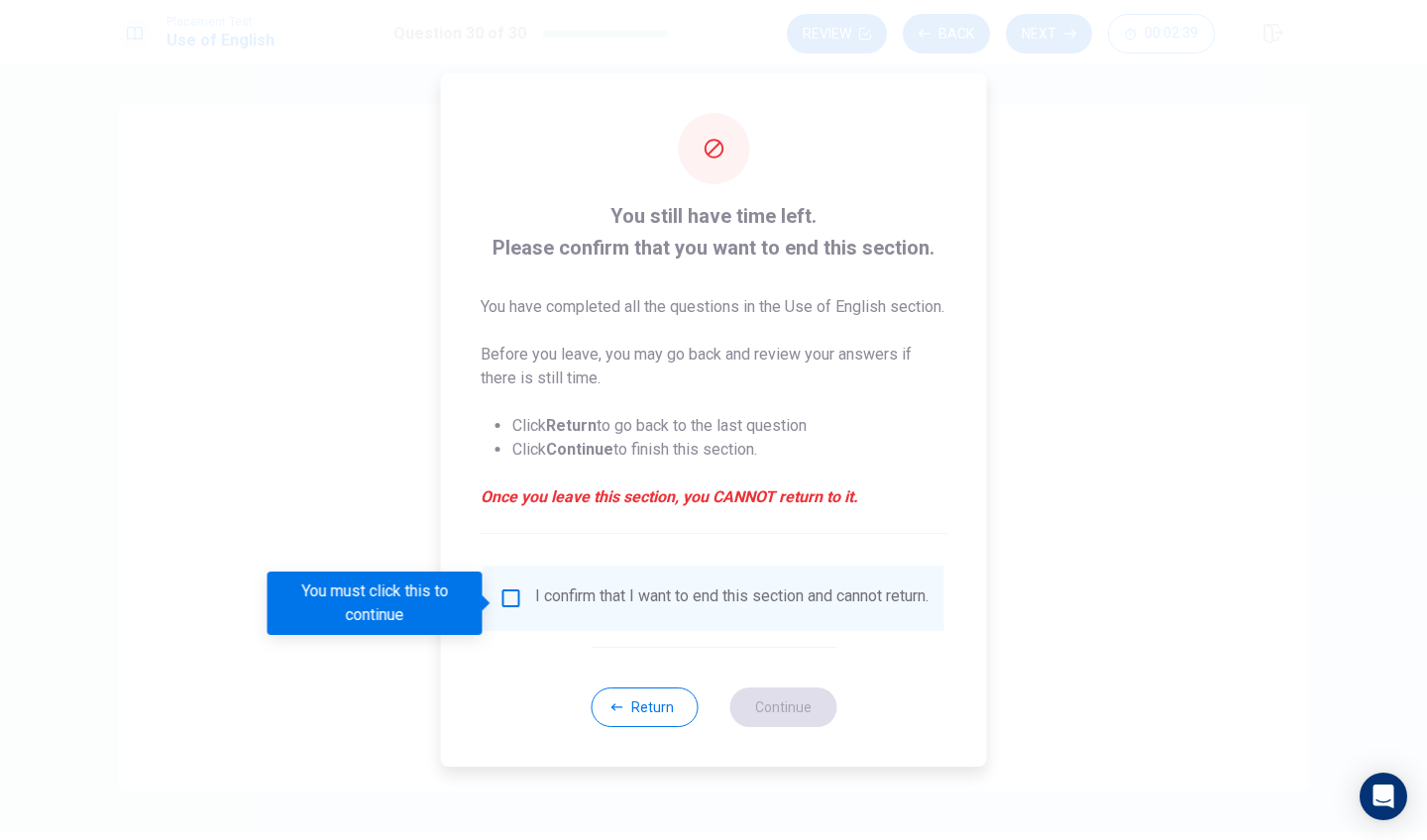 click at bounding box center [511, 598] 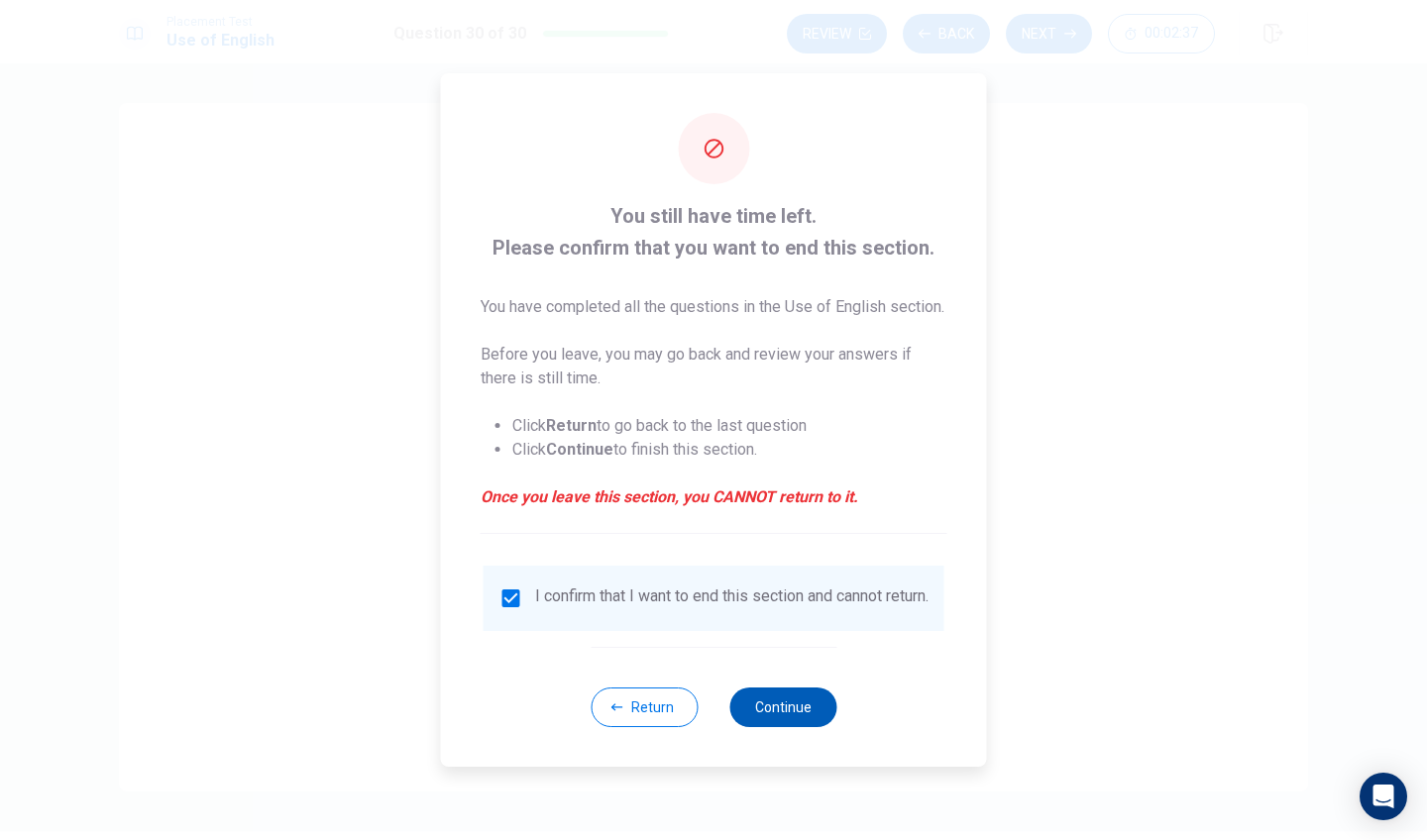 click on "Continue" at bounding box center (783, 707) 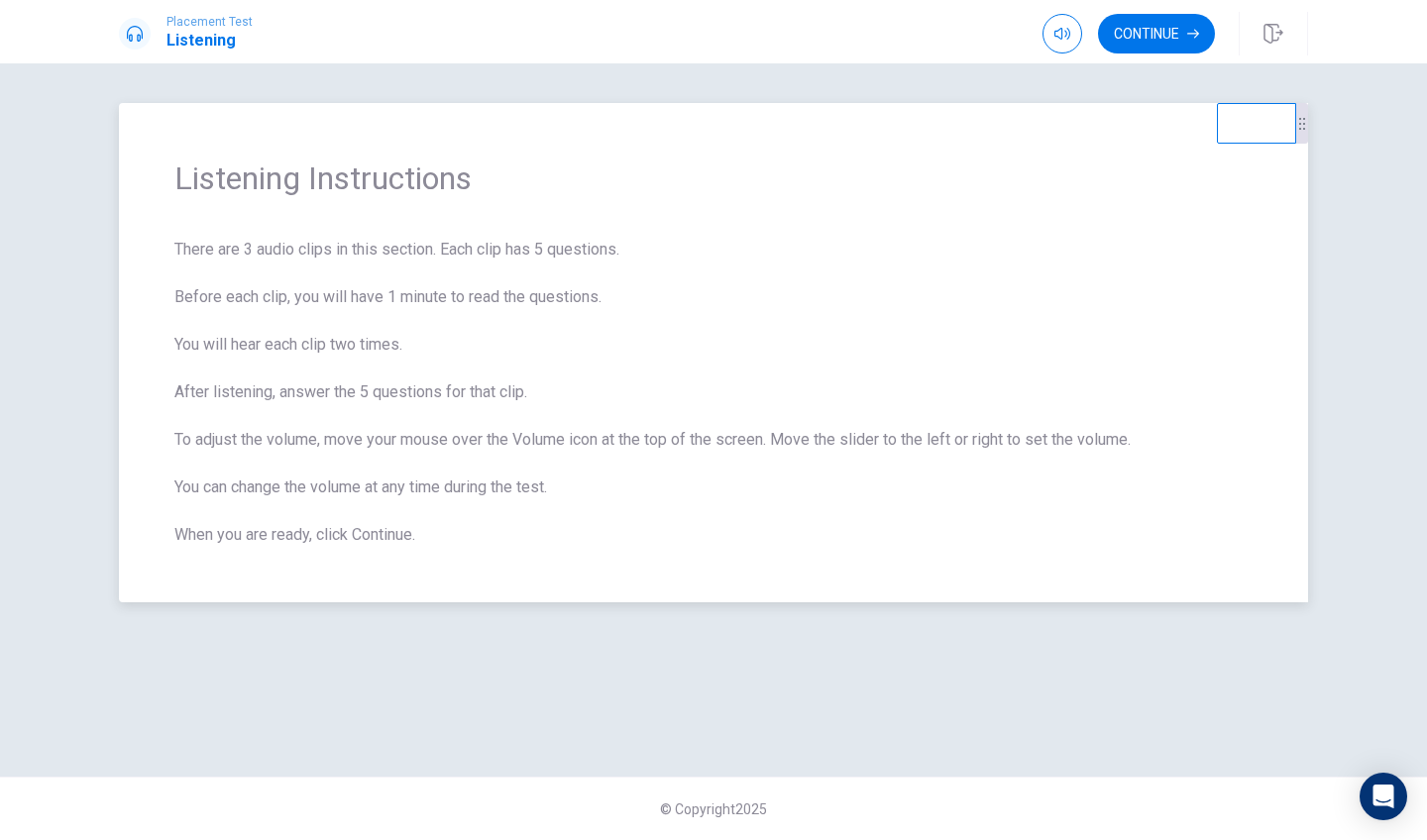 scroll, scrollTop: 0, scrollLeft: 0, axis: both 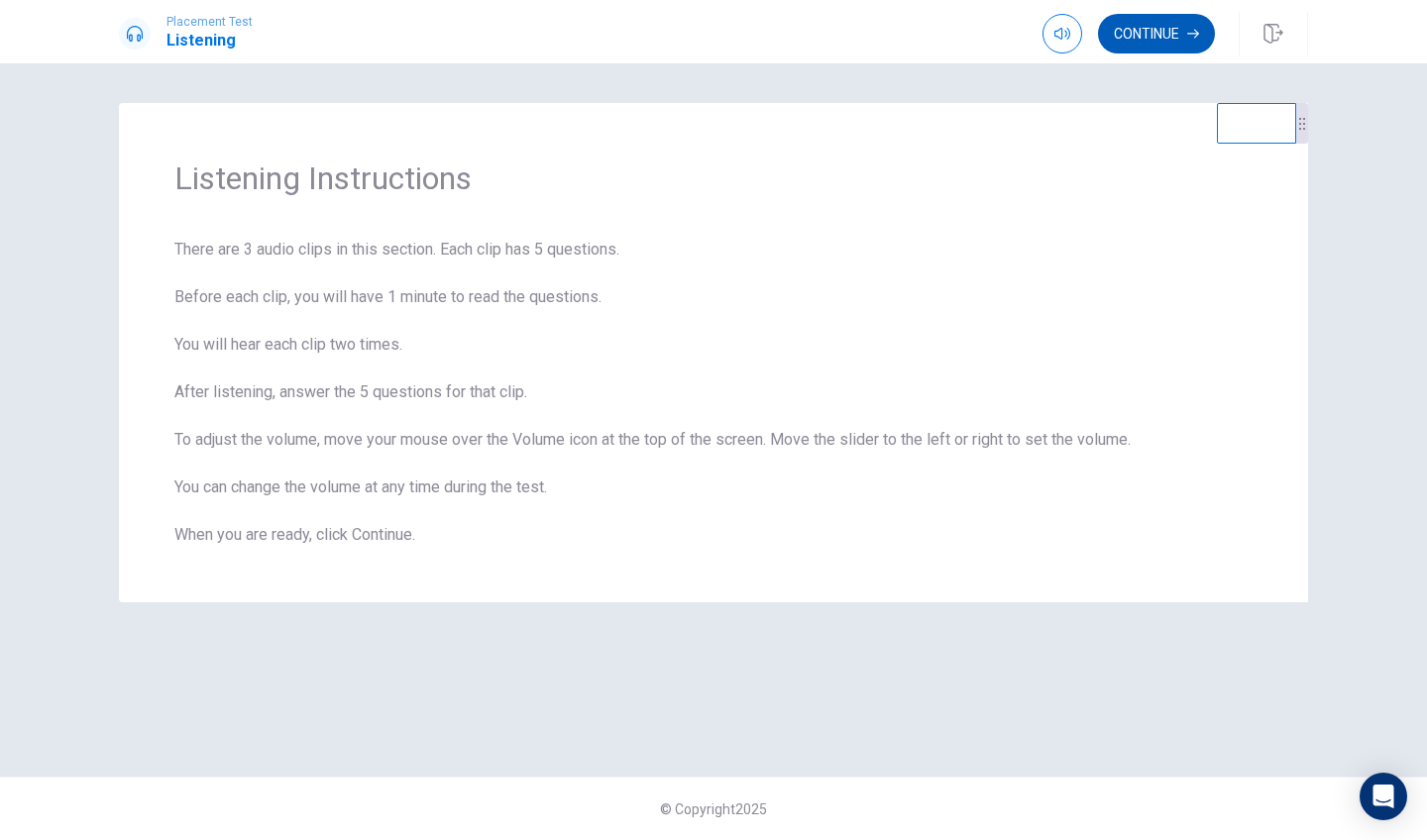 click on "Continue" at bounding box center [1156, 34] 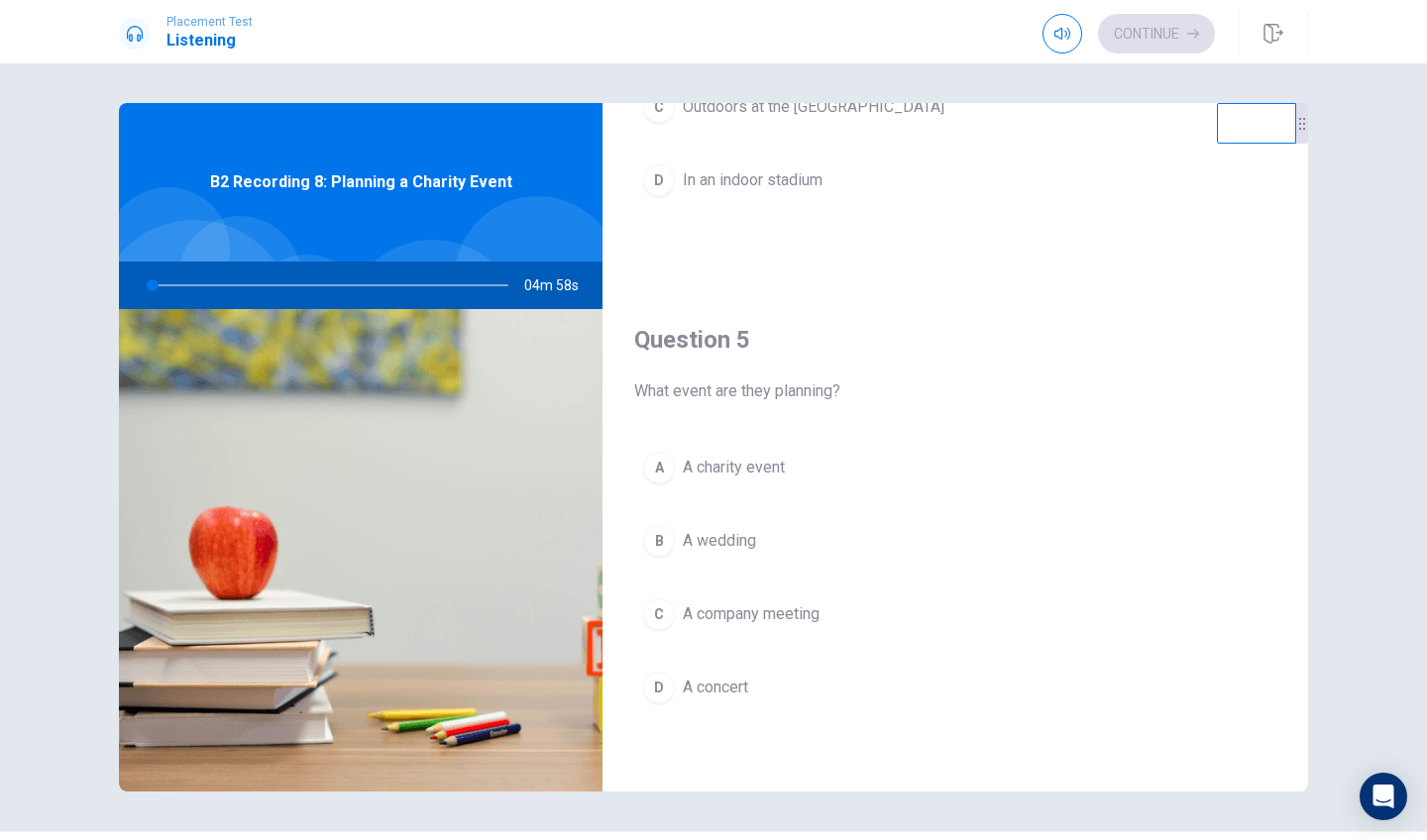 scroll, scrollTop: 1847, scrollLeft: 0, axis: vertical 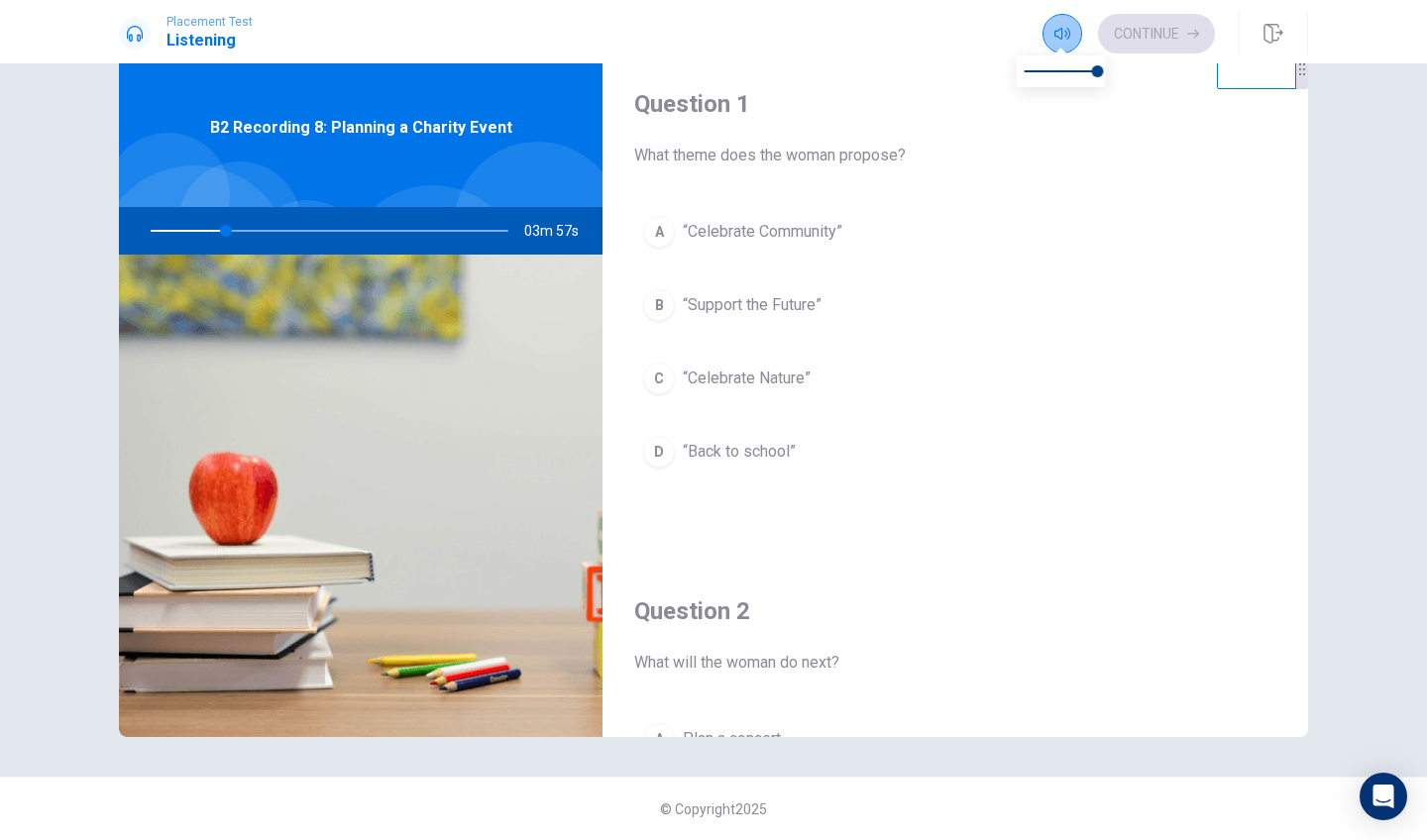 click 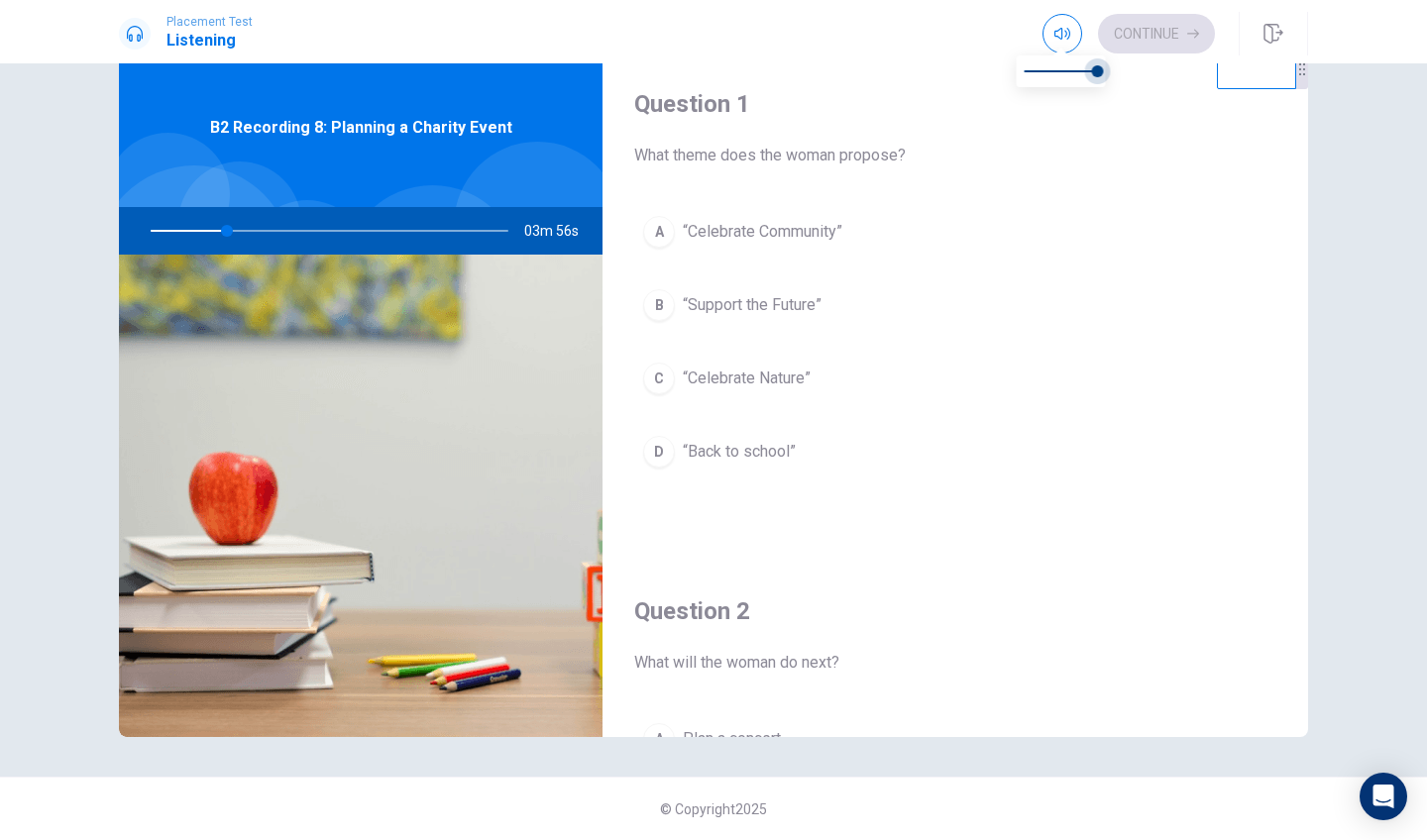 type on "21" 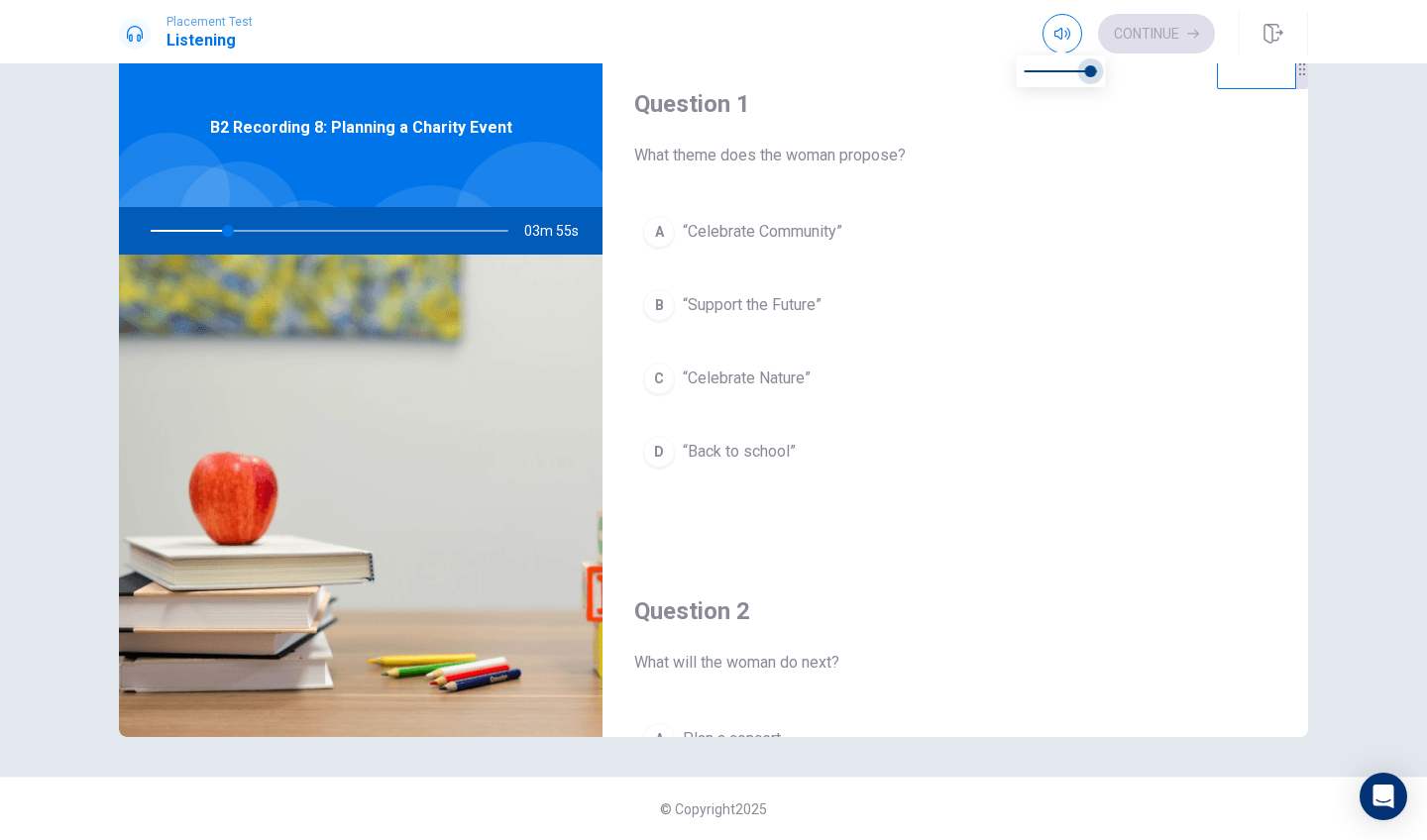 click at bounding box center (1090, 71) 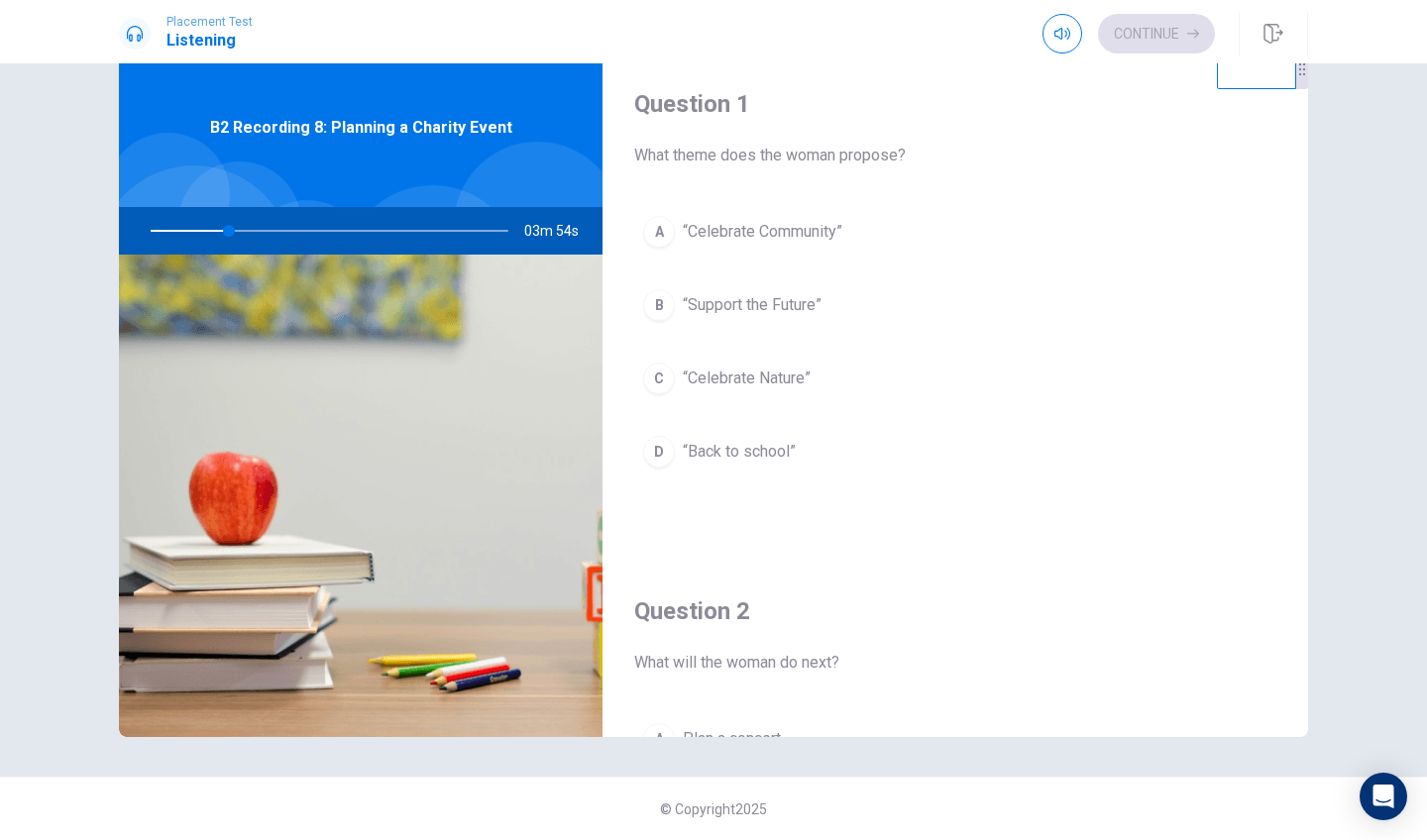click on "Question 1 What theme does the woman propose? A “Celebrate Community” B “Support the Future” C “Celebrate Nature” D “Back to school”" at bounding box center [955, 302] 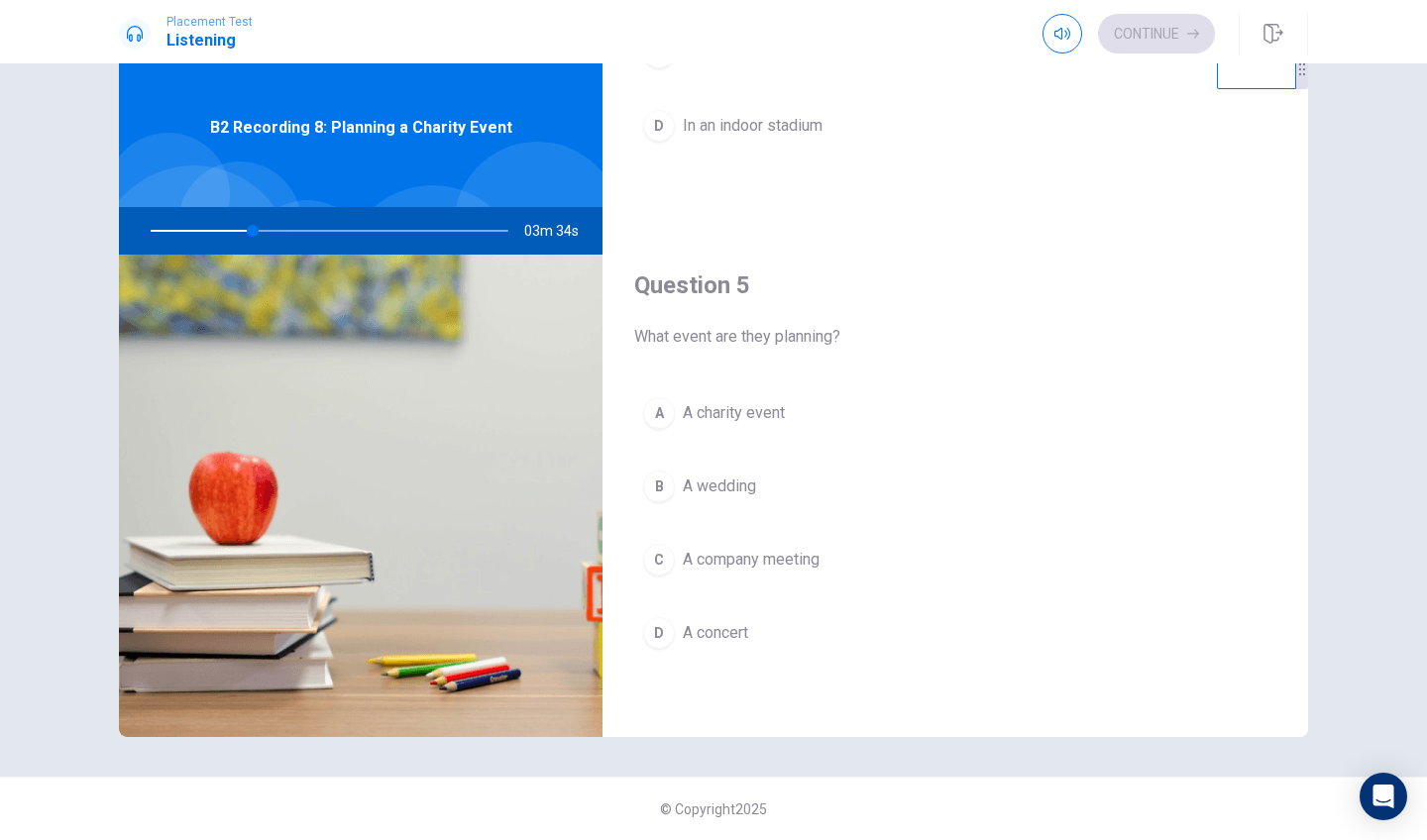 scroll, scrollTop: 1847, scrollLeft: 0, axis: vertical 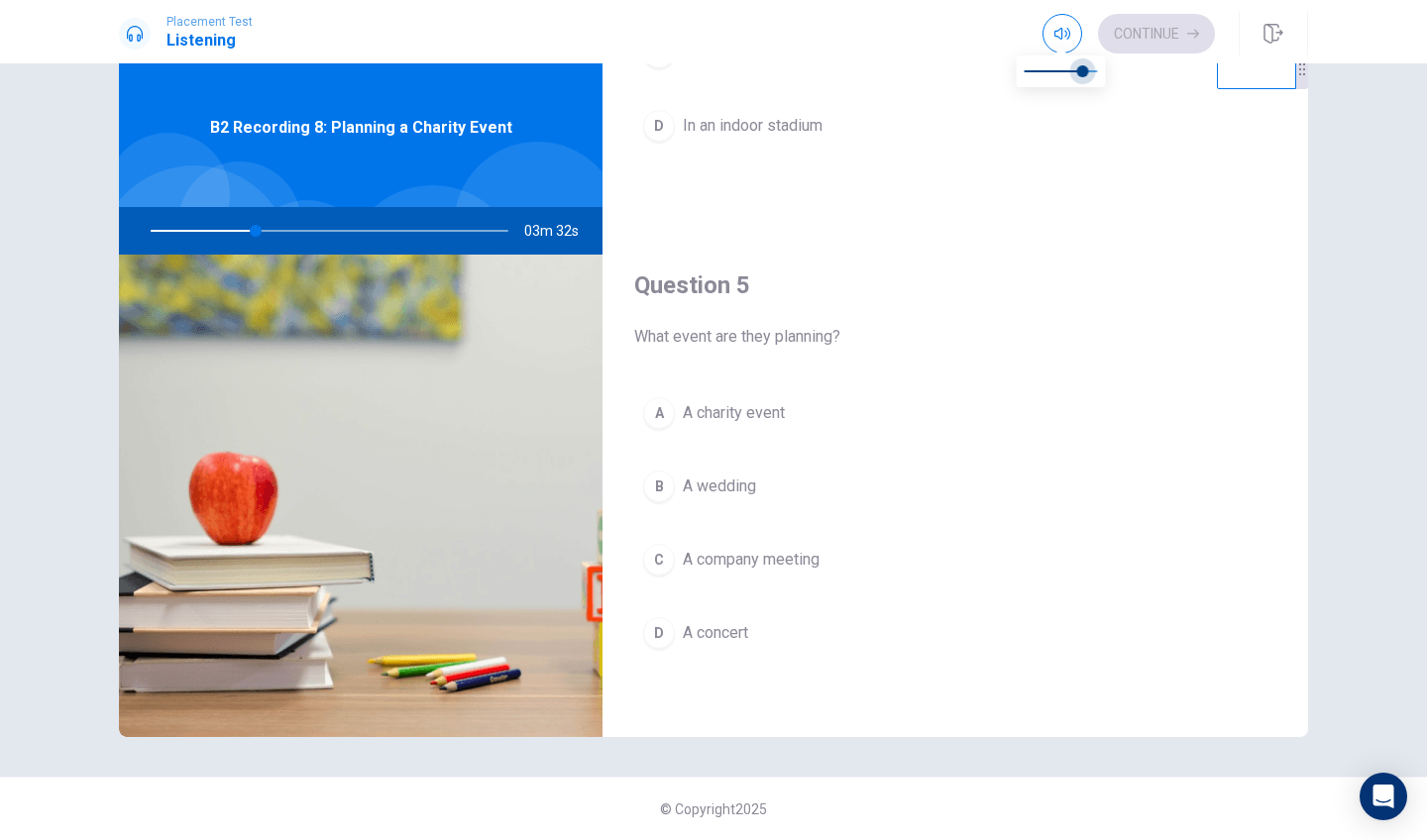 type on "29" 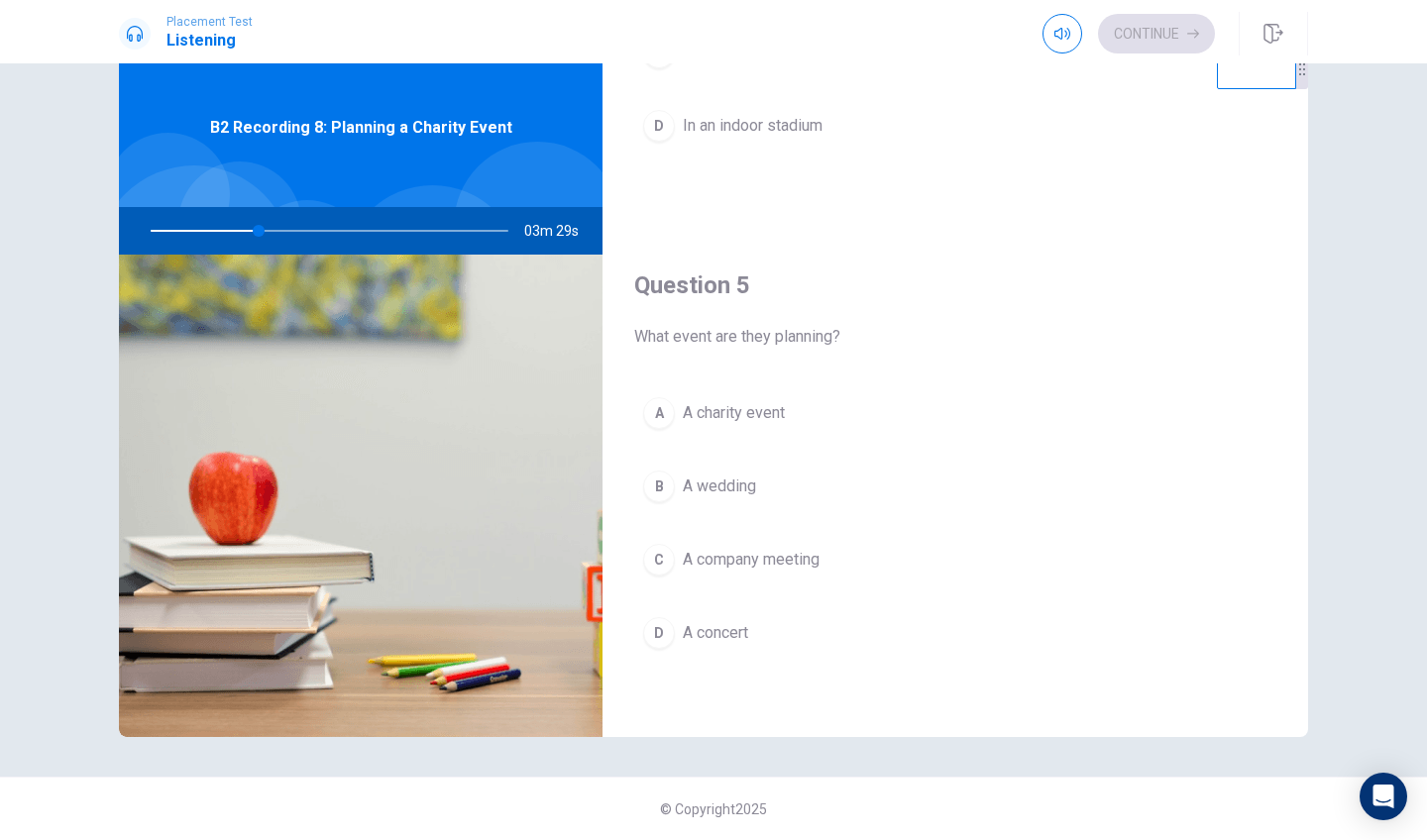 scroll, scrollTop: 0, scrollLeft: 0, axis: both 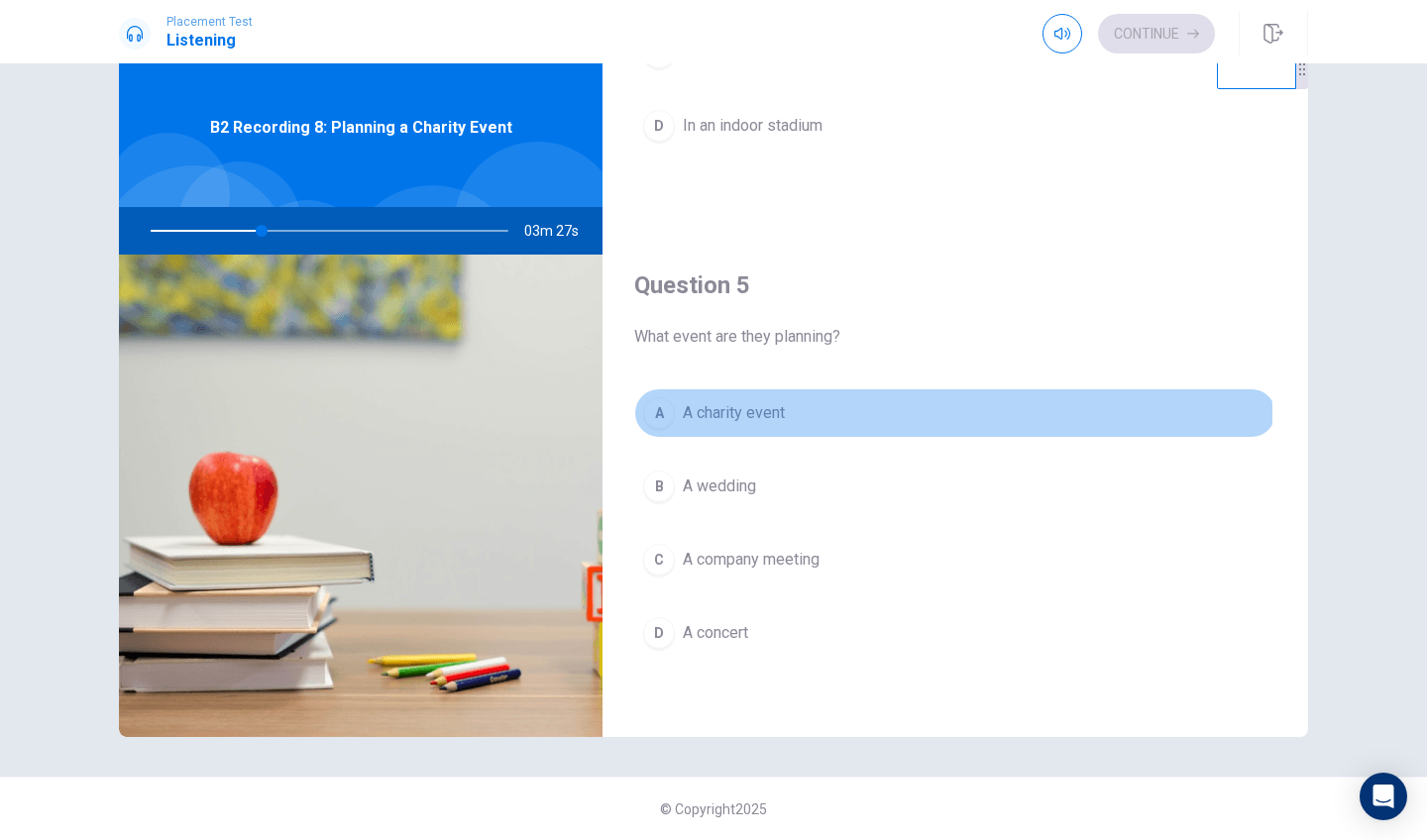 click on "A" at bounding box center (659, 413) 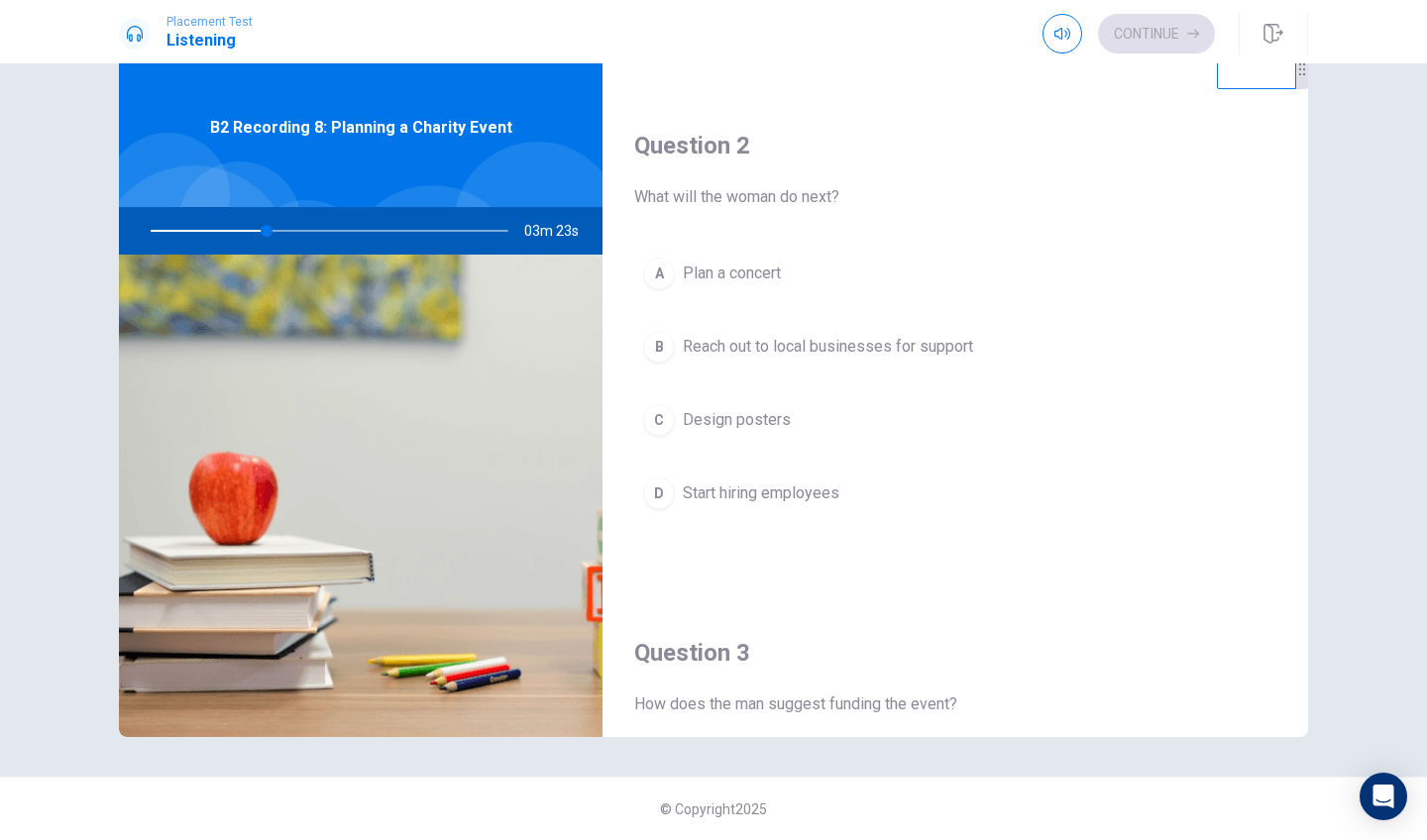 scroll, scrollTop: 432, scrollLeft: 0, axis: vertical 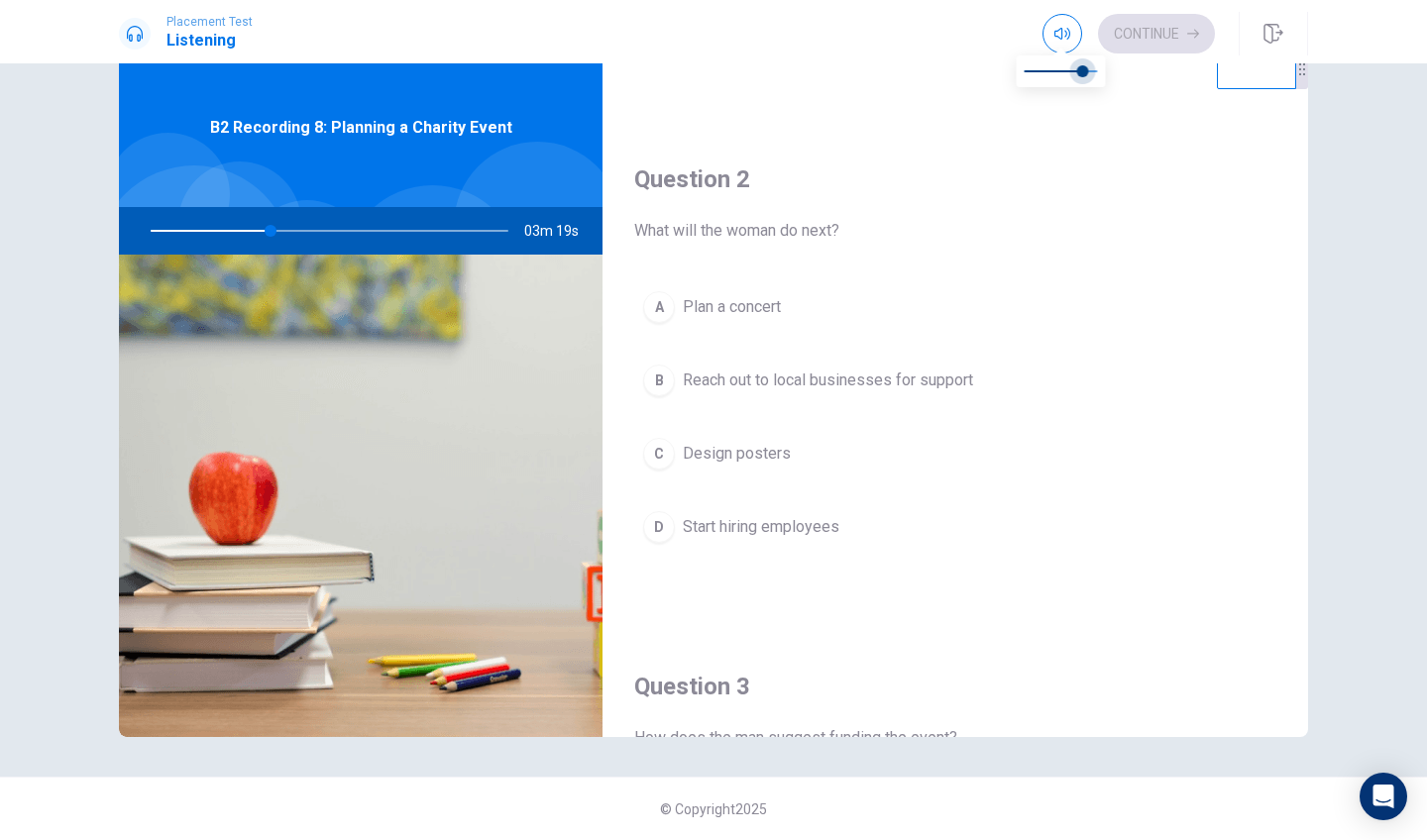 type on "34" 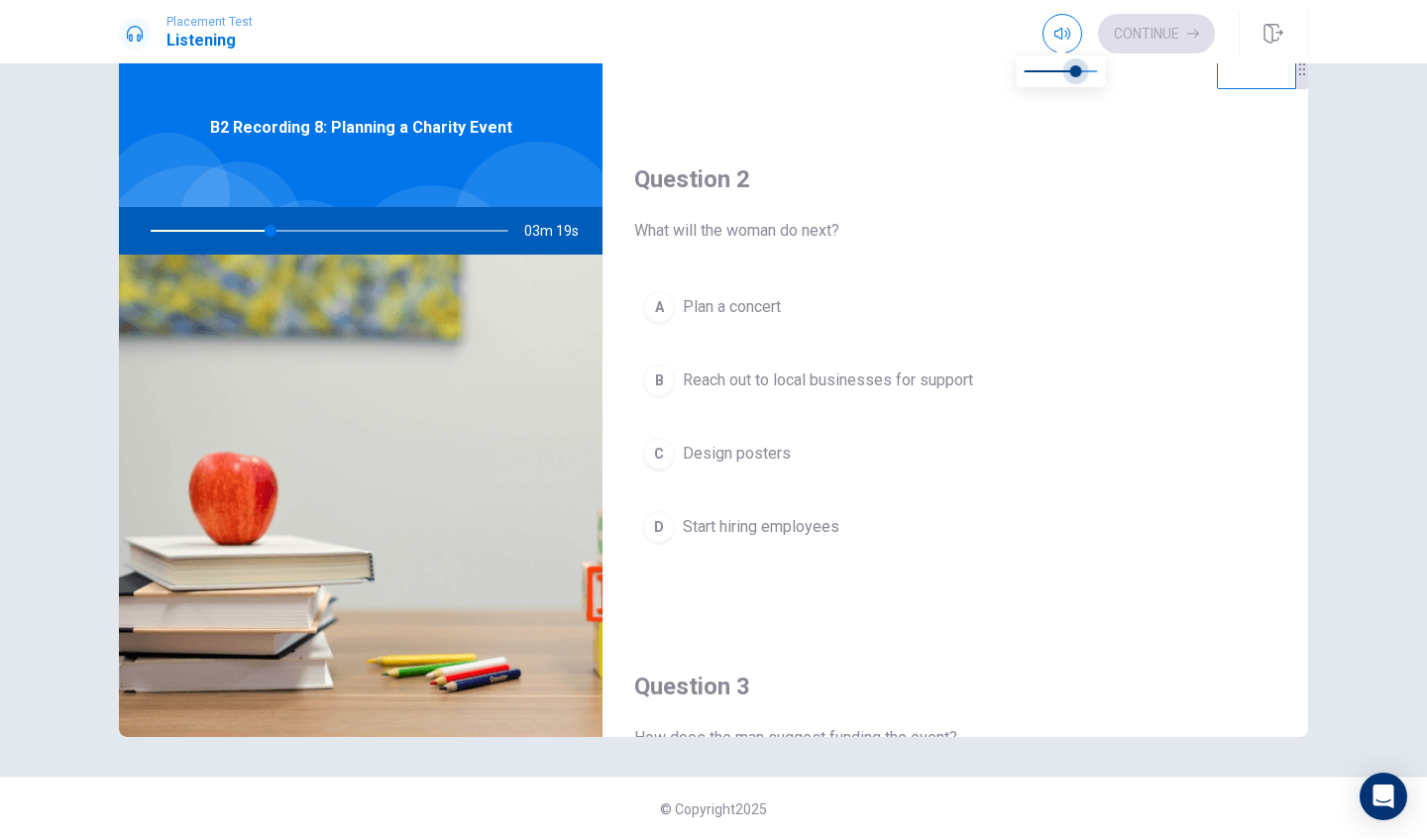 type on "34" 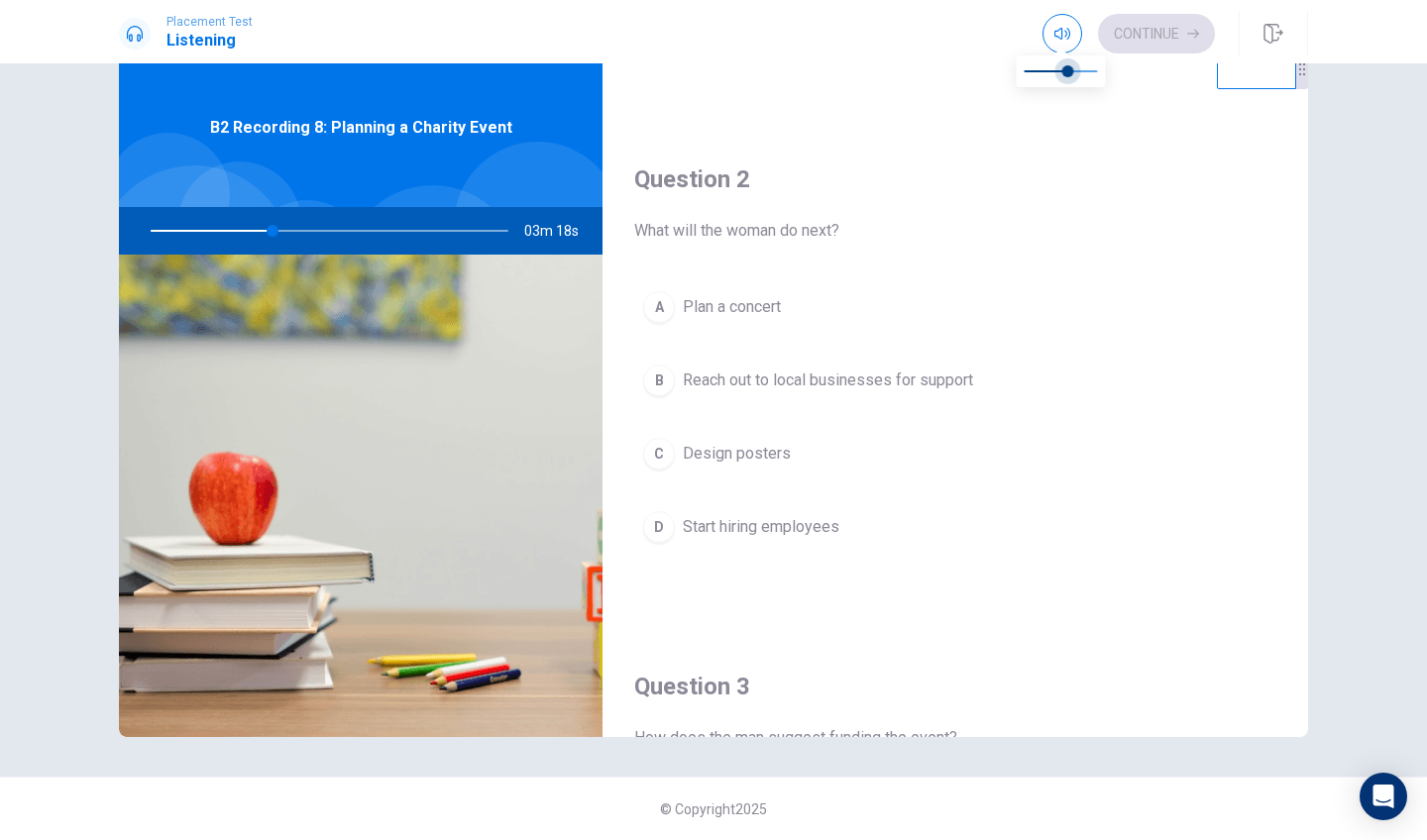 drag, startPoint x: 1082, startPoint y: 71, endPoint x: 1070, endPoint y: 71, distance: 12 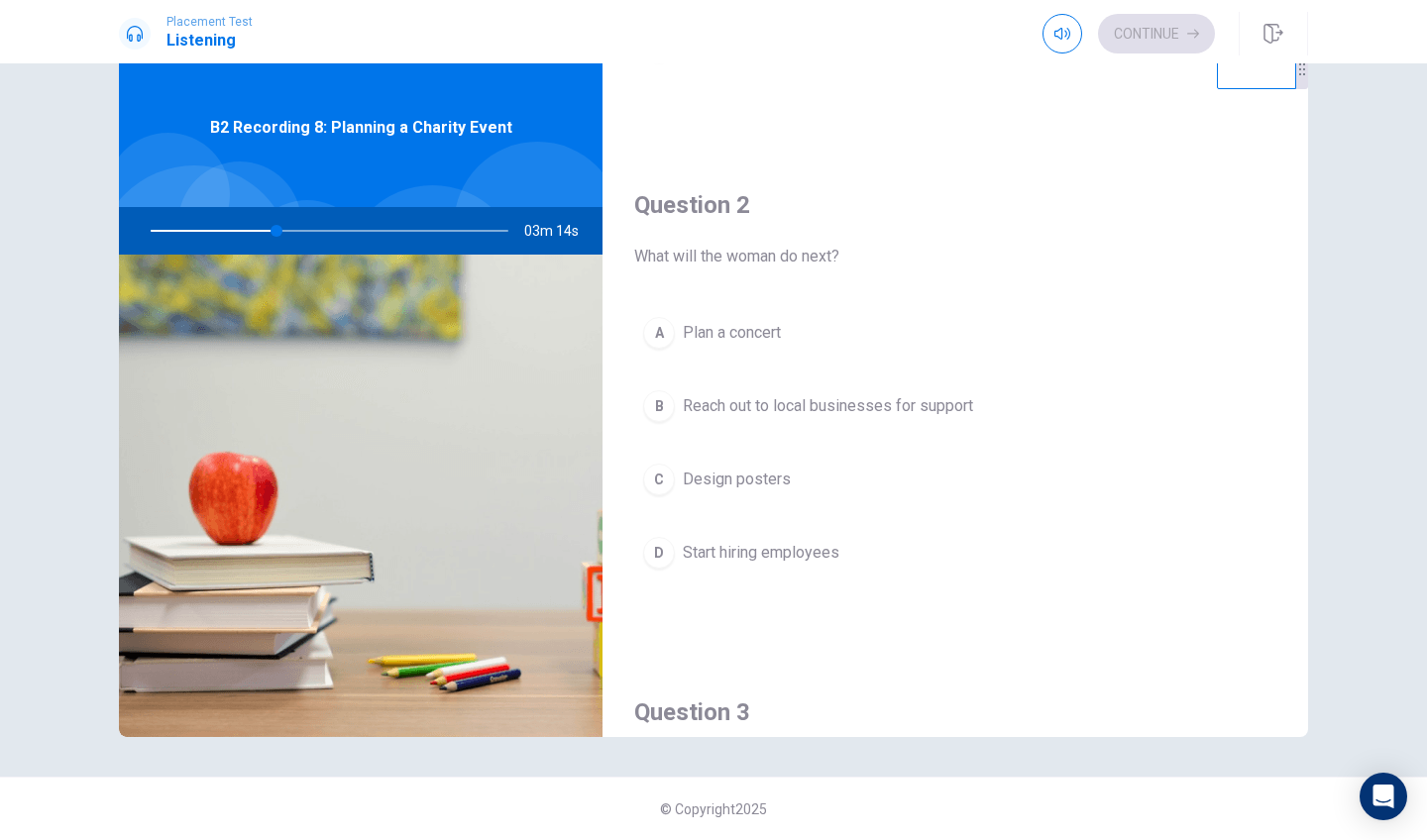 scroll, scrollTop: 0, scrollLeft: 0, axis: both 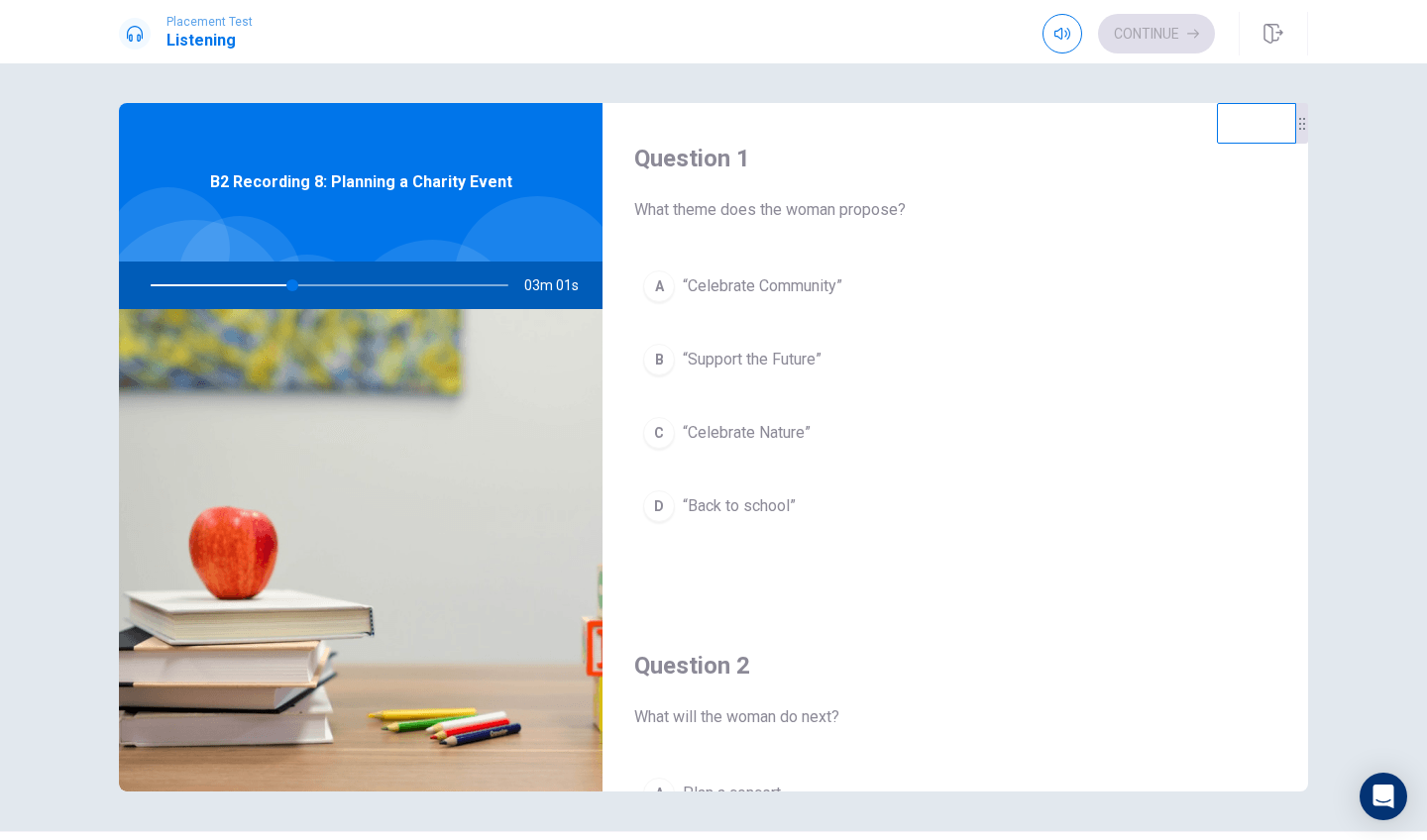 click on "A" at bounding box center (659, 286) 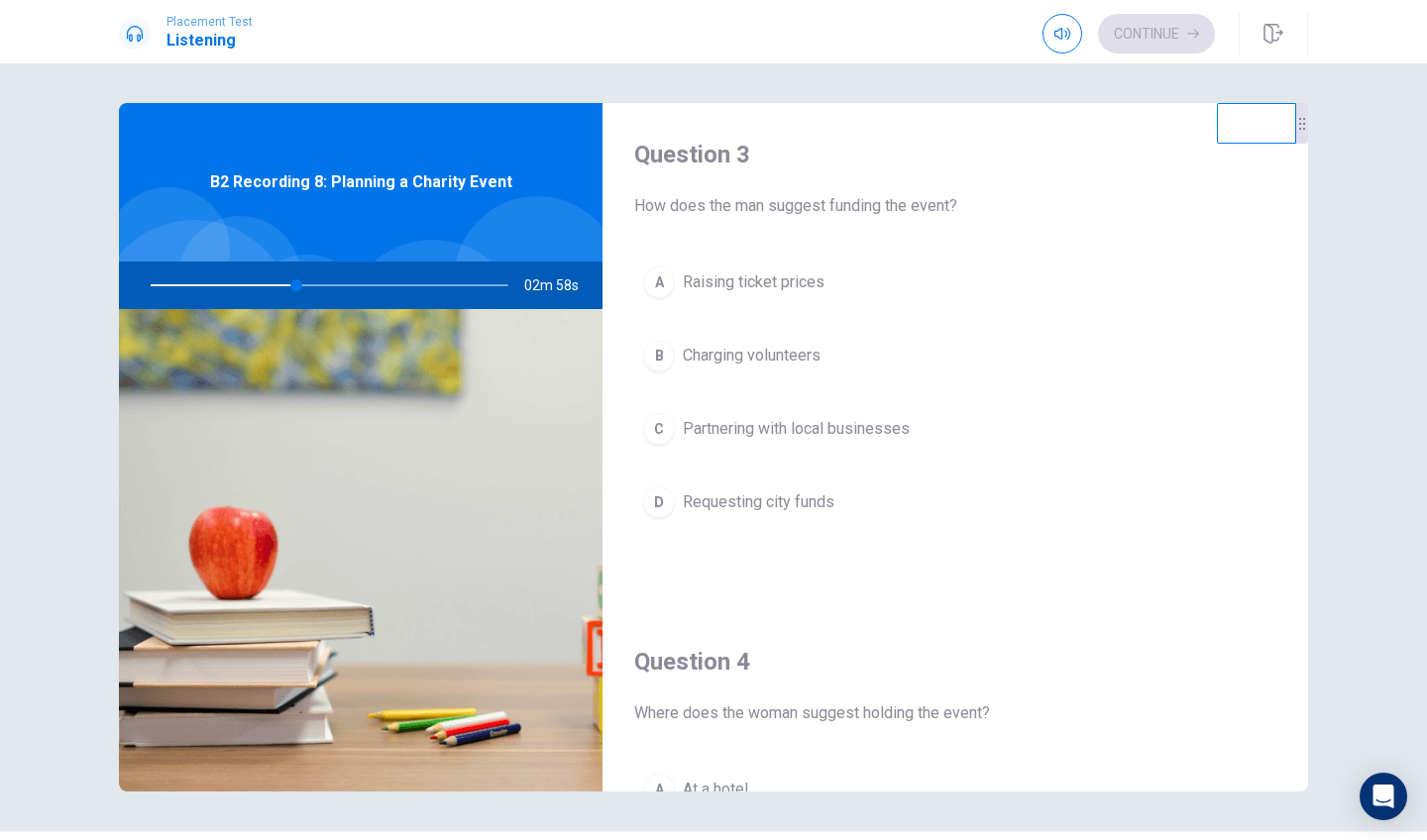 scroll, scrollTop: 1024, scrollLeft: 0, axis: vertical 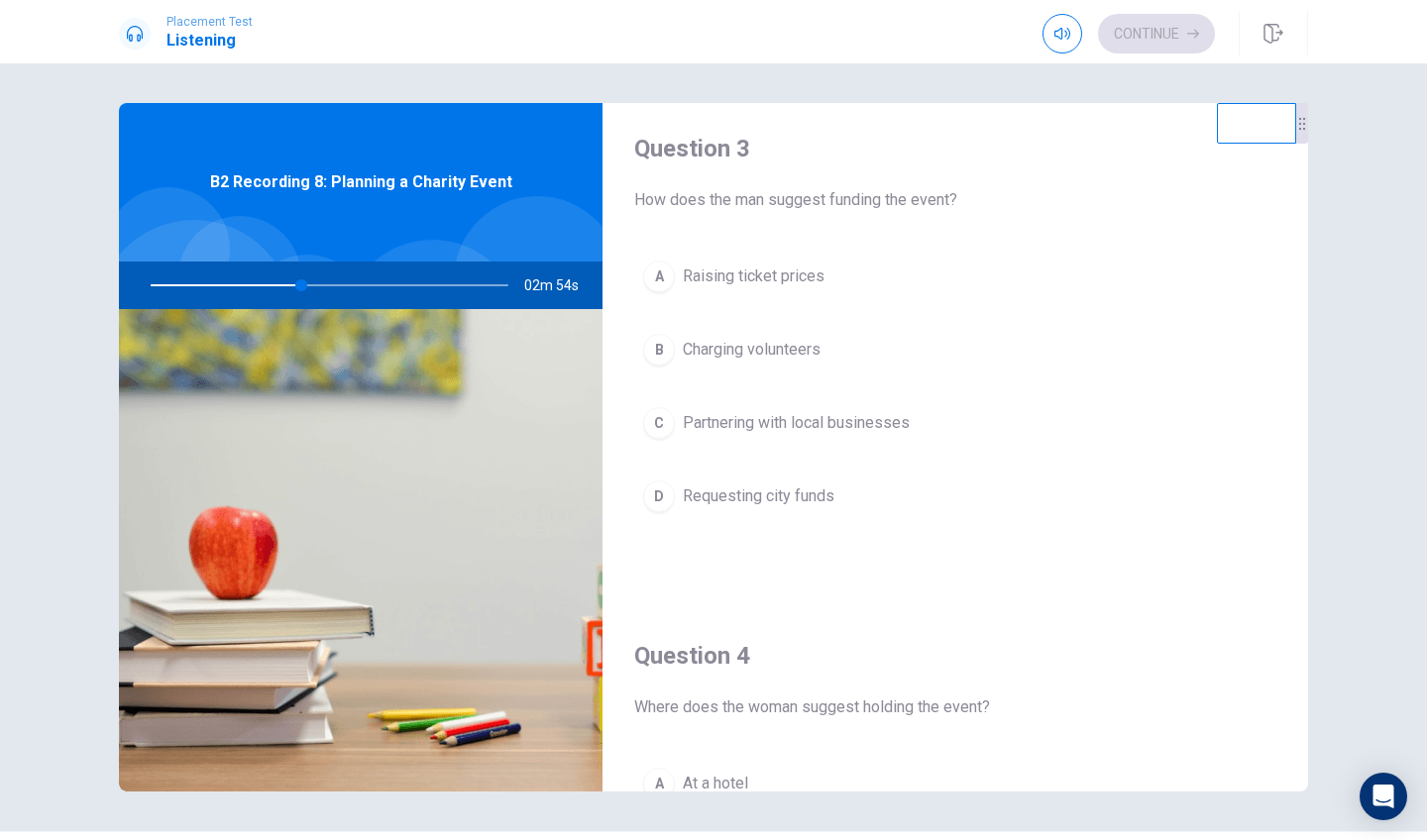click on "C" at bounding box center (659, 423) 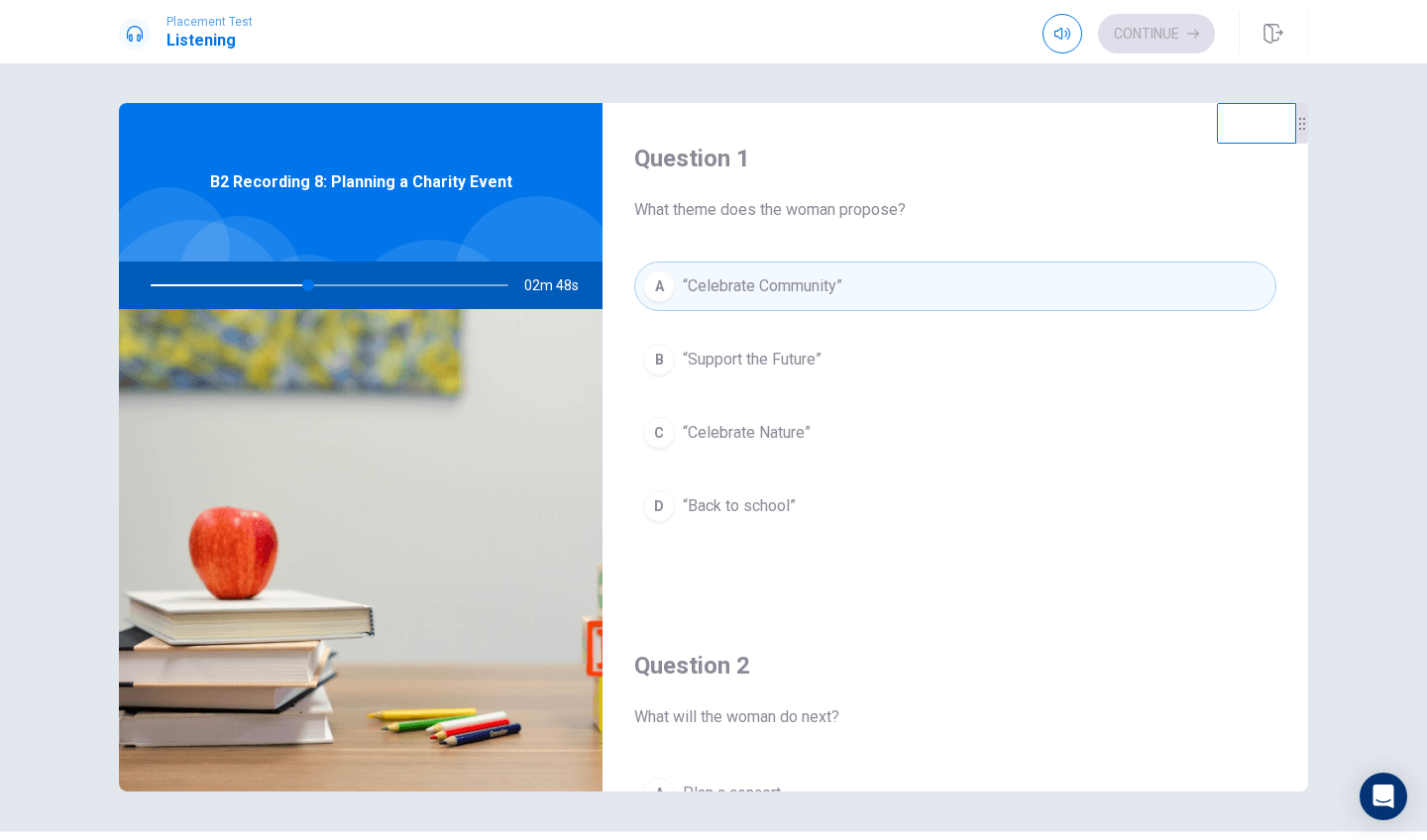 scroll, scrollTop: 0, scrollLeft: 0, axis: both 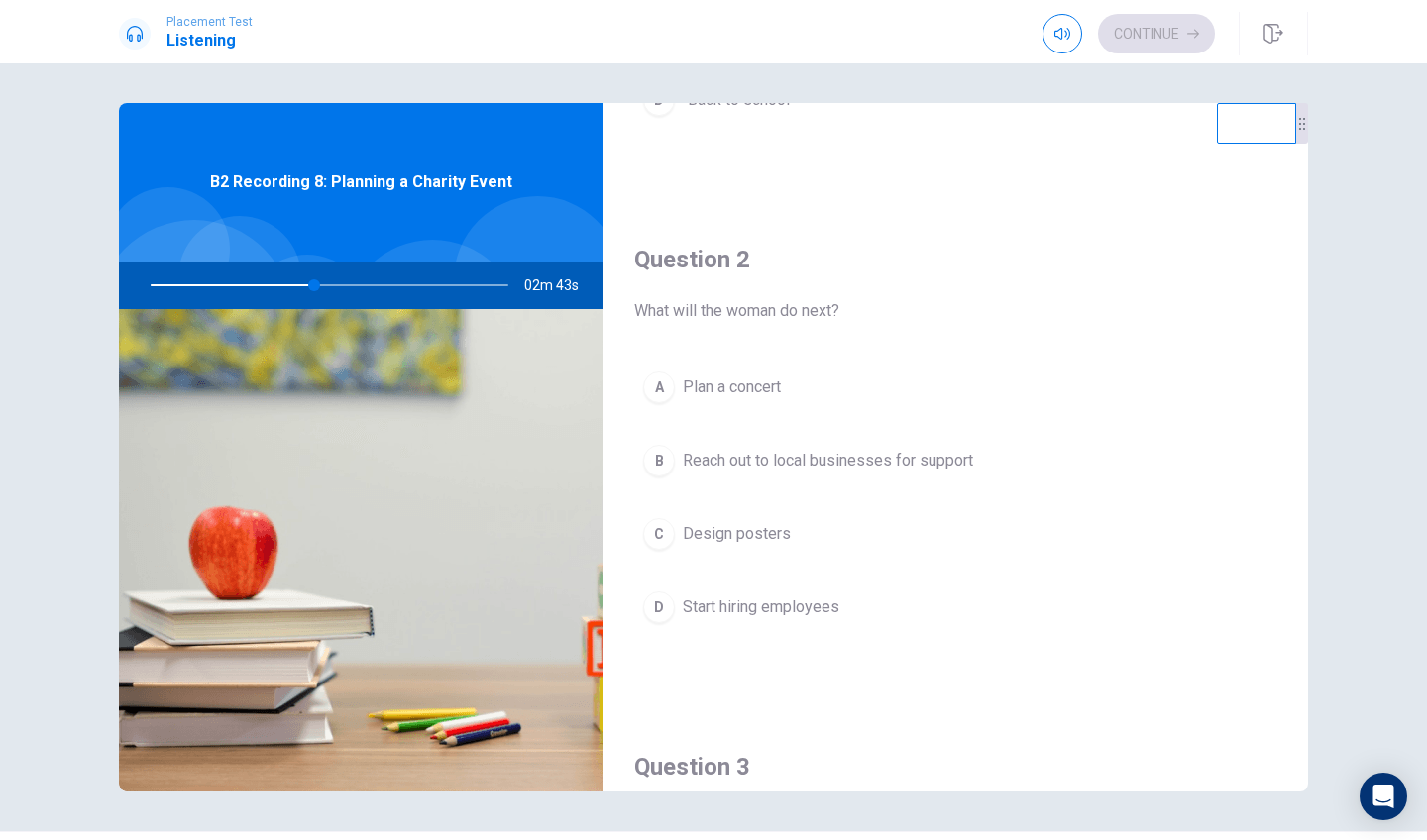 click on "B" at bounding box center (659, 461) 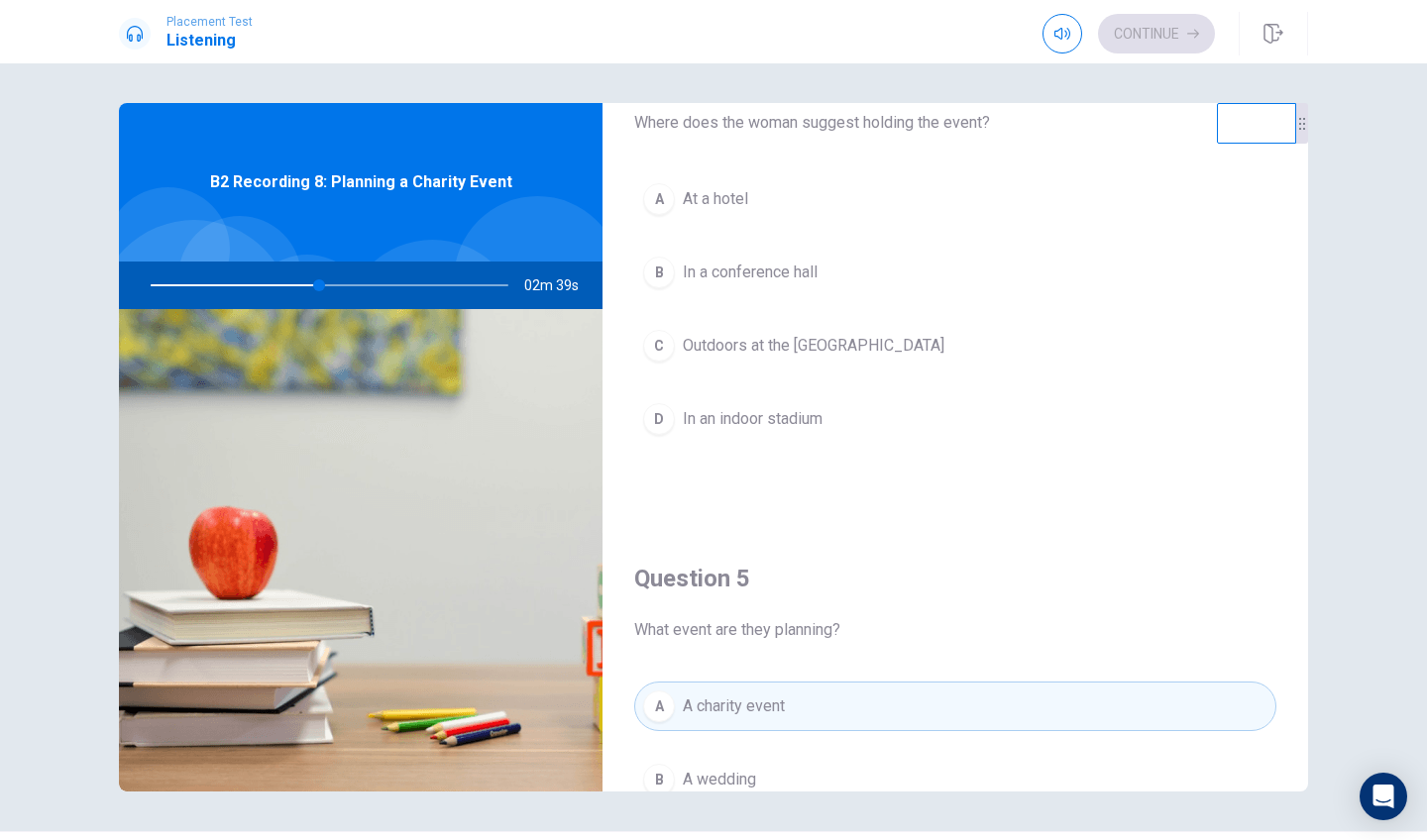 scroll, scrollTop: 1599, scrollLeft: 0, axis: vertical 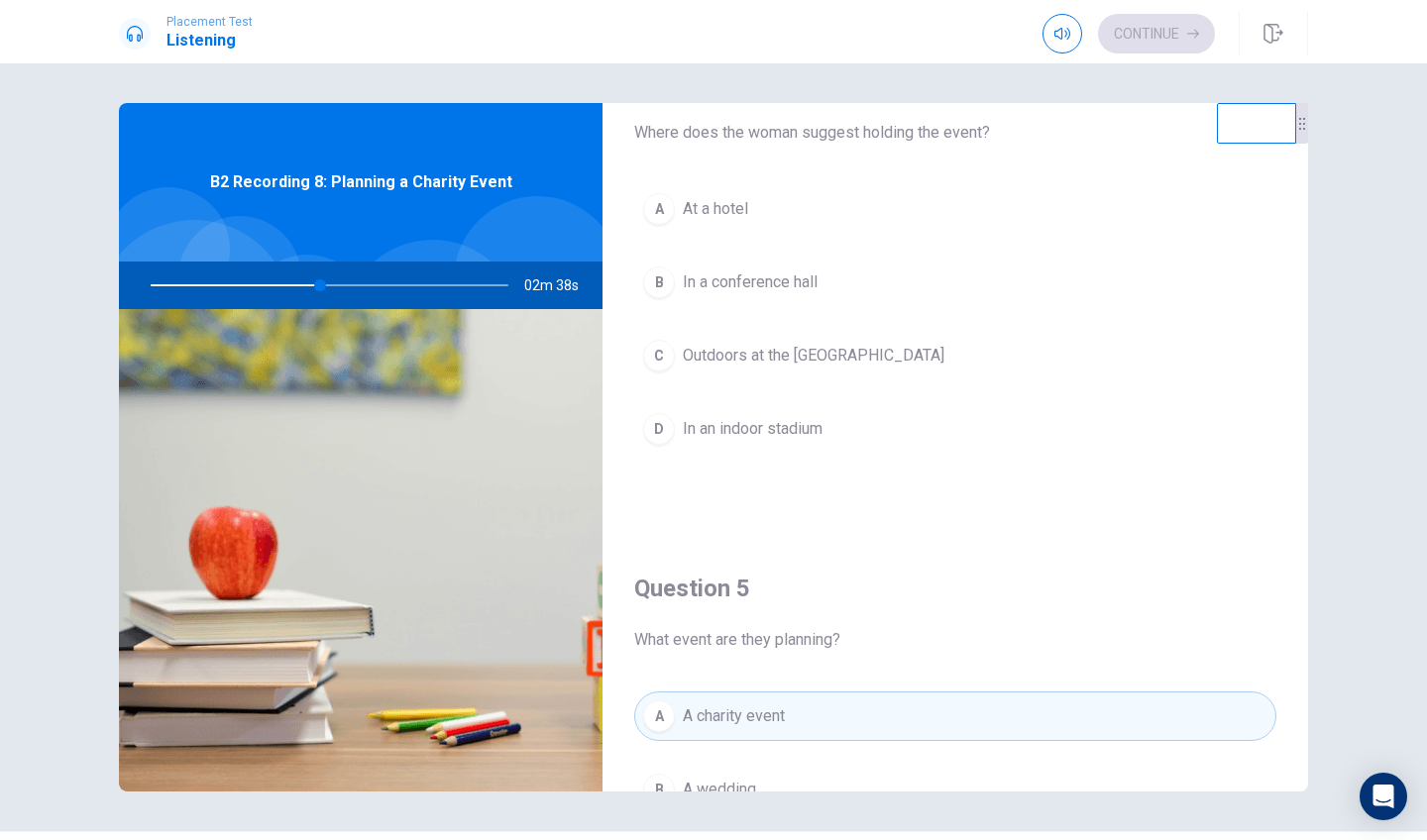 click on "C" at bounding box center [659, 356] 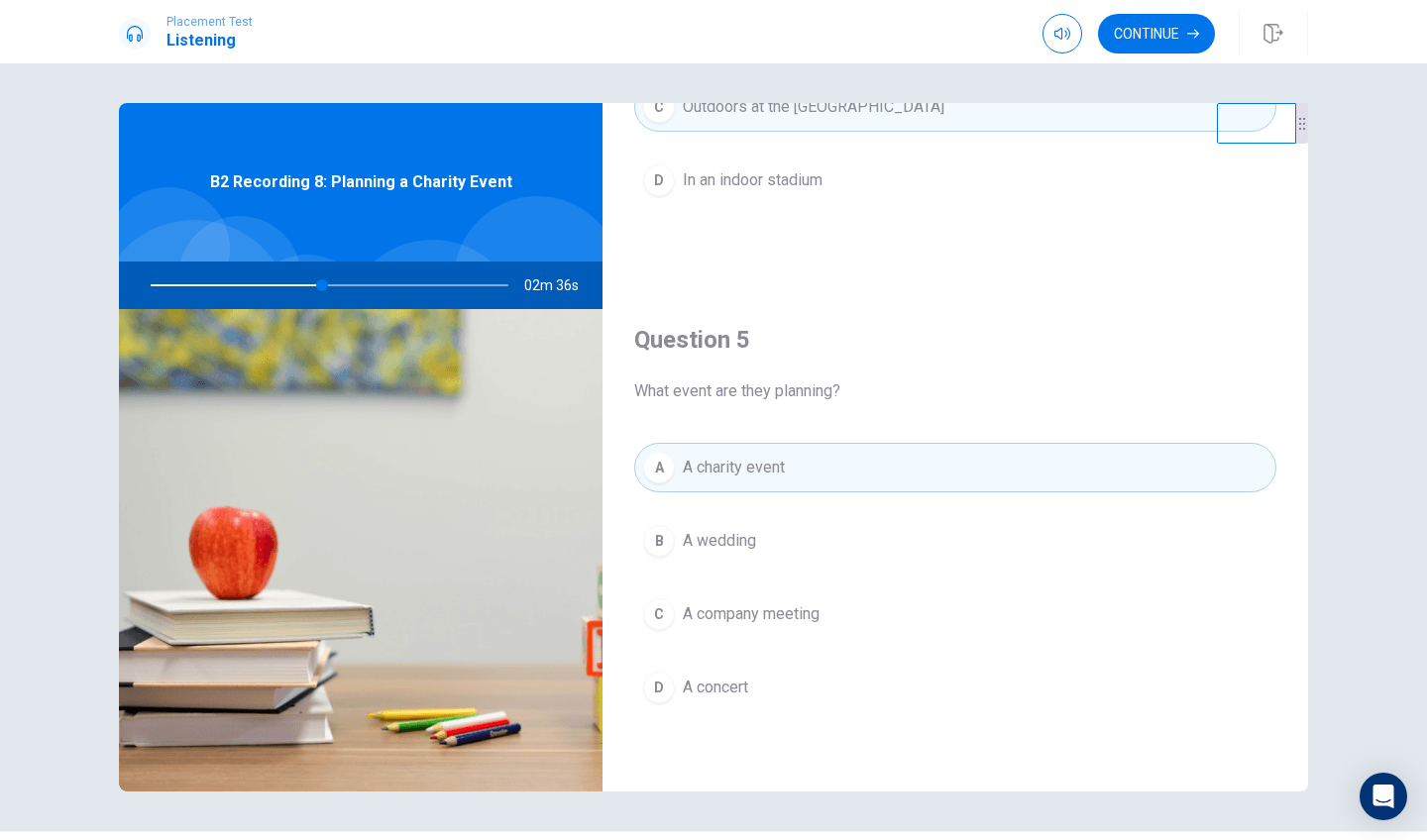 scroll, scrollTop: 1847, scrollLeft: 0, axis: vertical 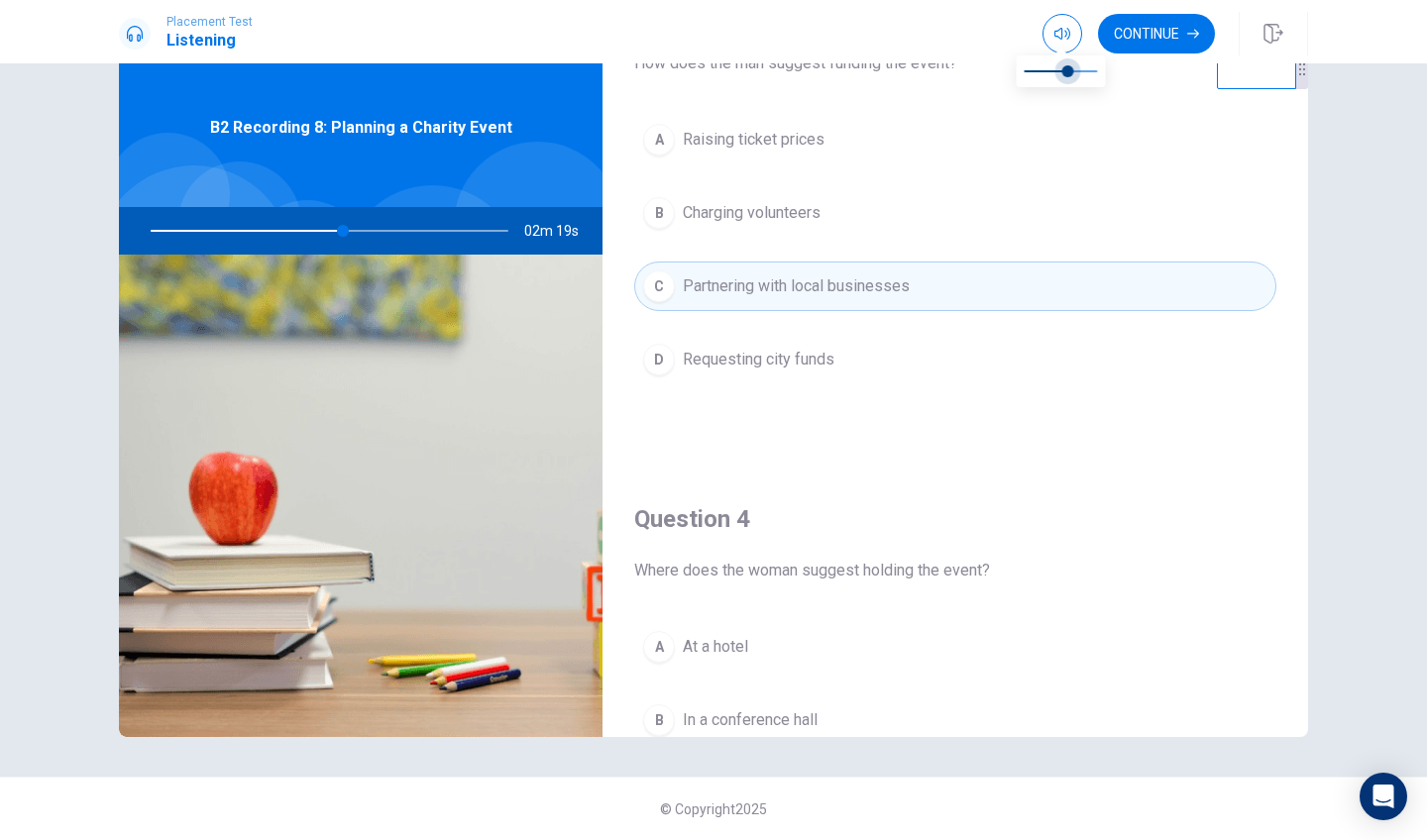 type on "54" 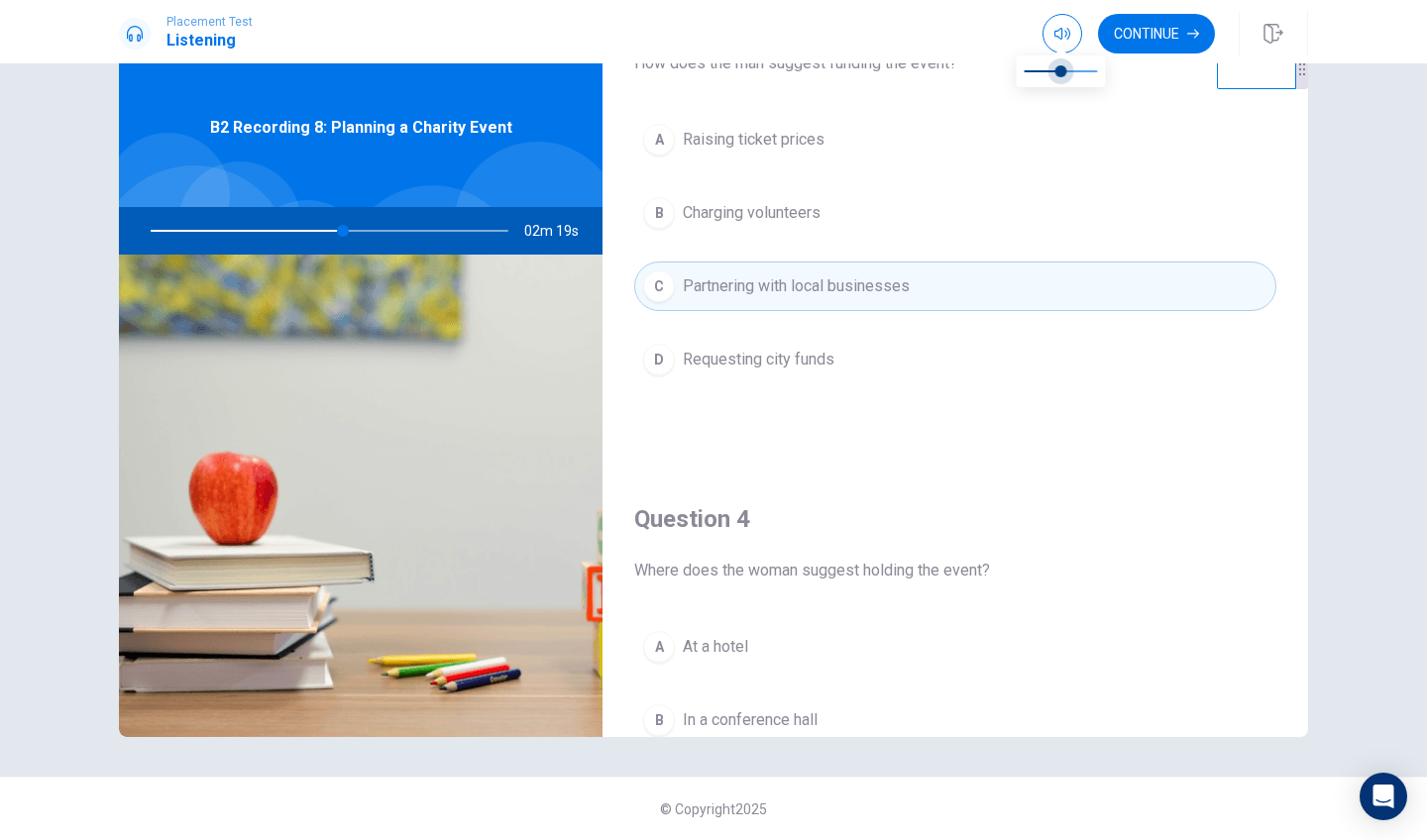 click at bounding box center [1061, 71] 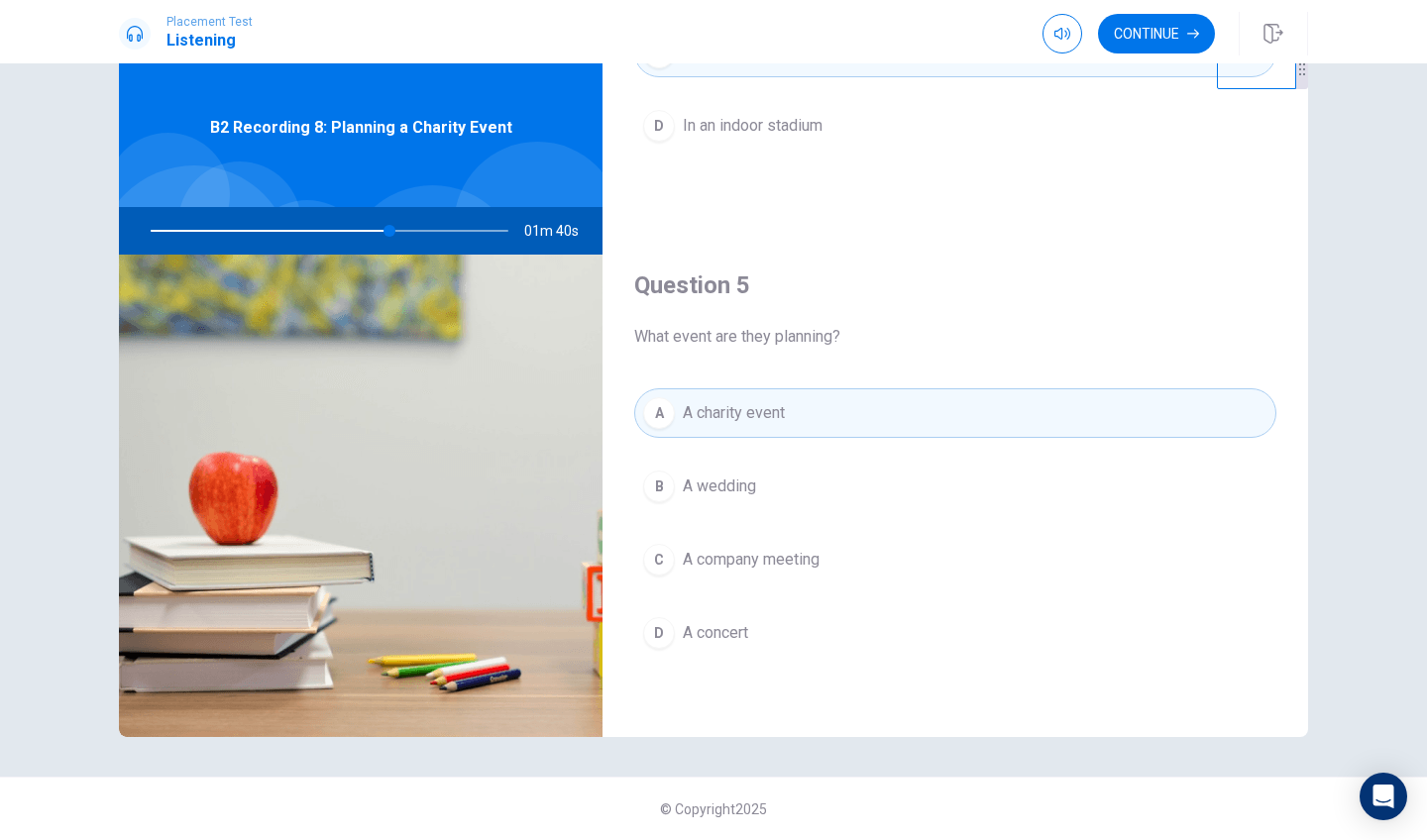 scroll, scrollTop: 1866, scrollLeft: 0, axis: vertical 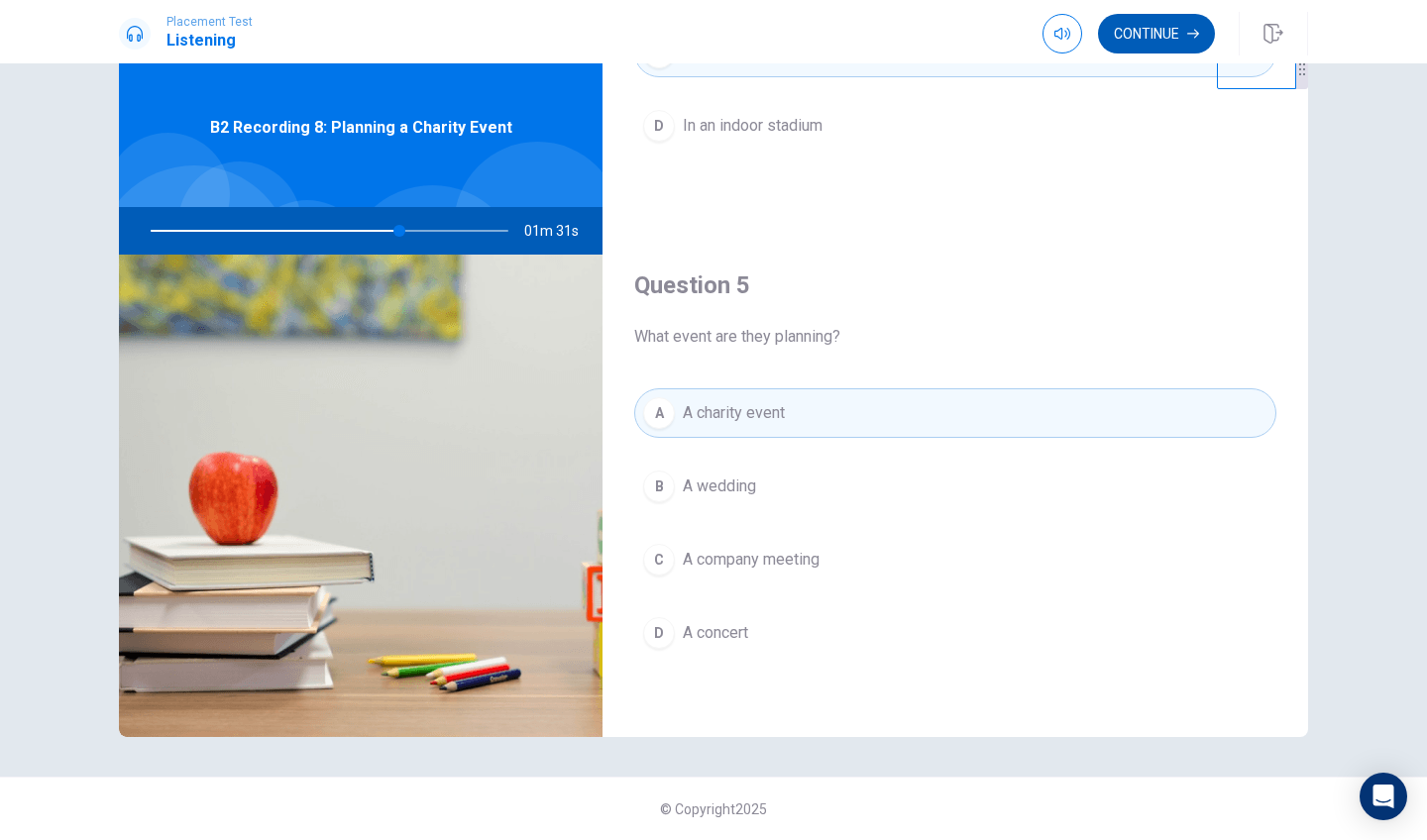 click on "Continue" at bounding box center (1156, 34) 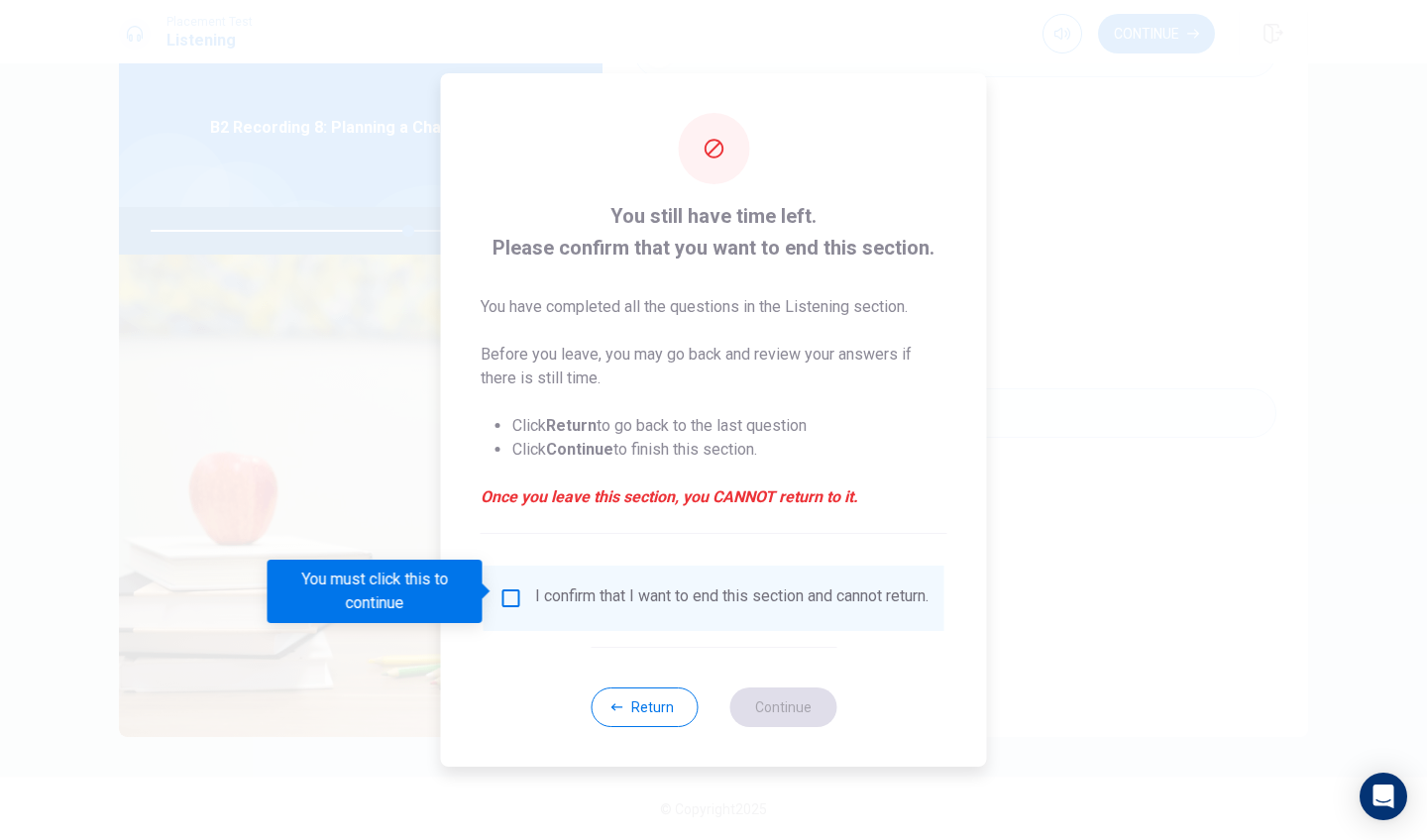click at bounding box center [511, 598] 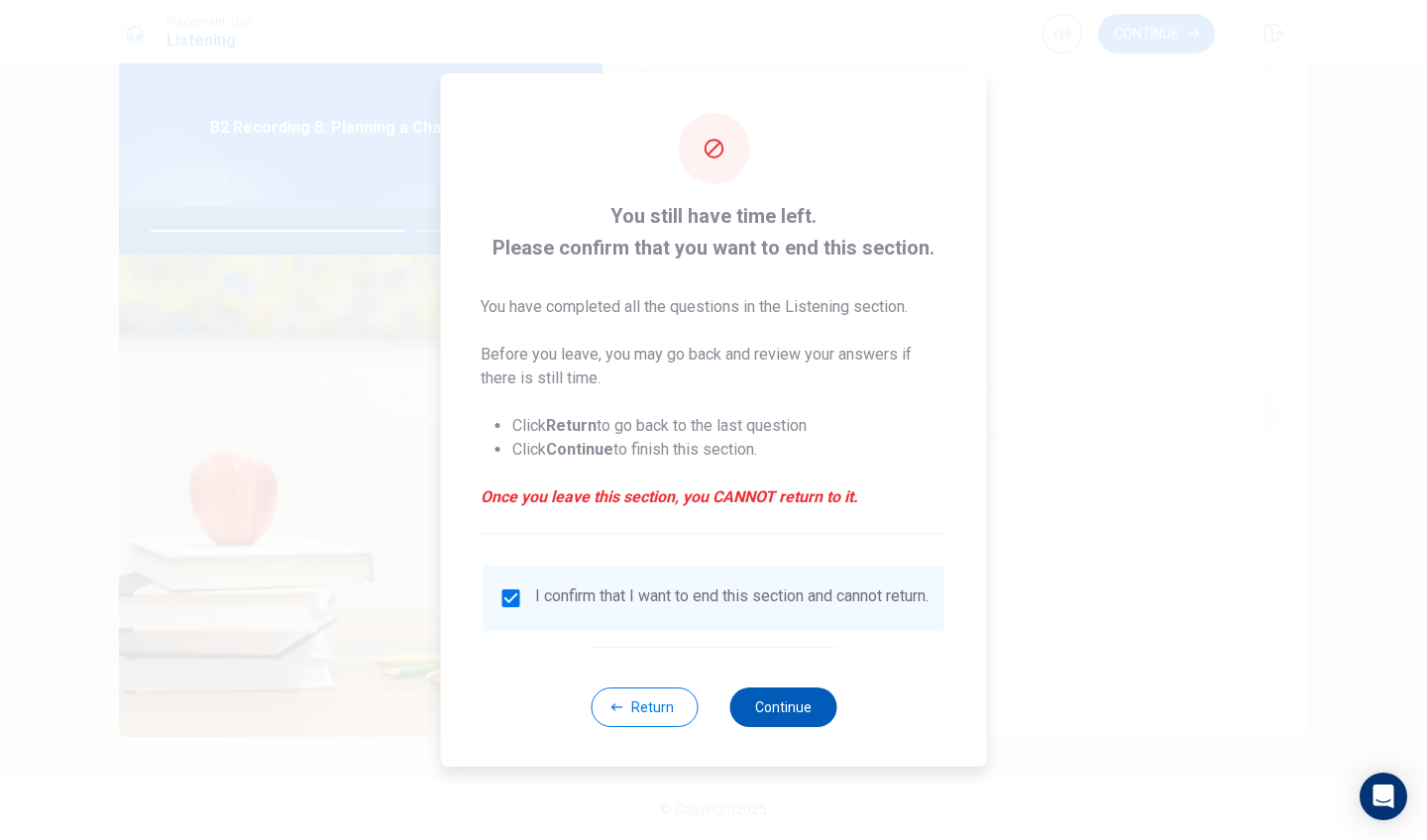 click on "Continue" at bounding box center (783, 707) 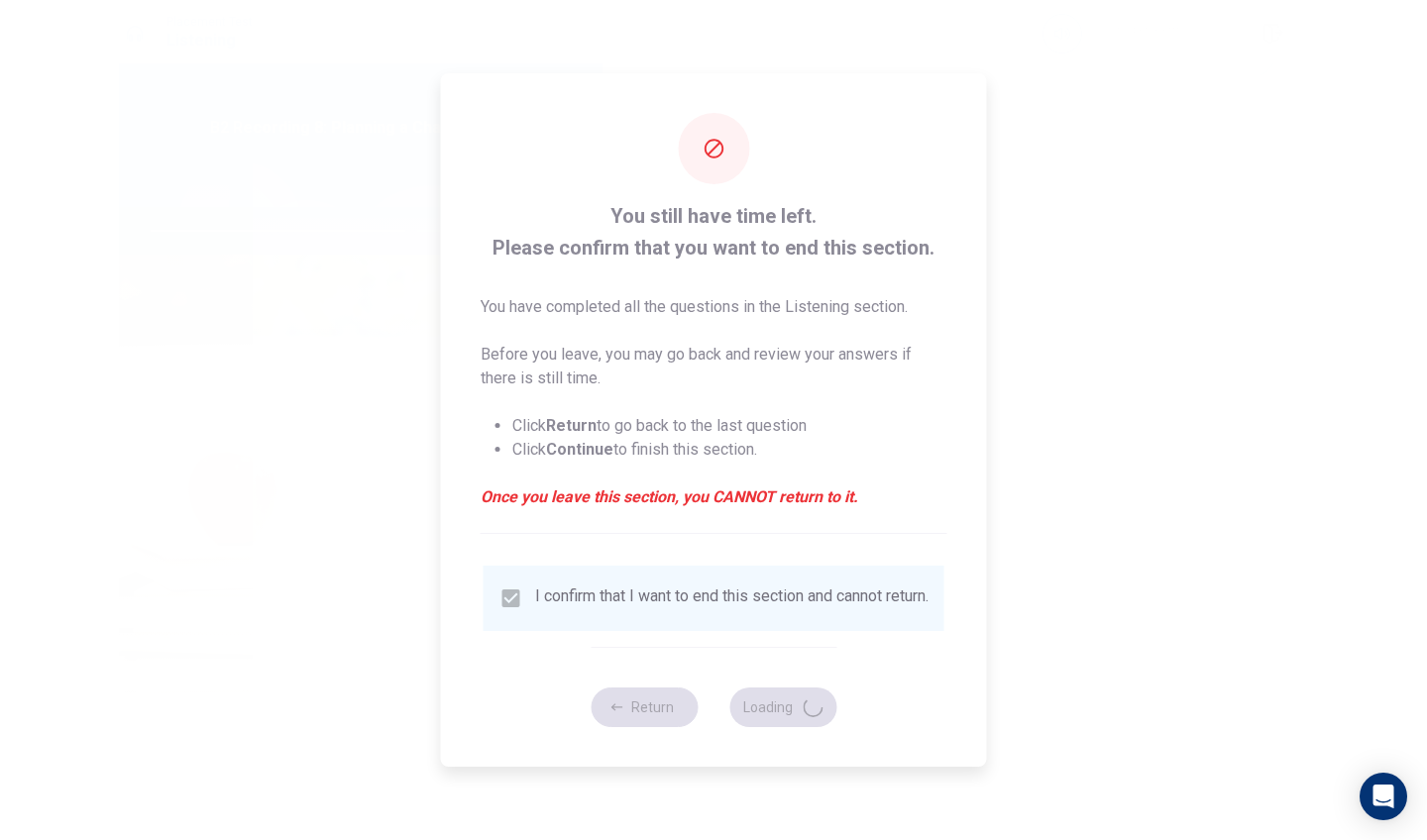 type on "73" 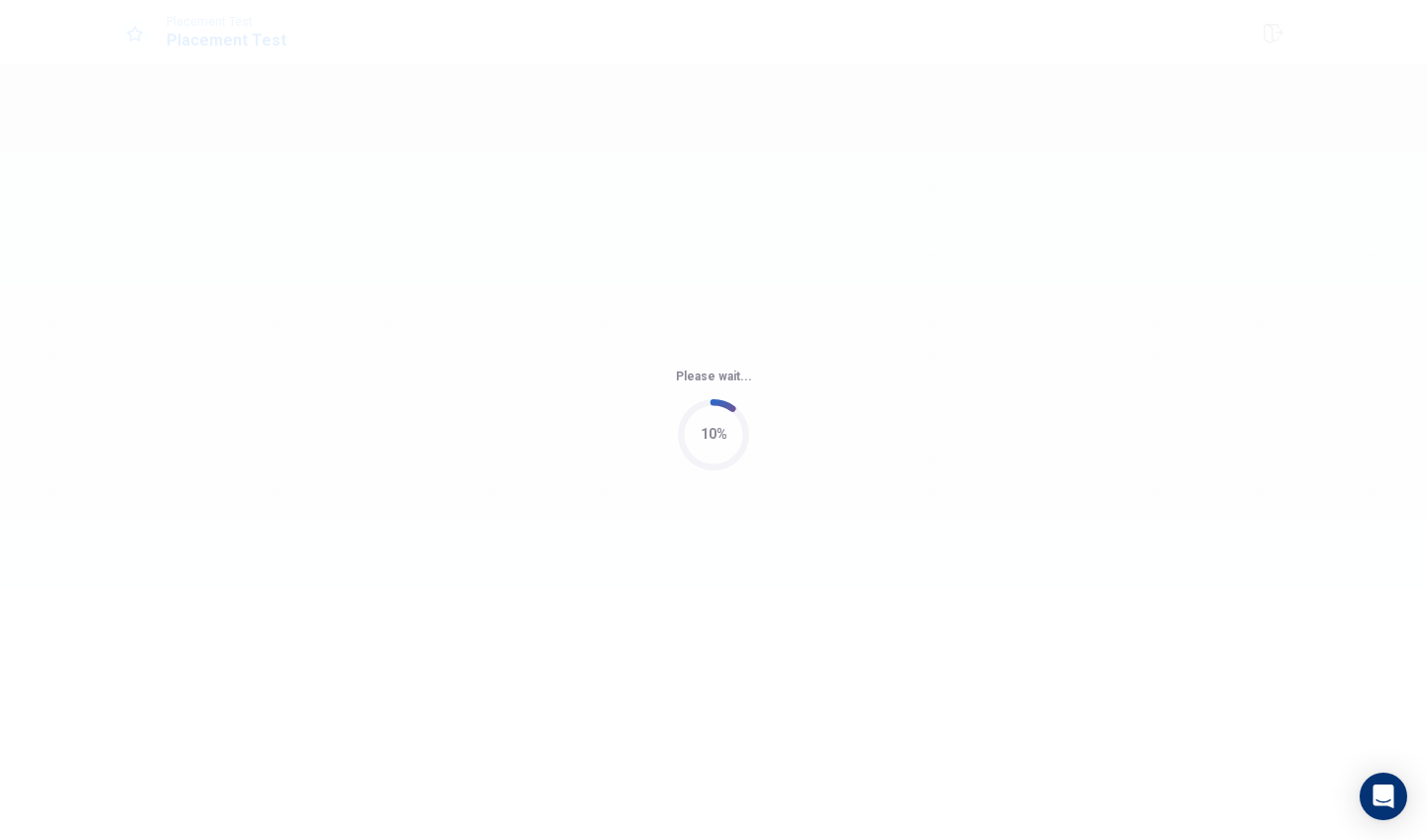 scroll, scrollTop: 0, scrollLeft: 0, axis: both 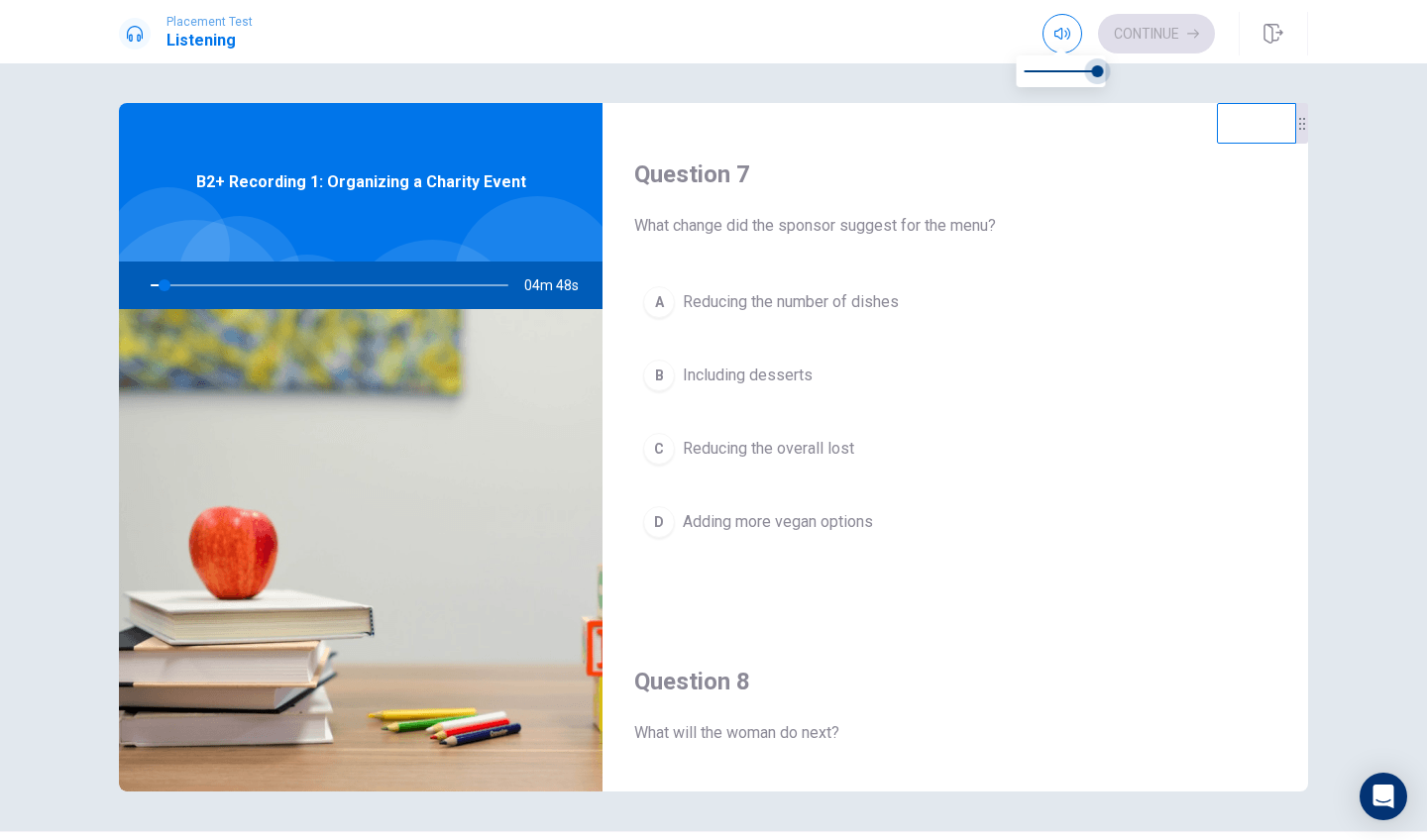 type on "4" 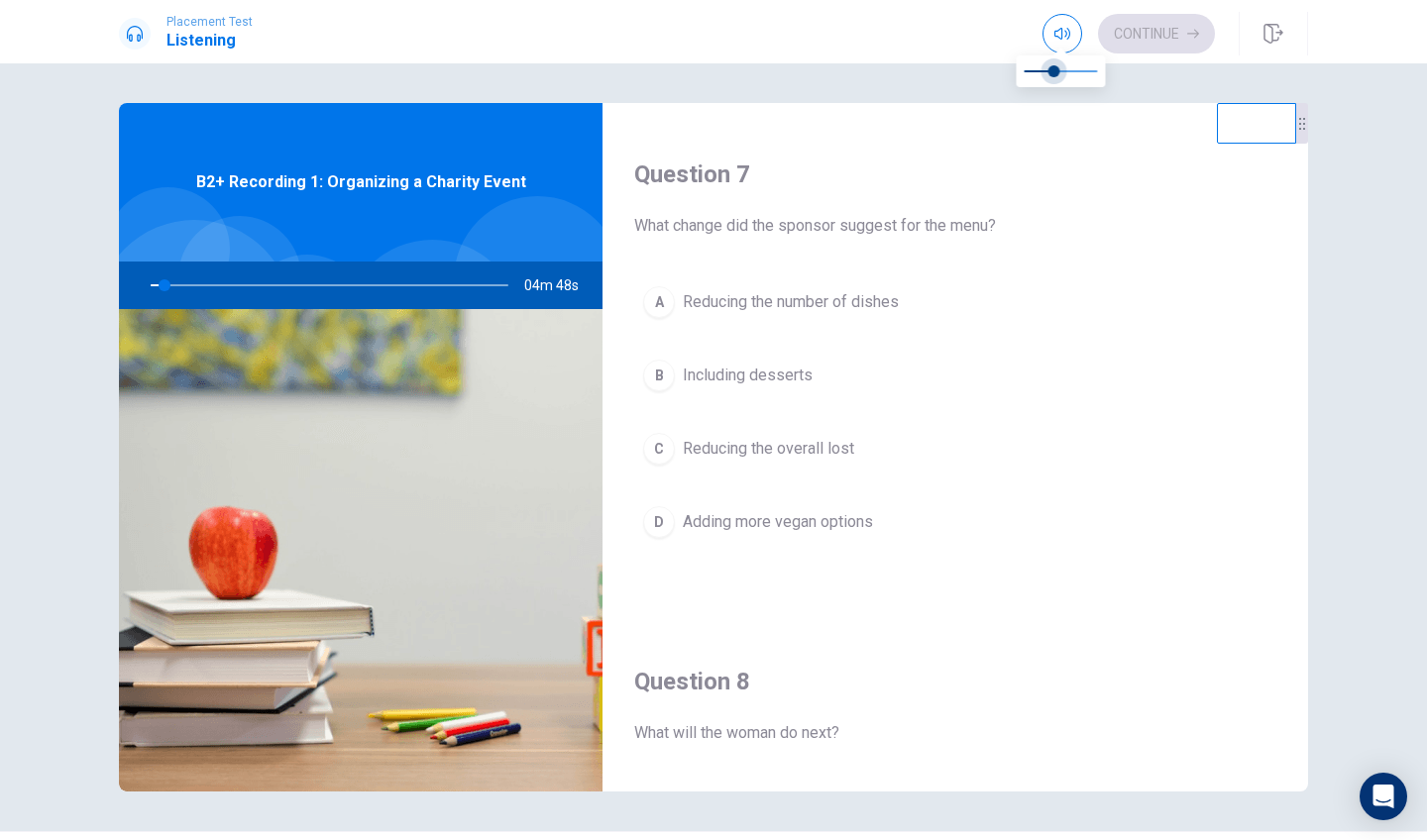 type on "4" 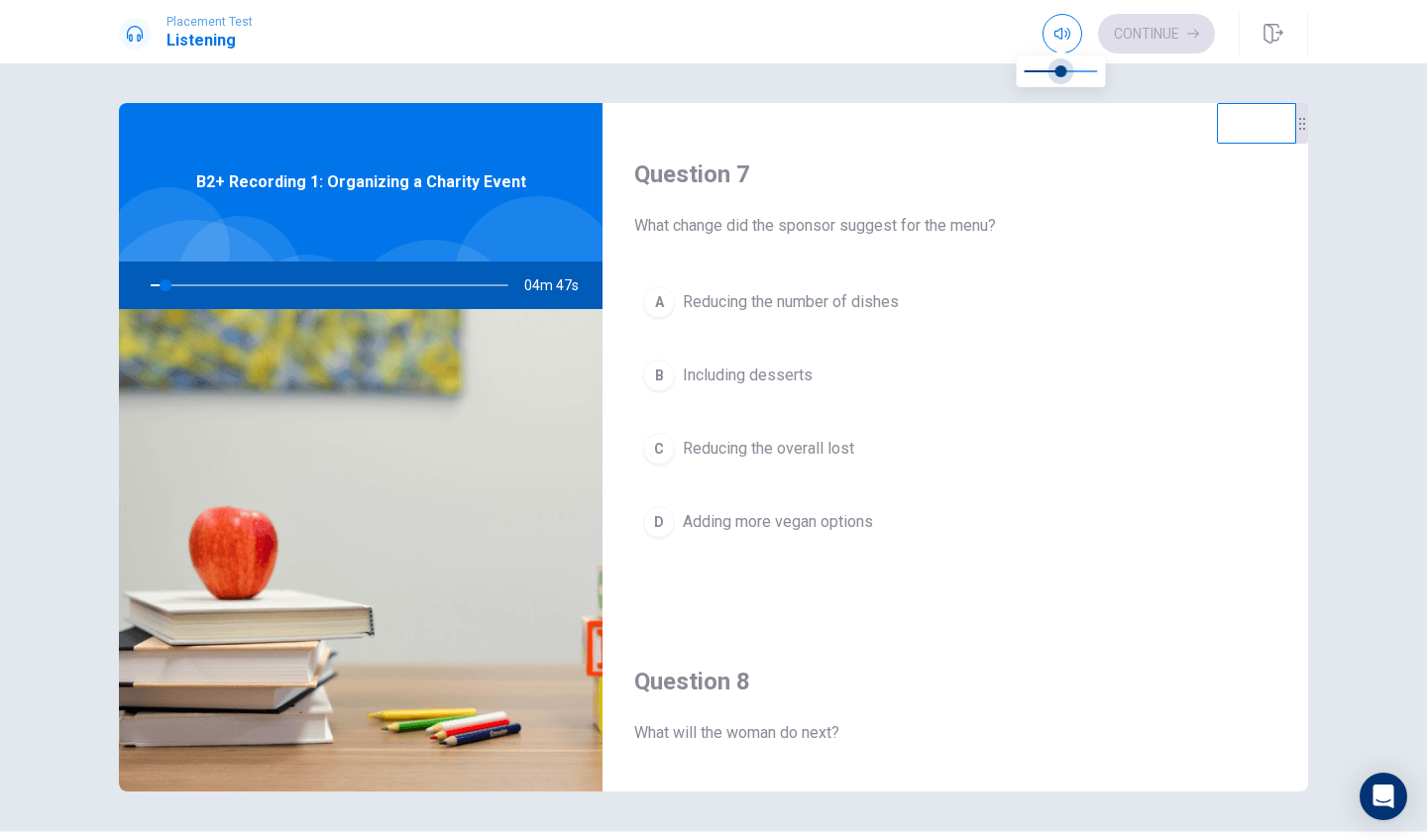 drag, startPoint x: 1098, startPoint y: 73, endPoint x: 1061, endPoint y: 75, distance: 37.054015 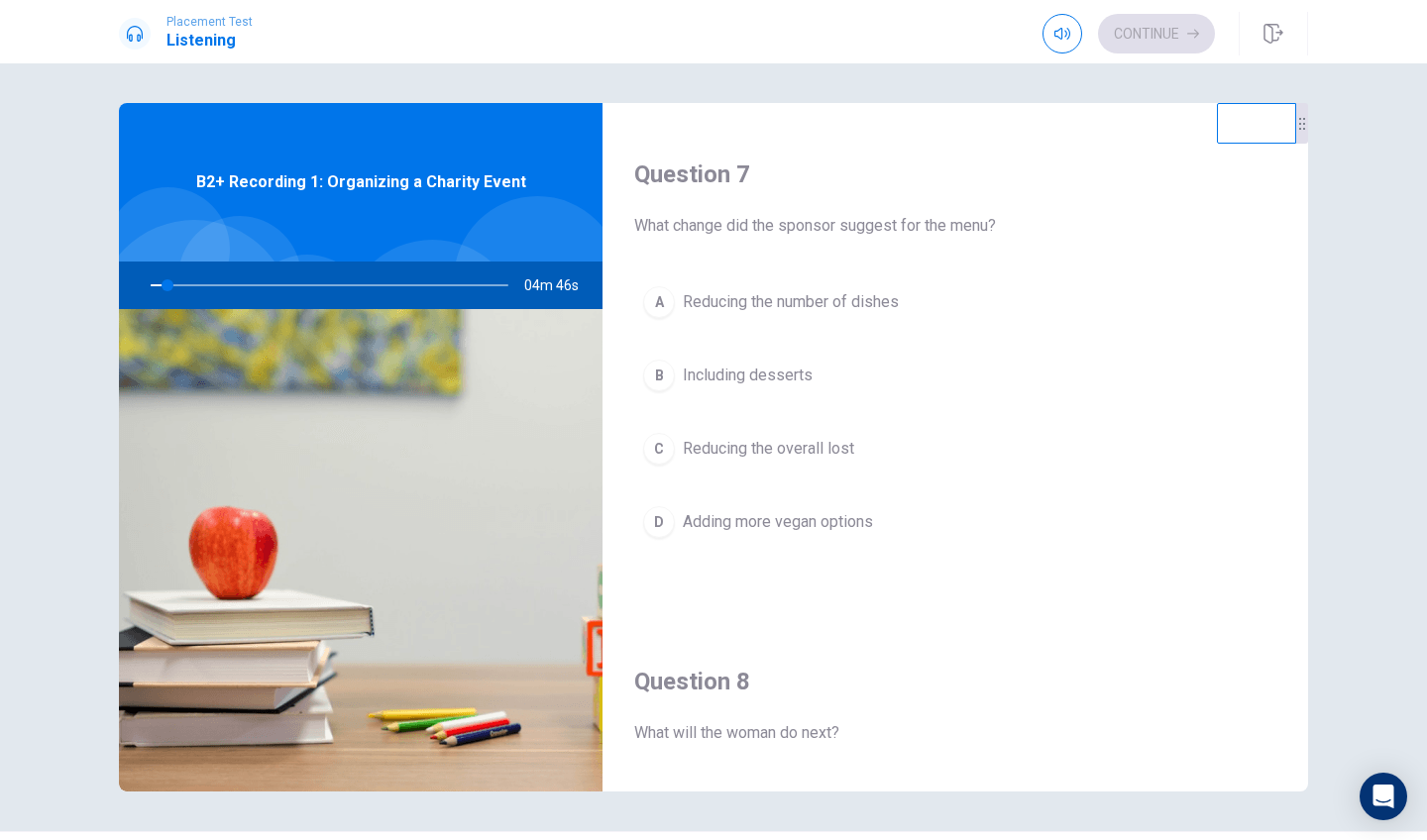 click on "Question 7 What change did the sponsor suggest for the menu? A Reducing the number of dishes B Including desserts C Reducing the overall lost D Adding more vegan options" at bounding box center [955, 372] 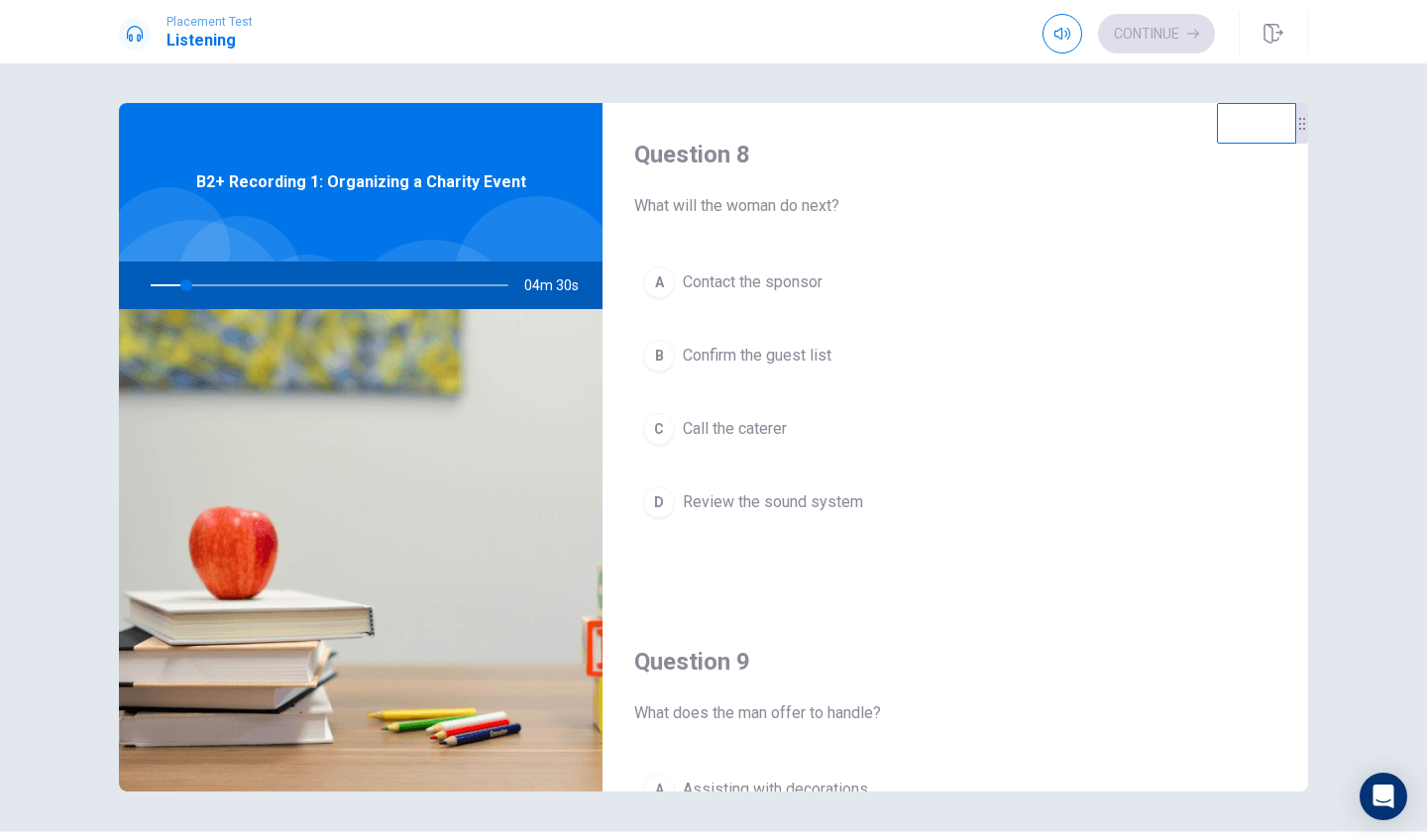 scroll, scrollTop: 1022, scrollLeft: 0, axis: vertical 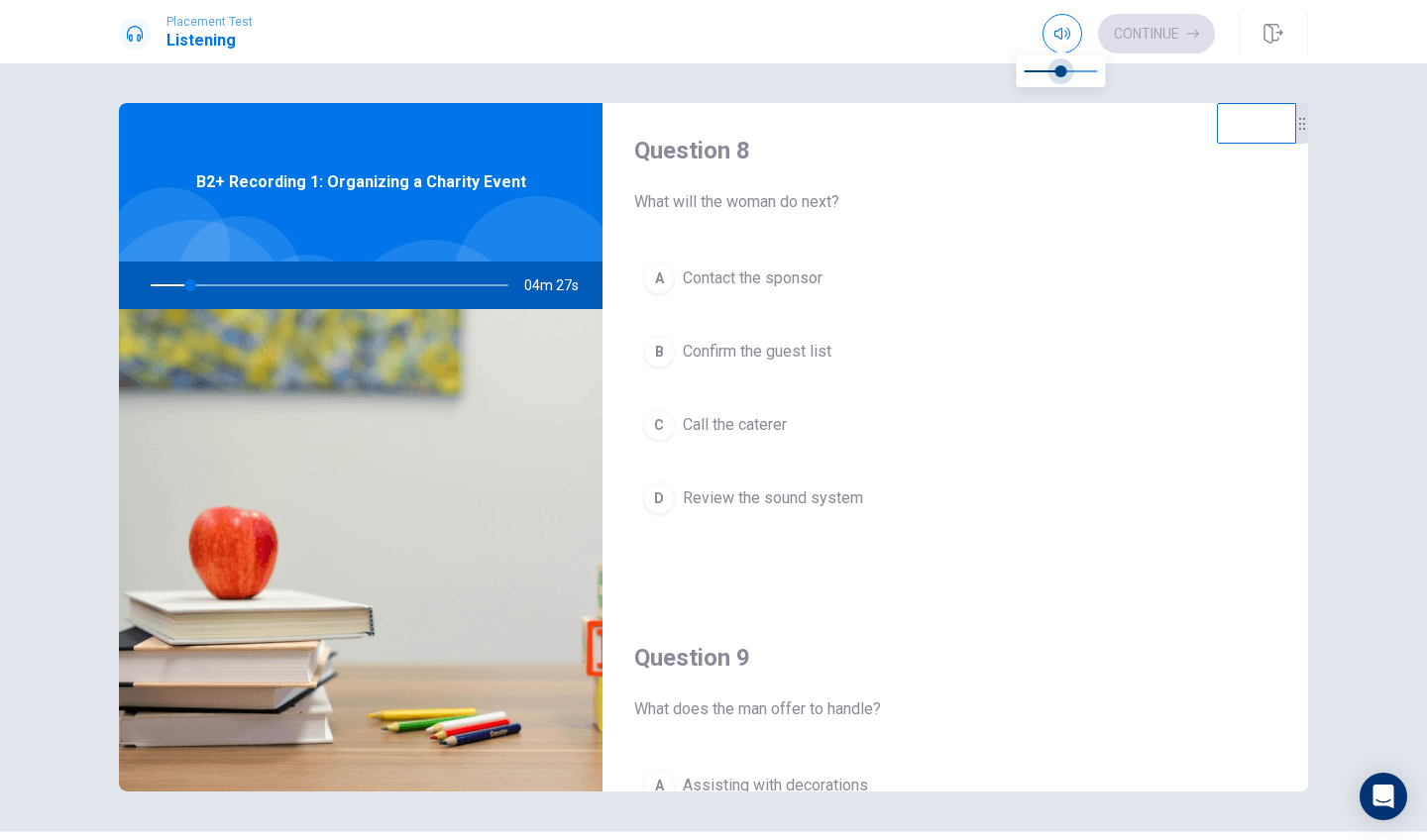 type on "11" 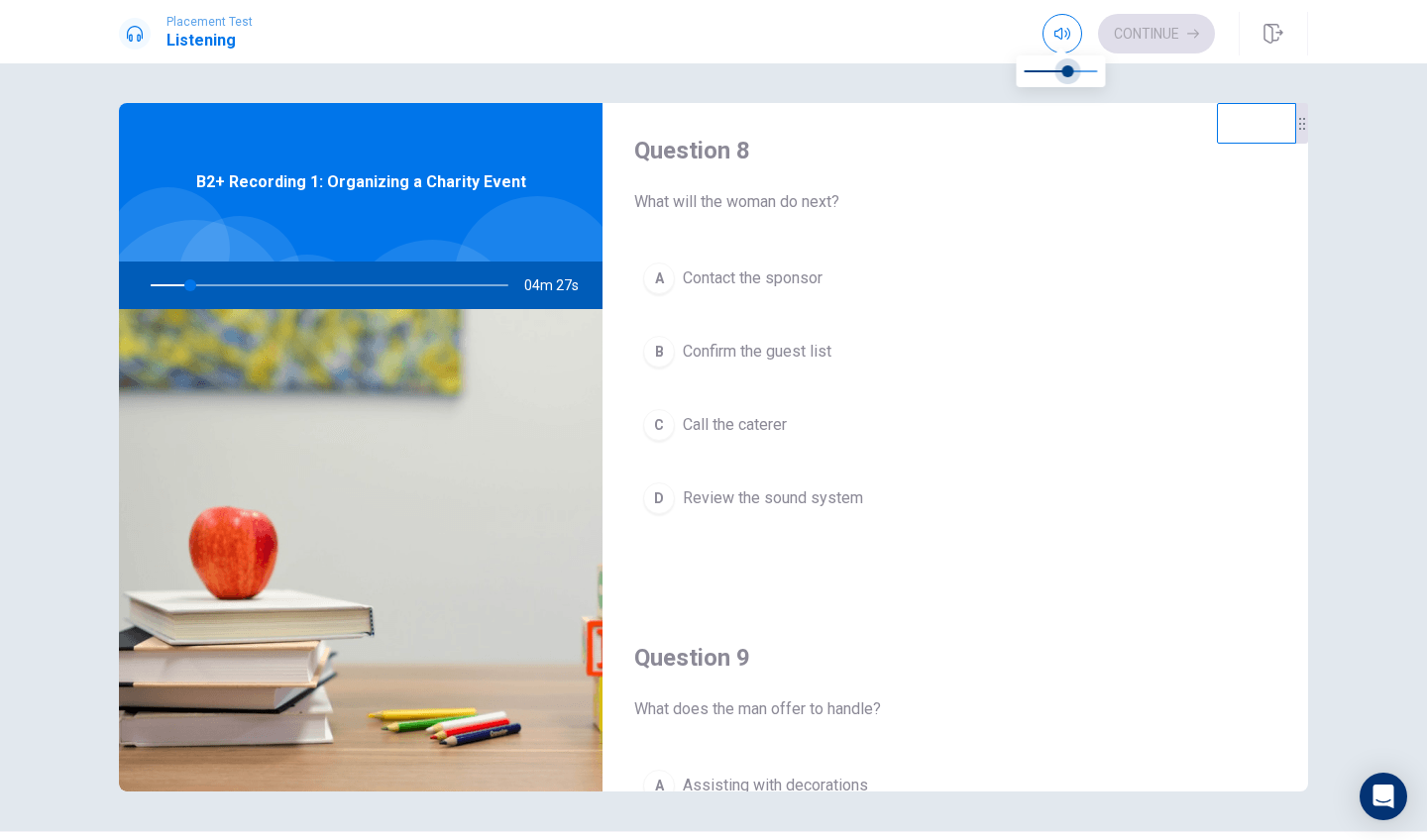 drag, startPoint x: 1058, startPoint y: 72, endPoint x: 1069, endPoint y: 75, distance: 11.401754 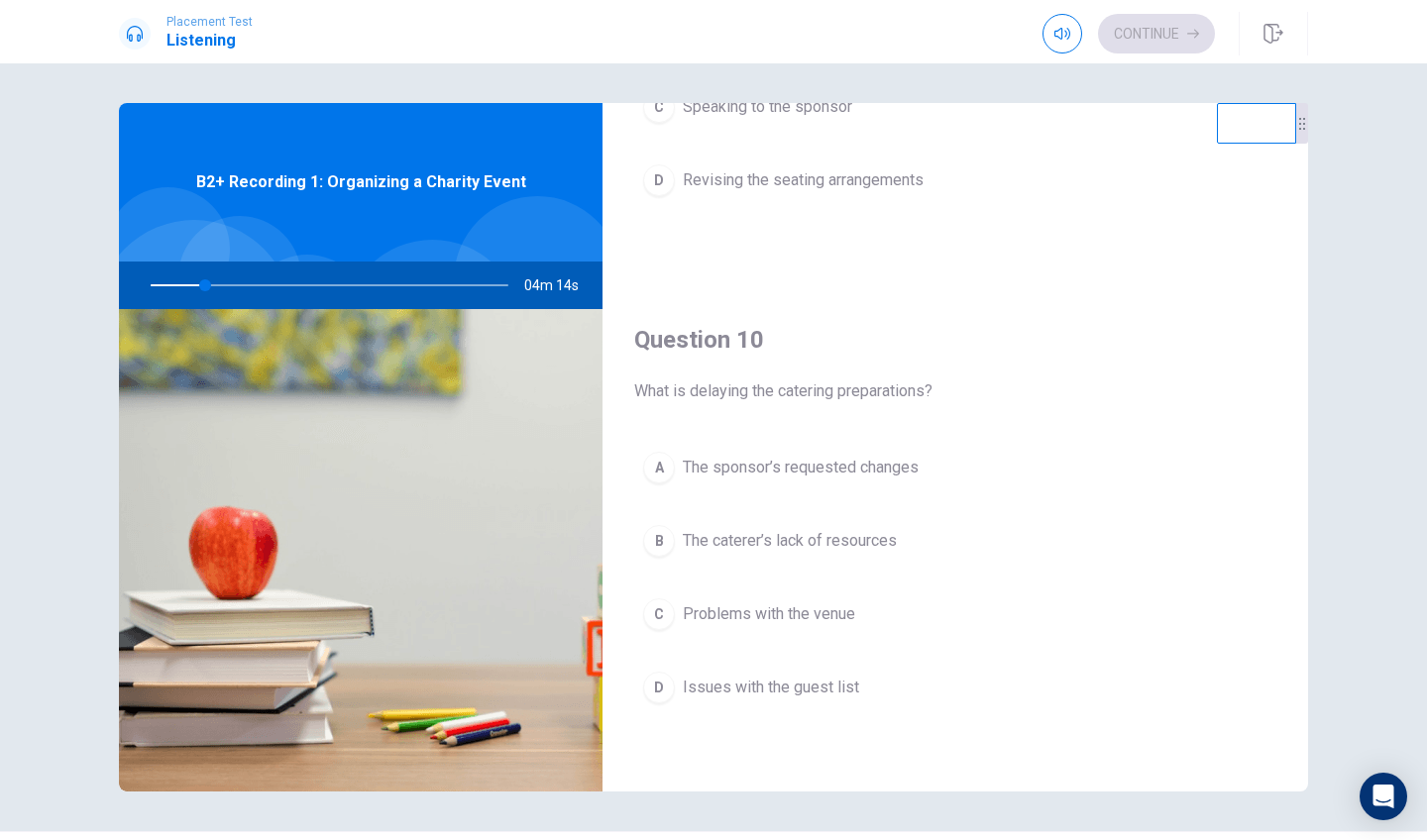 scroll, scrollTop: 1847, scrollLeft: 0, axis: vertical 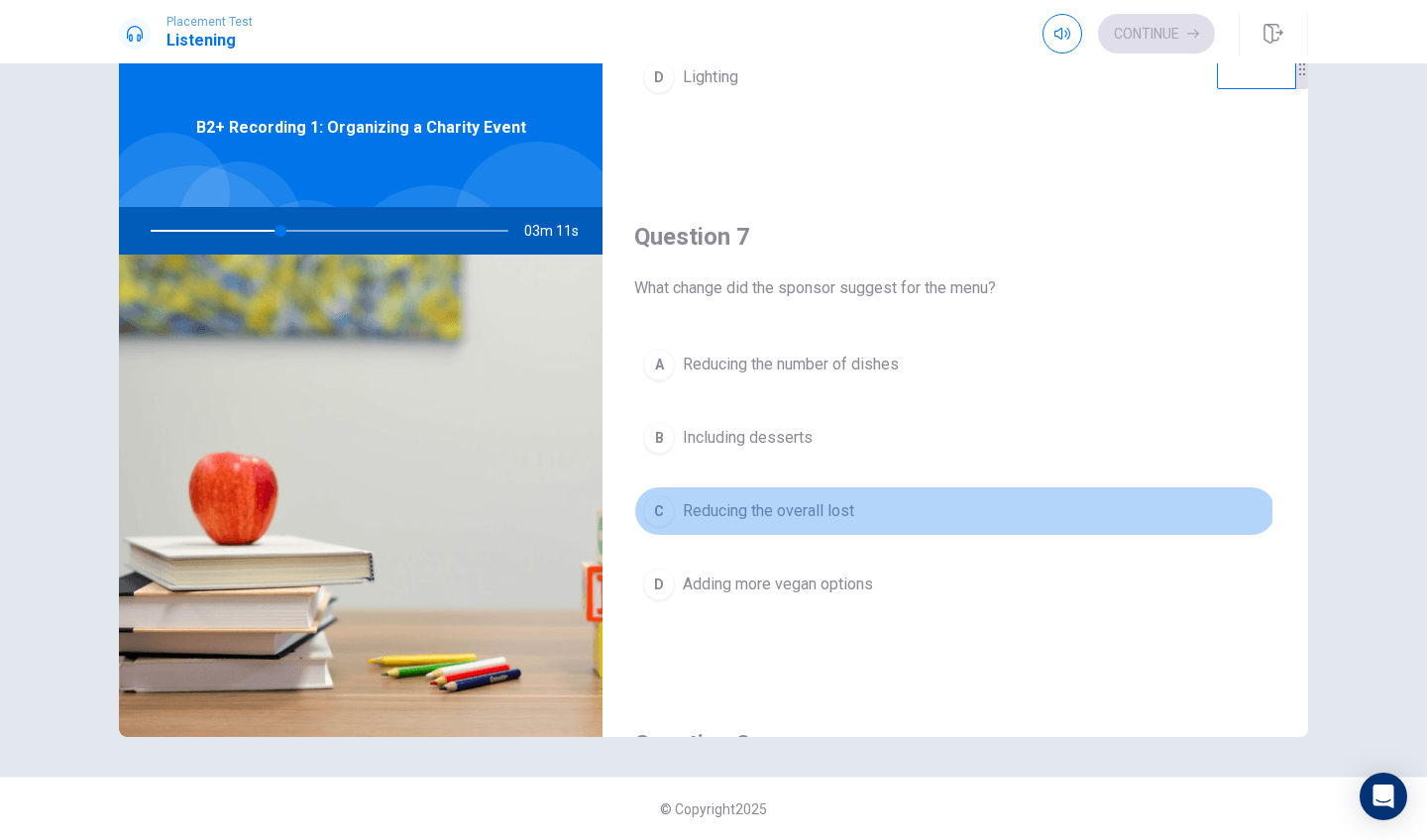 click on "C" at bounding box center [659, 511] 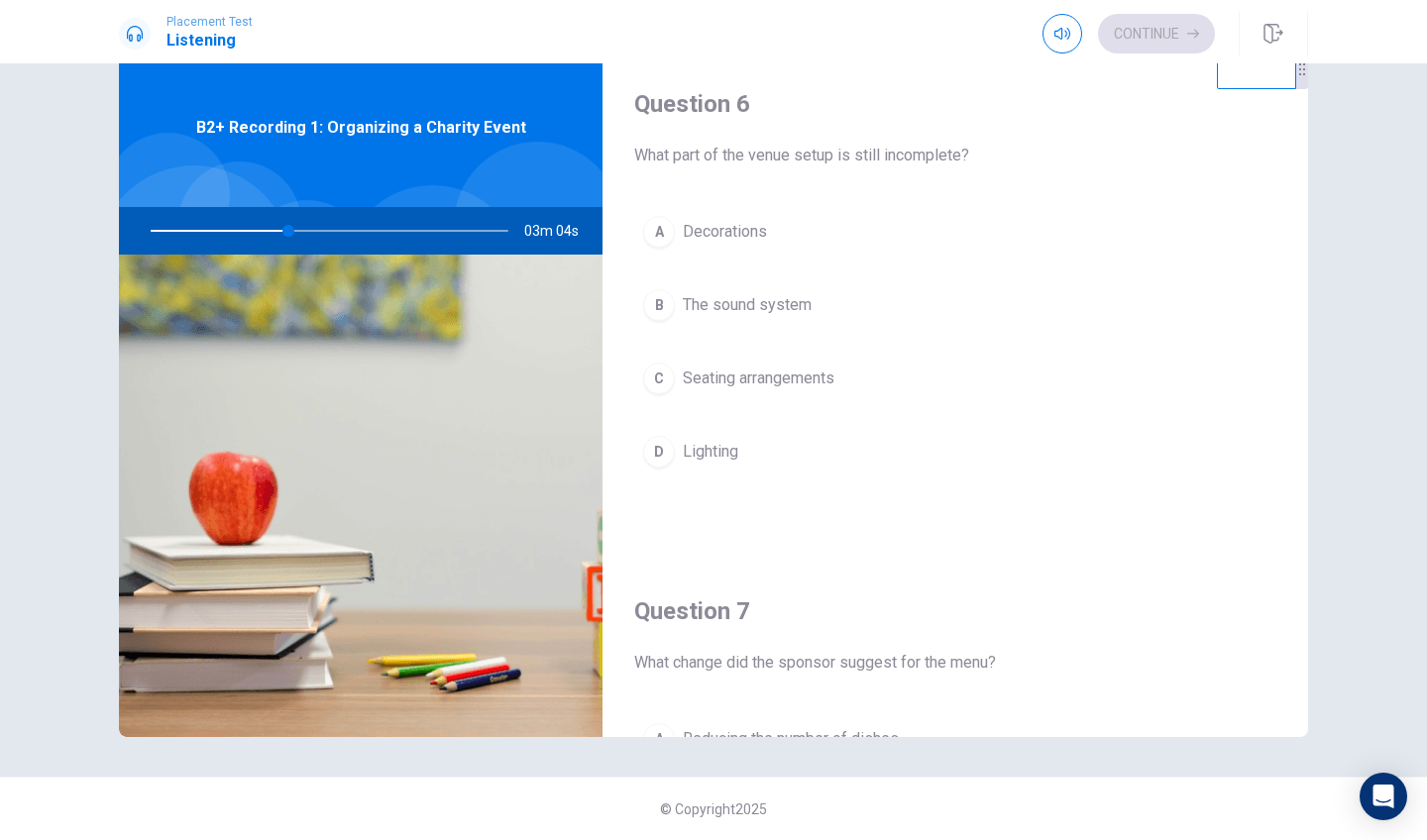 scroll, scrollTop: 0, scrollLeft: 0, axis: both 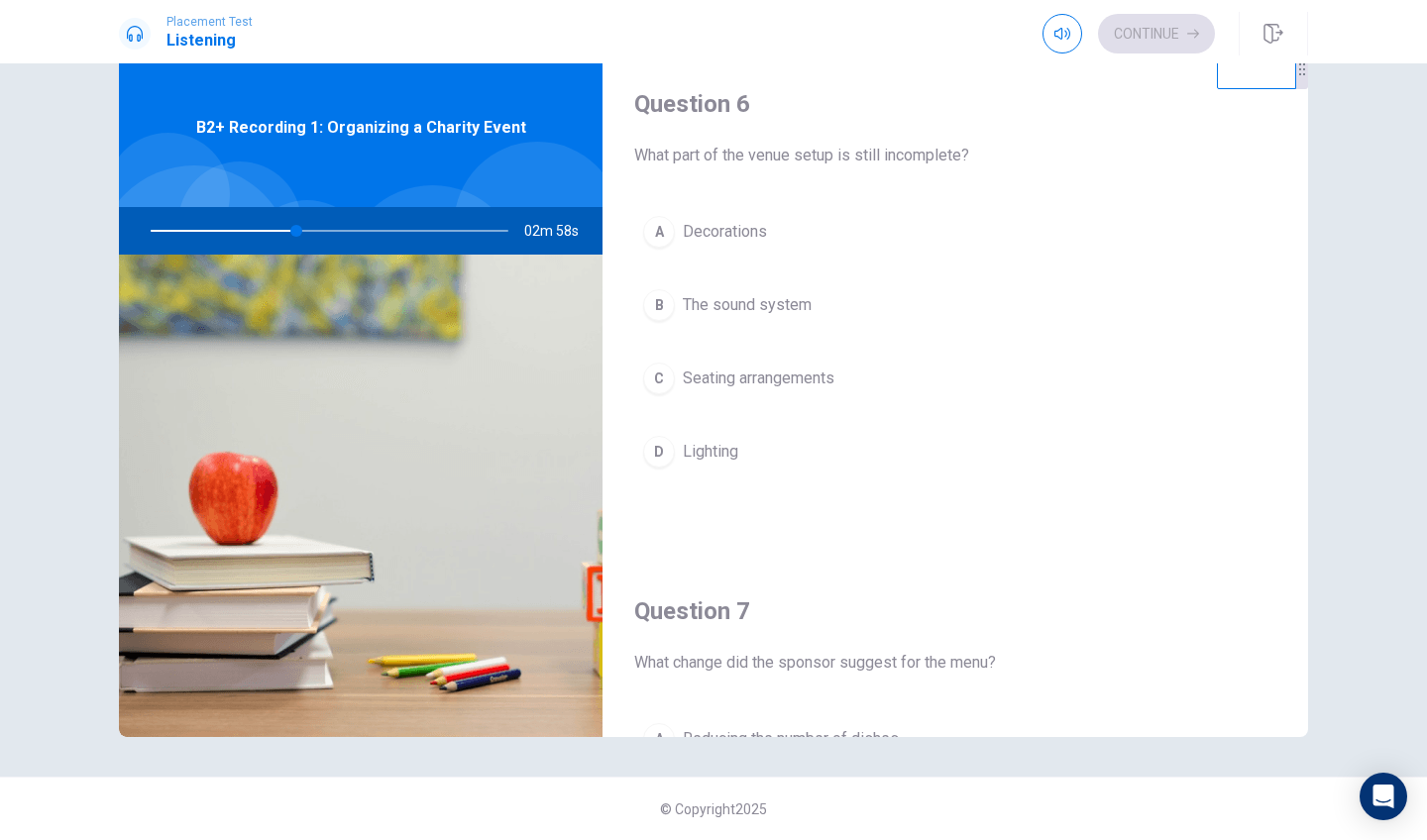 click on "B" at bounding box center [659, 305] 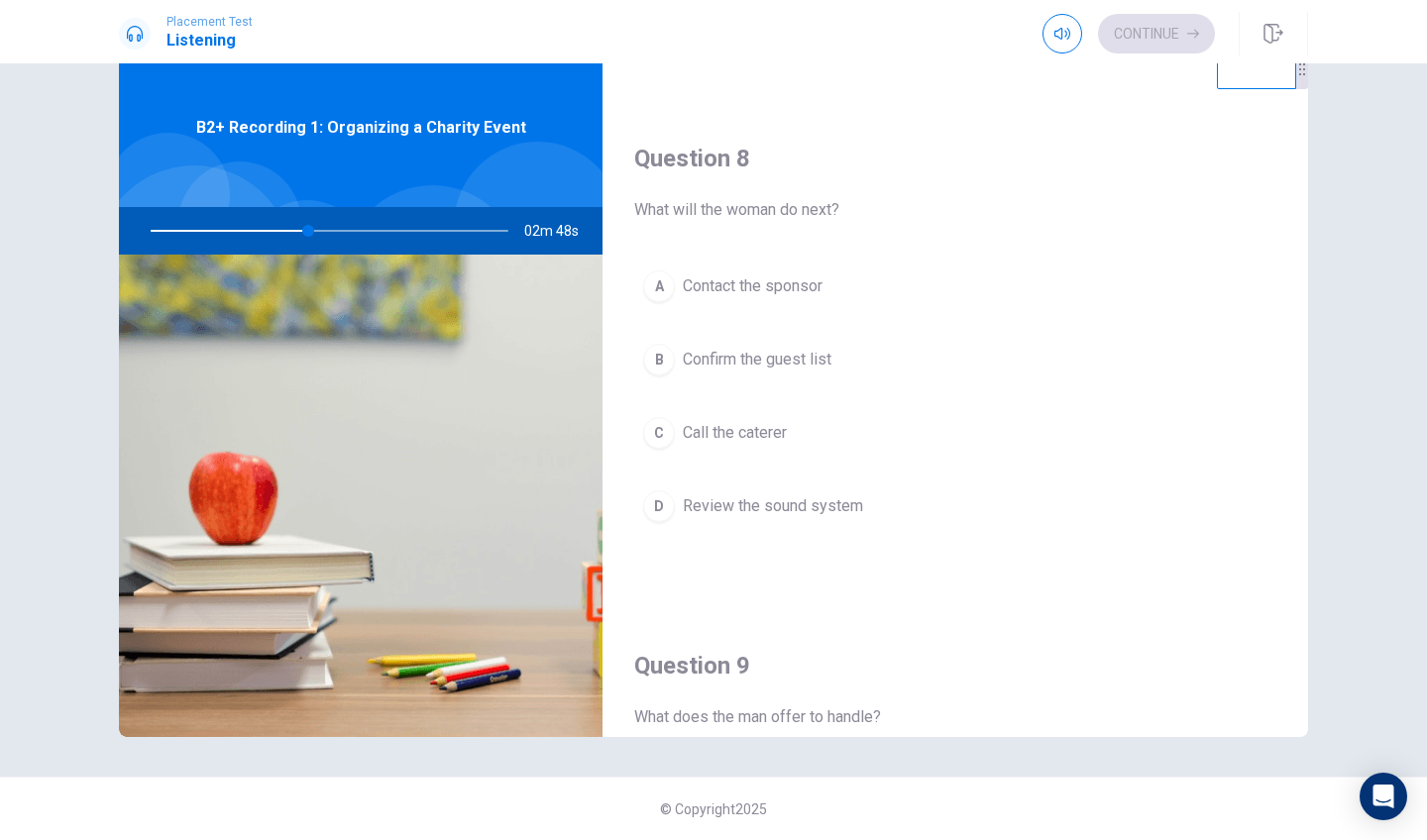 scroll, scrollTop: 959, scrollLeft: 0, axis: vertical 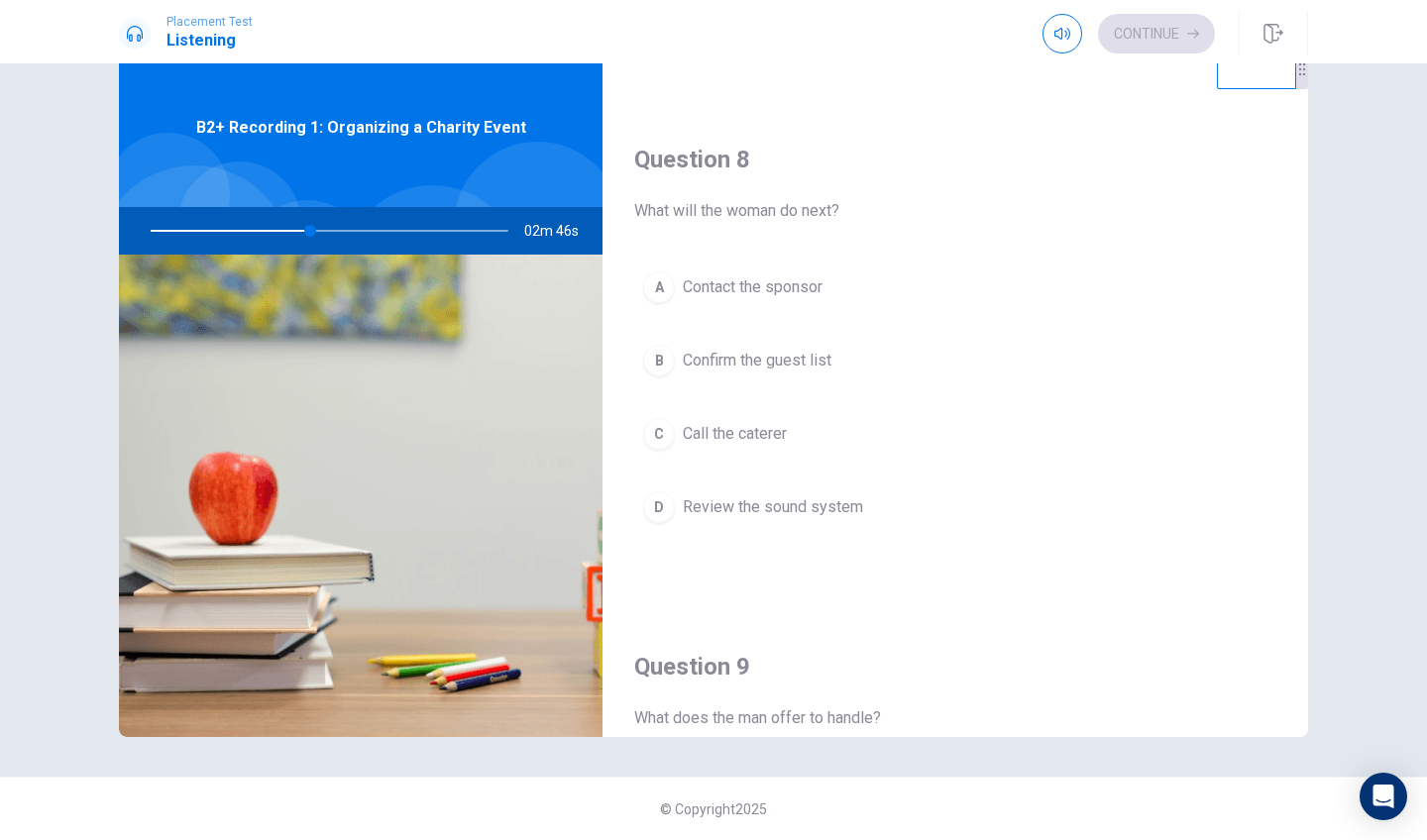 click on "C" at bounding box center (659, 434) 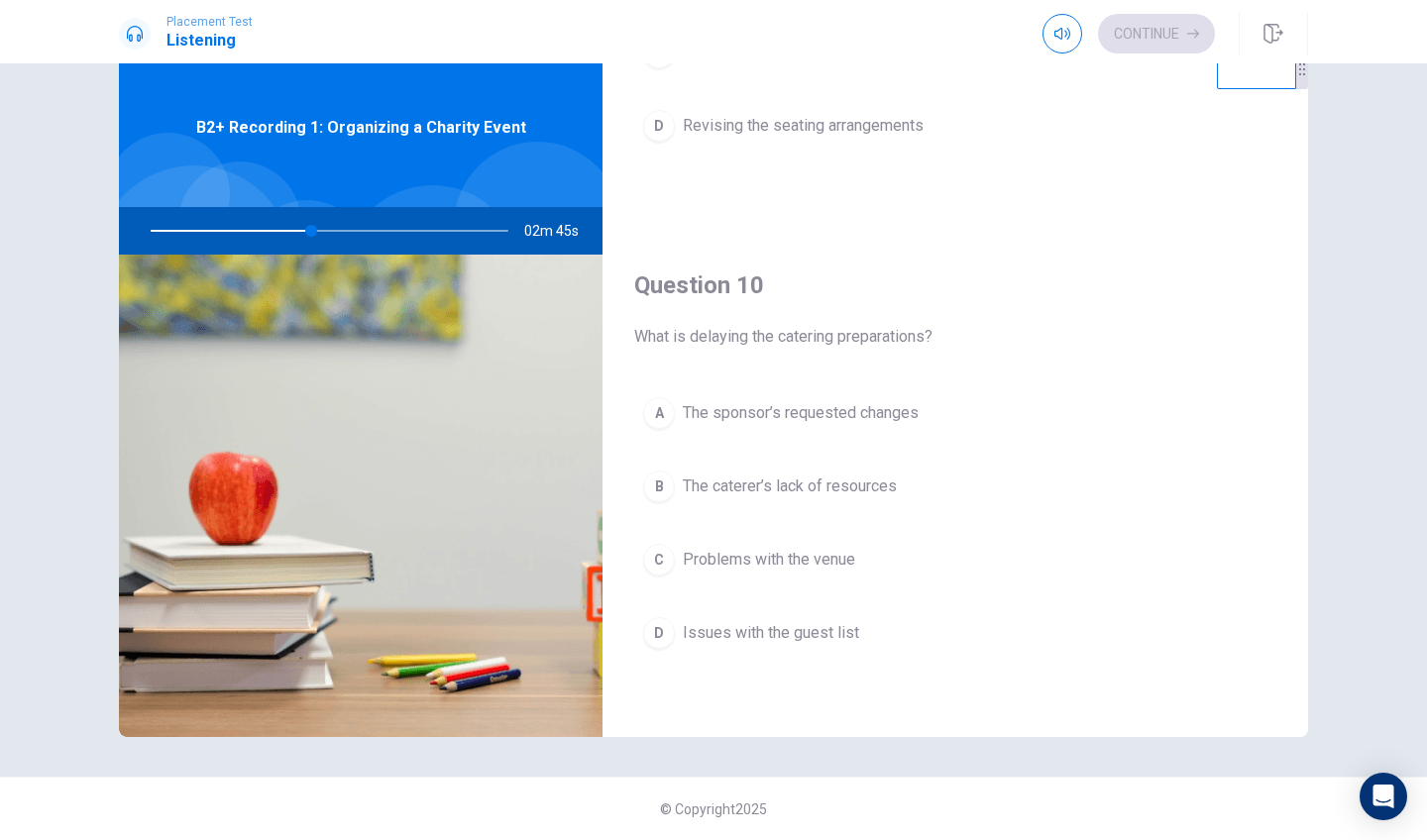 scroll, scrollTop: 1847, scrollLeft: 0, axis: vertical 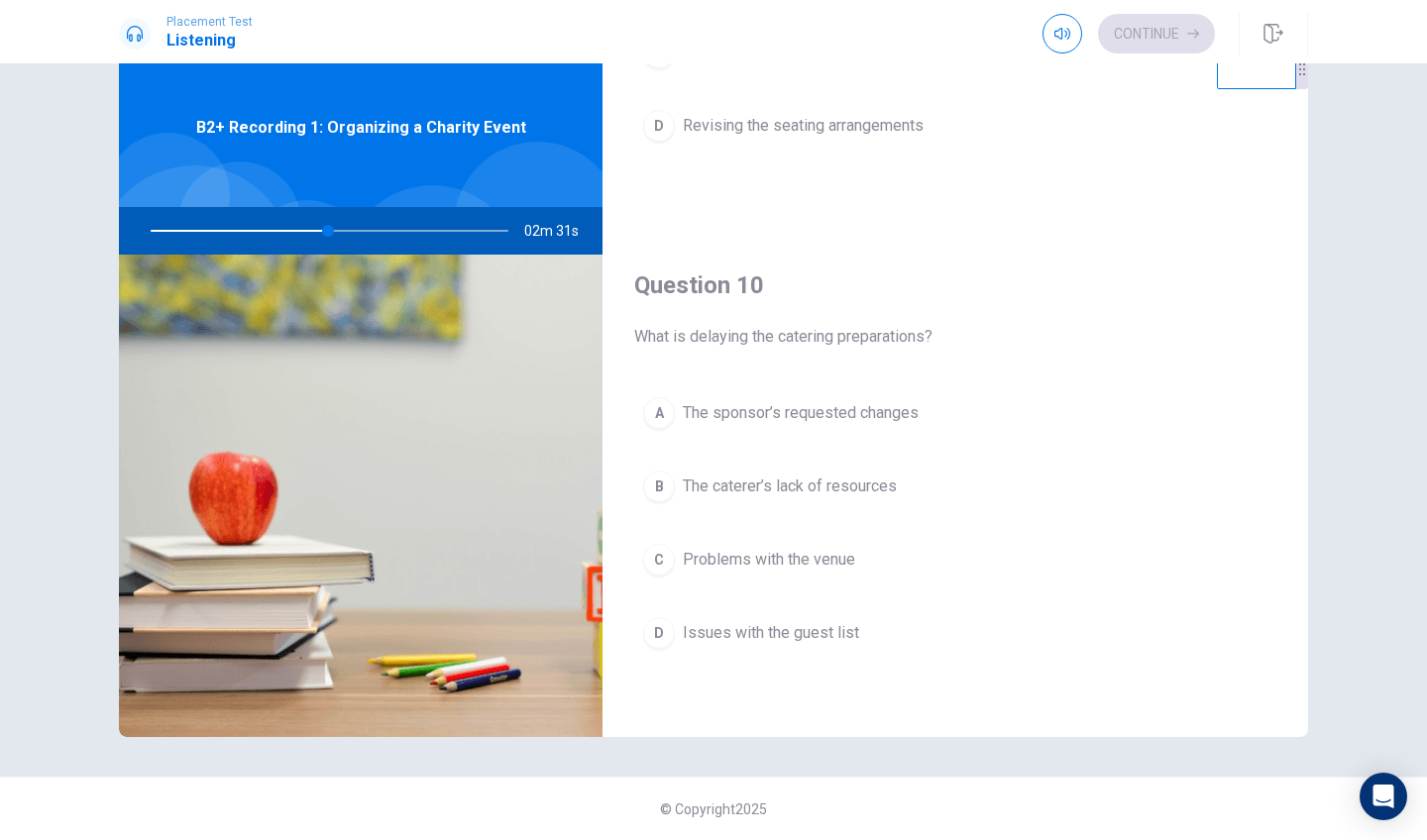 click on "A" at bounding box center (659, 413) 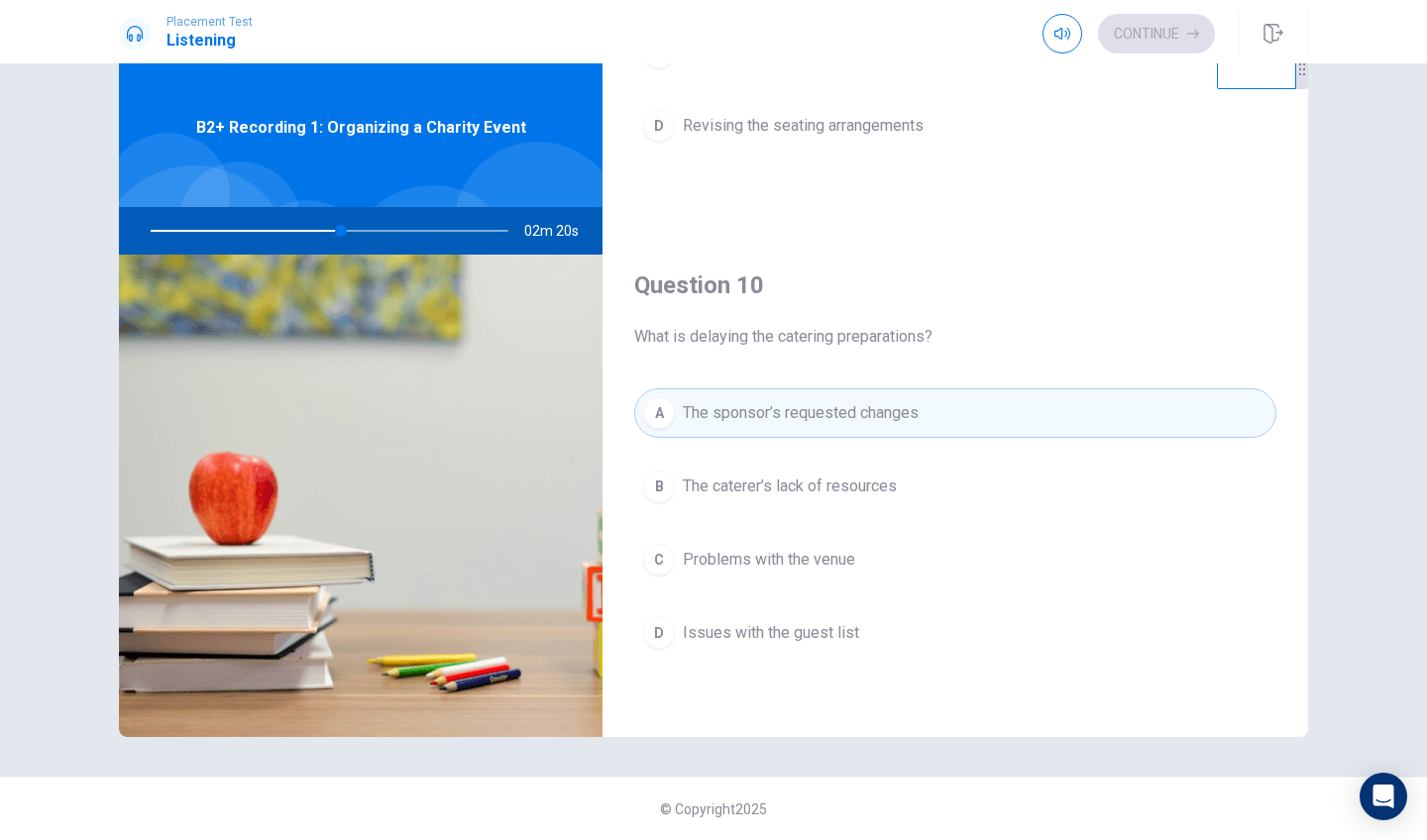 scroll, scrollTop: 1847, scrollLeft: 0, axis: vertical 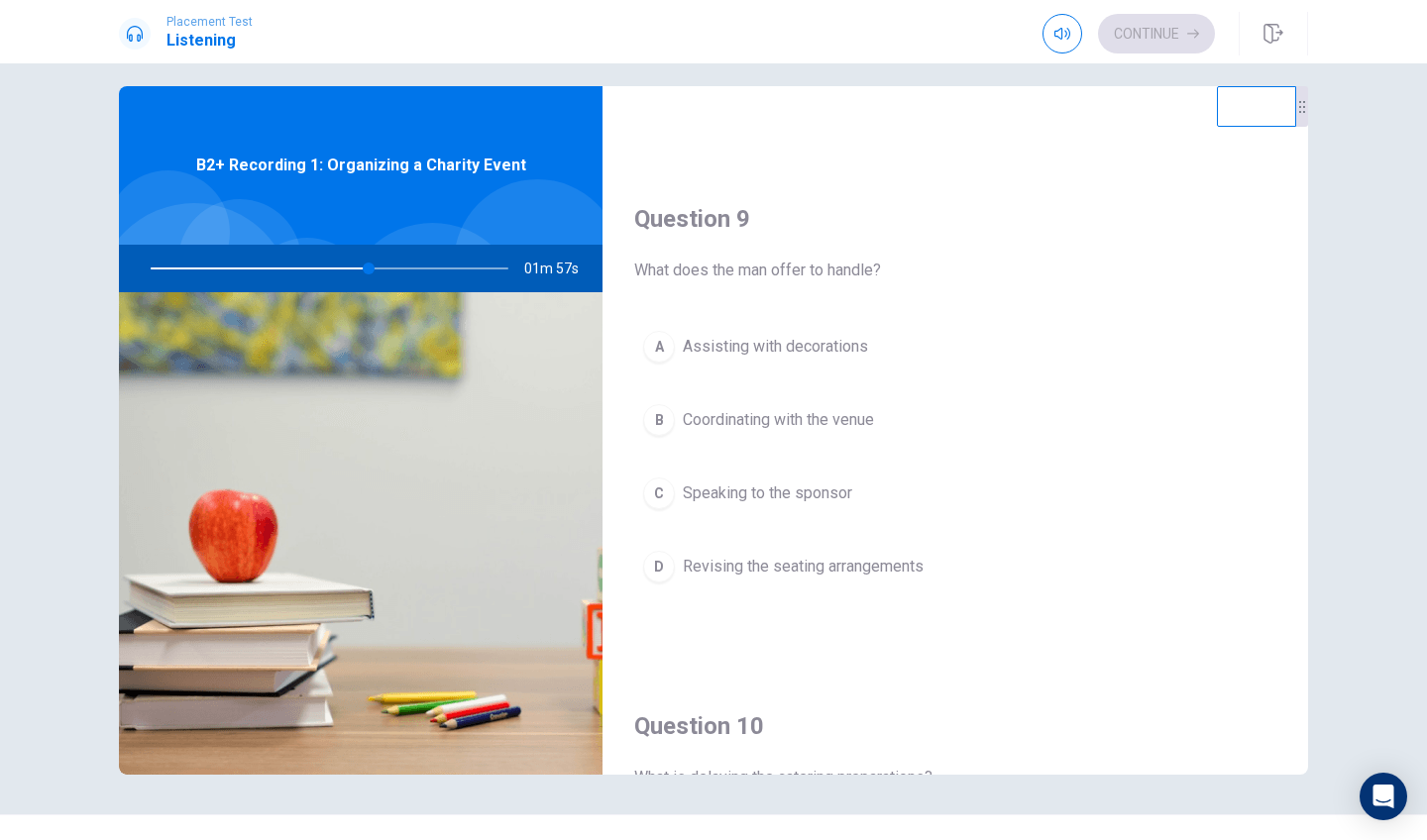click on "B" at bounding box center [659, 420] 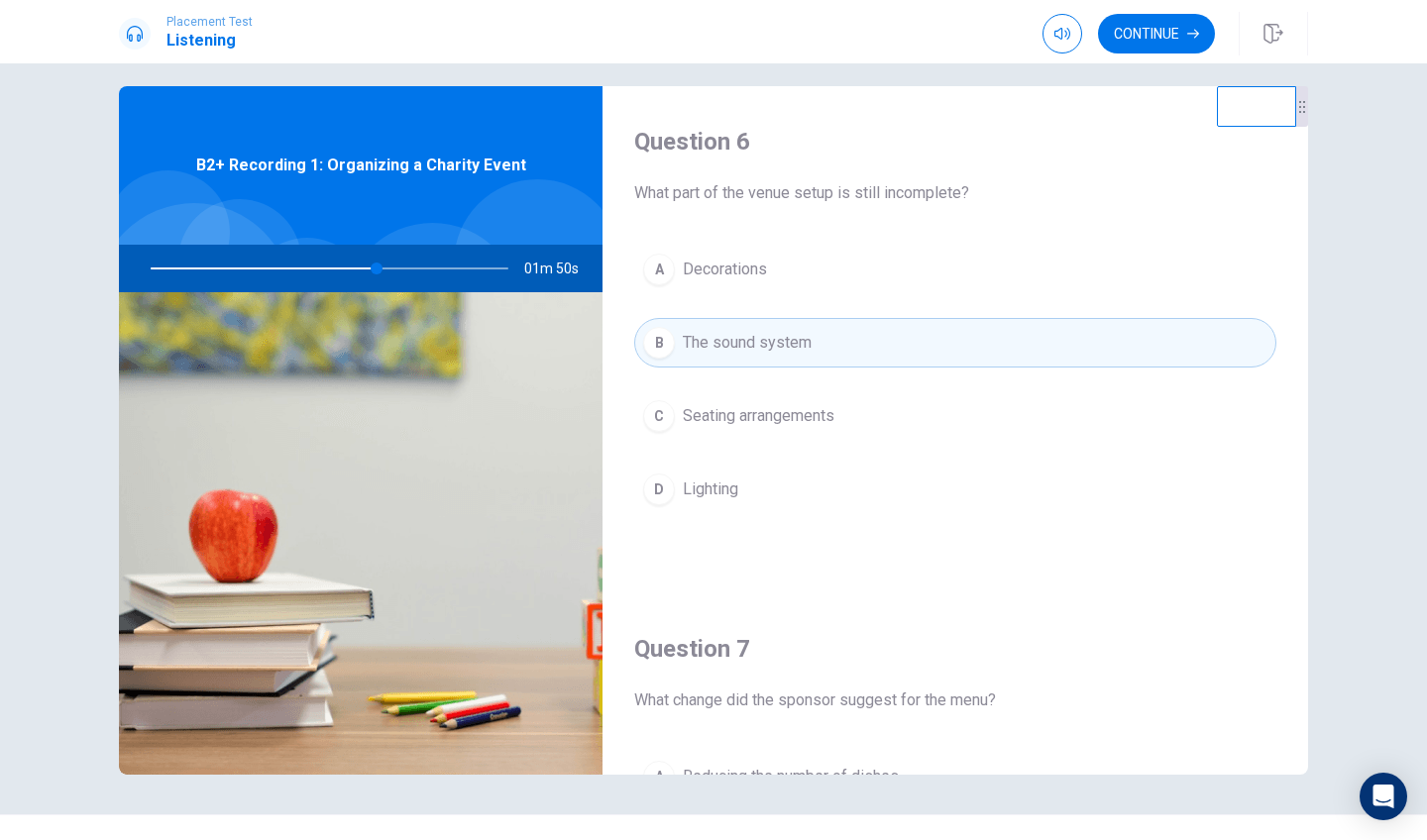 scroll, scrollTop: 0, scrollLeft: 0, axis: both 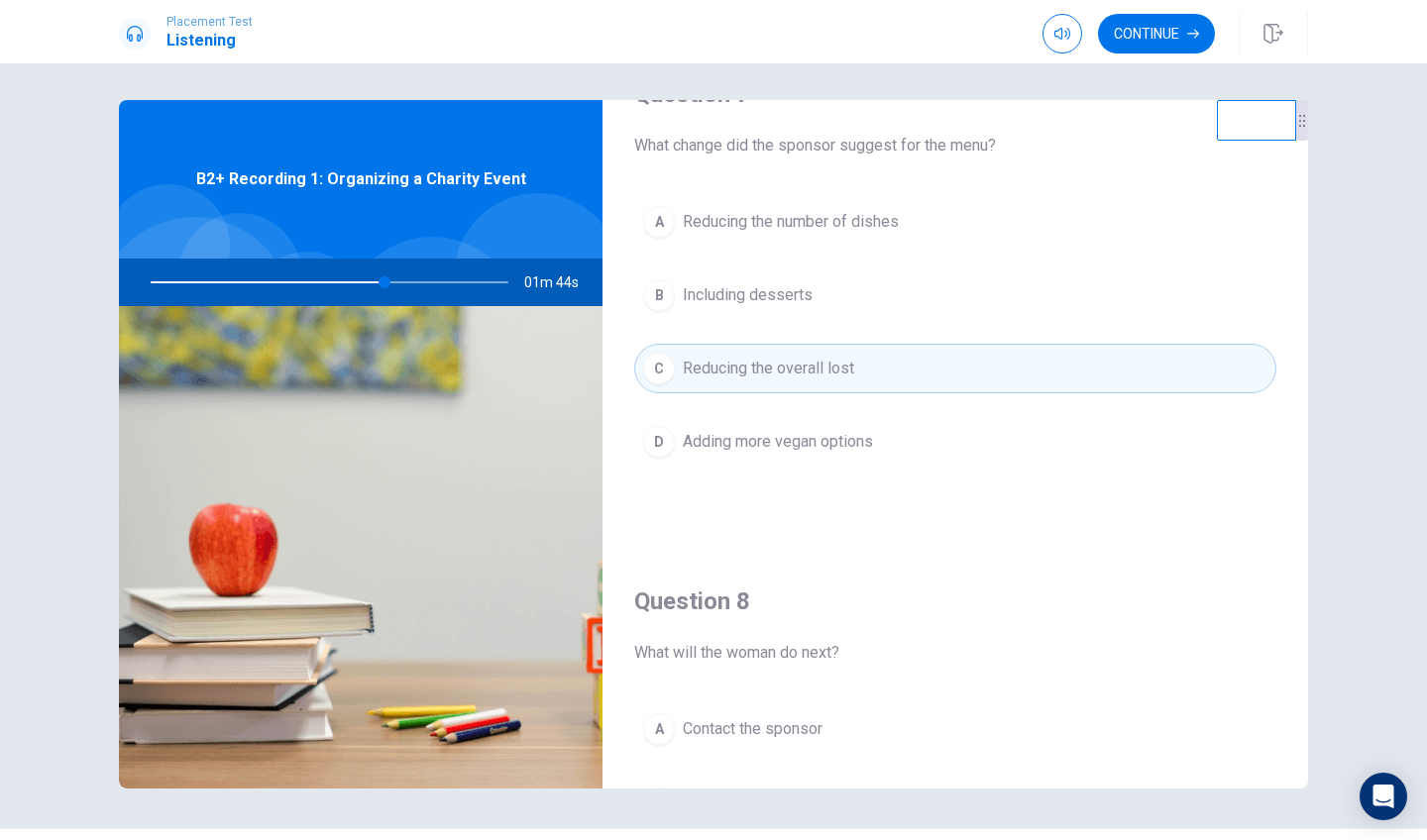 click on "D" at bounding box center [659, 442] 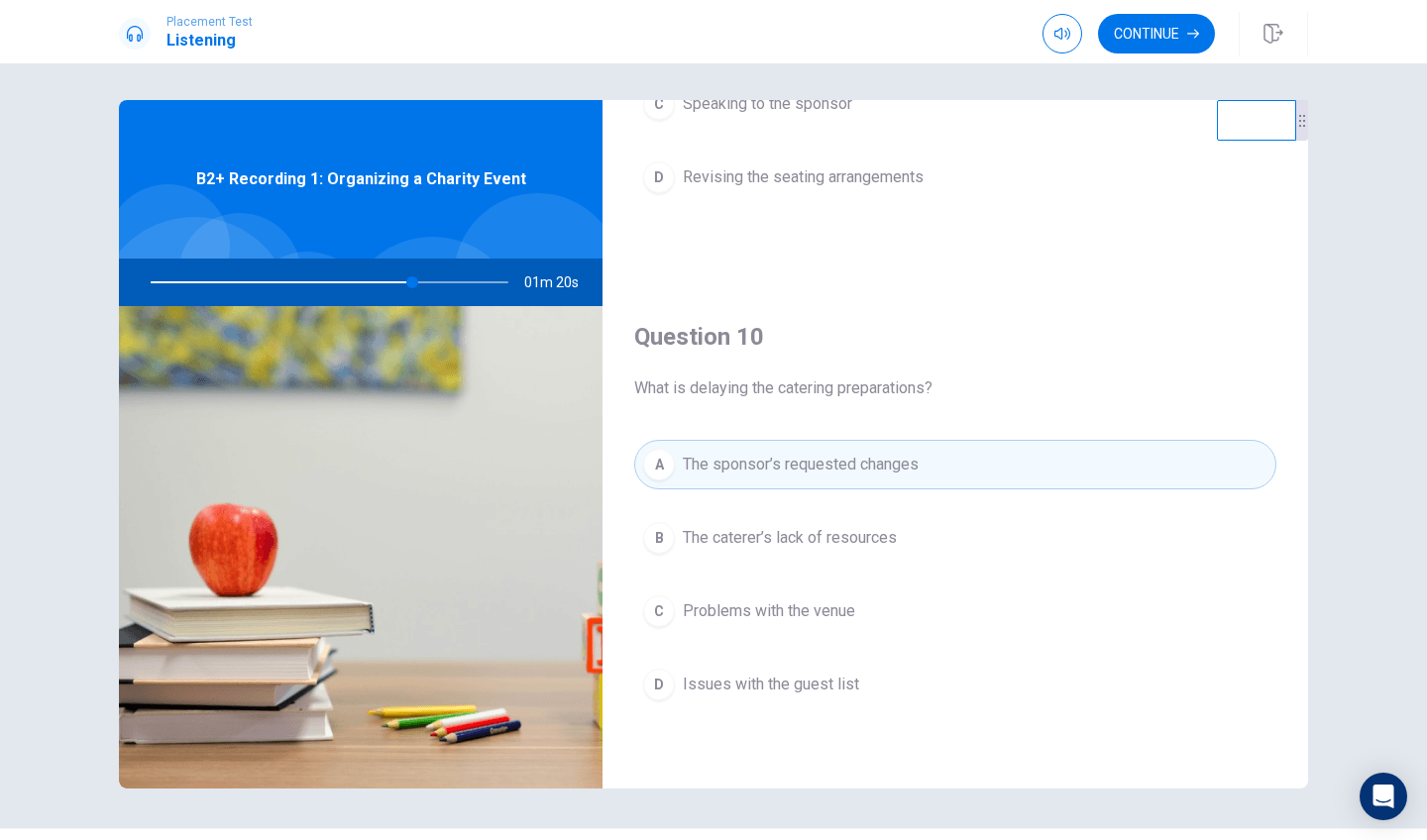 scroll, scrollTop: 1847, scrollLeft: 0, axis: vertical 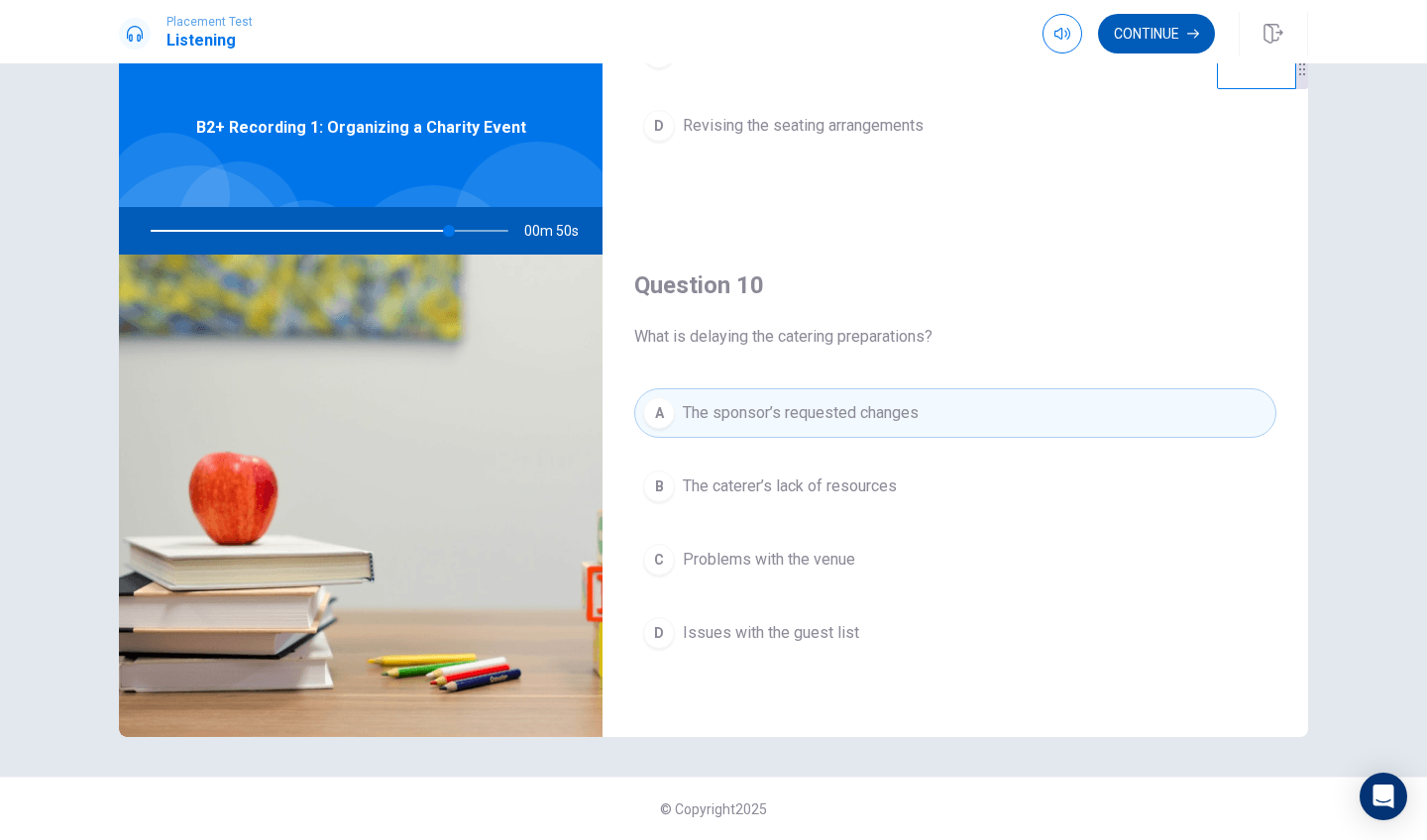 click on "Continue" at bounding box center [1156, 34] 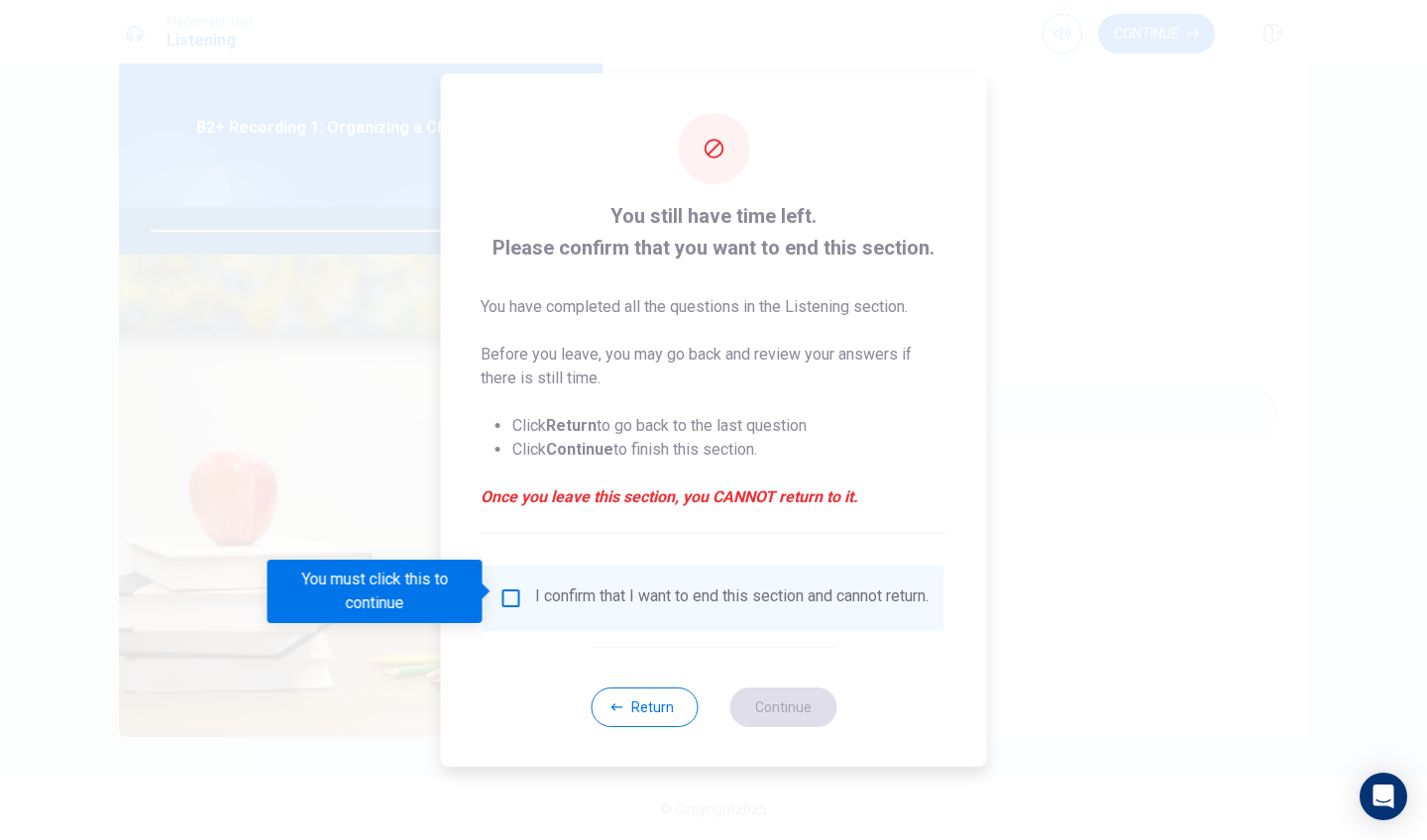 click at bounding box center [511, 598] 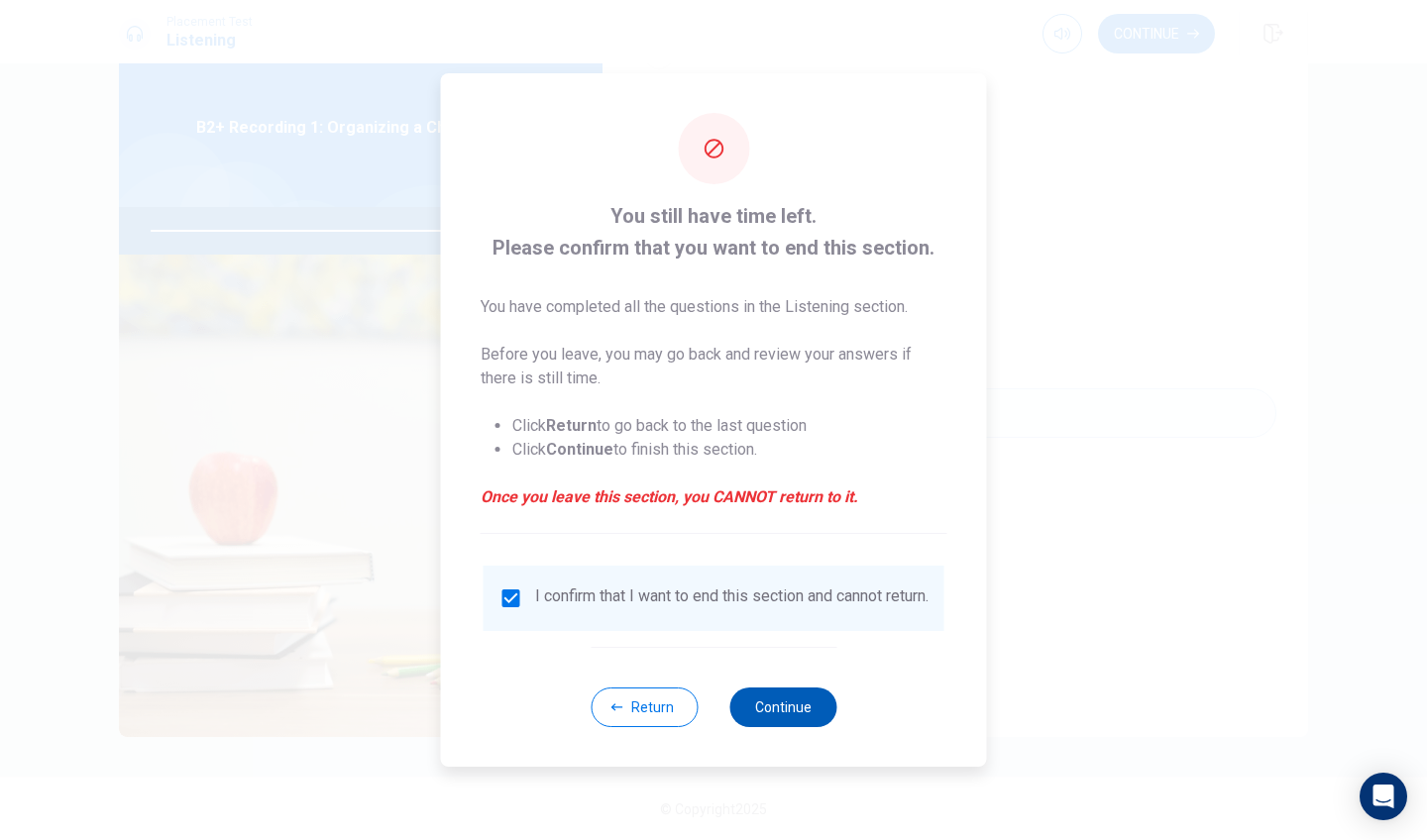 click on "Continue" at bounding box center [783, 707] 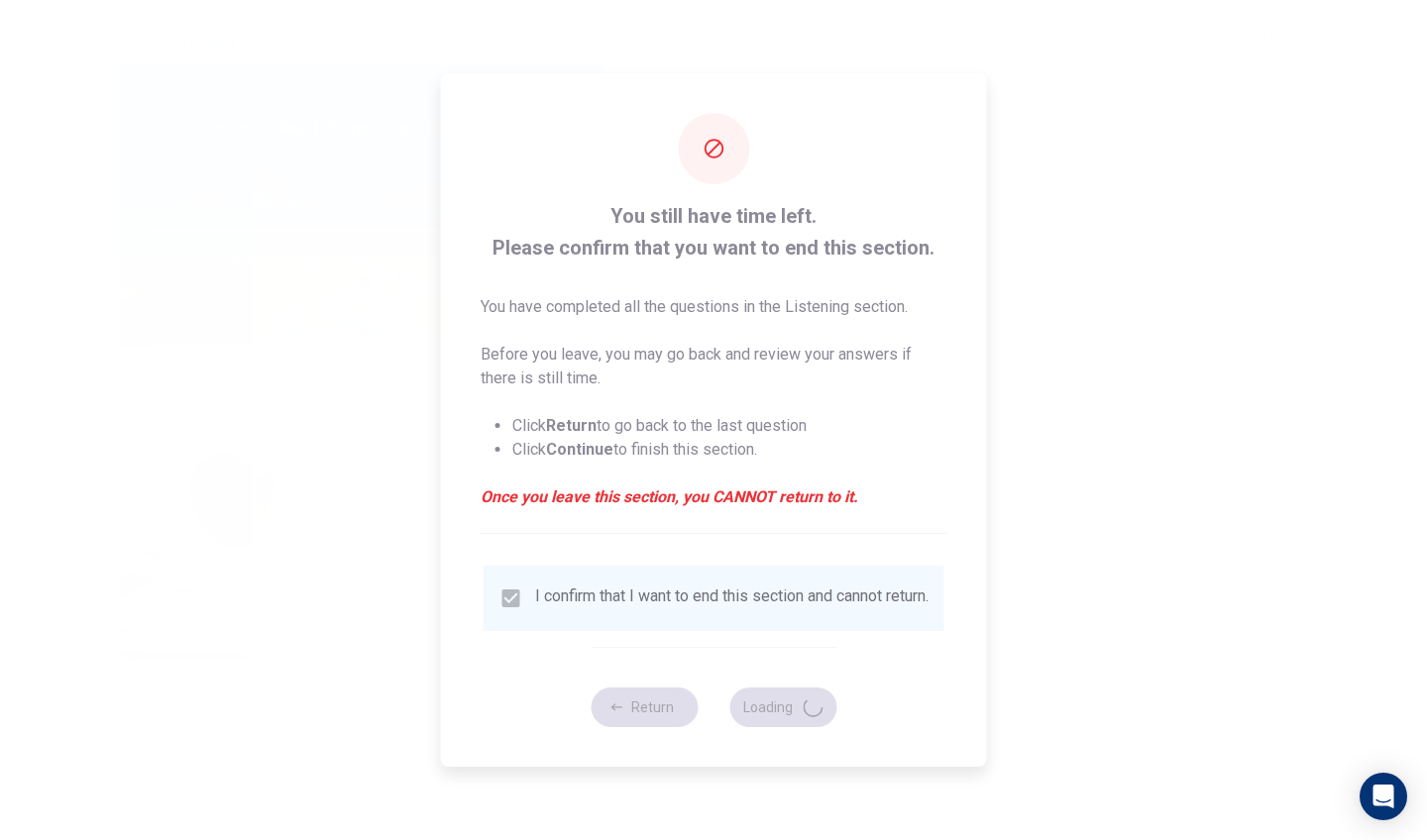 type on "85" 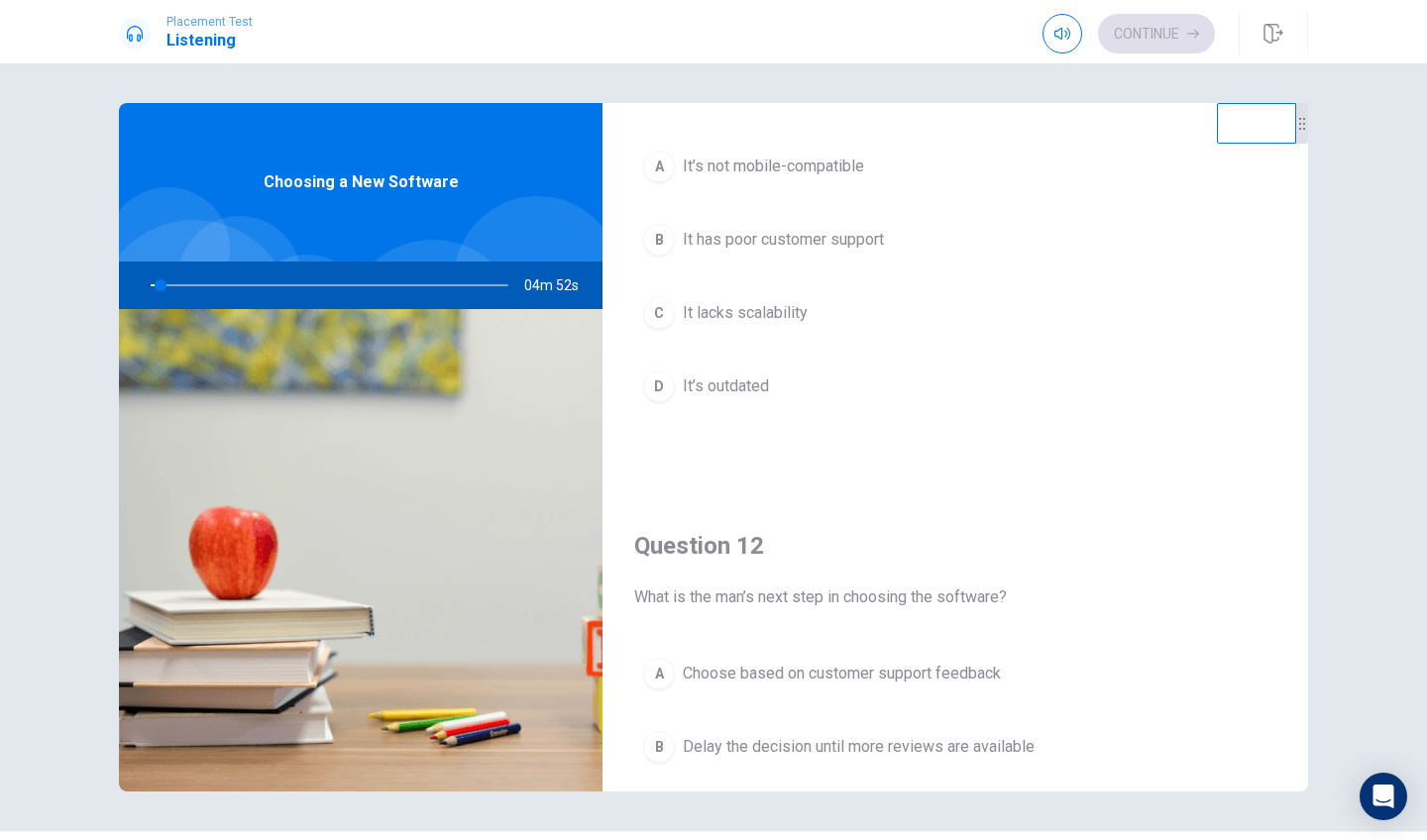 scroll, scrollTop: 119, scrollLeft: 0, axis: vertical 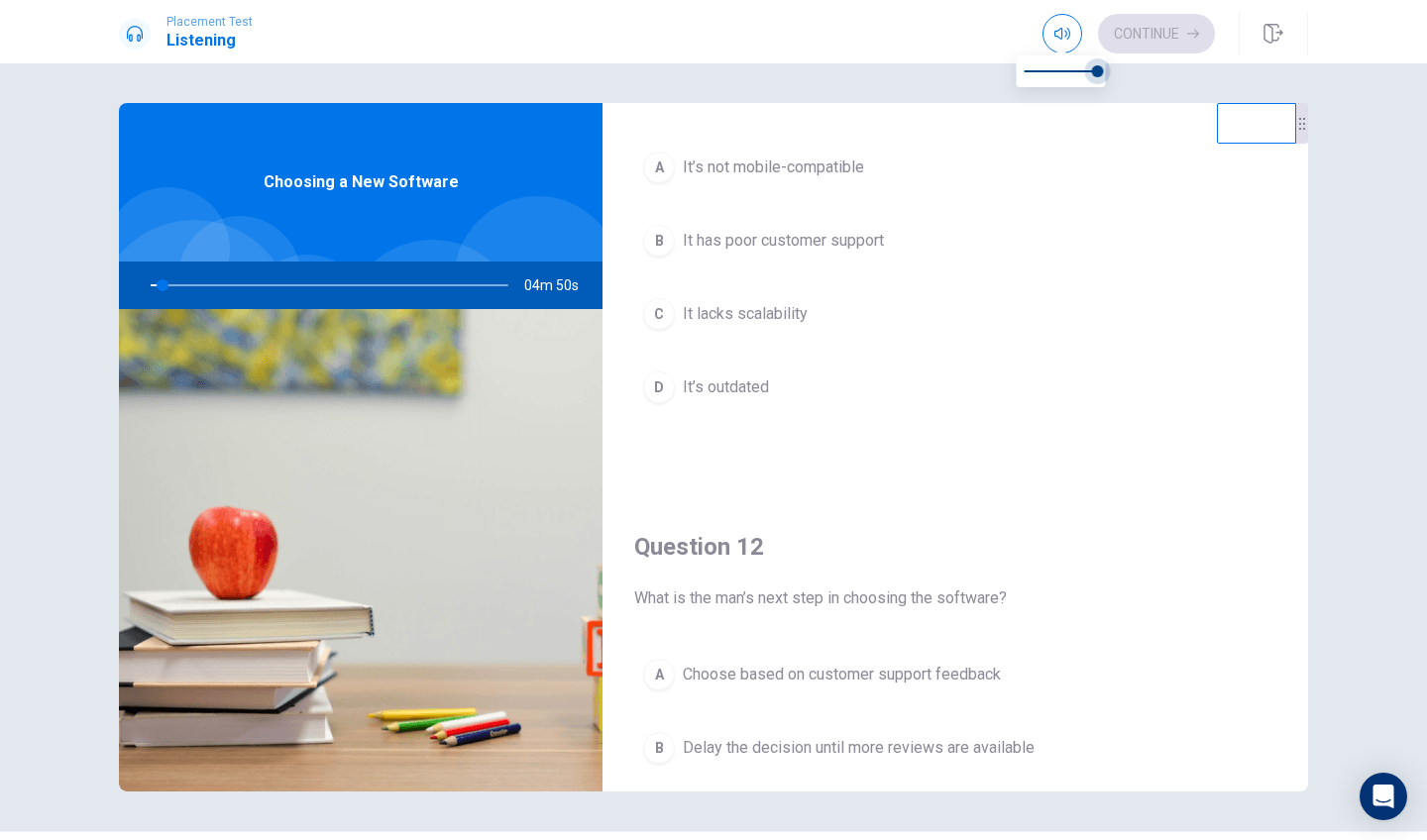 type on "3" 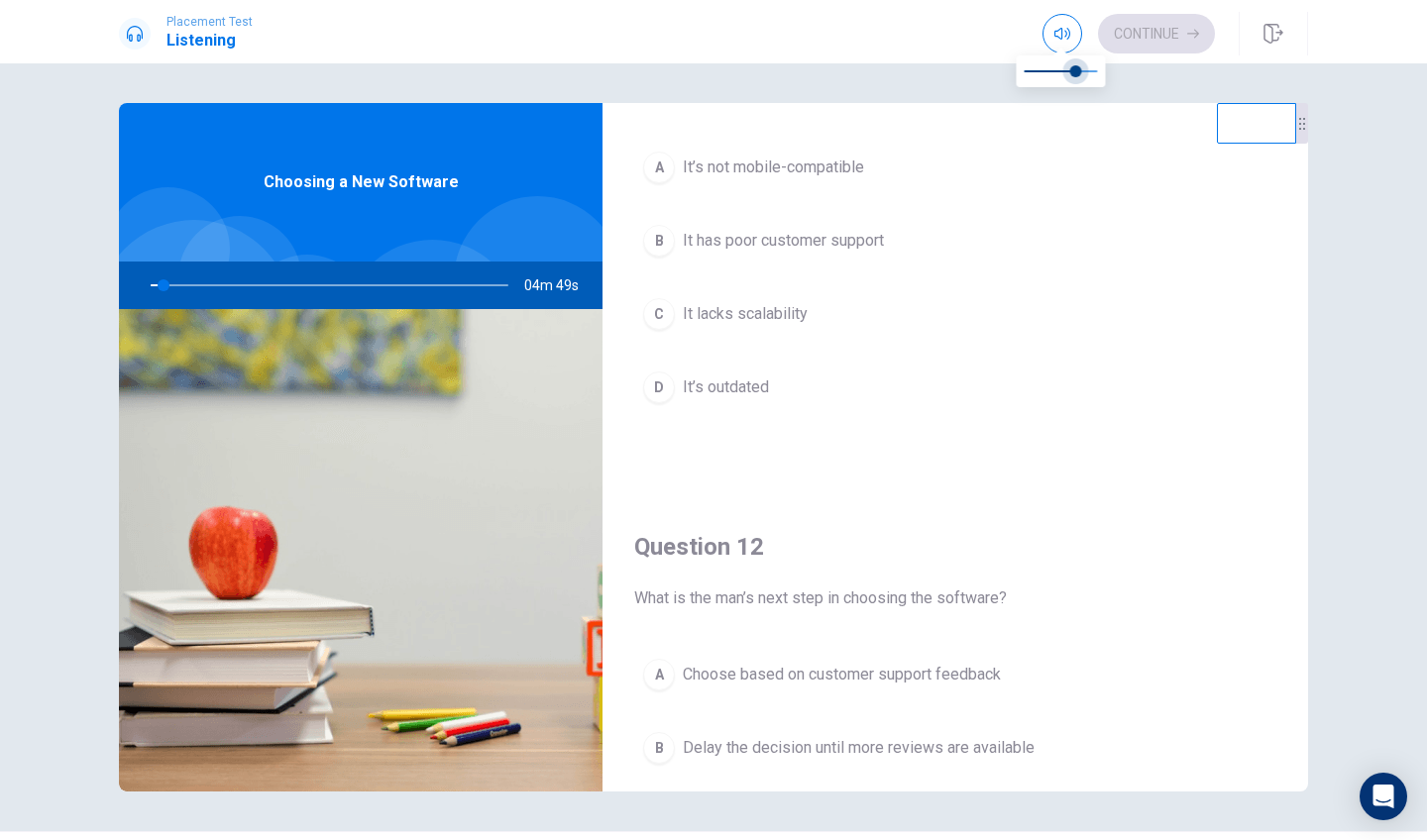 drag, startPoint x: 1096, startPoint y: 71, endPoint x: 1077, endPoint y: 71, distance: 19 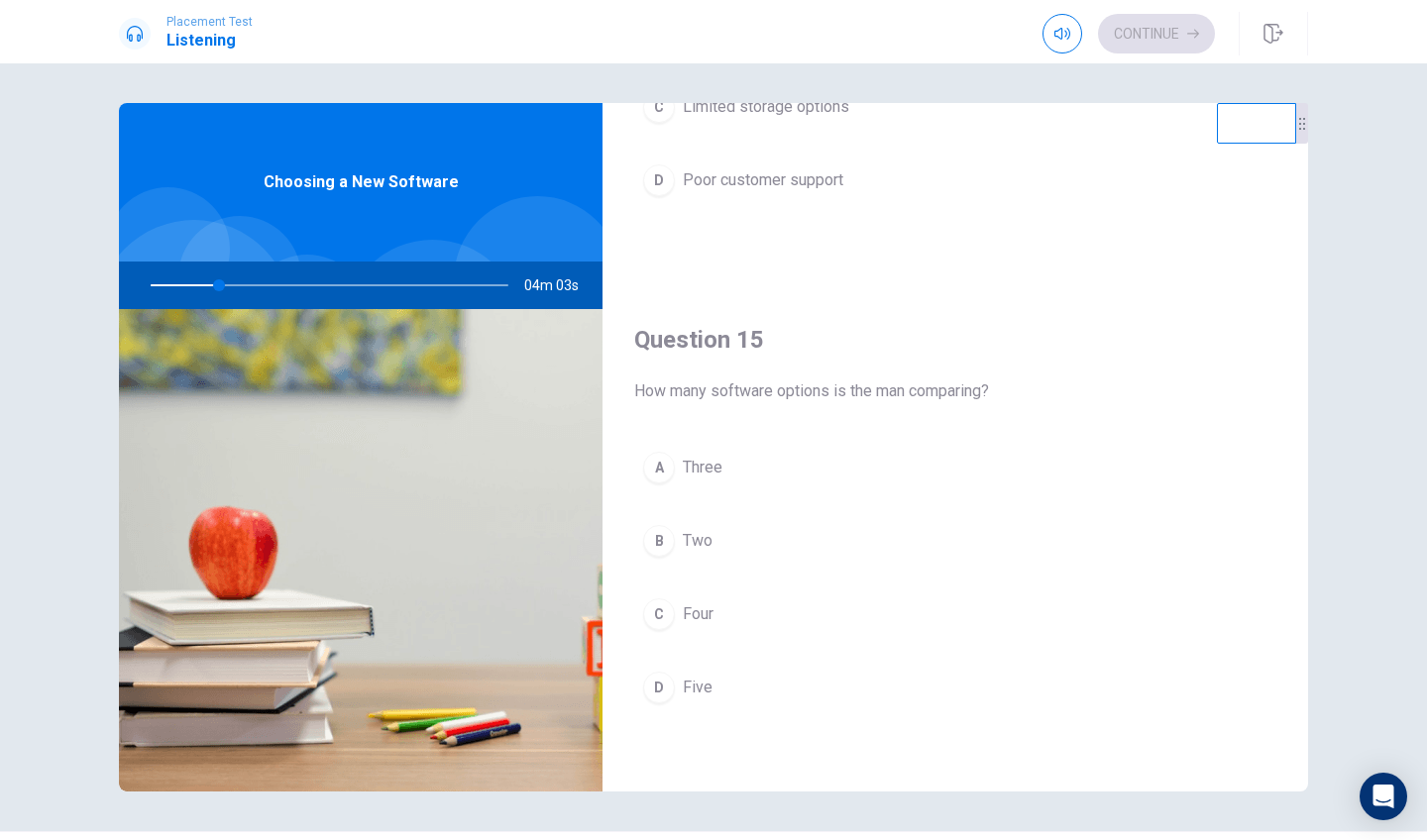 scroll, scrollTop: 1847, scrollLeft: 0, axis: vertical 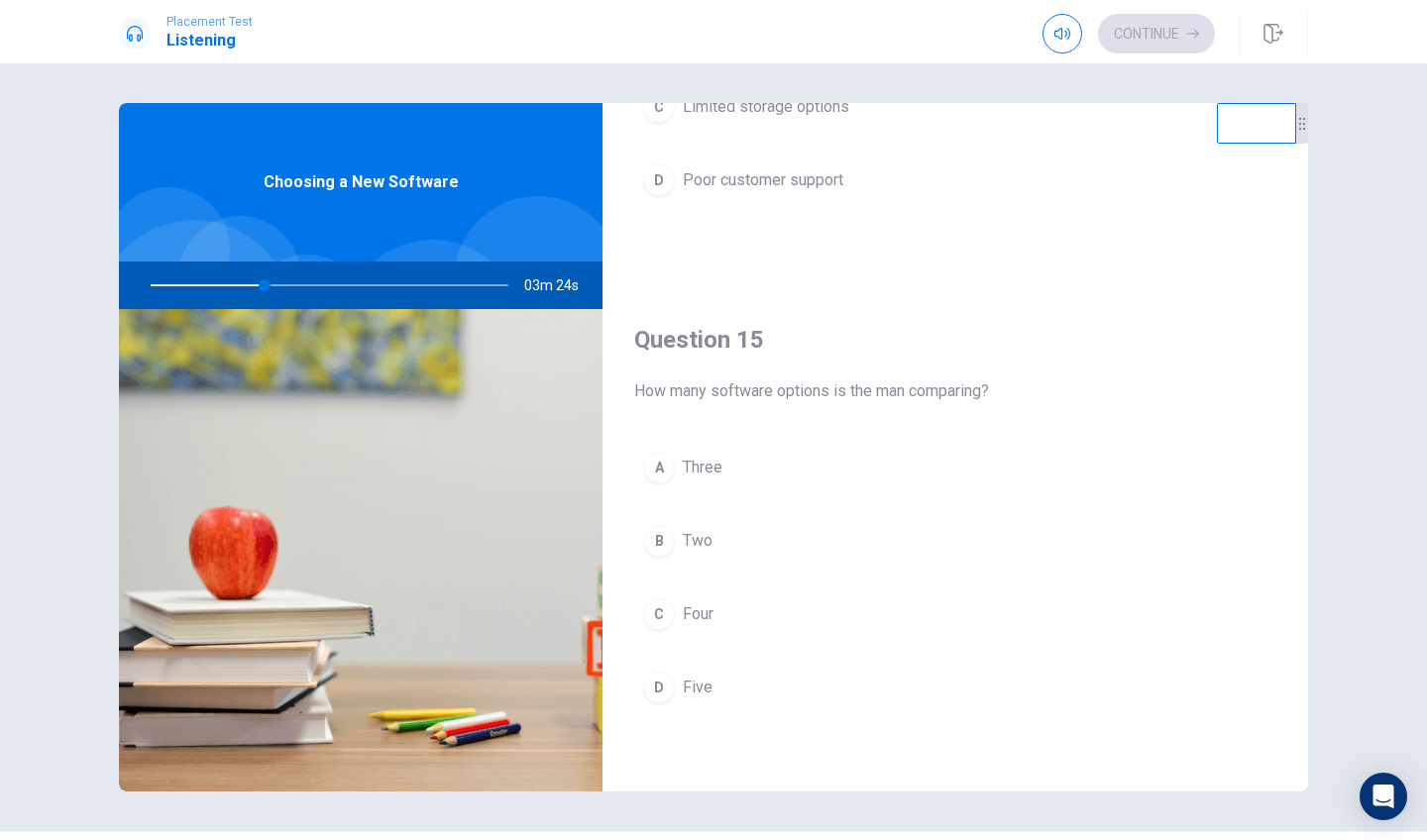 click on "A" at bounding box center [659, 468] 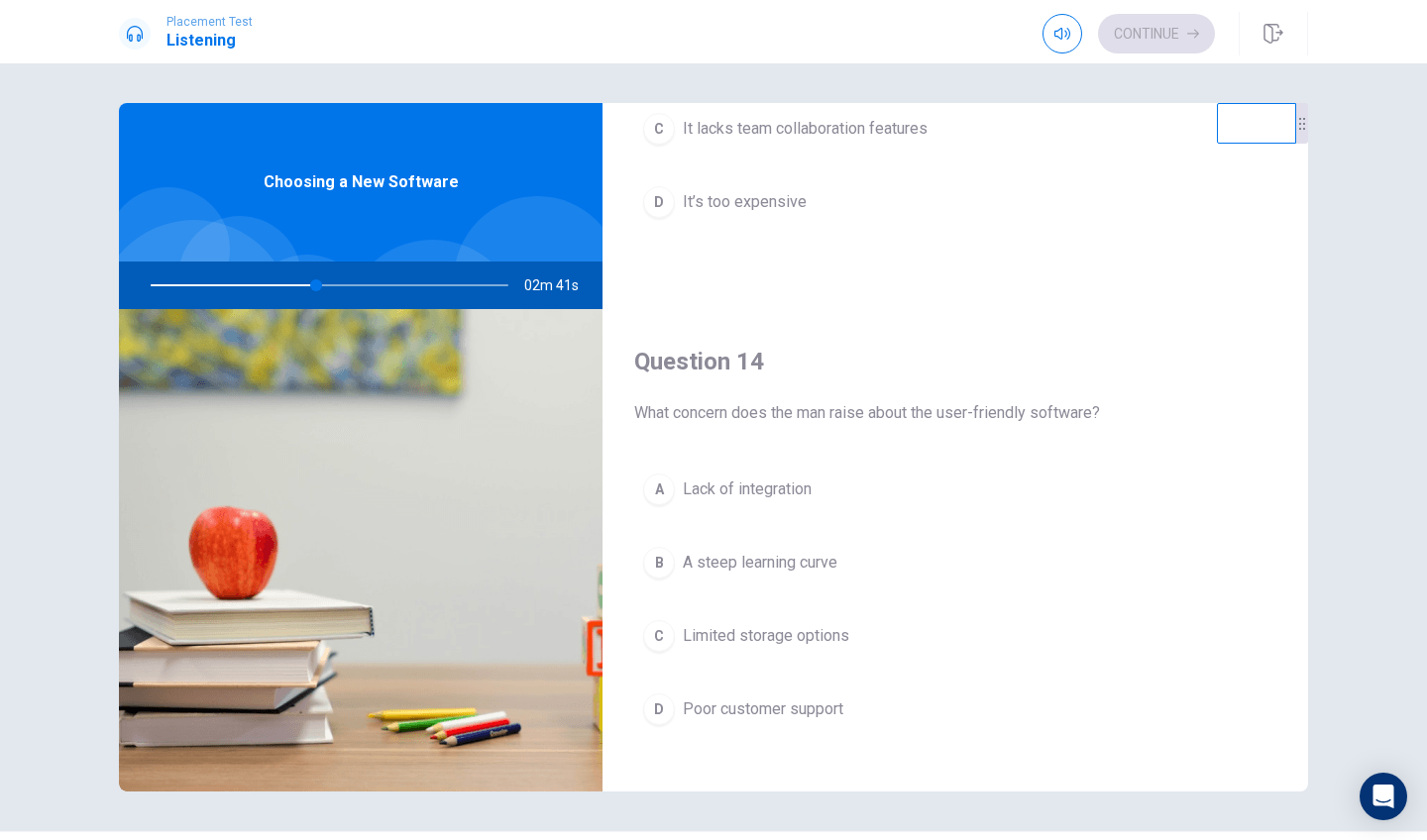 scroll, scrollTop: 1314, scrollLeft: 0, axis: vertical 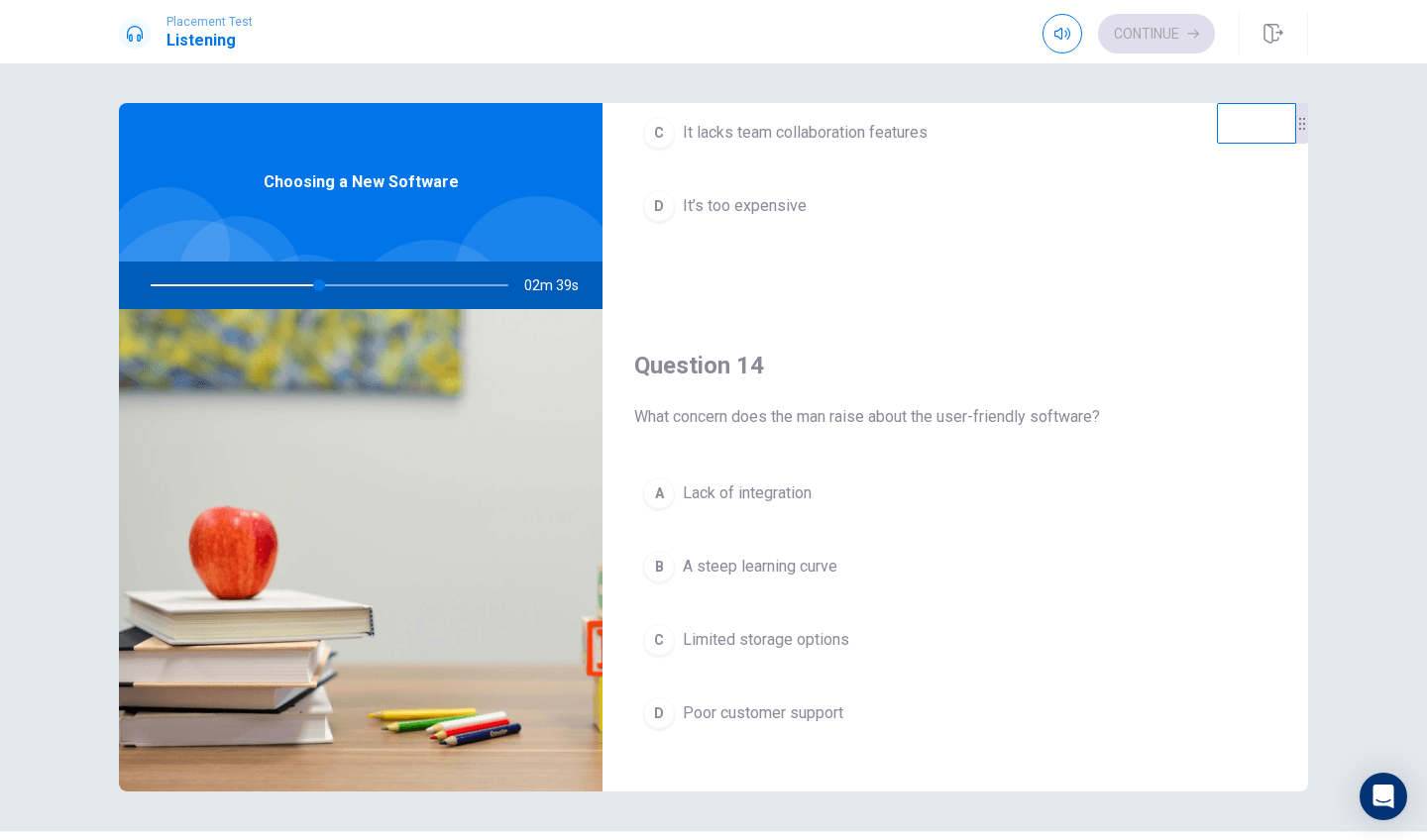click on "D" at bounding box center (659, 713) 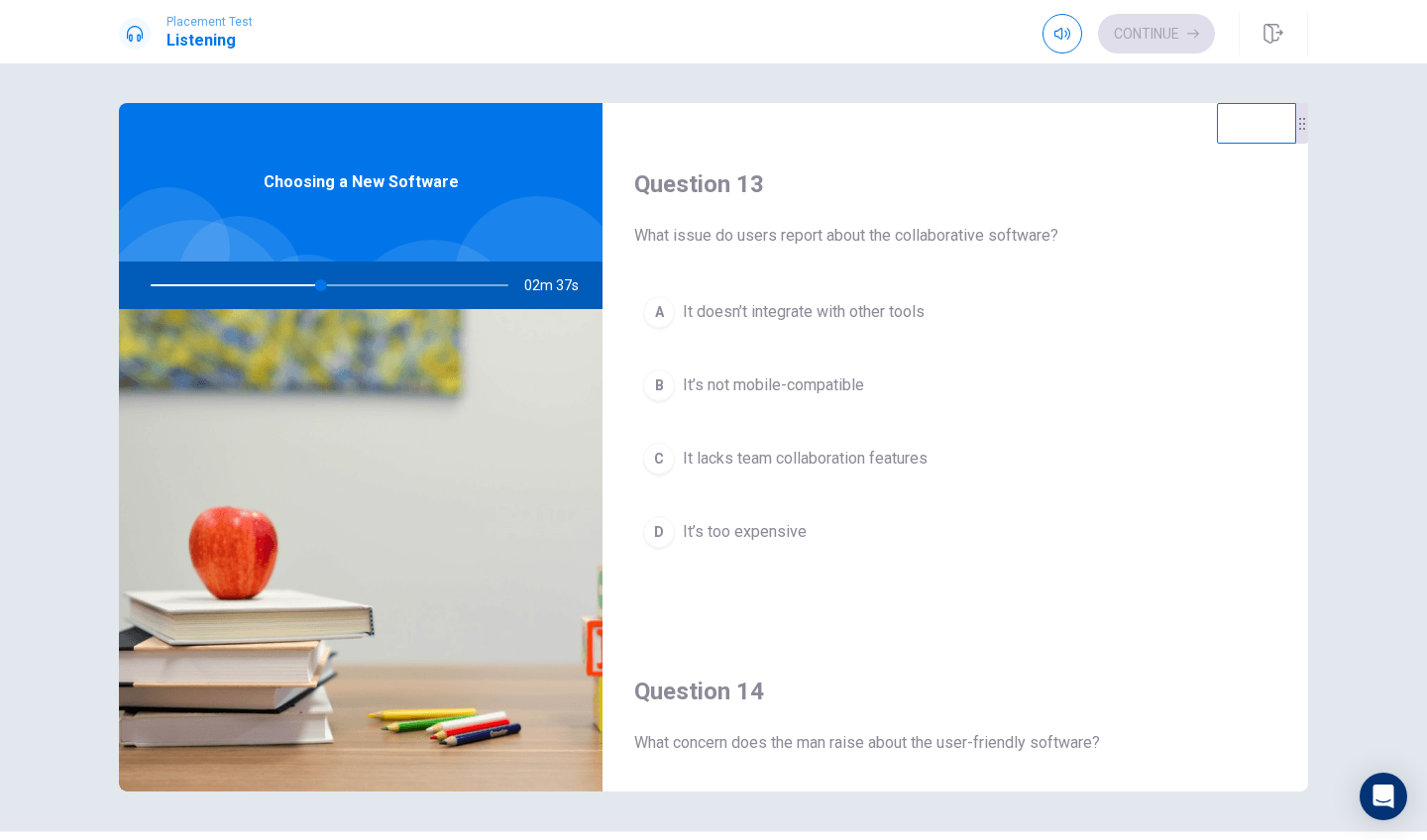 scroll, scrollTop: 987, scrollLeft: 0, axis: vertical 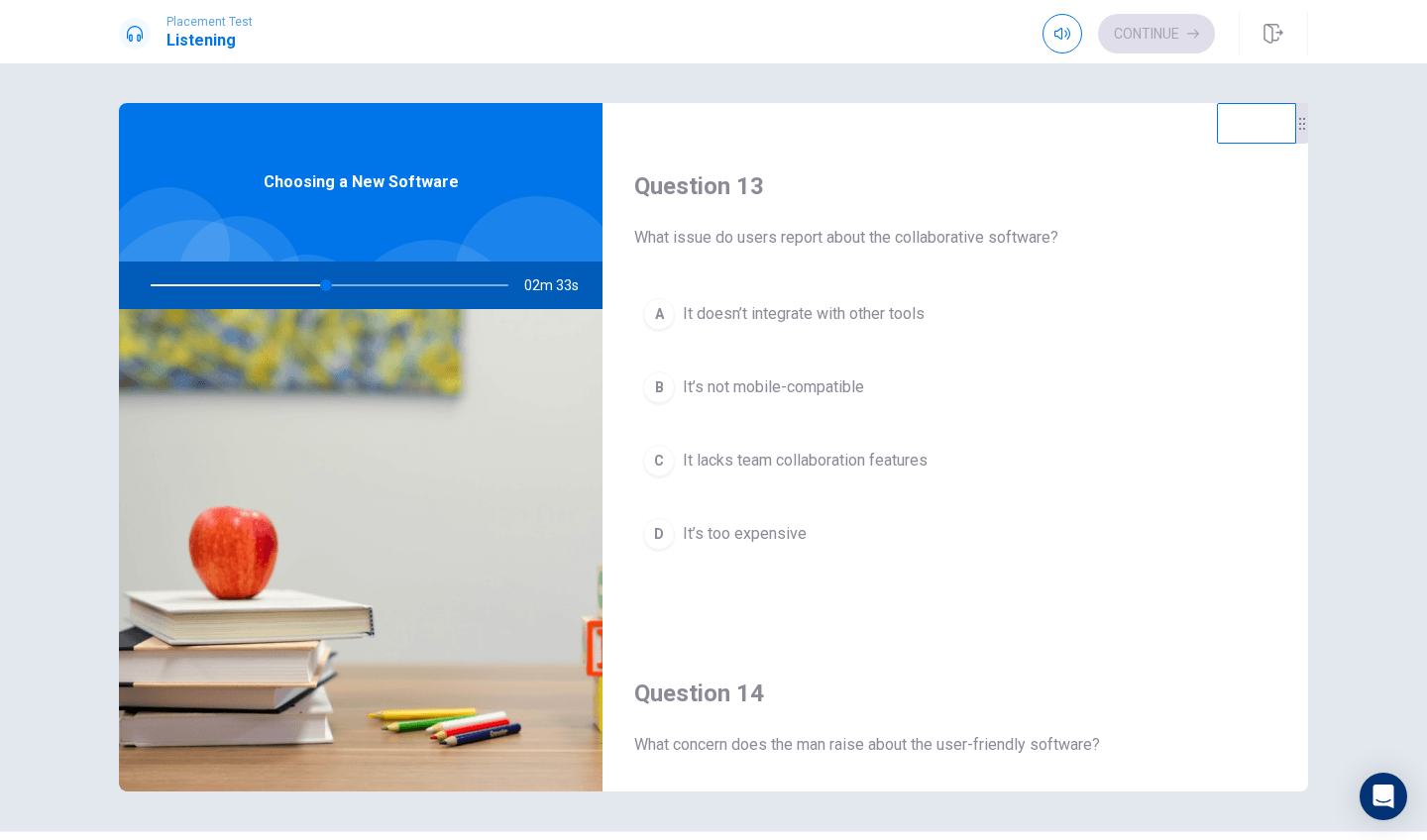 click on "B" at bounding box center (659, 387) 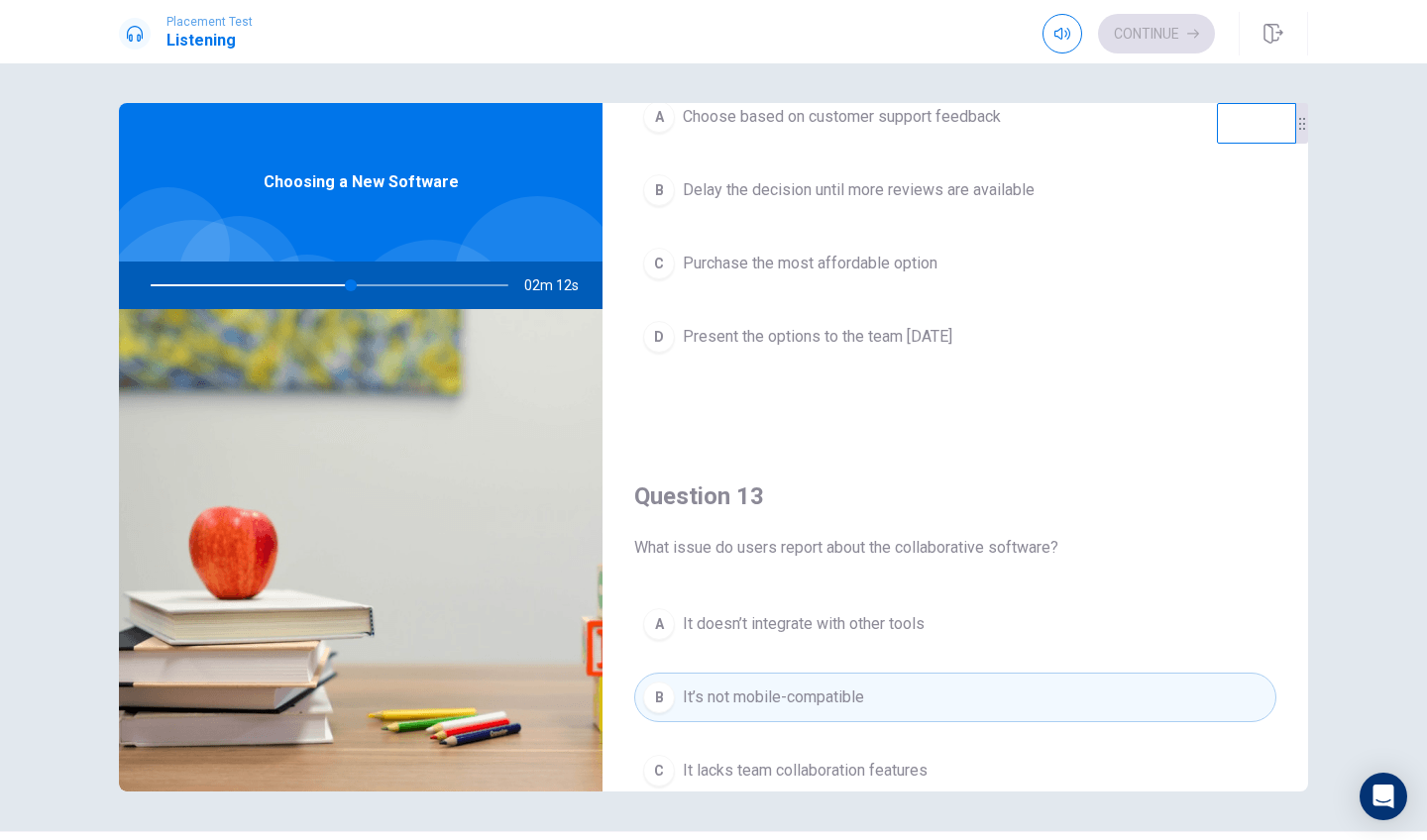 scroll, scrollTop: 679, scrollLeft: 0, axis: vertical 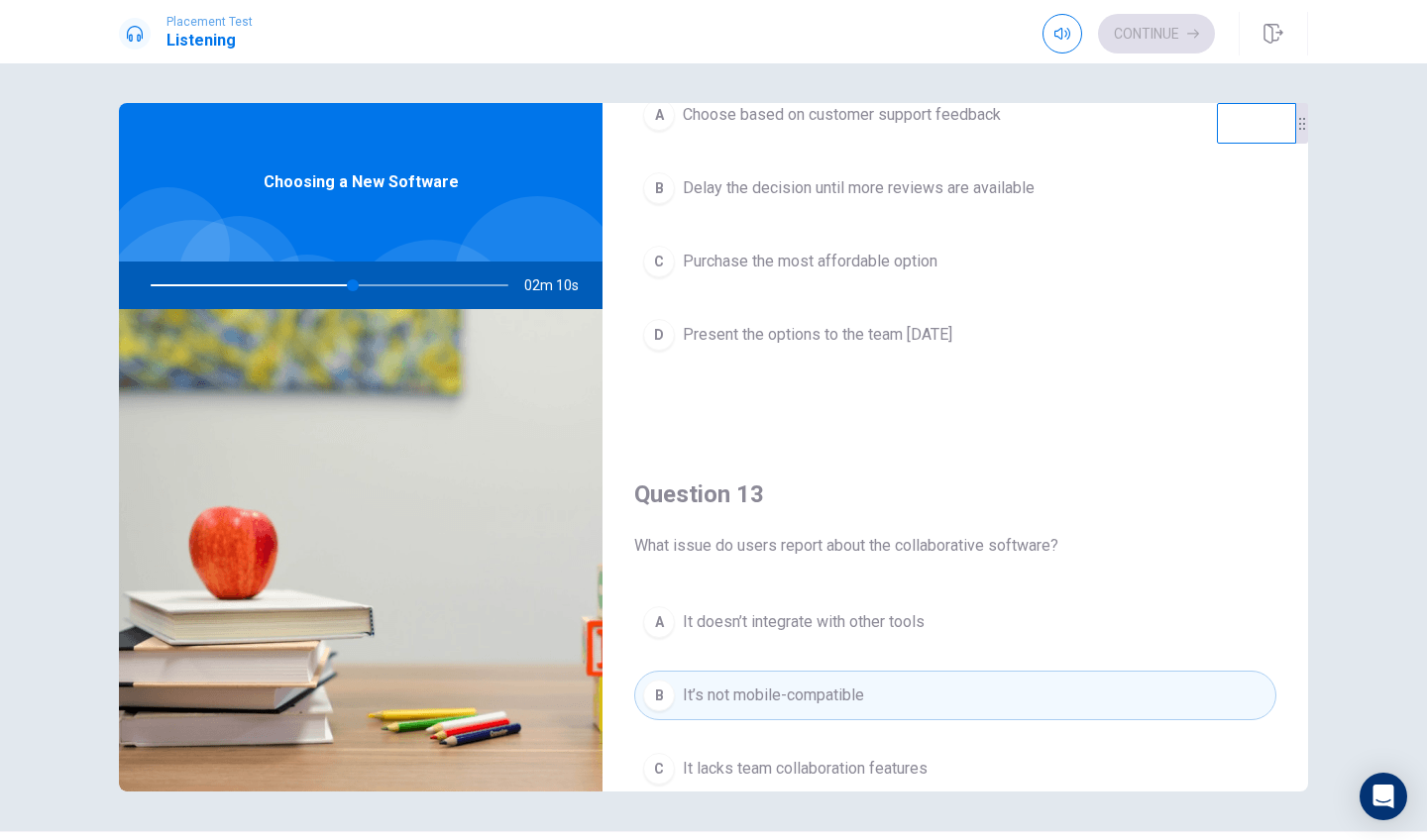 click on "D" at bounding box center (659, 335) 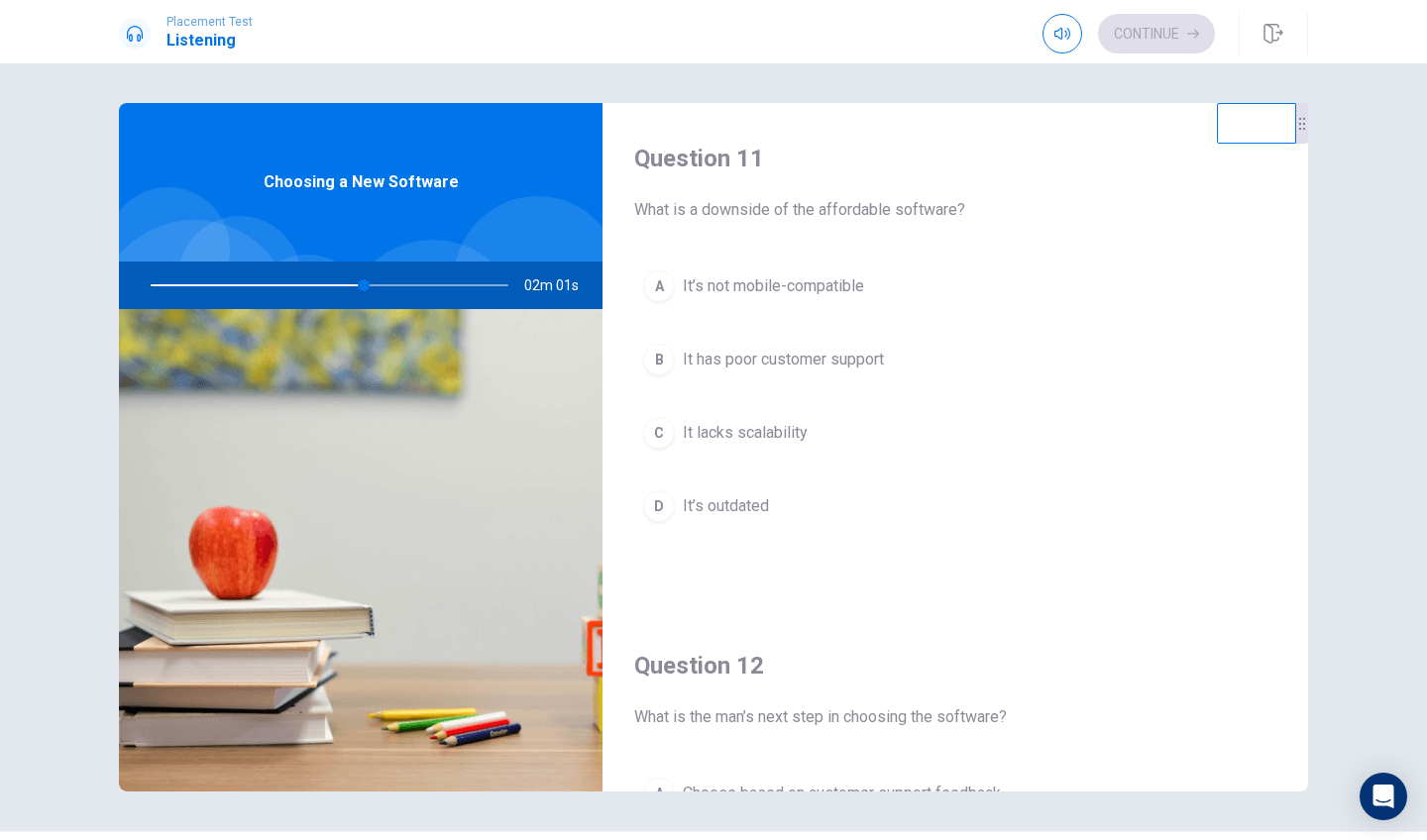 scroll, scrollTop: 0, scrollLeft: 0, axis: both 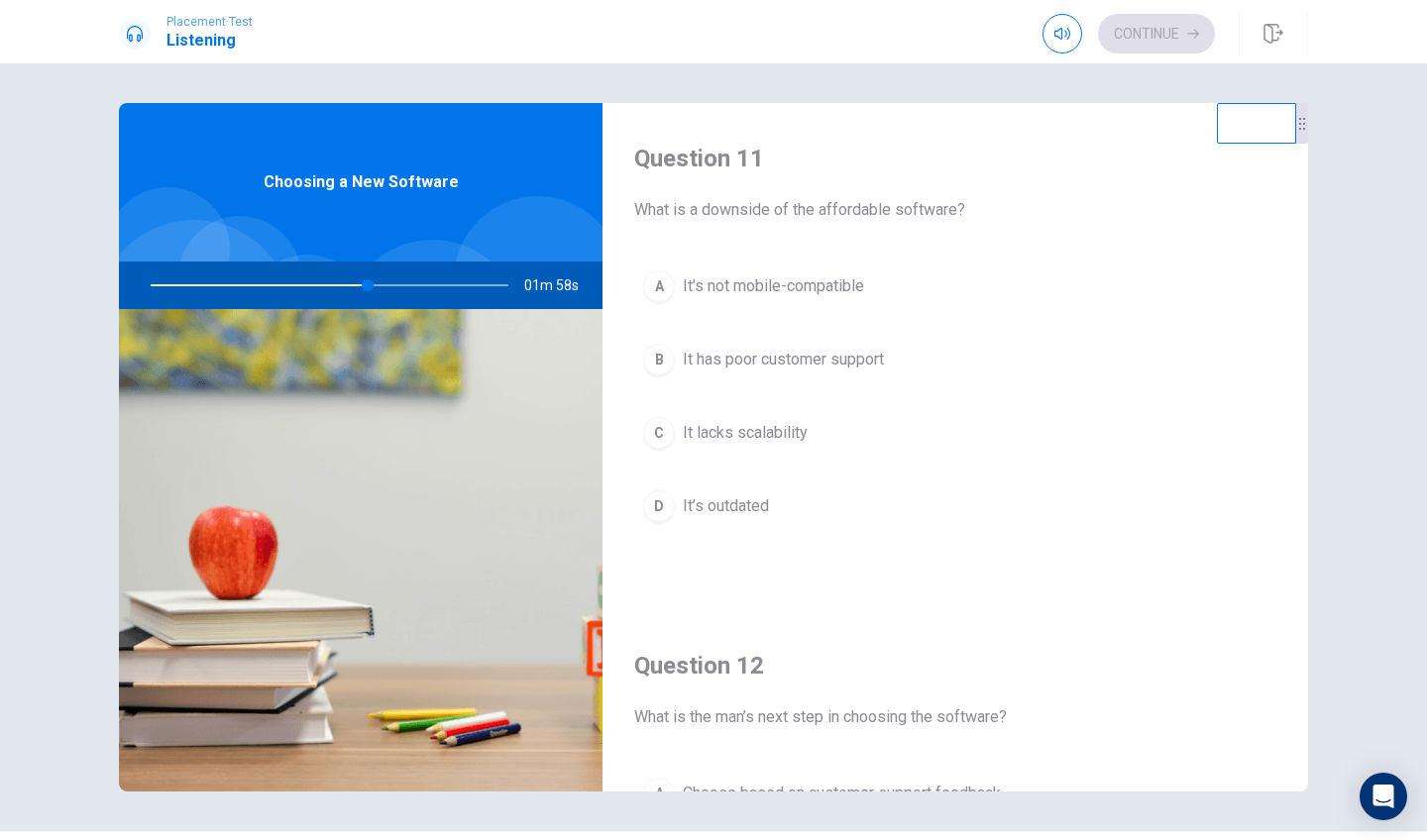click on "D" at bounding box center (659, 506) 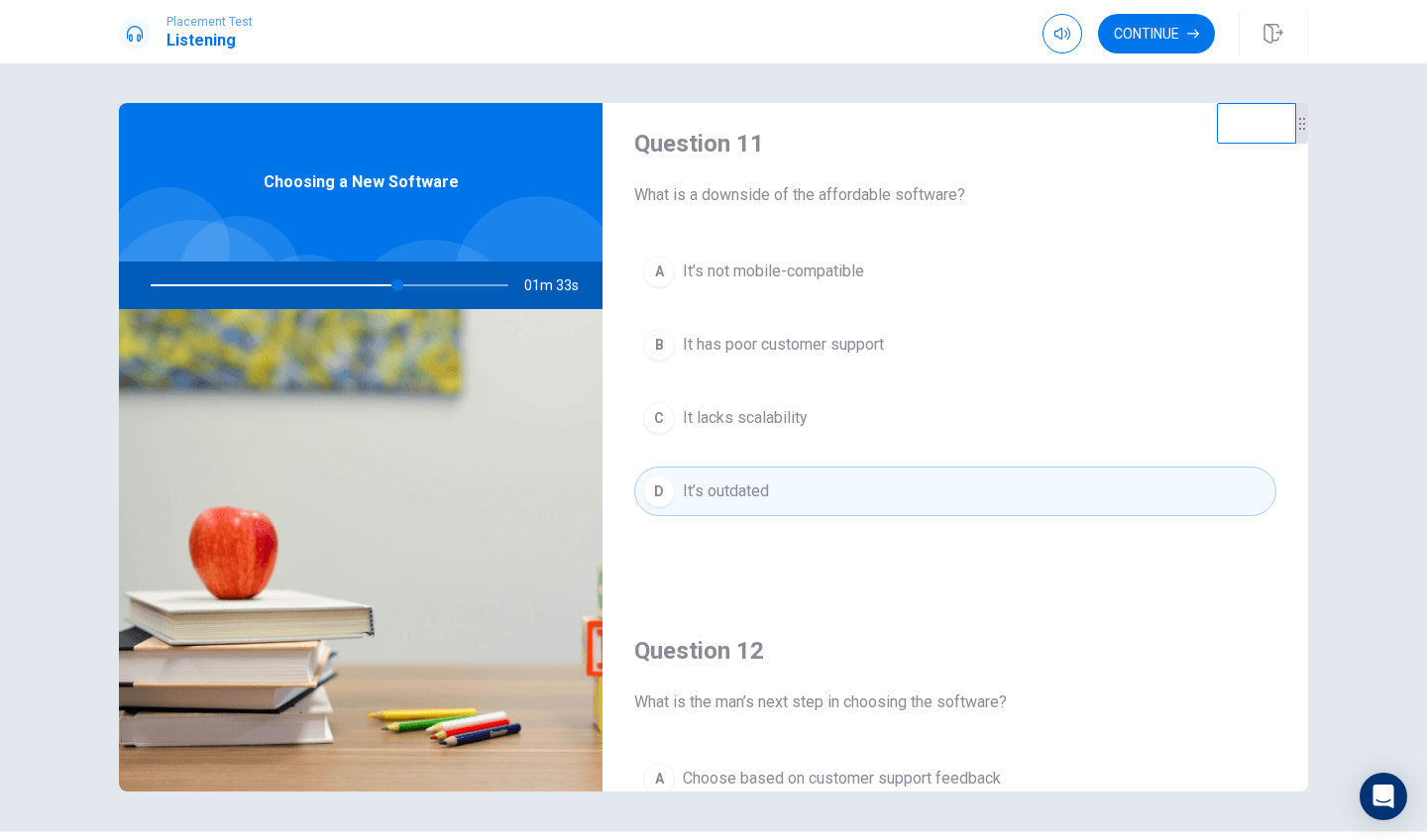 scroll, scrollTop: 0, scrollLeft: 0, axis: both 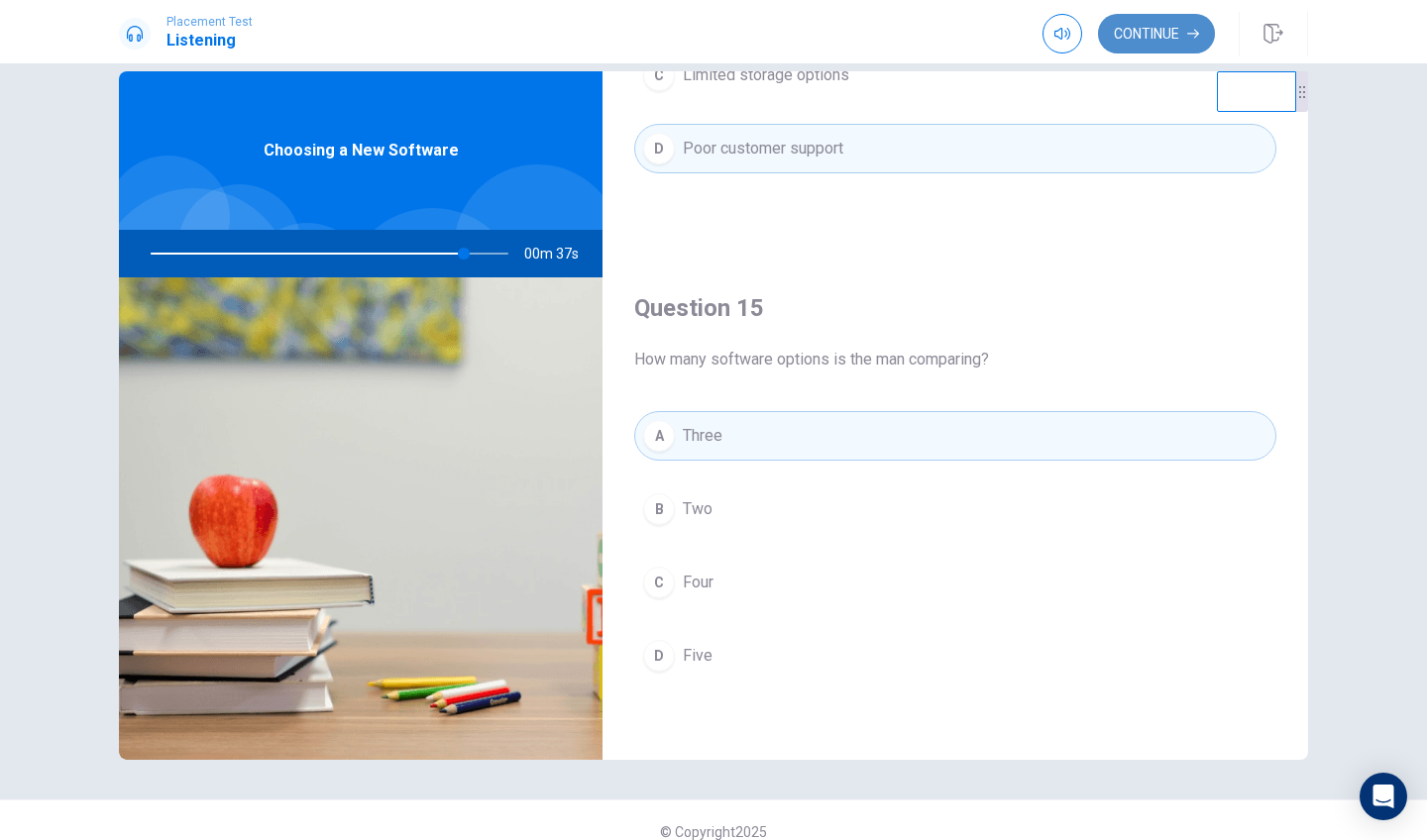 click on "Continue" at bounding box center [1156, 34] 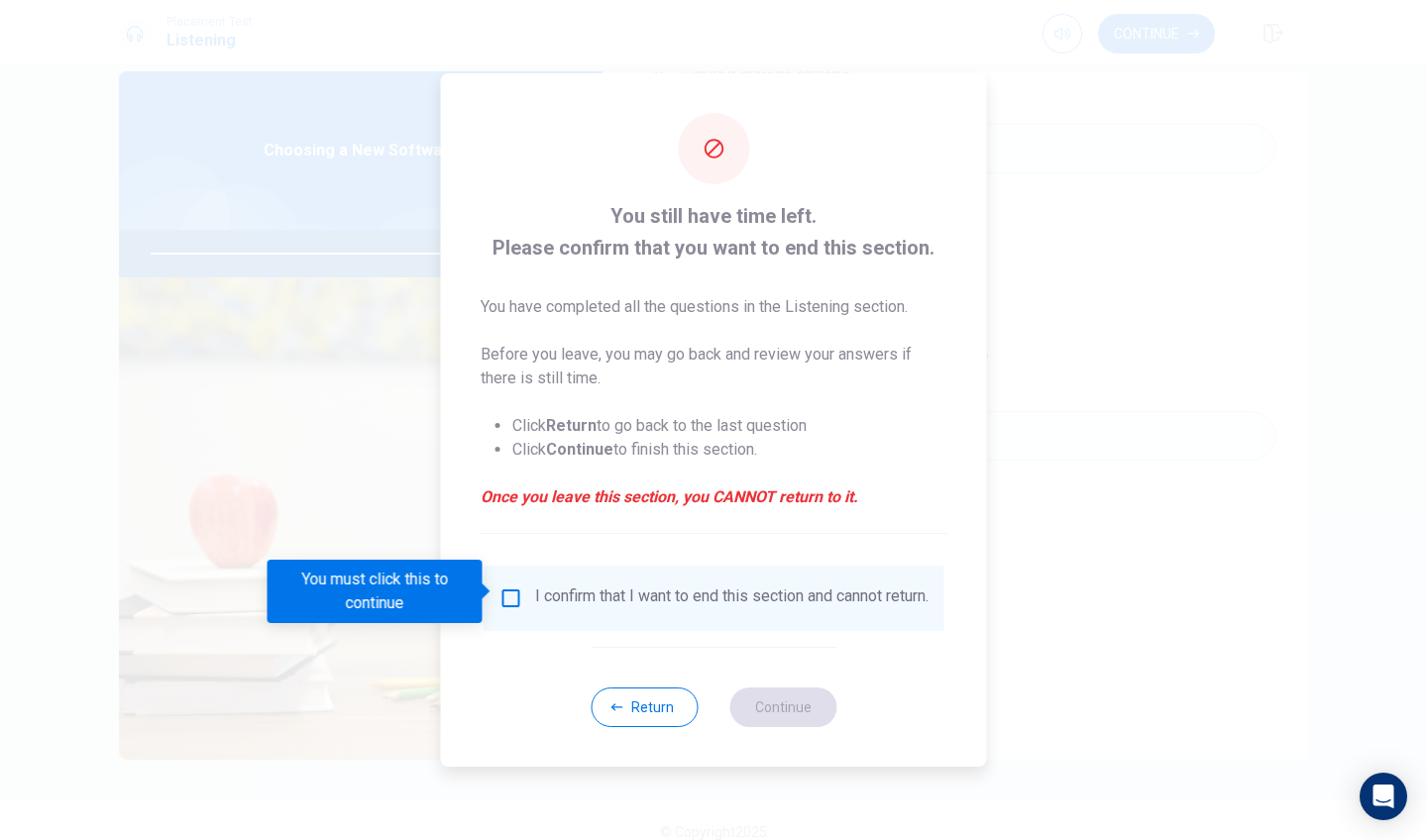click at bounding box center (511, 598) 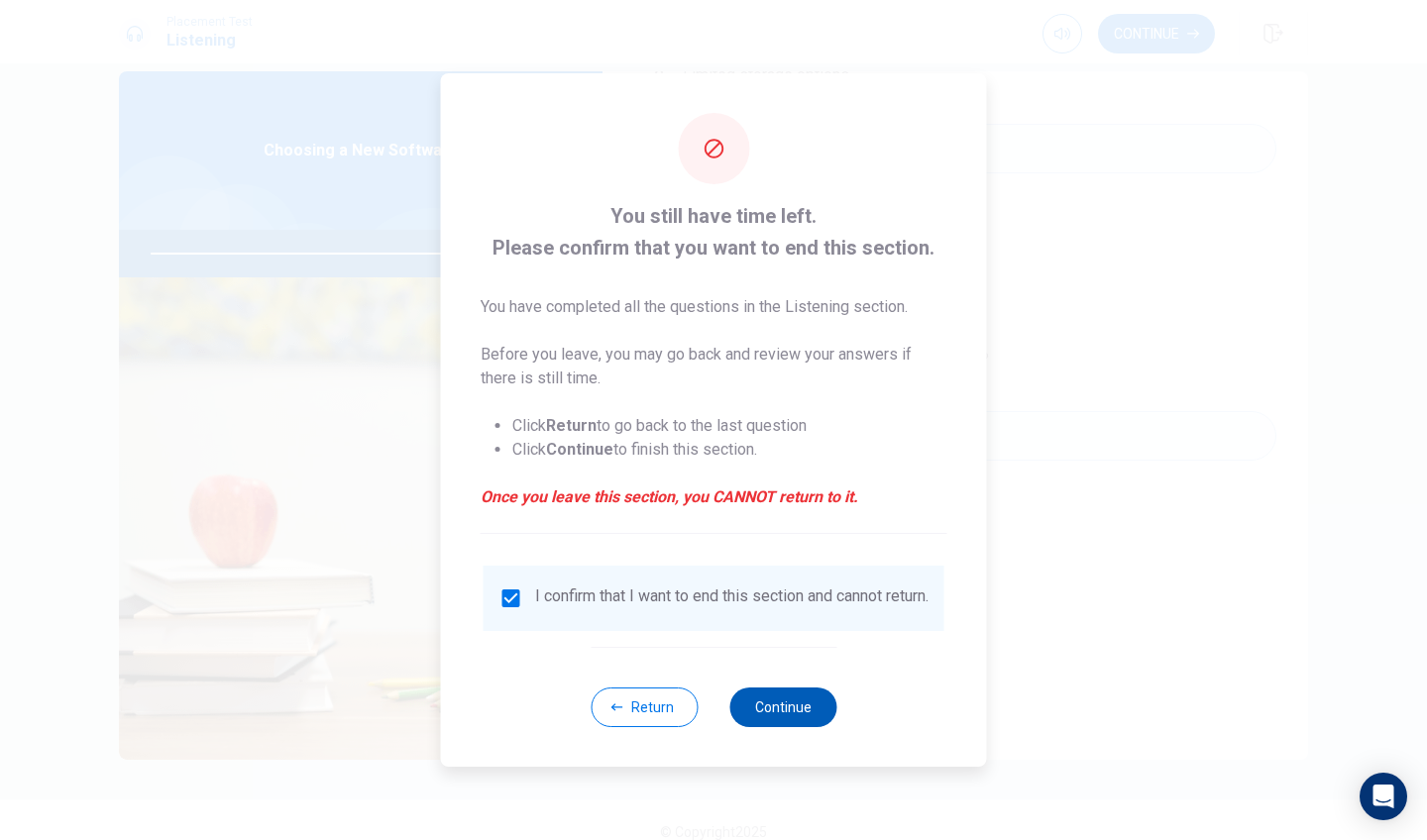 click on "Continue" at bounding box center (783, 707) 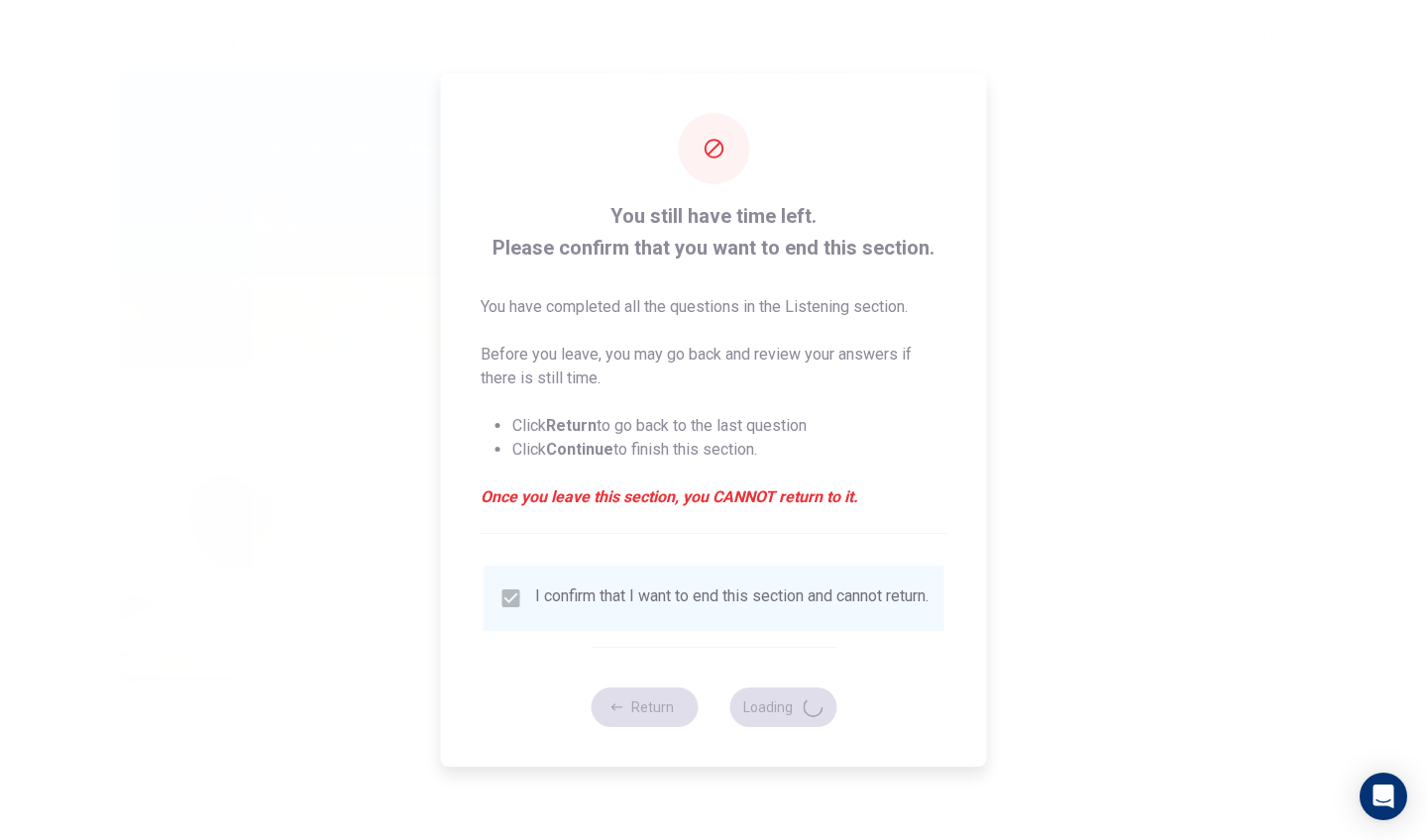 click on "I confirm that I want to end this section and cannot return." at bounding box center [714, 598] 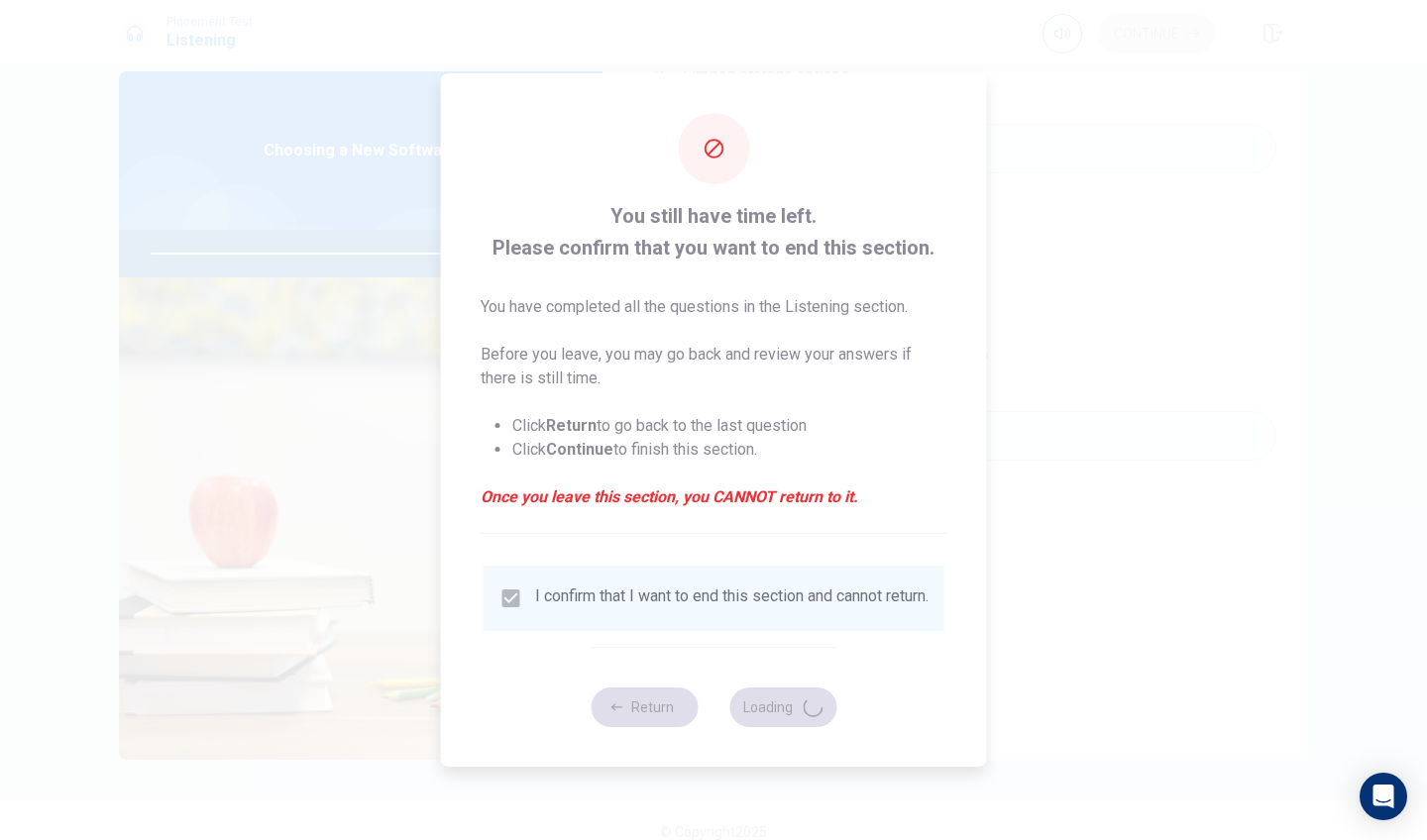 click on "I confirm that I want to end this section and cannot return." at bounding box center (714, 598) 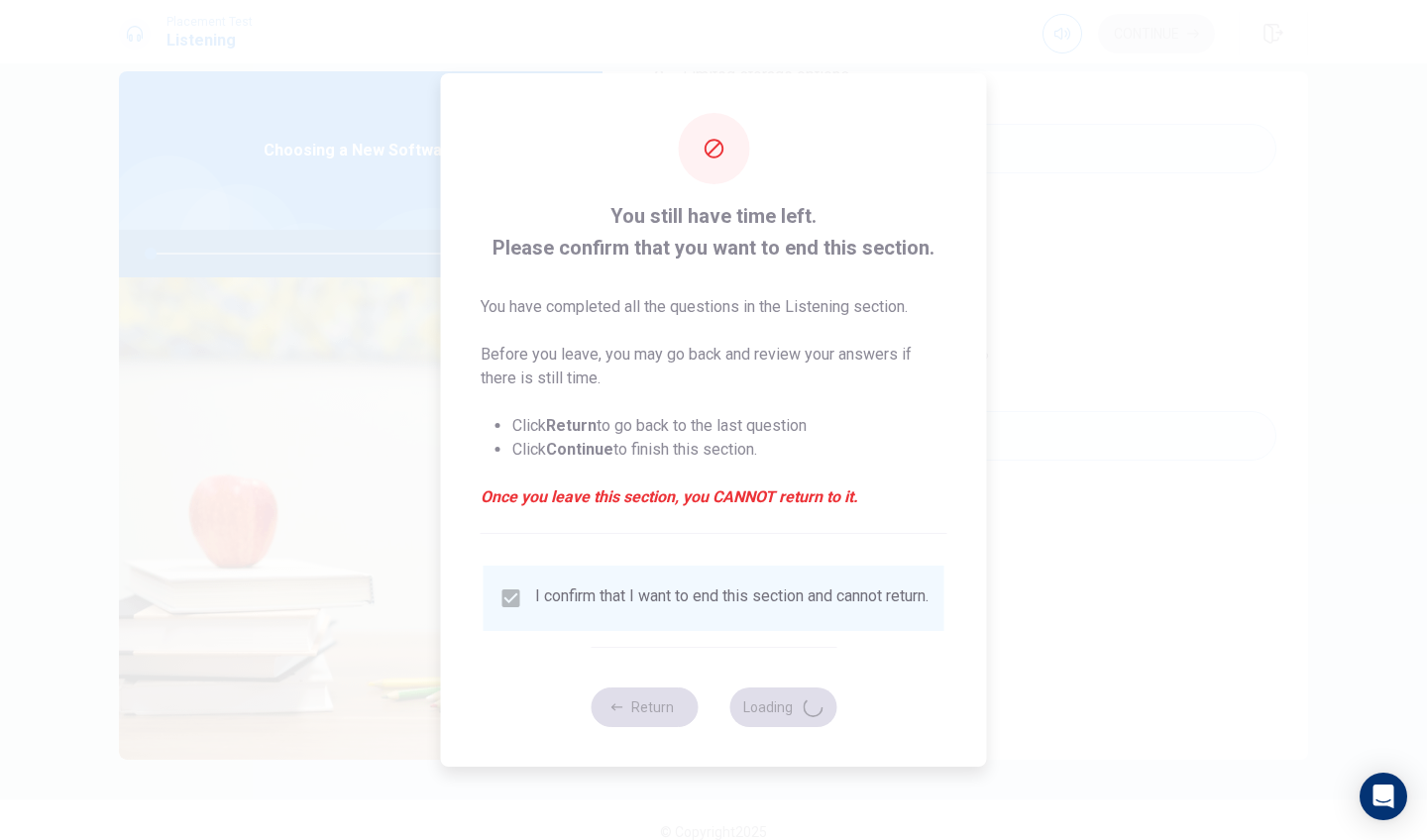click at bounding box center [714, 420] 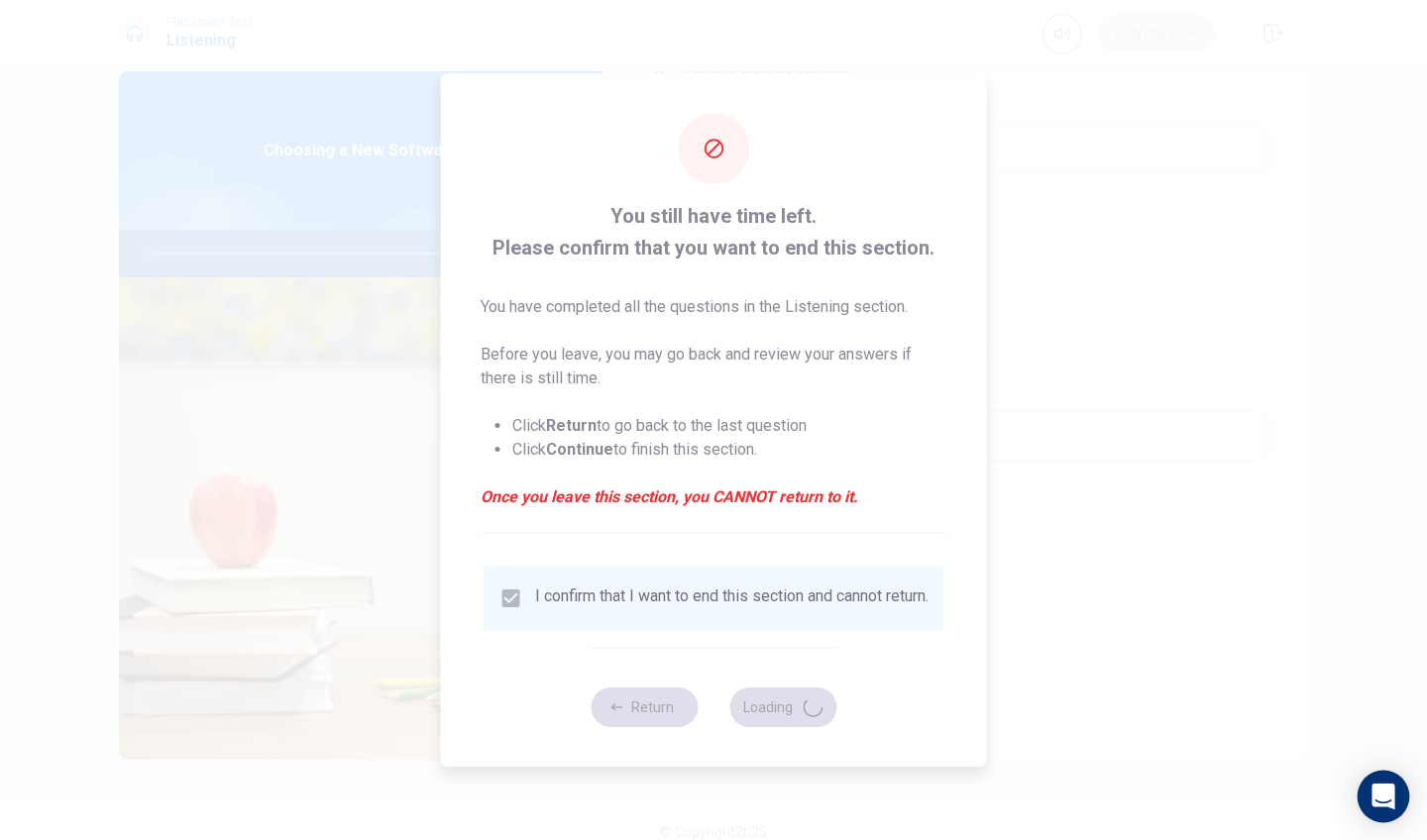 click 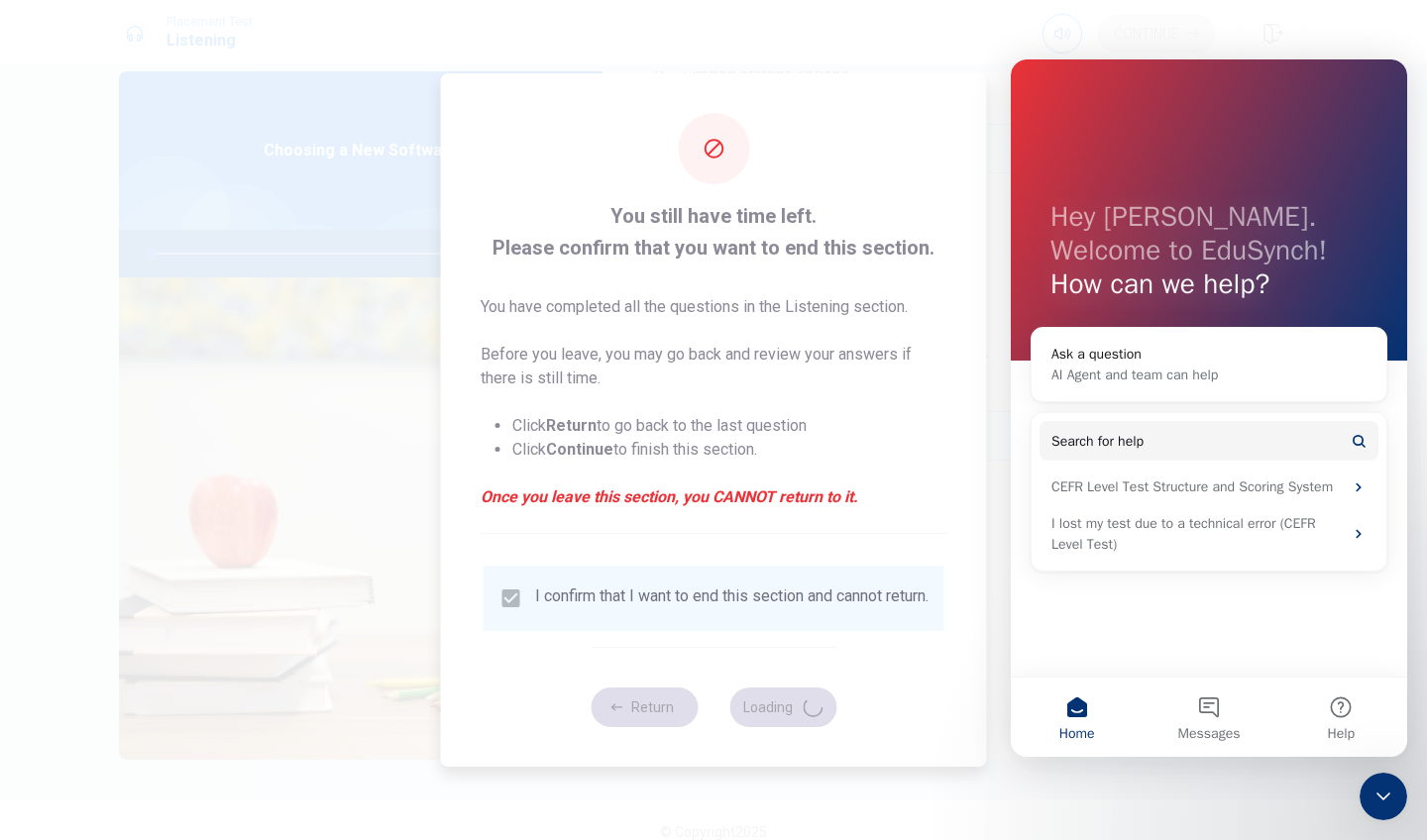 click at bounding box center [714, 420] 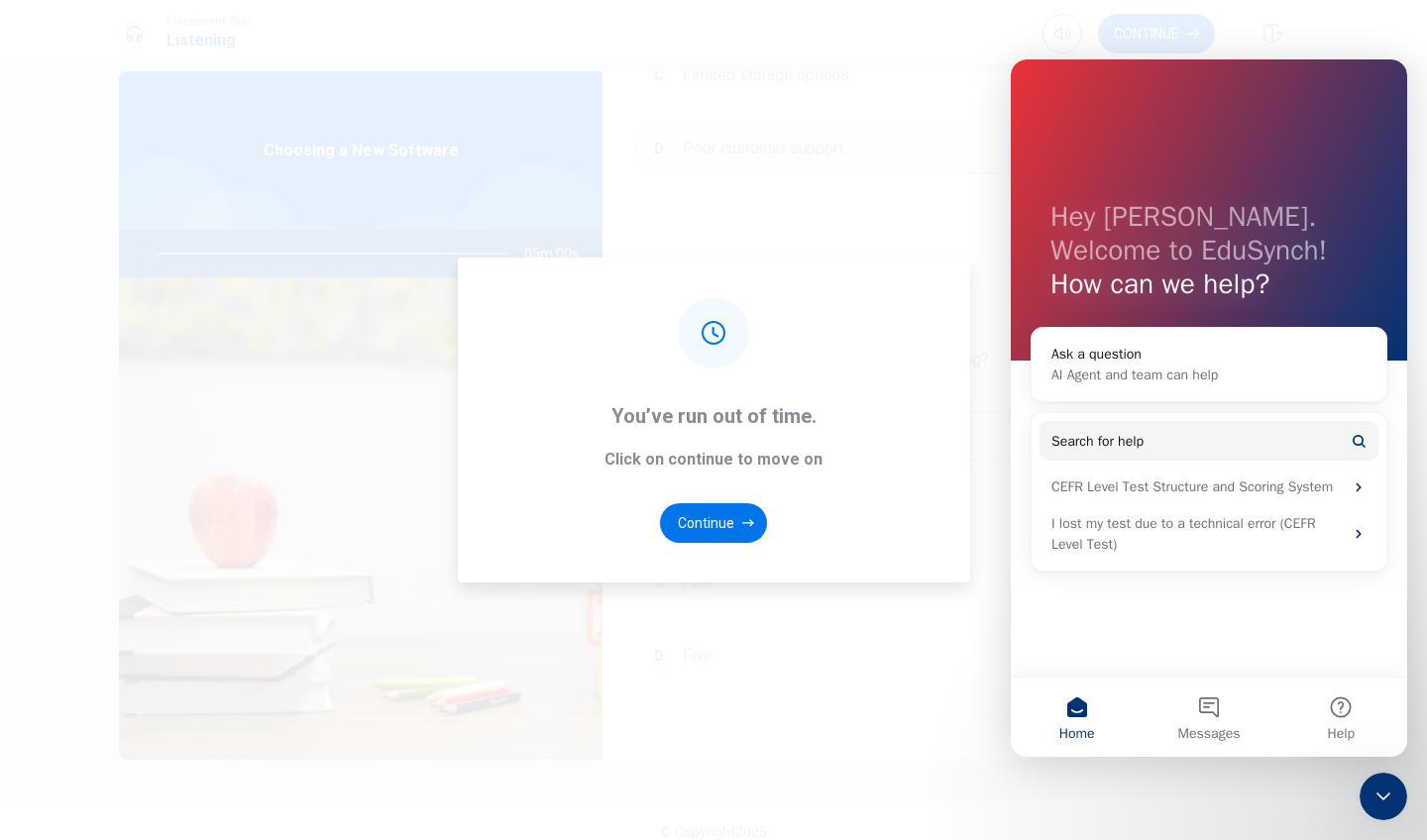 click on "You’ve run out of time. Click on continue to move on Continue" at bounding box center [714, 420] 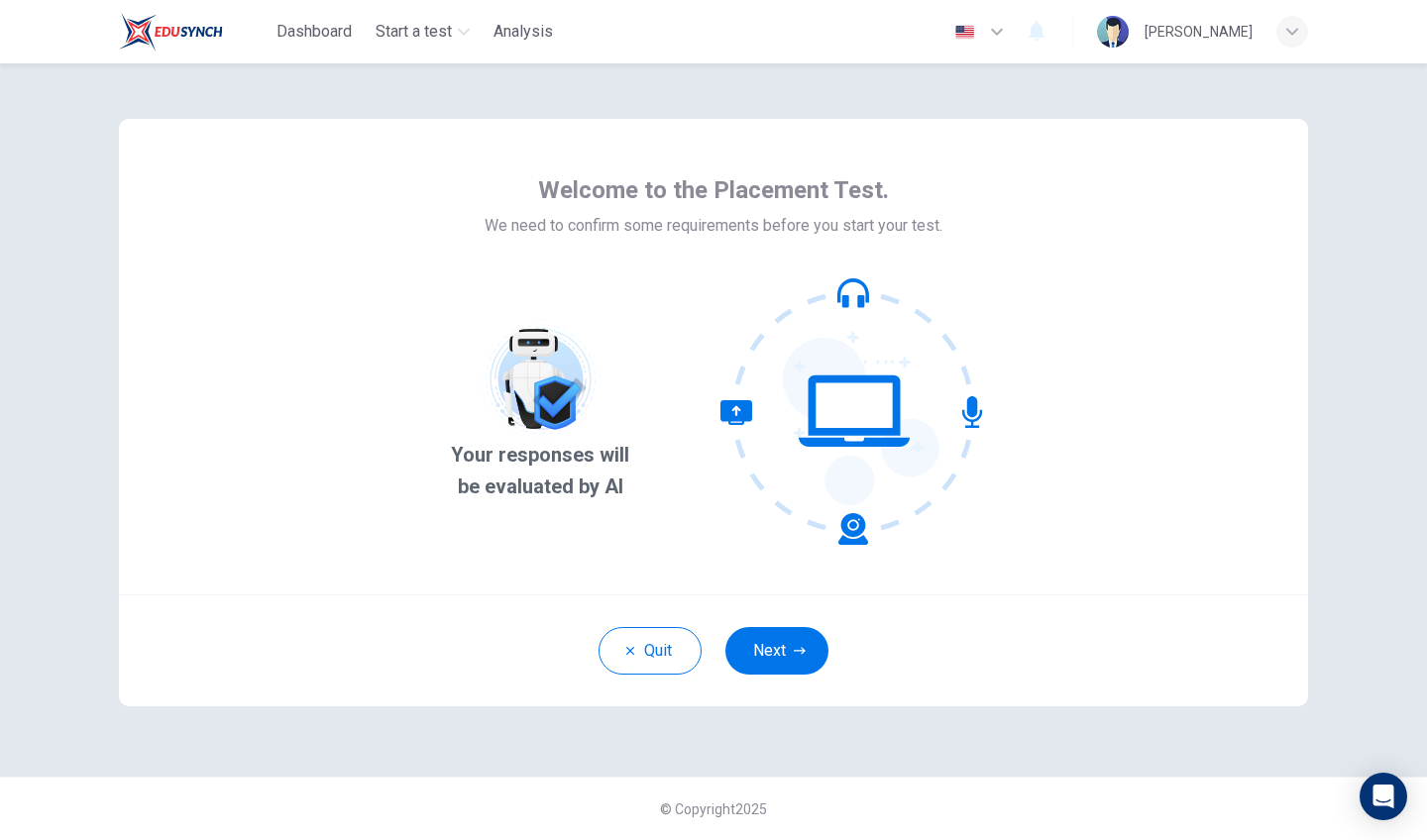 scroll, scrollTop: 0, scrollLeft: 0, axis: both 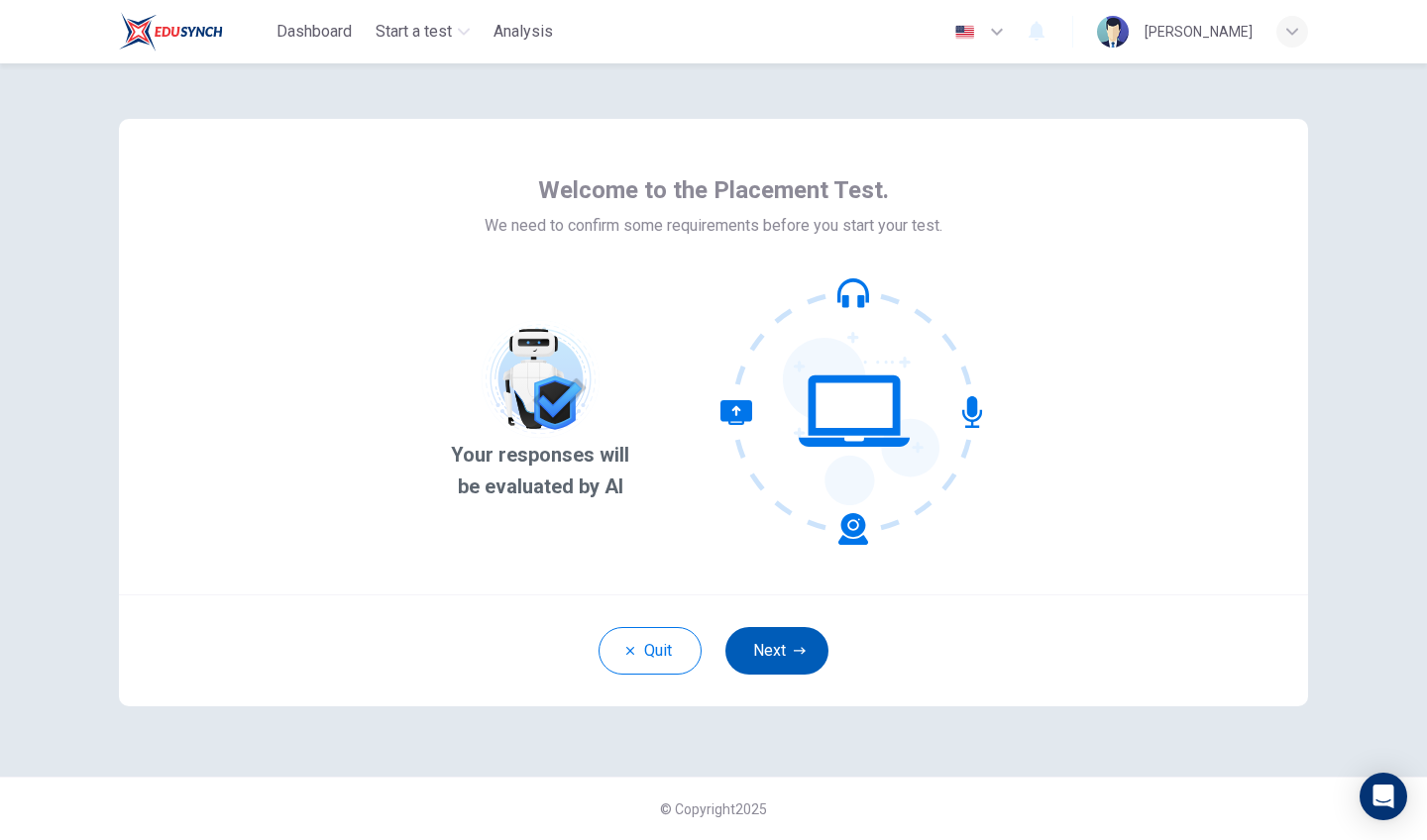 click on "Next" at bounding box center (777, 651) 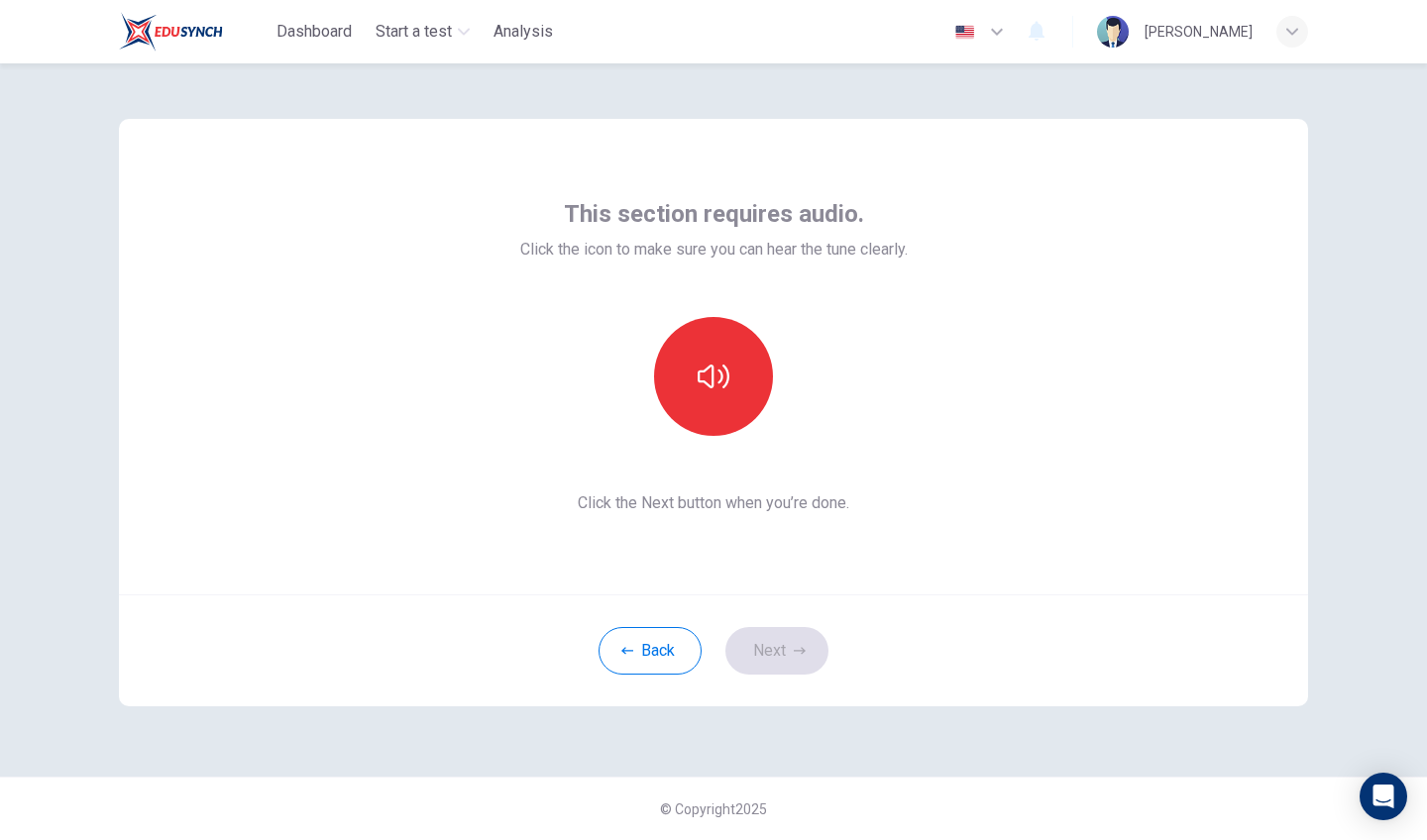 click on "This section requires audio. Click the icon to make sure you can hear the tune clearly. Click the Next button when you’re done." at bounding box center (714, 357) 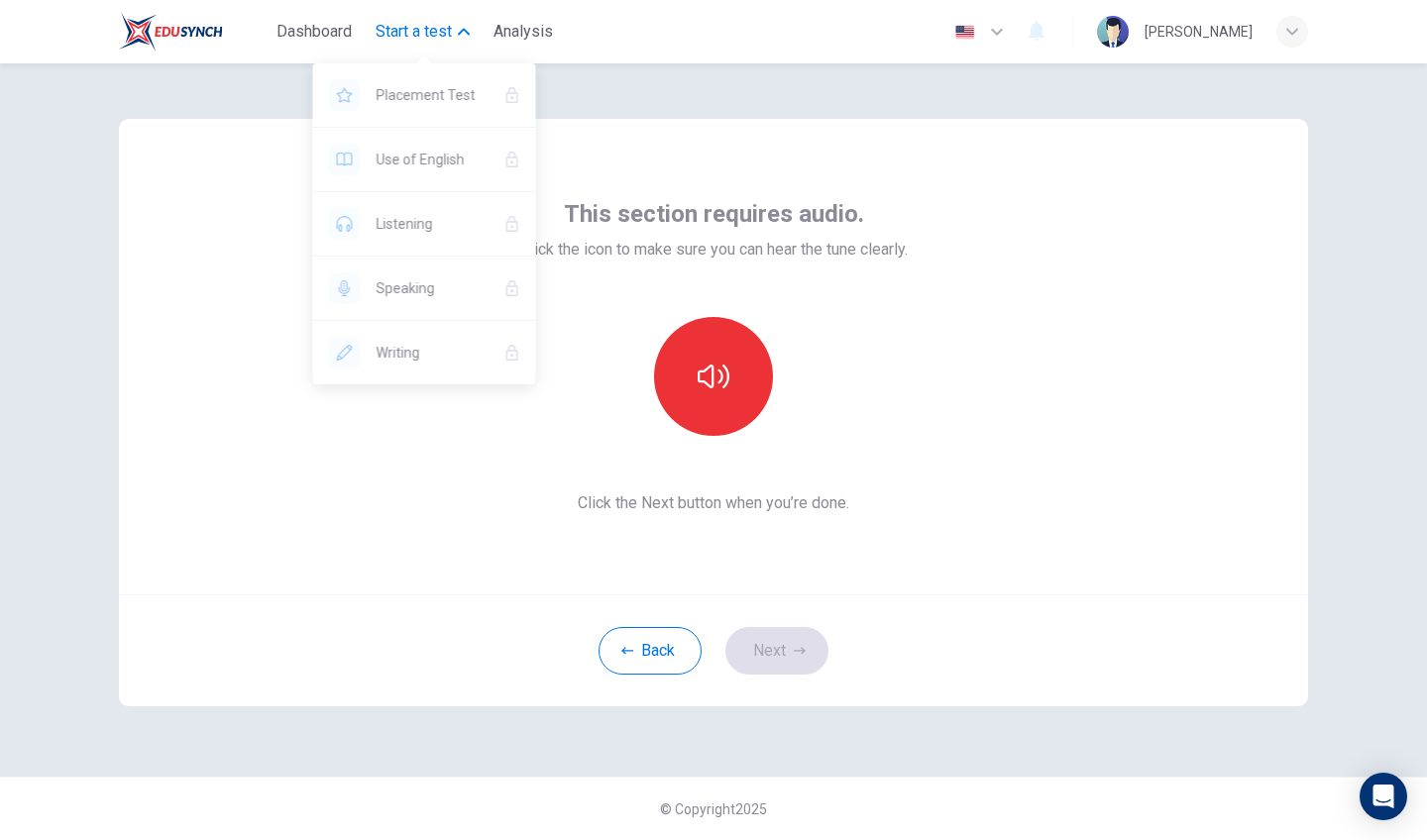 click on "Start a test" at bounding box center (413, 32) 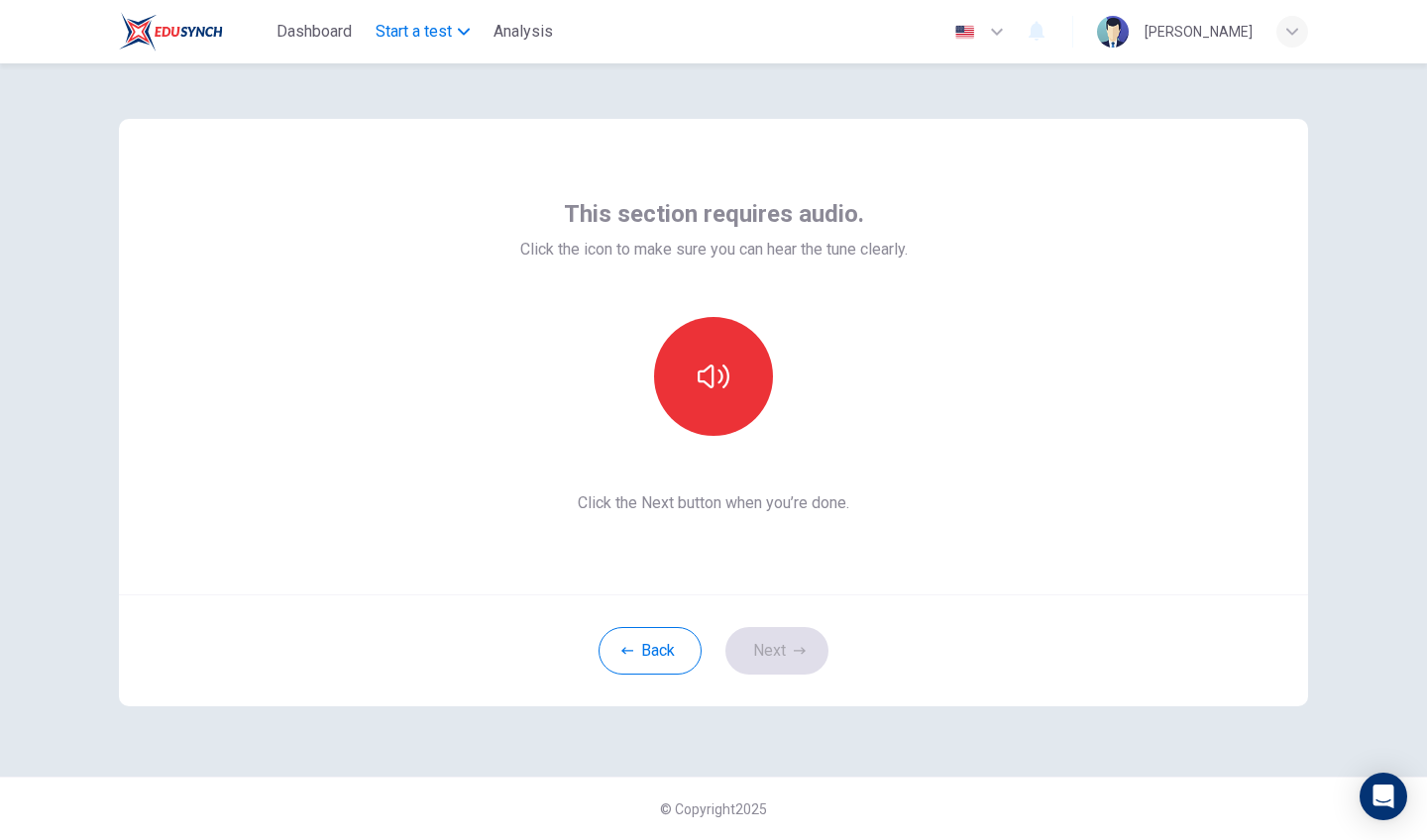 click on "Start a test" at bounding box center [413, 32] 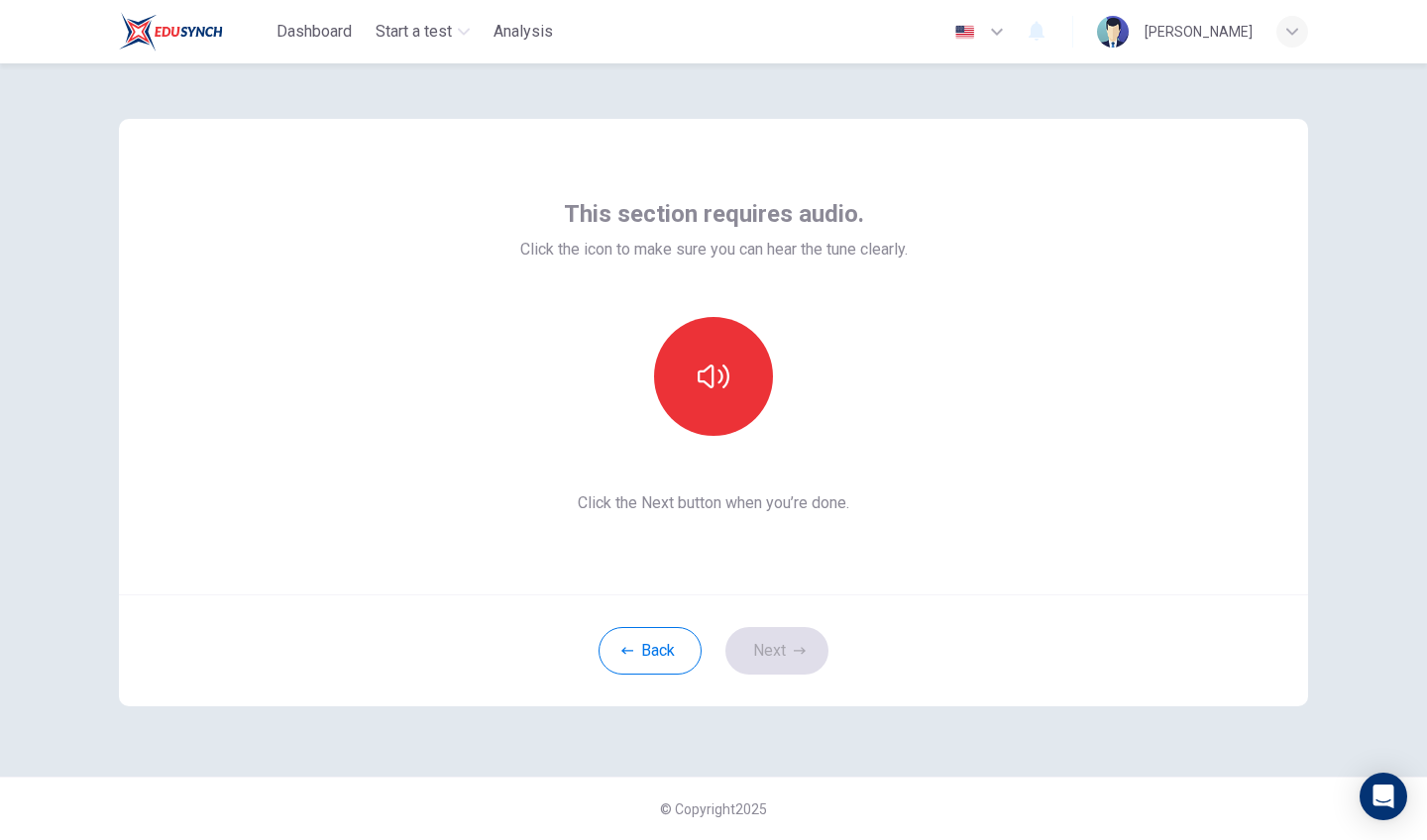 click at bounding box center [1292, 32] 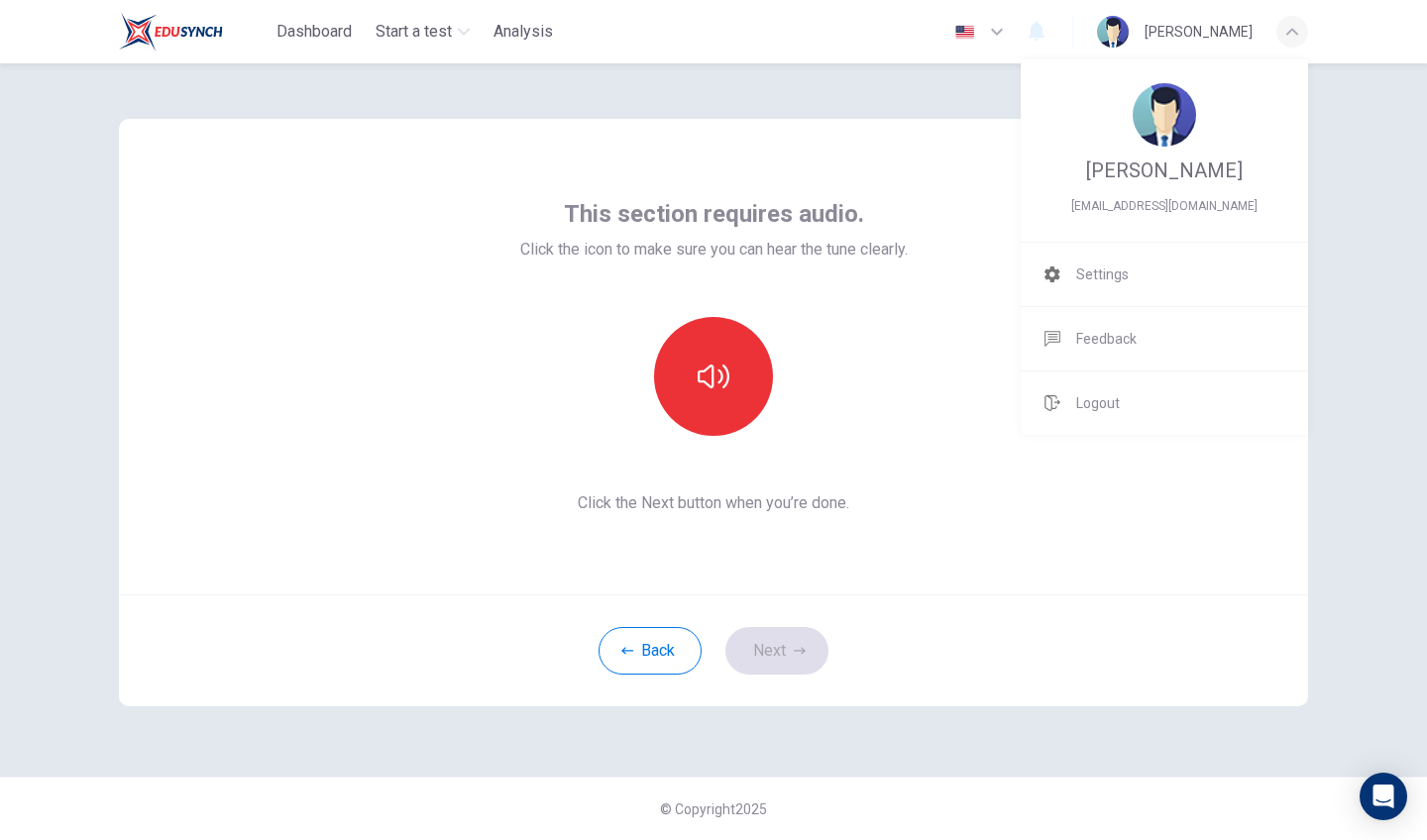 click at bounding box center [714, 420] 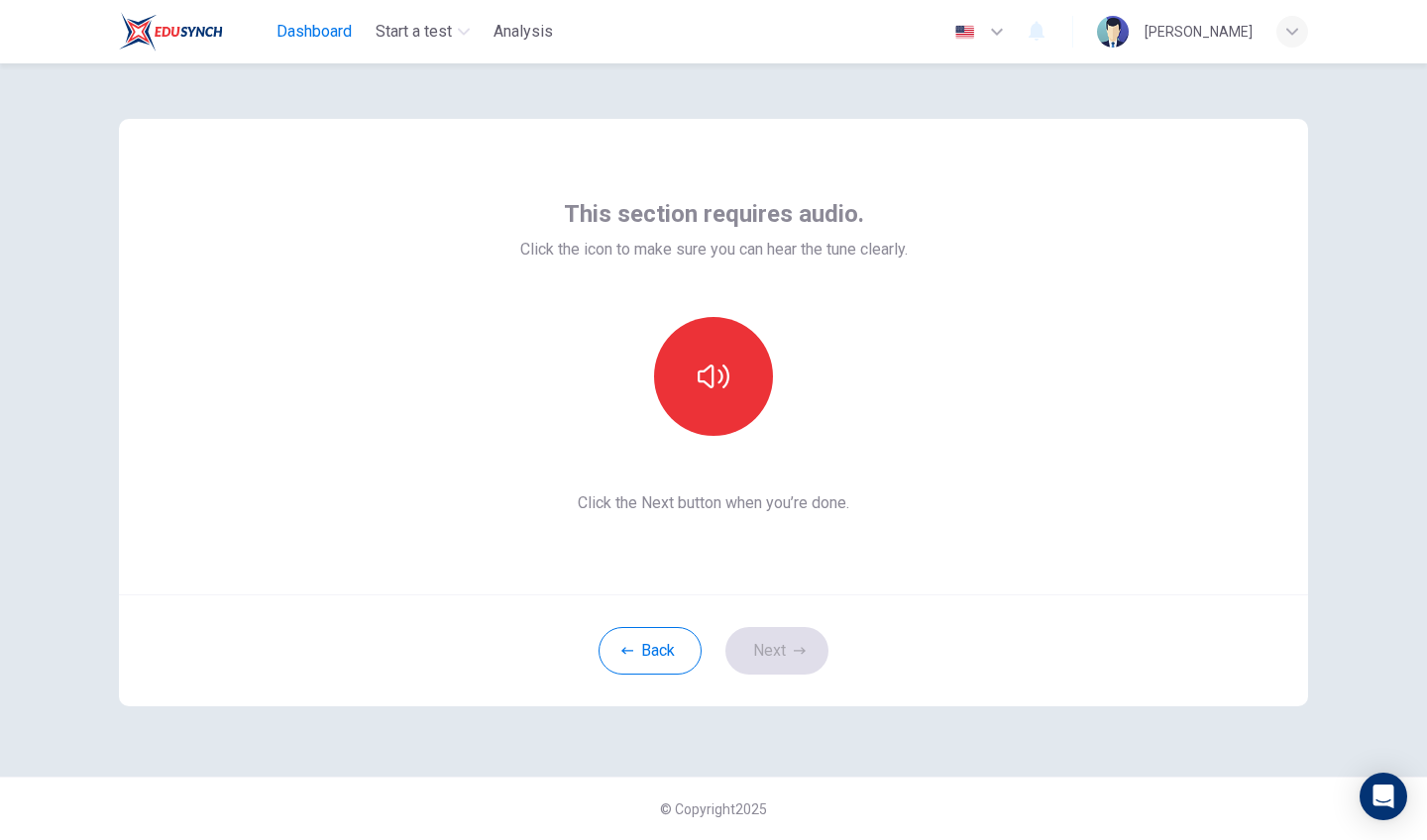 click on "Dashboard" at bounding box center (314, 32) 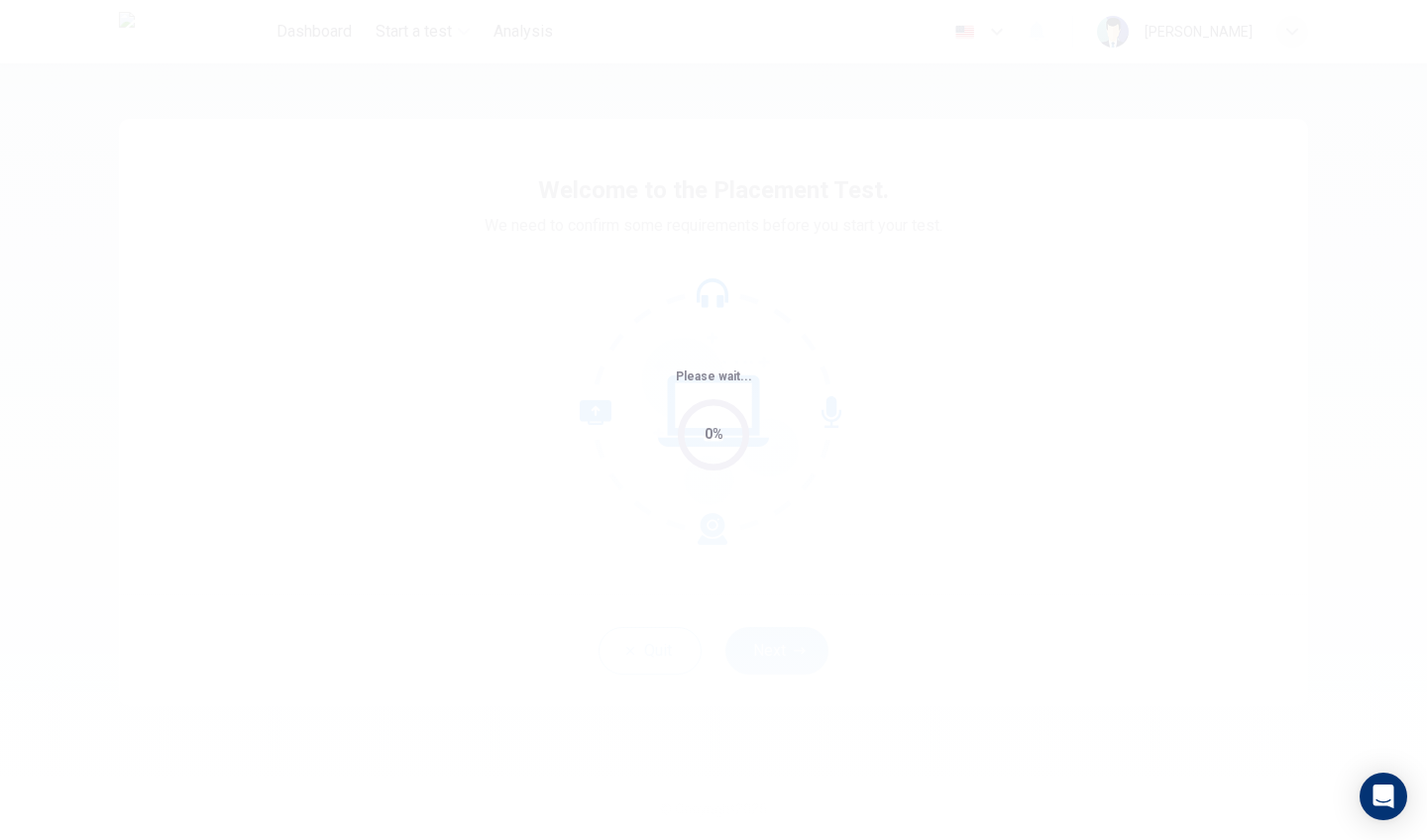scroll, scrollTop: 0, scrollLeft: 0, axis: both 